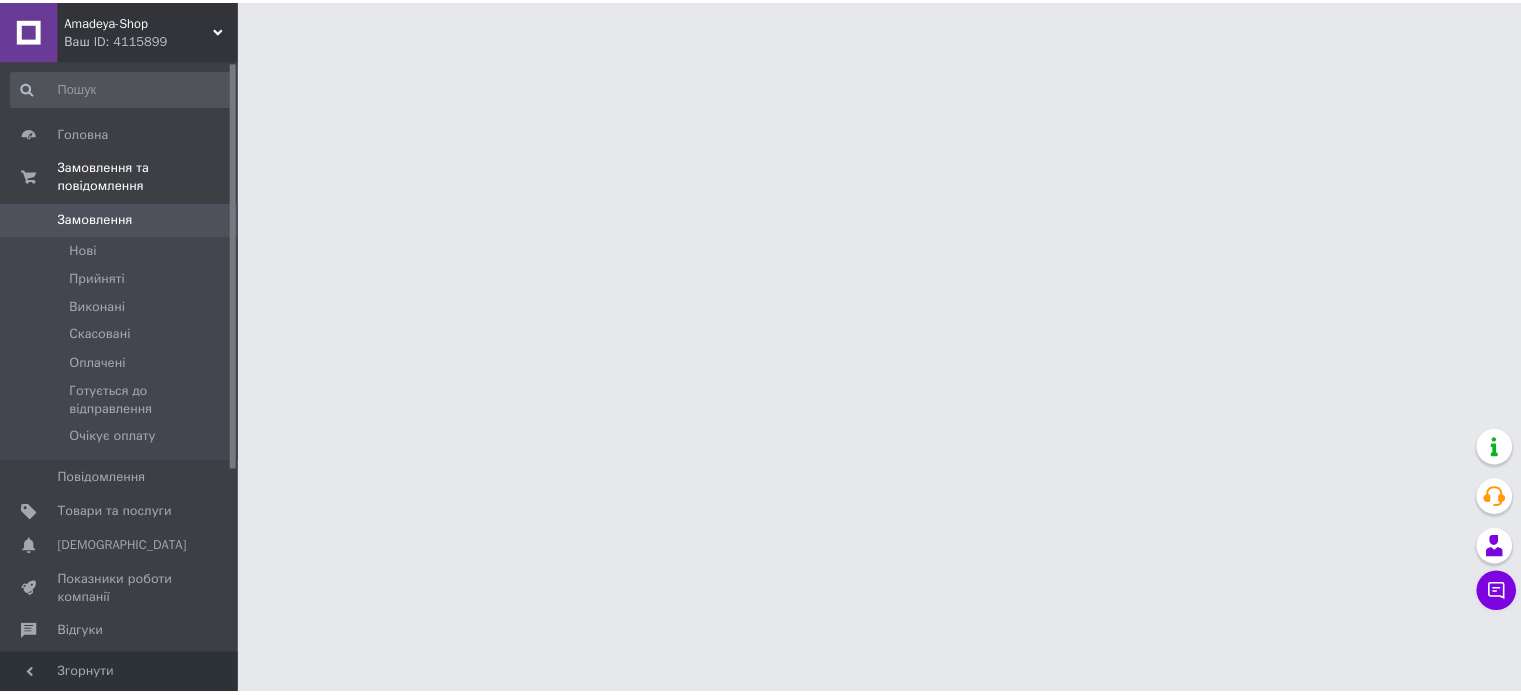 scroll, scrollTop: 0, scrollLeft: 0, axis: both 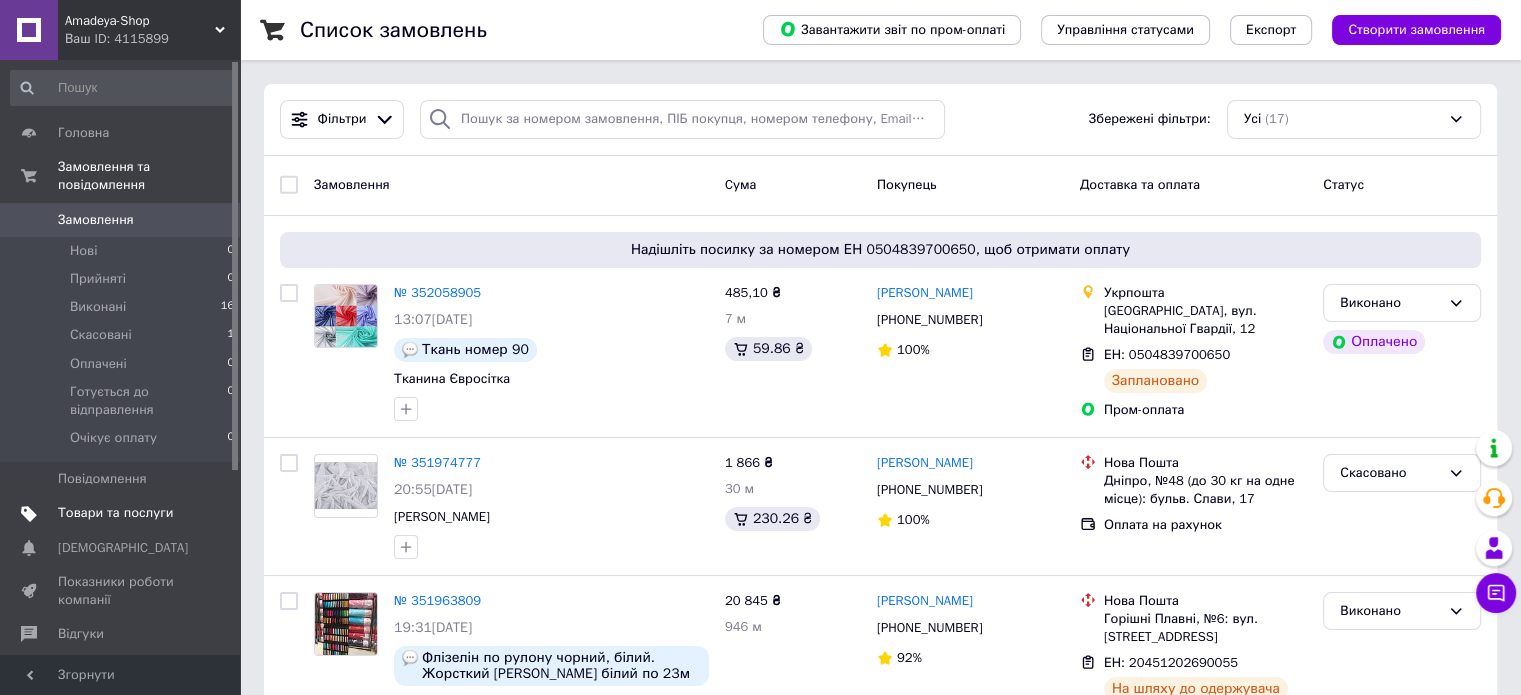 click on "Товари та послуги" at bounding box center [115, 513] 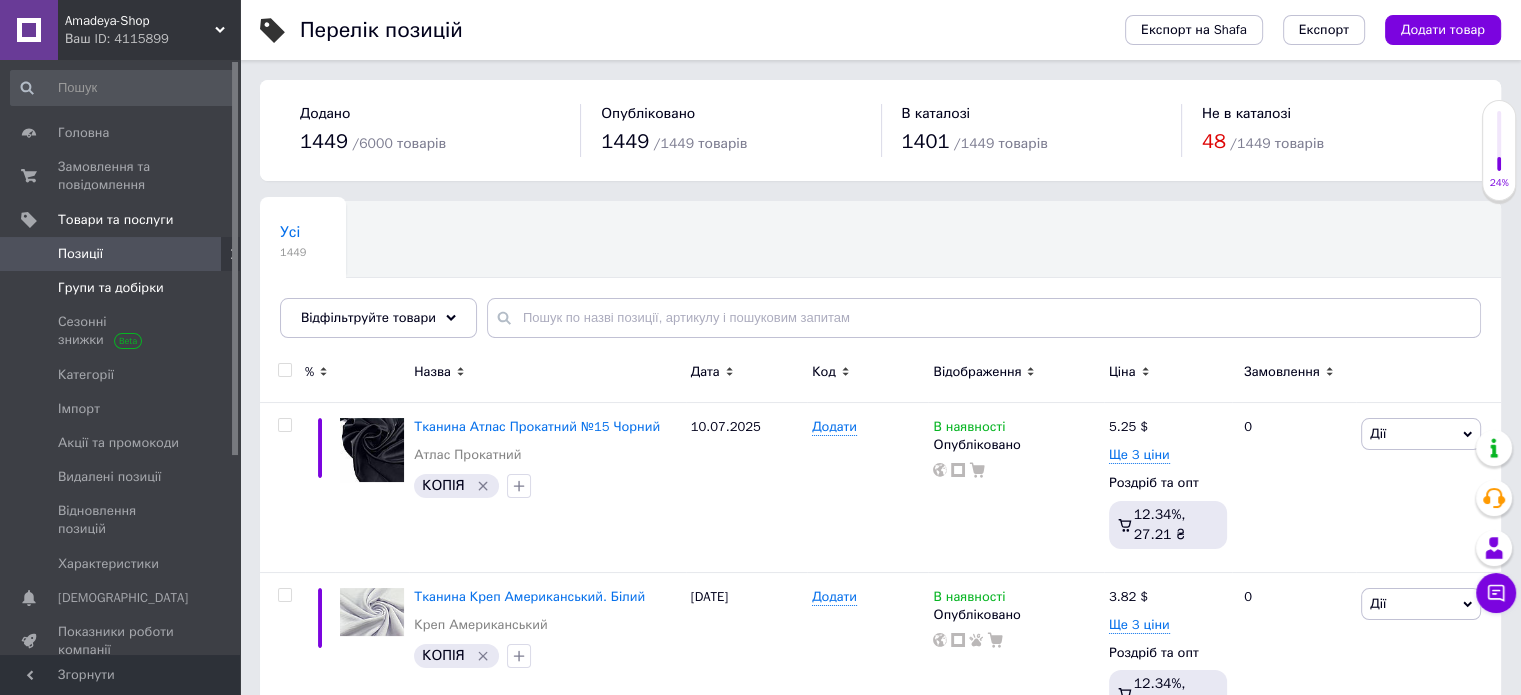 click on "Групи та добірки" at bounding box center [111, 288] 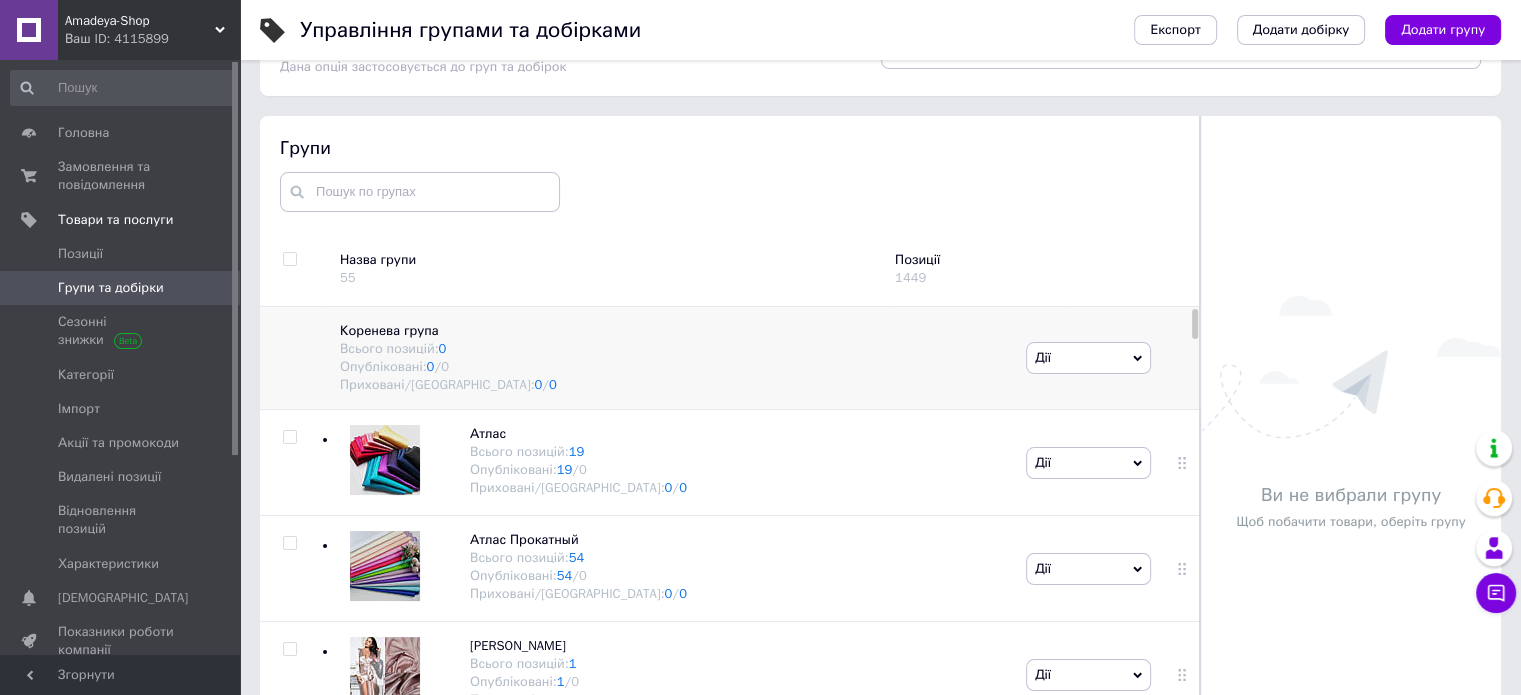 scroll, scrollTop: 113, scrollLeft: 0, axis: vertical 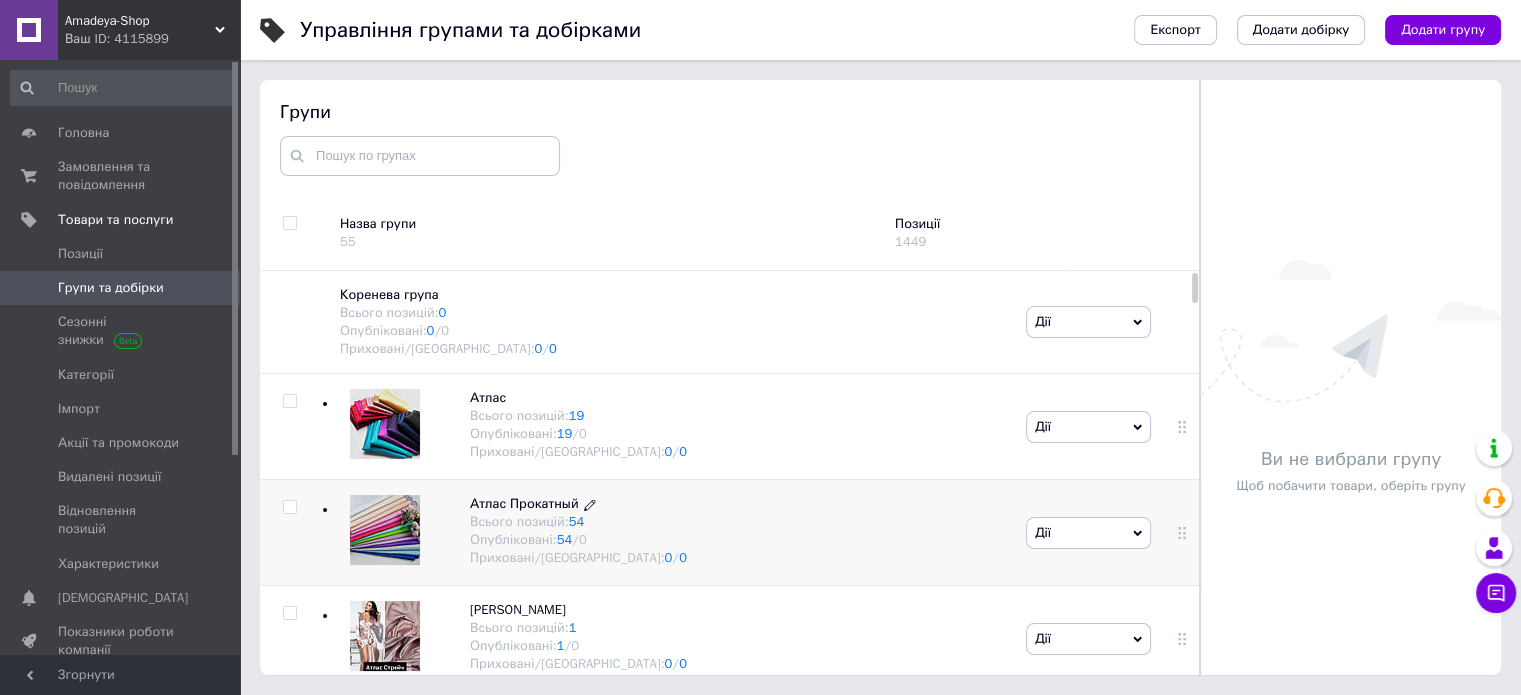 click on "Атлас Прокатный" at bounding box center [524, 503] 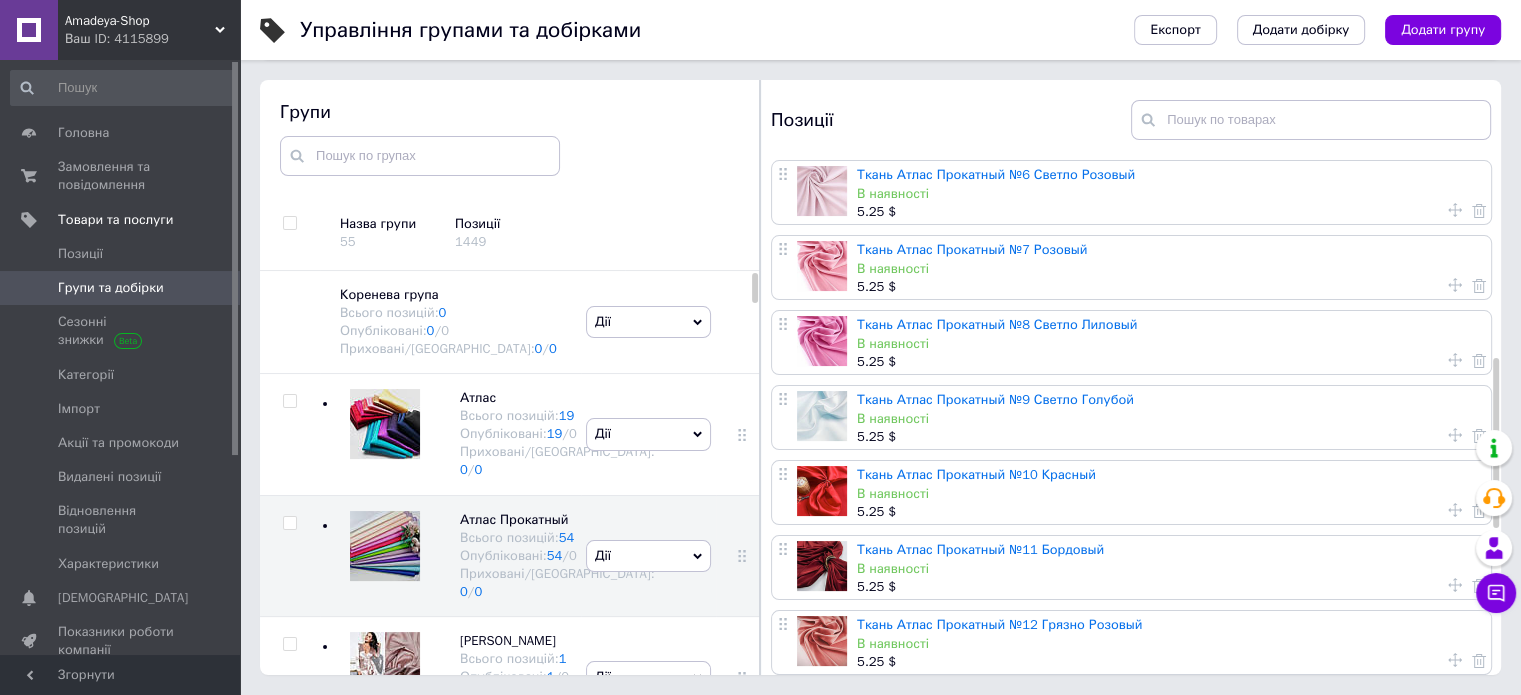 scroll, scrollTop: 1046, scrollLeft: 0, axis: vertical 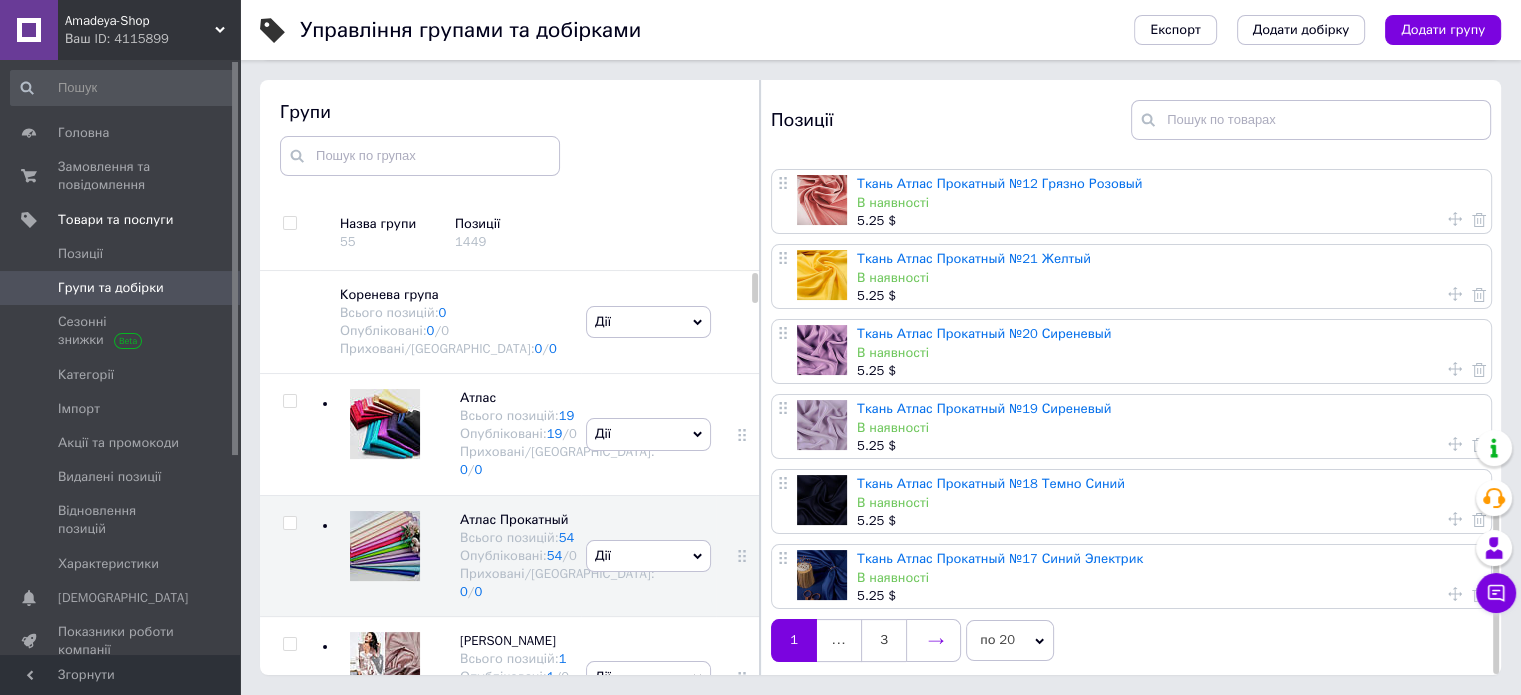 click at bounding box center [933, 640] 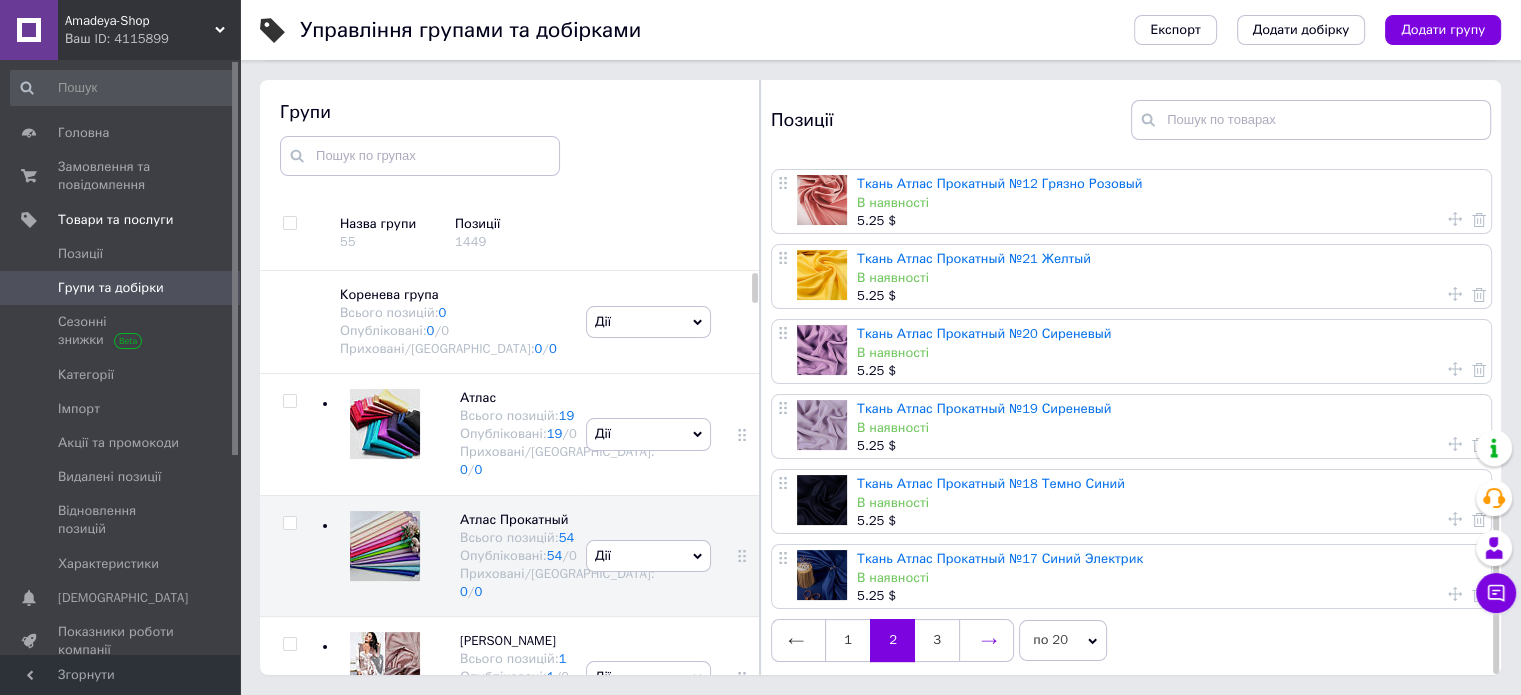 scroll, scrollTop: 0, scrollLeft: 0, axis: both 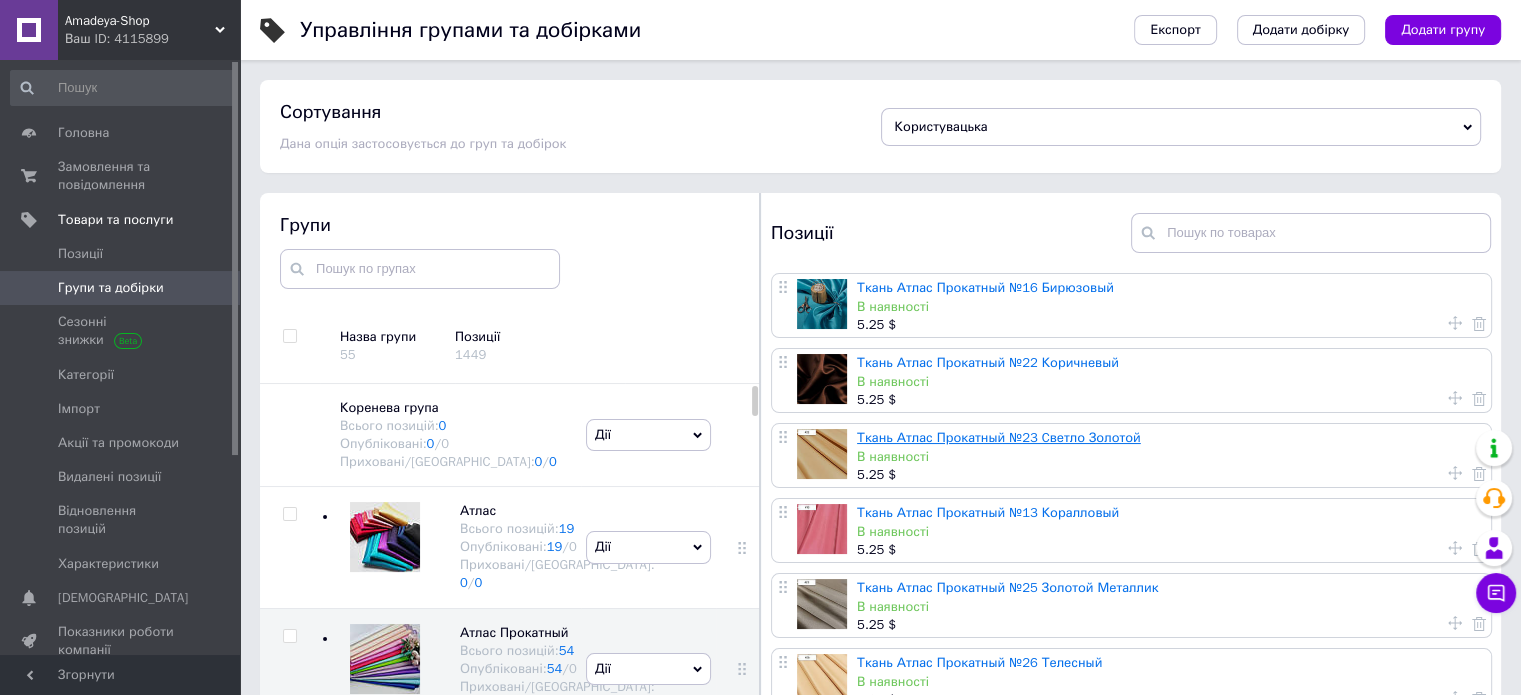 click on "Ткань Атлас Прокатный  №23 Cветло Золотой" at bounding box center [999, 437] 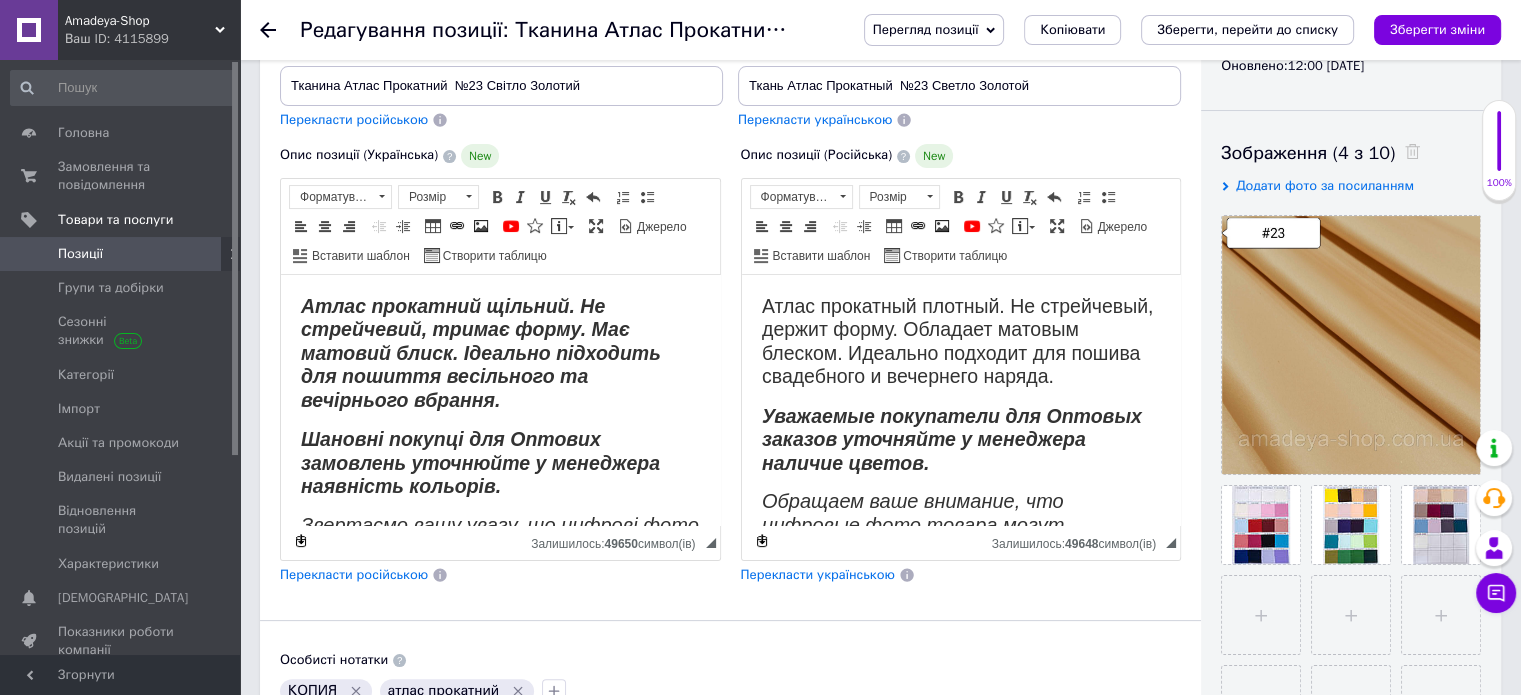 scroll, scrollTop: 300, scrollLeft: 0, axis: vertical 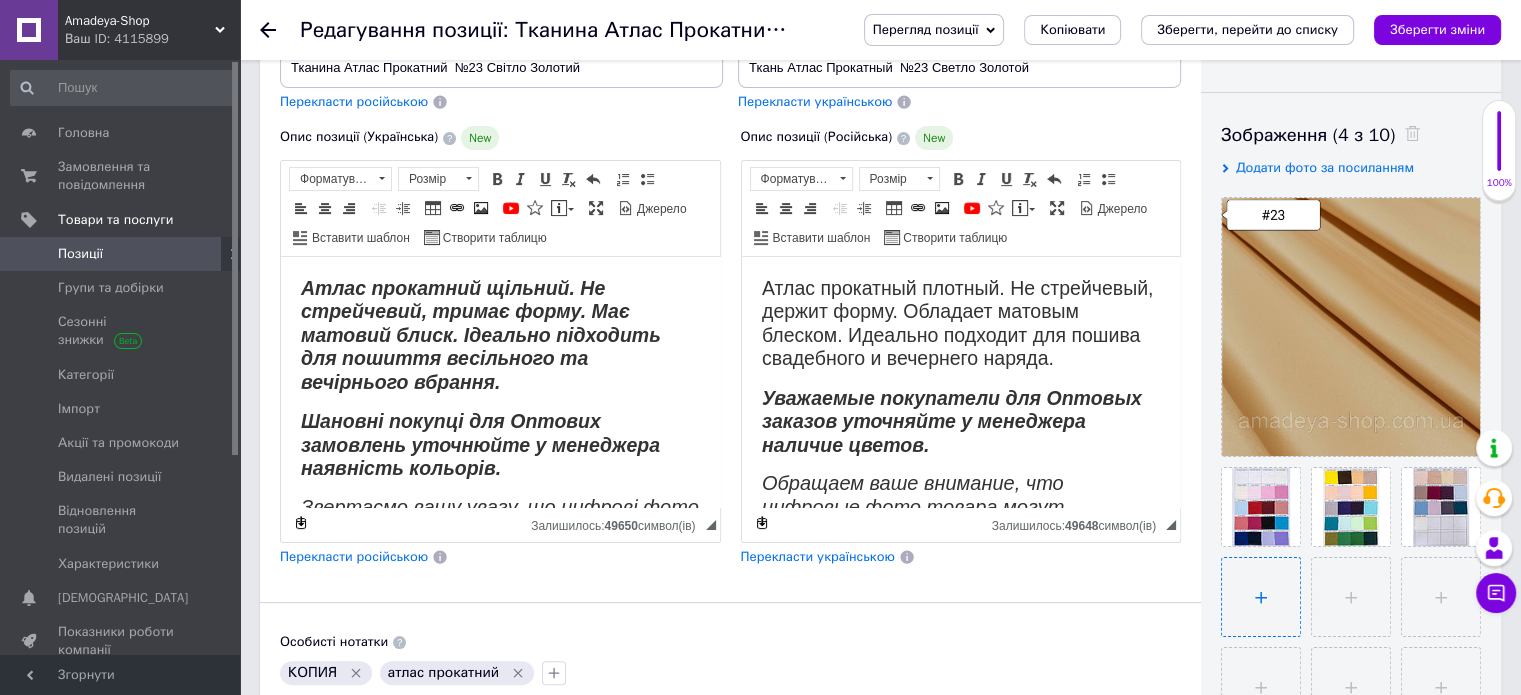 click at bounding box center [1261, 597] 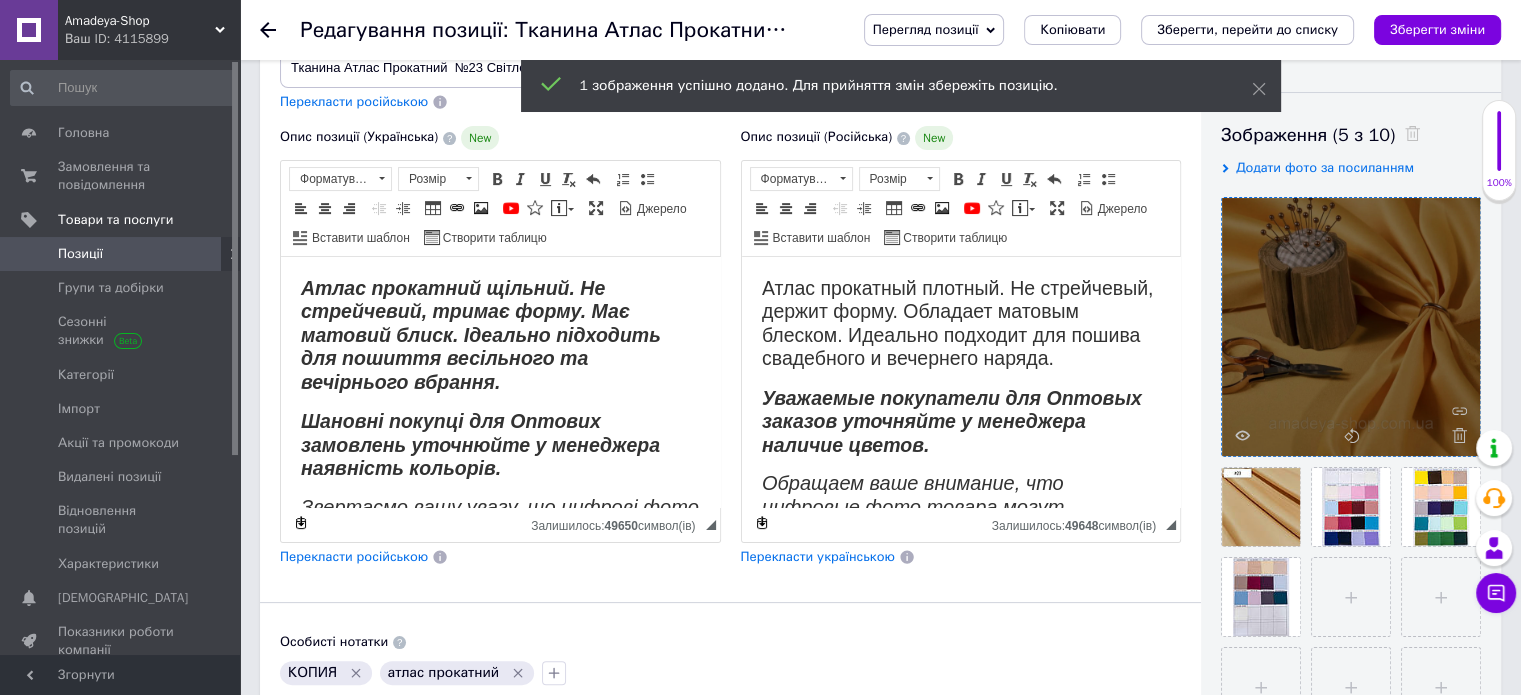 click at bounding box center (1351, 327) 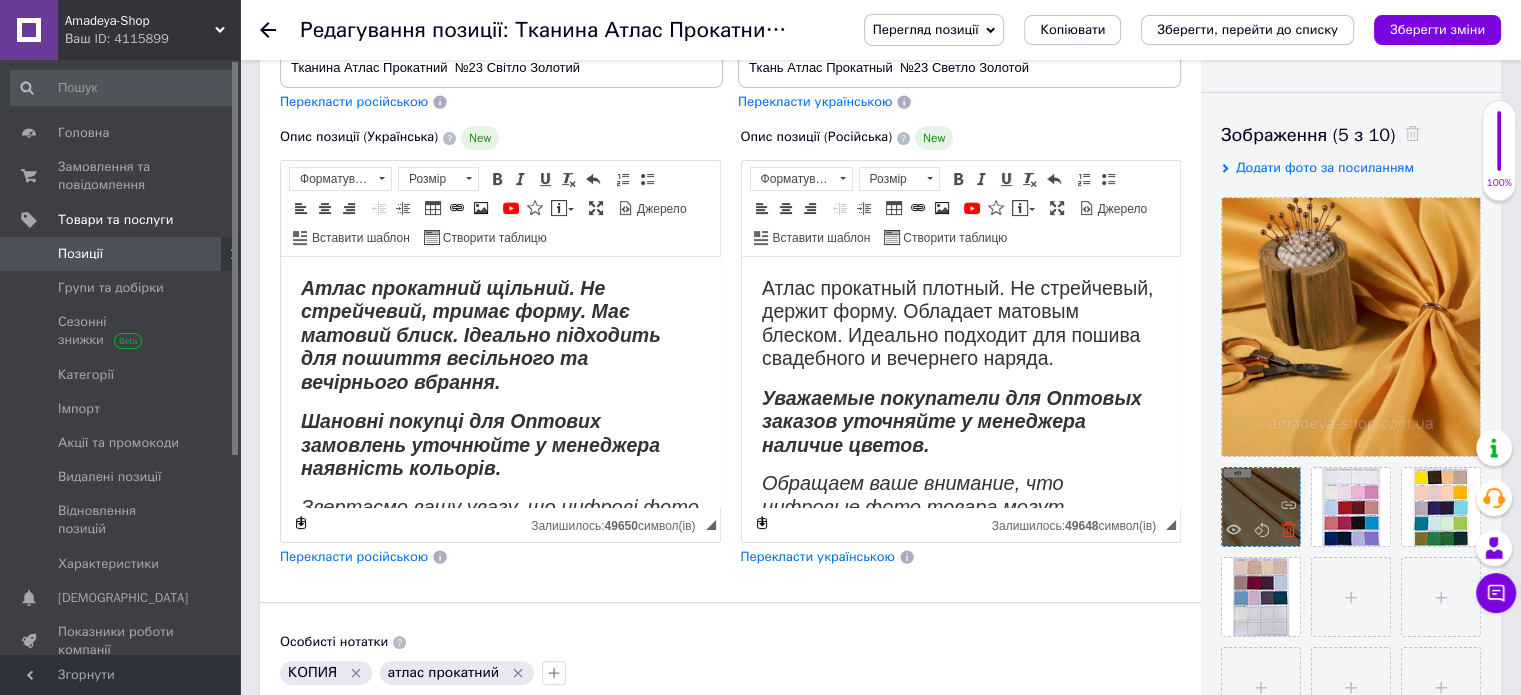 click 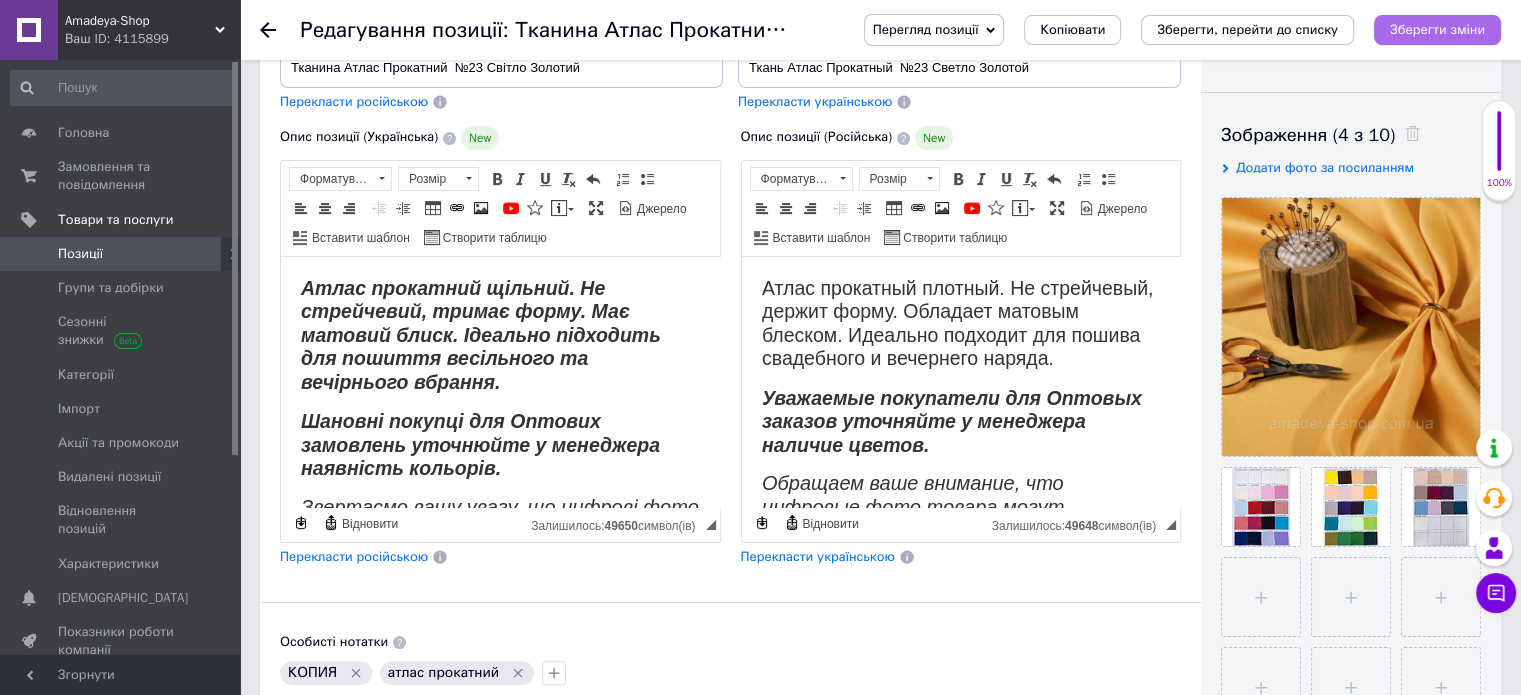 click on "Зберегти зміни" at bounding box center (1437, 29) 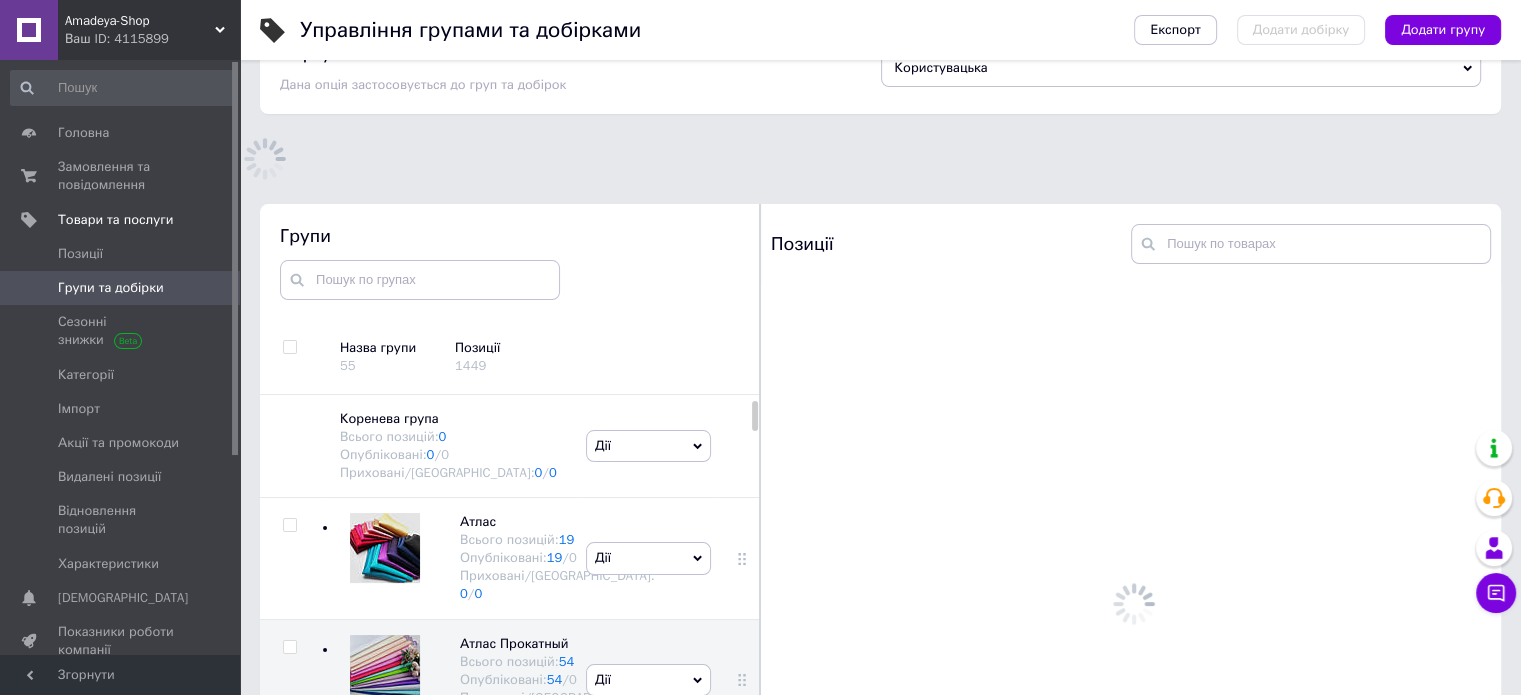 scroll, scrollTop: 154, scrollLeft: 0, axis: vertical 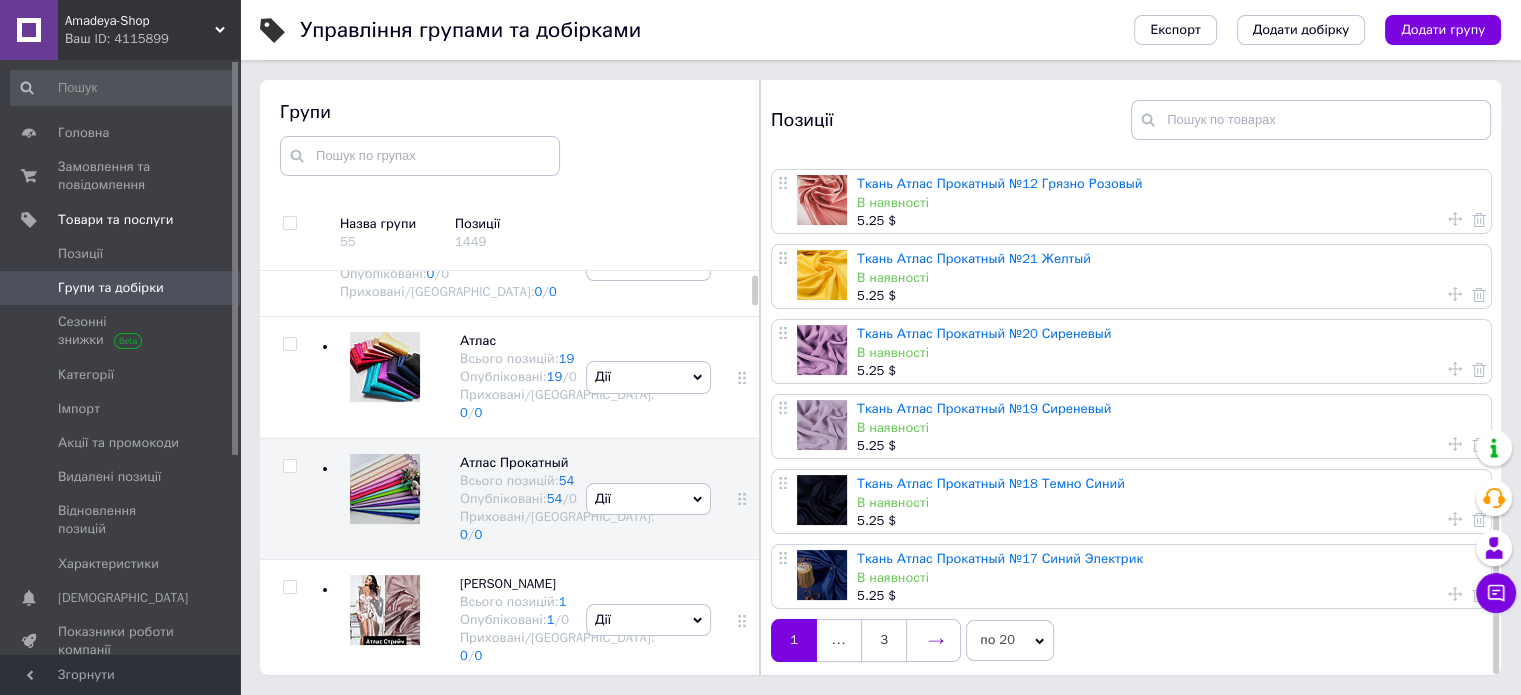 click 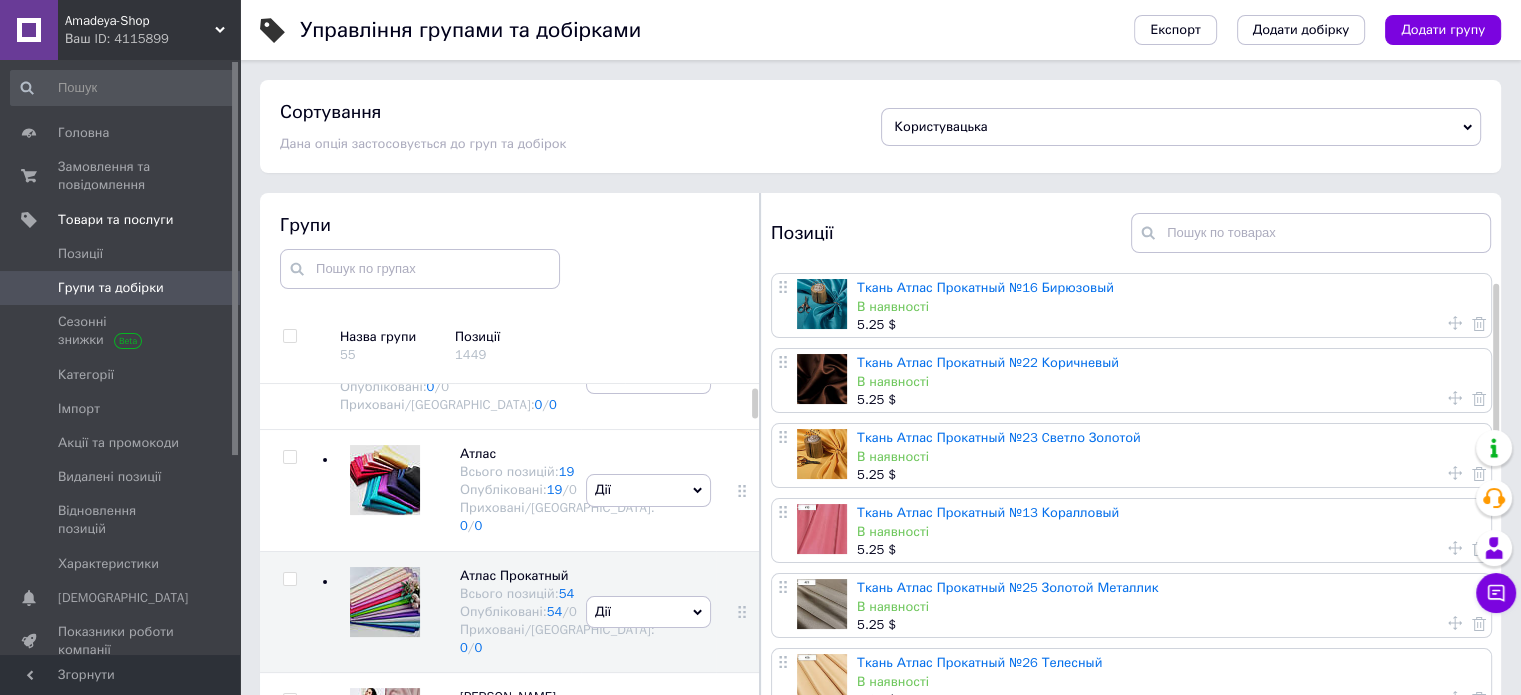 scroll, scrollTop: 100, scrollLeft: 0, axis: vertical 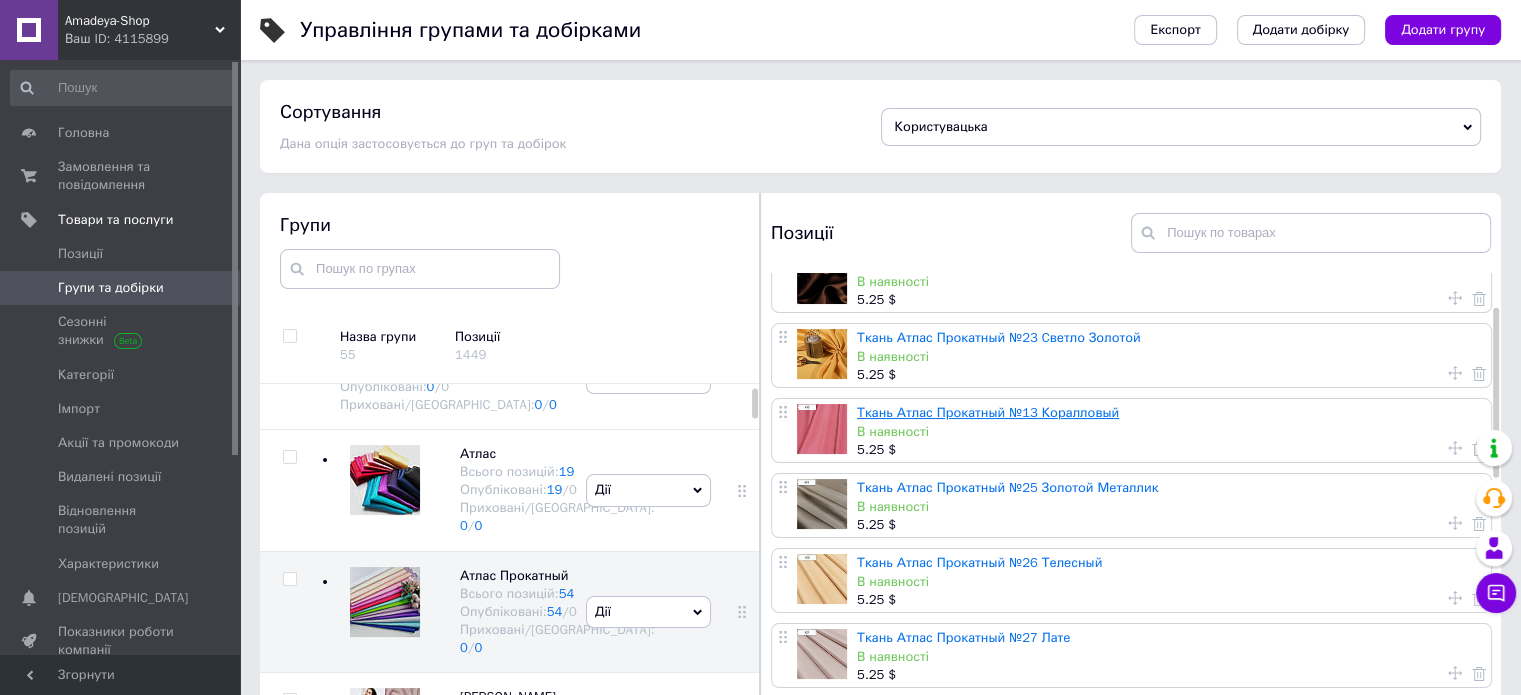 click on "Ткань Атлас Прокатный  №13 Коралловый" at bounding box center (988, 412) 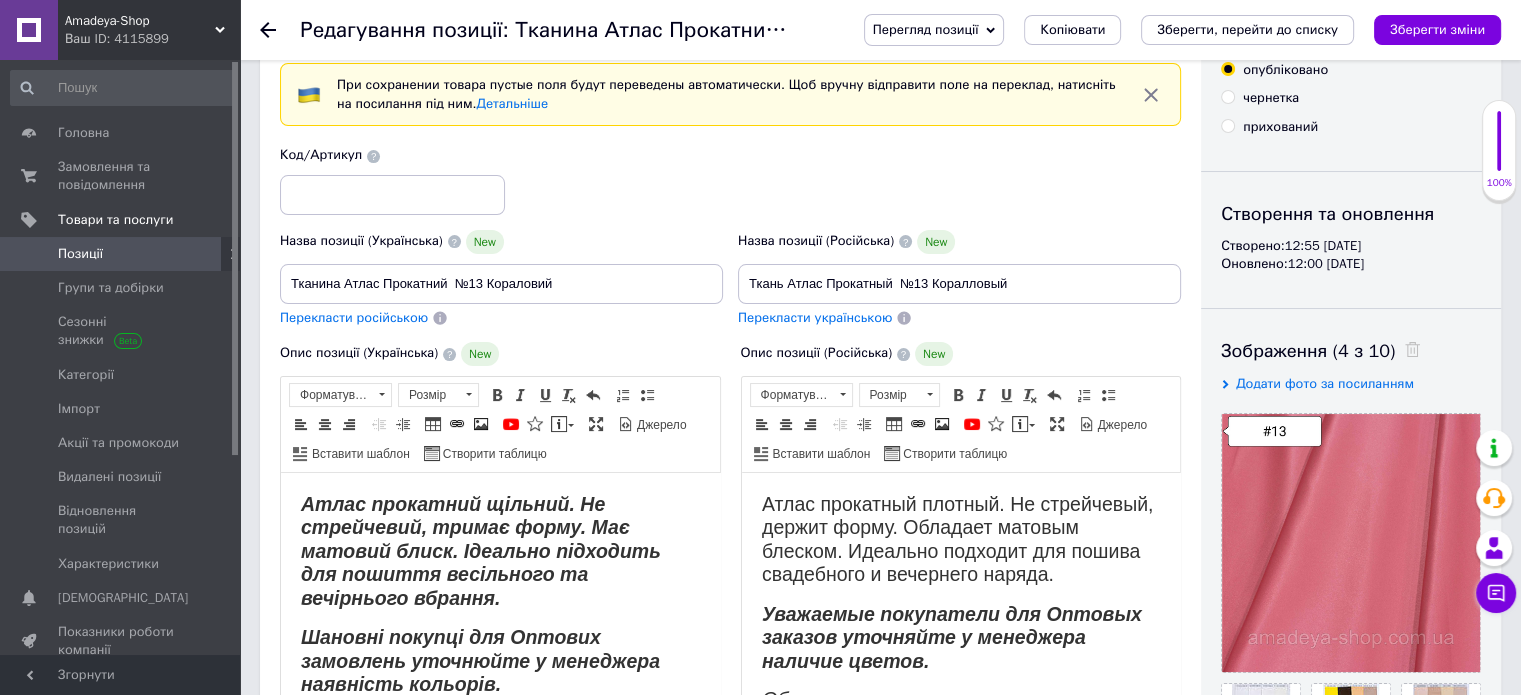 scroll, scrollTop: 300, scrollLeft: 0, axis: vertical 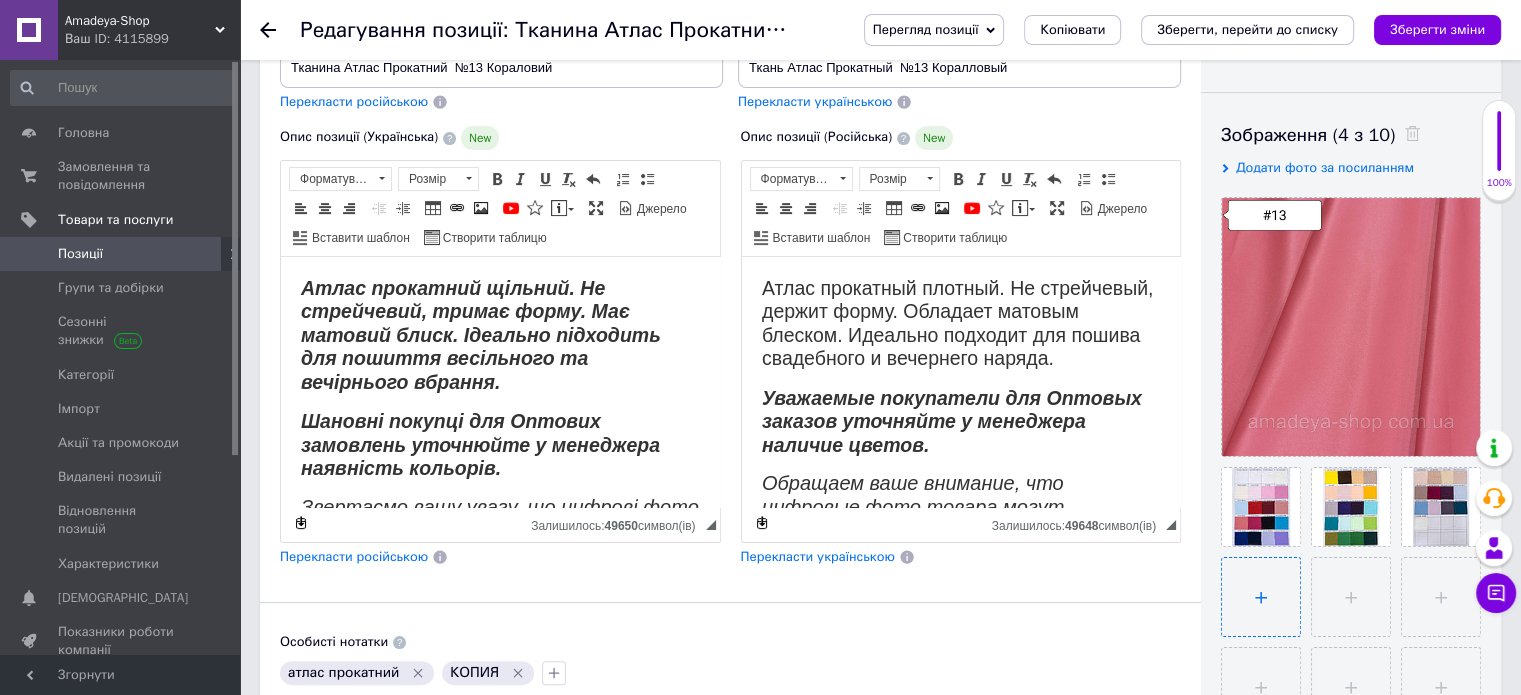 click at bounding box center (1261, 597) 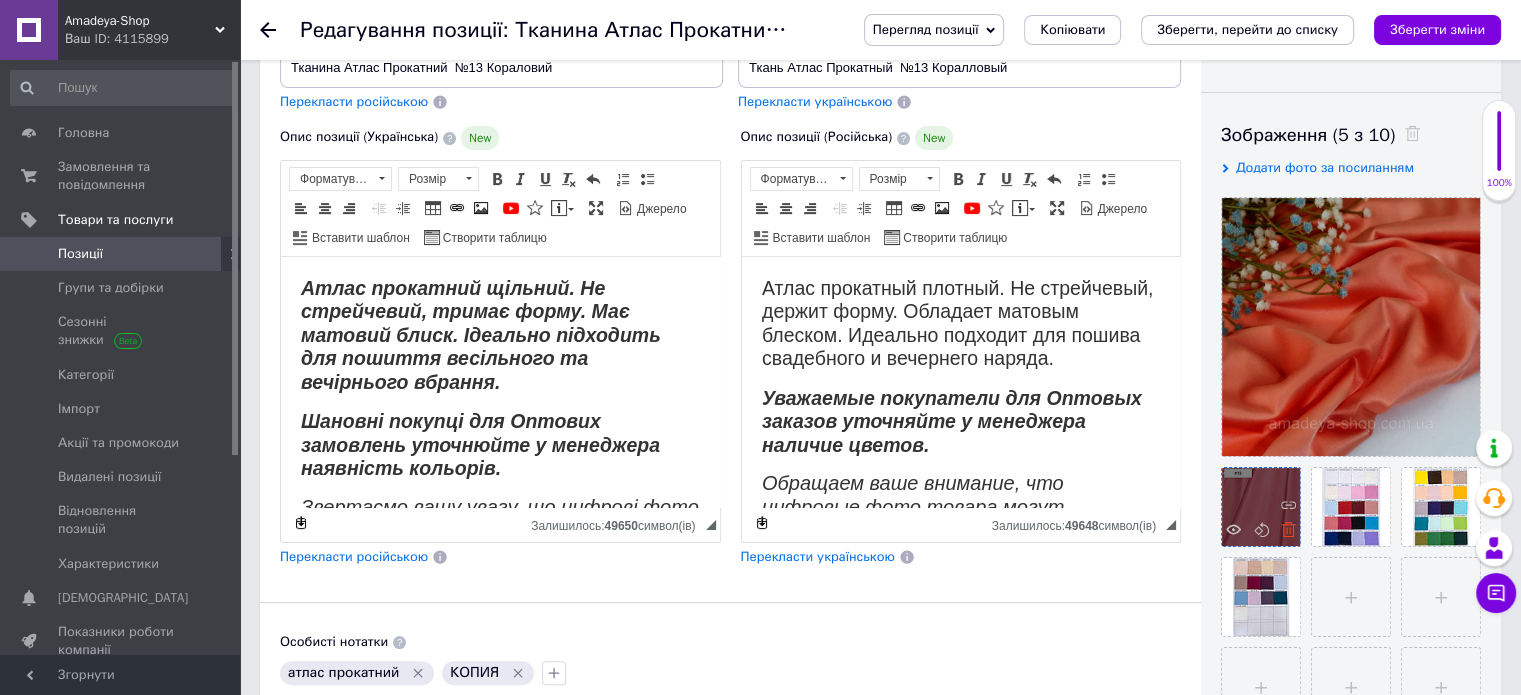 click 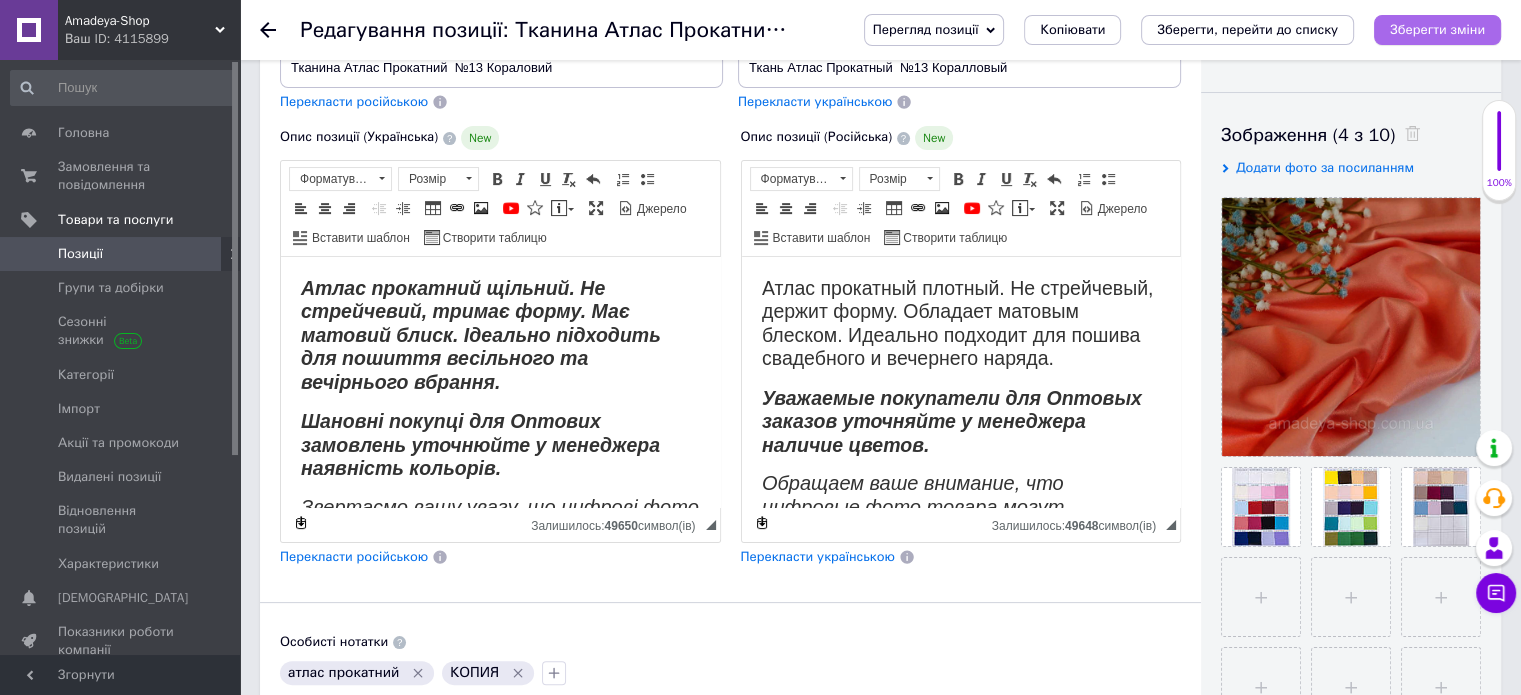 click on "Зберегти зміни" at bounding box center [1437, 29] 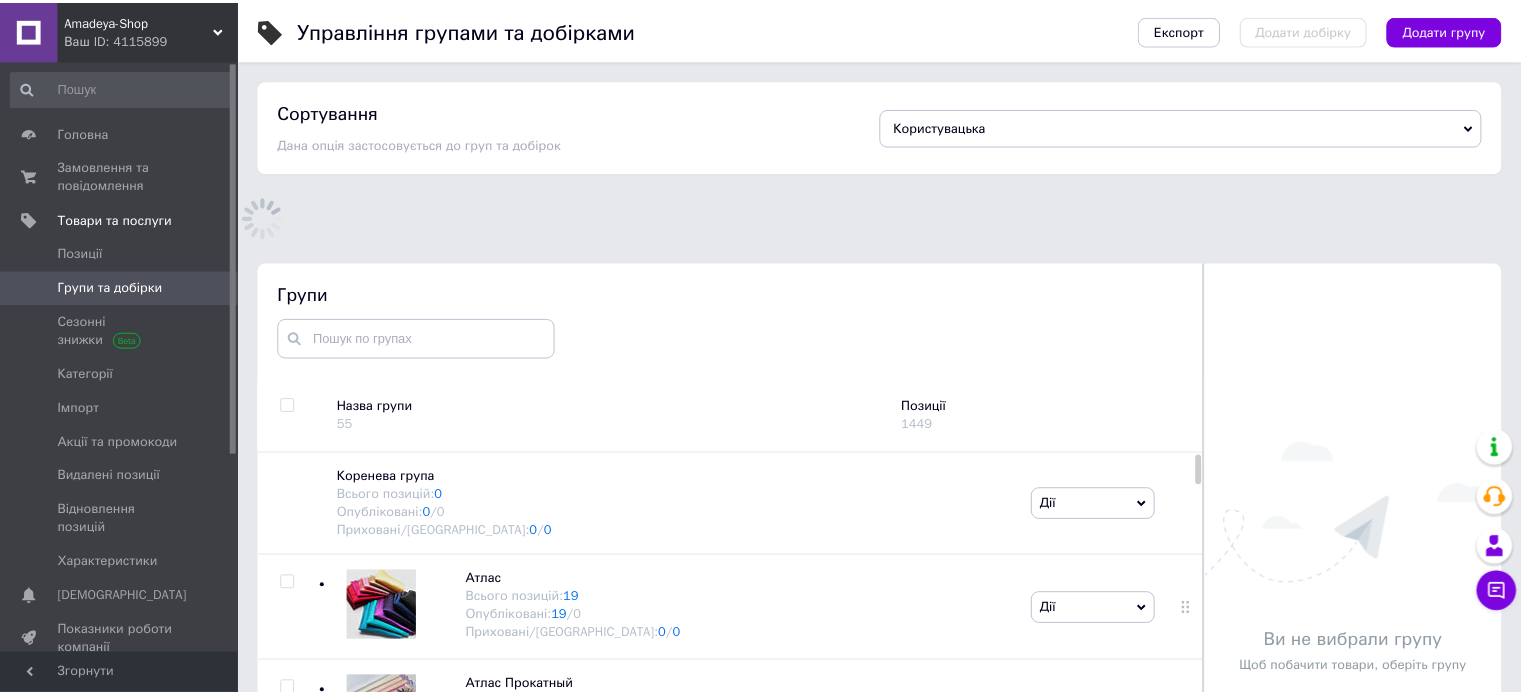 scroll, scrollTop: 139, scrollLeft: 0, axis: vertical 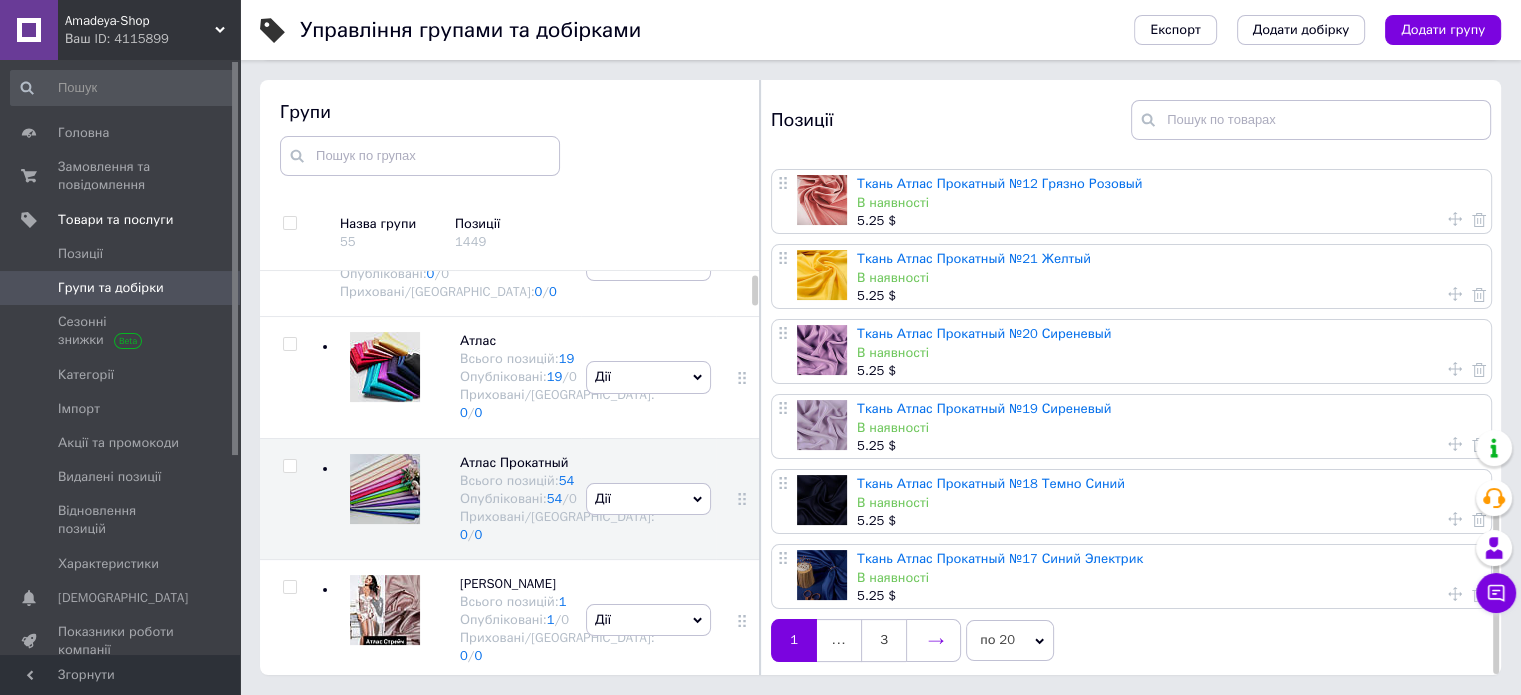 click 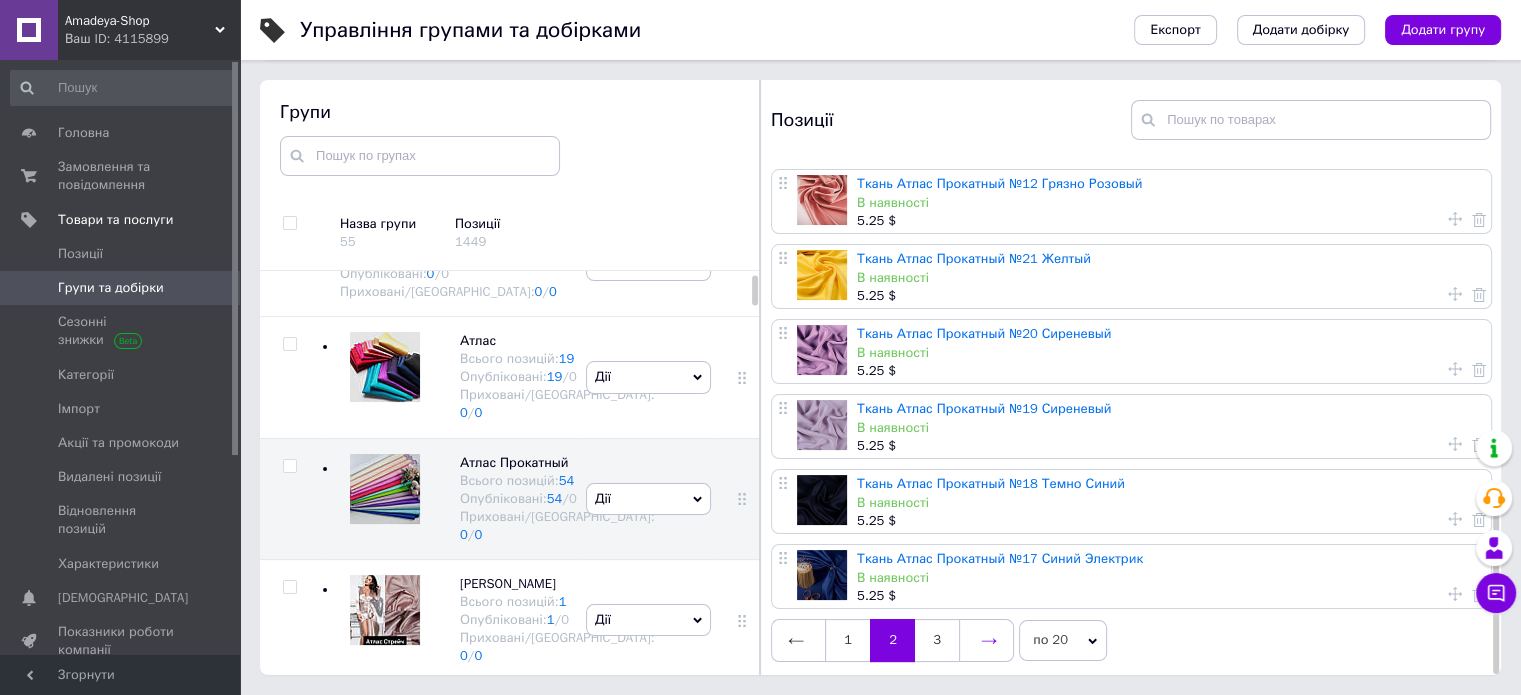 scroll, scrollTop: 0, scrollLeft: 0, axis: both 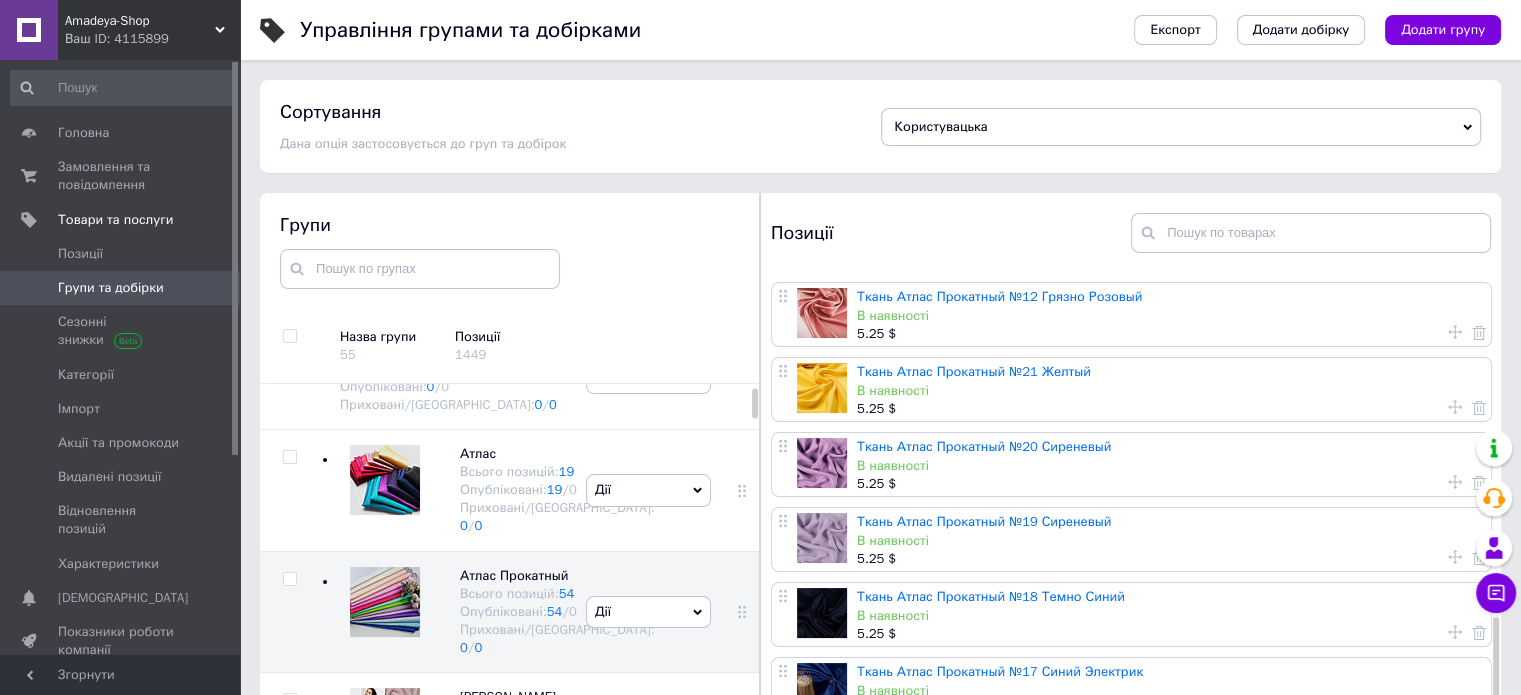 click on "Ткань Атлас Прокатный  №18 Темно Синий В наявності 5.25   $" at bounding box center (1131, 614) 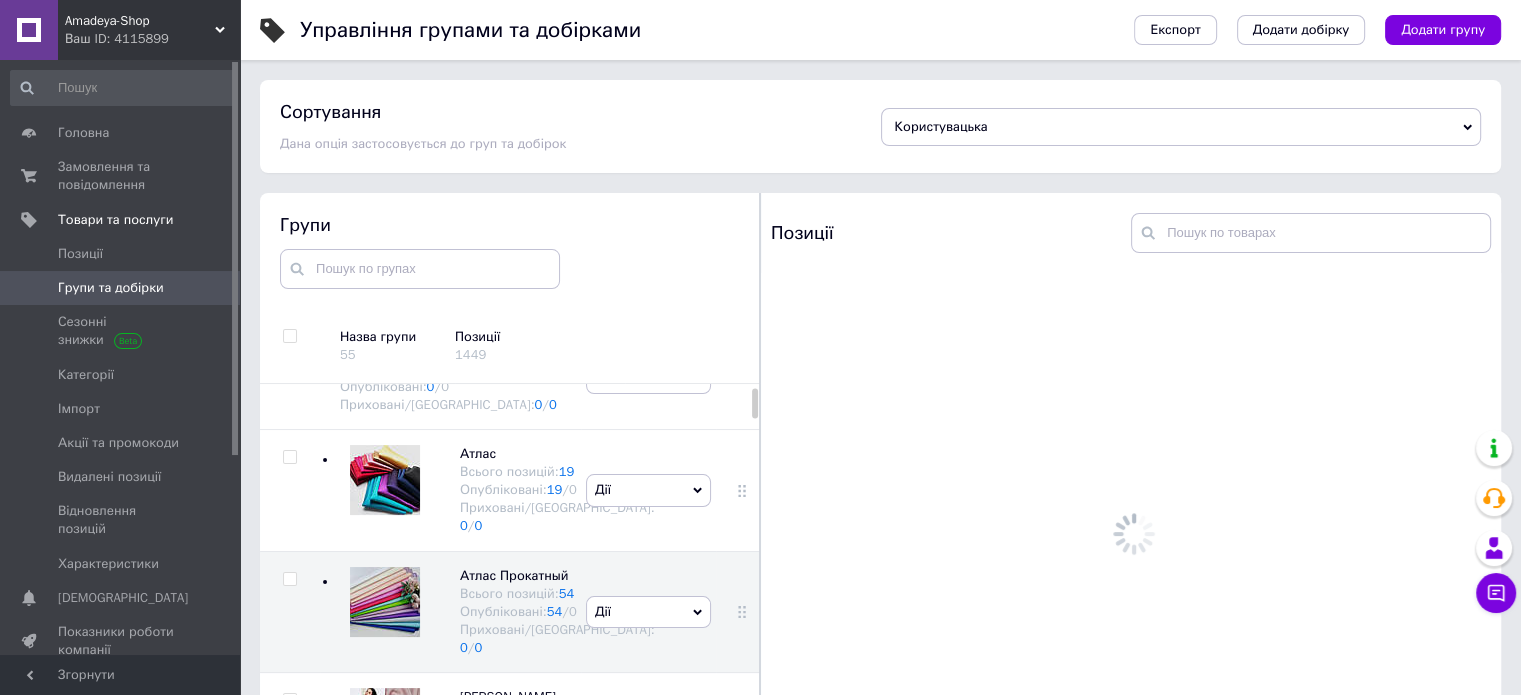 scroll, scrollTop: 0, scrollLeft: 0, axis: both 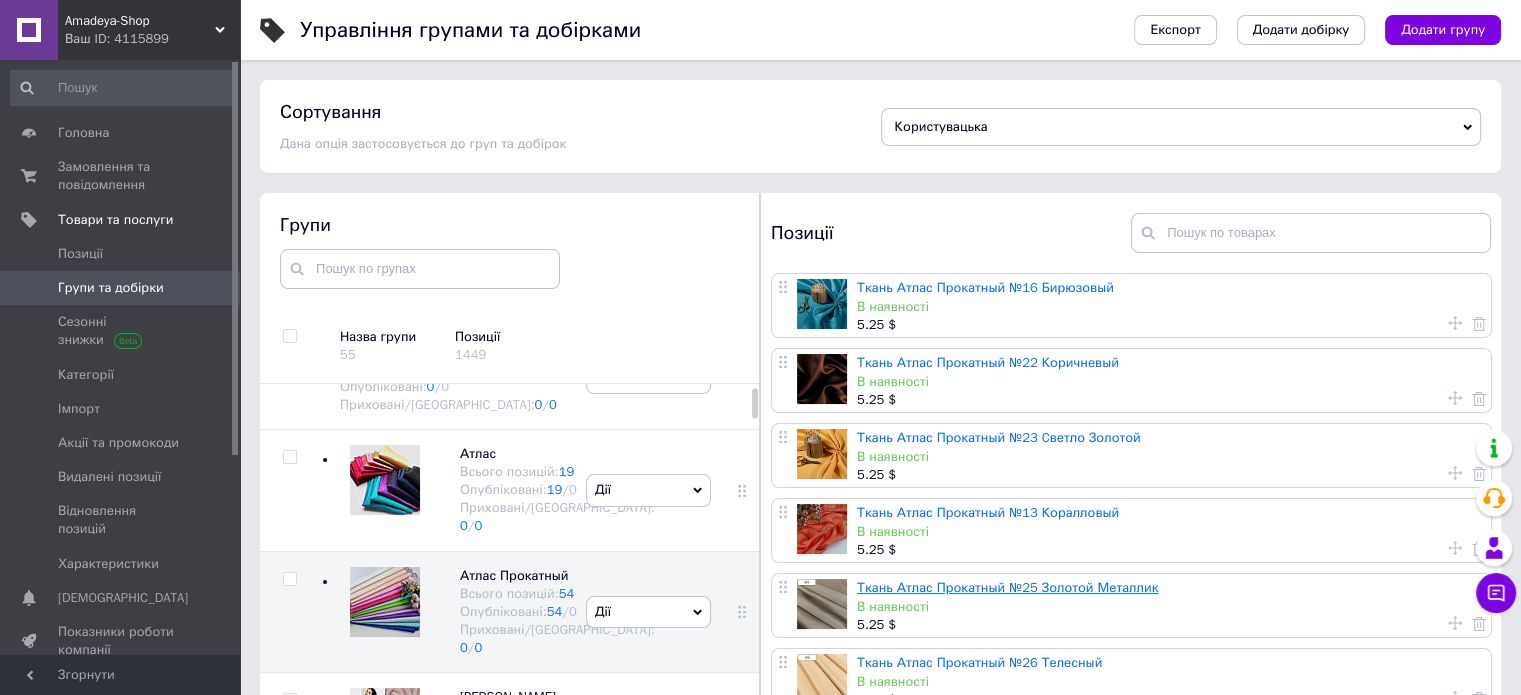 click on "Ткань Атлас Прокатный  №25 Золотой Металлик" at bounding box center (1008, 587) 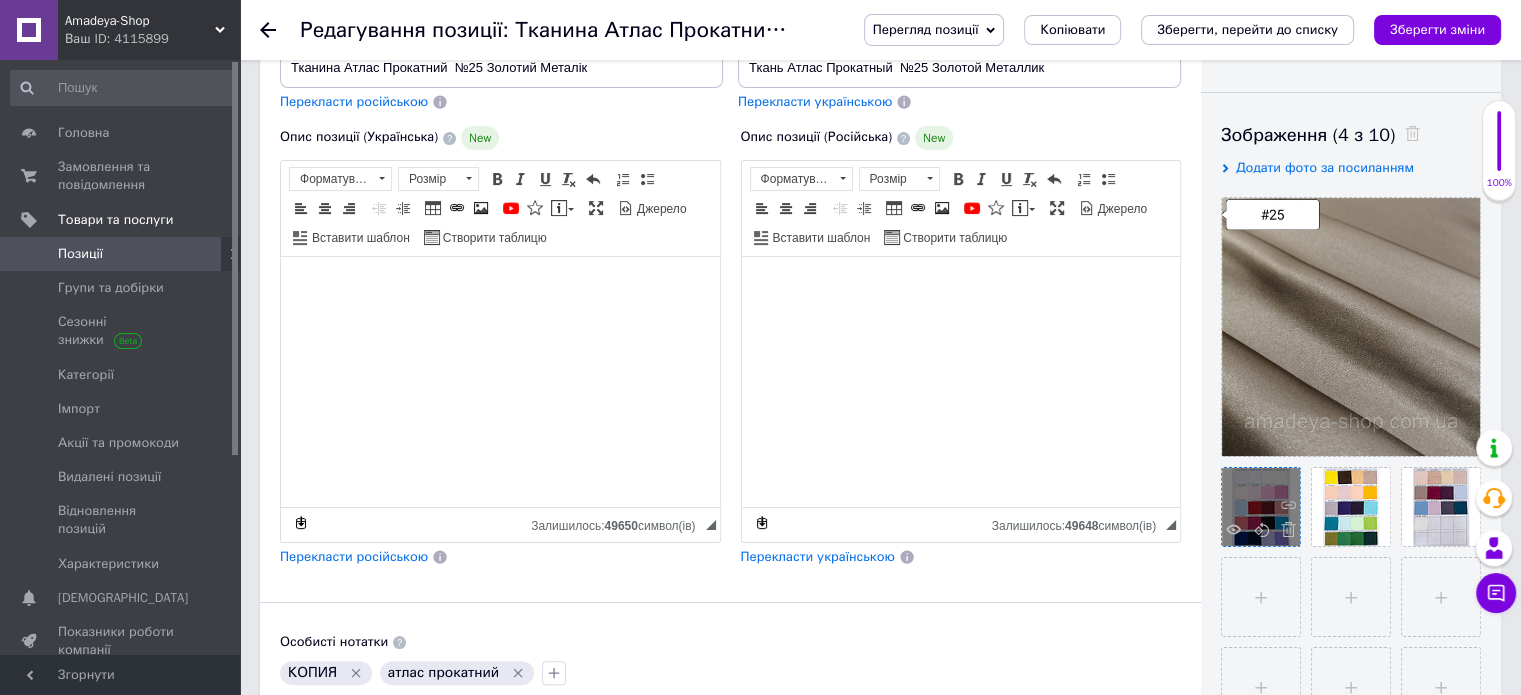scroll, scrollTop: 400, scrollLeft: 0, axis: vertical 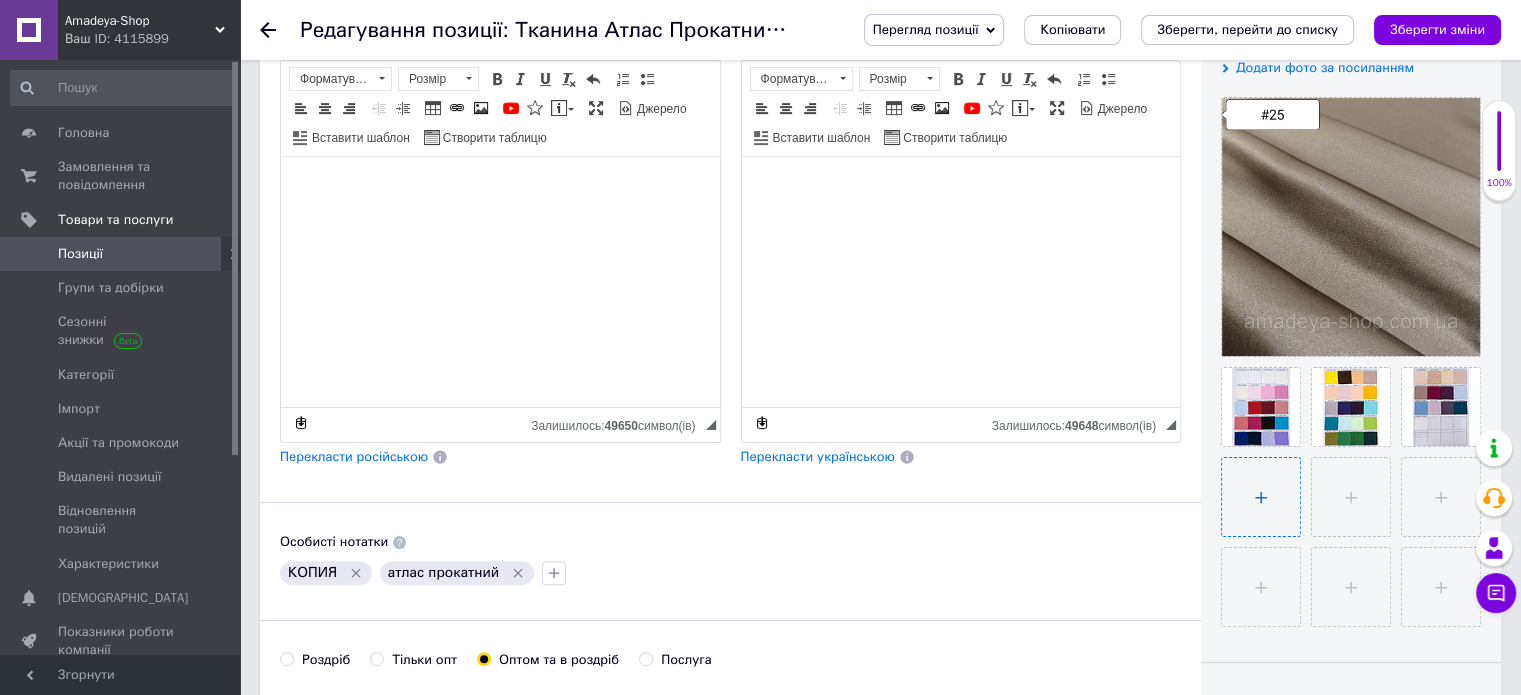 click at bounding box center [1261, 497] 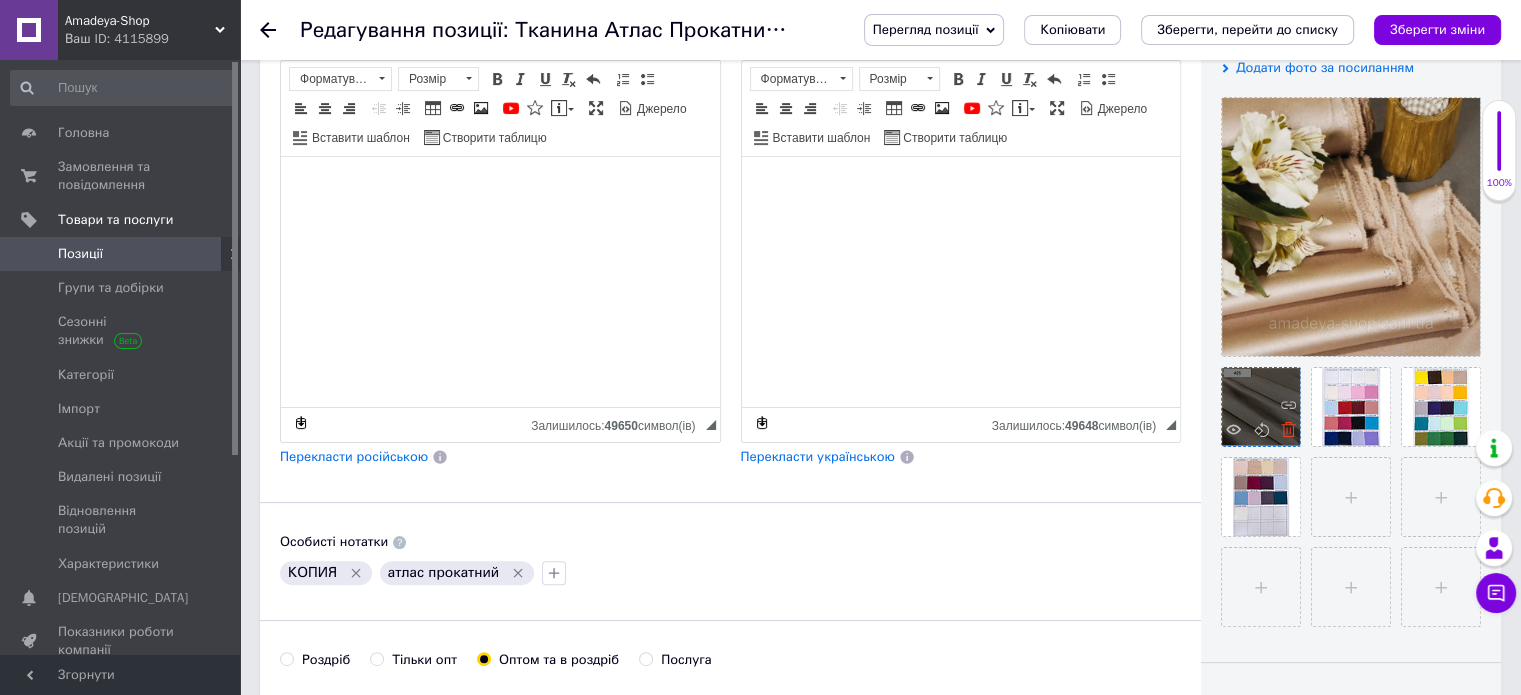 click 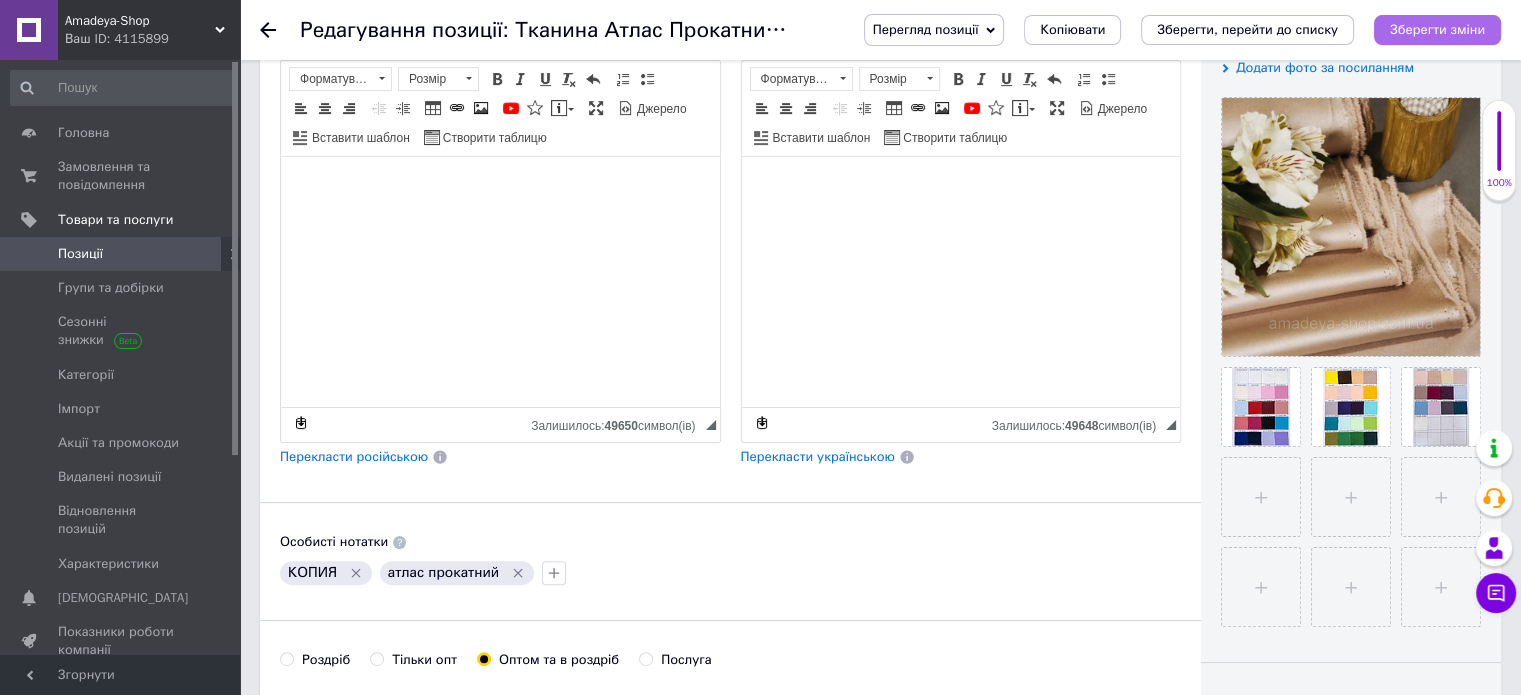 click on "Зберегти зміни" at bounding box center [1437, 29] 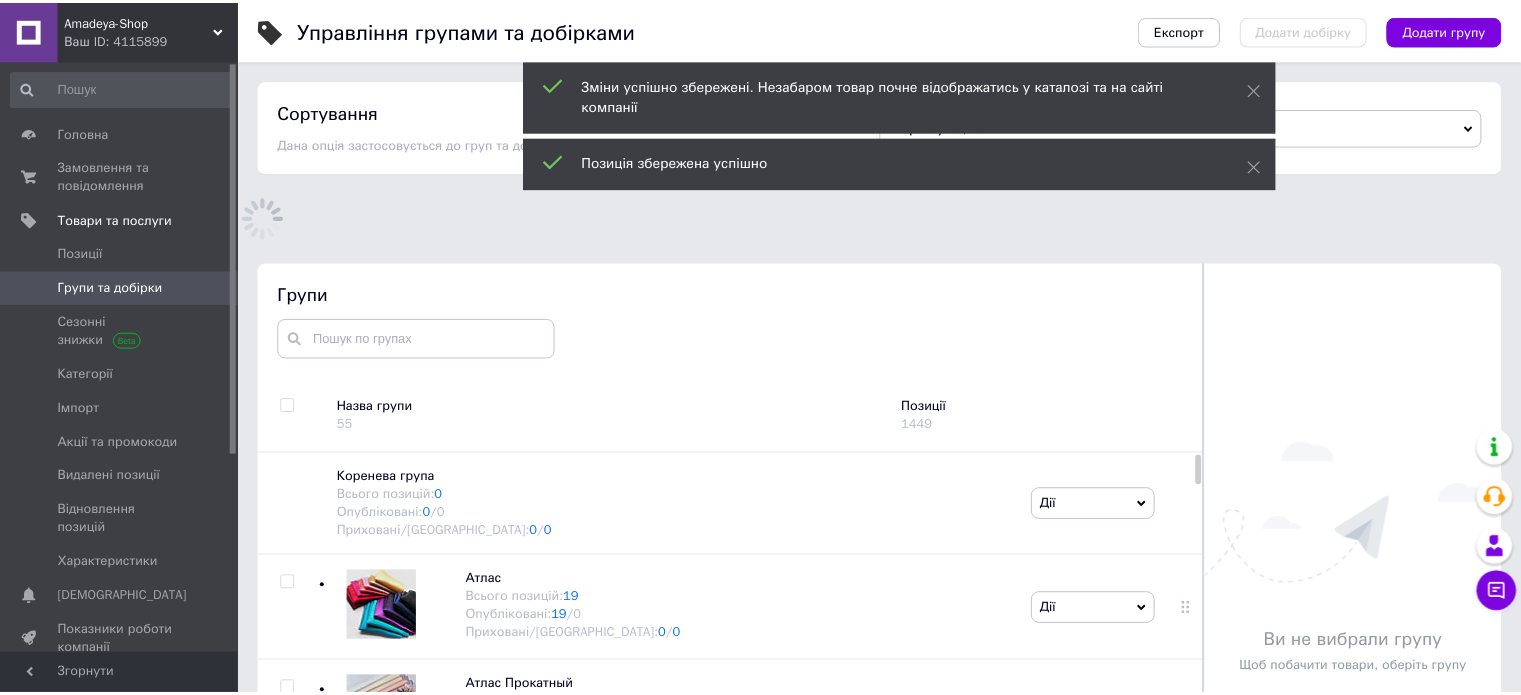 scroll, scrollTop: 139, scrollLeft: 0, axis: vertical 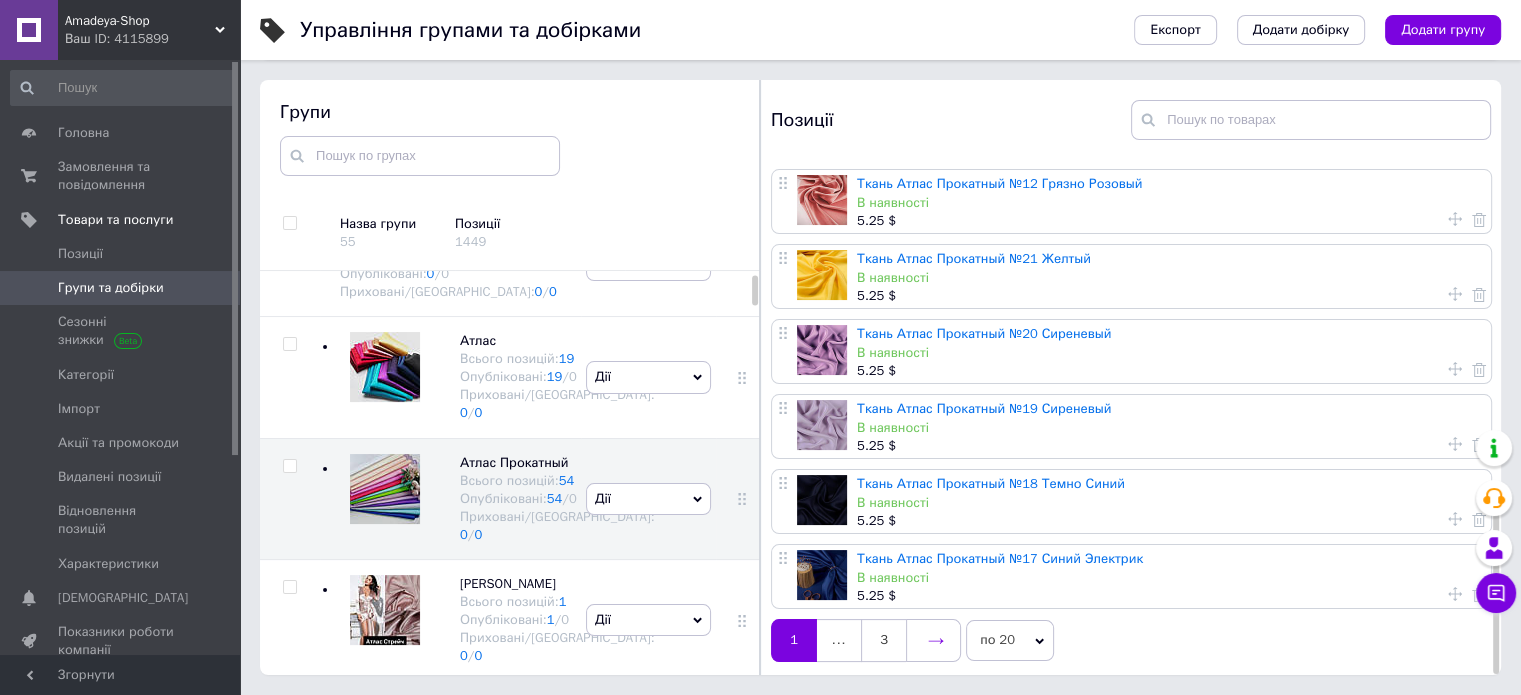 click 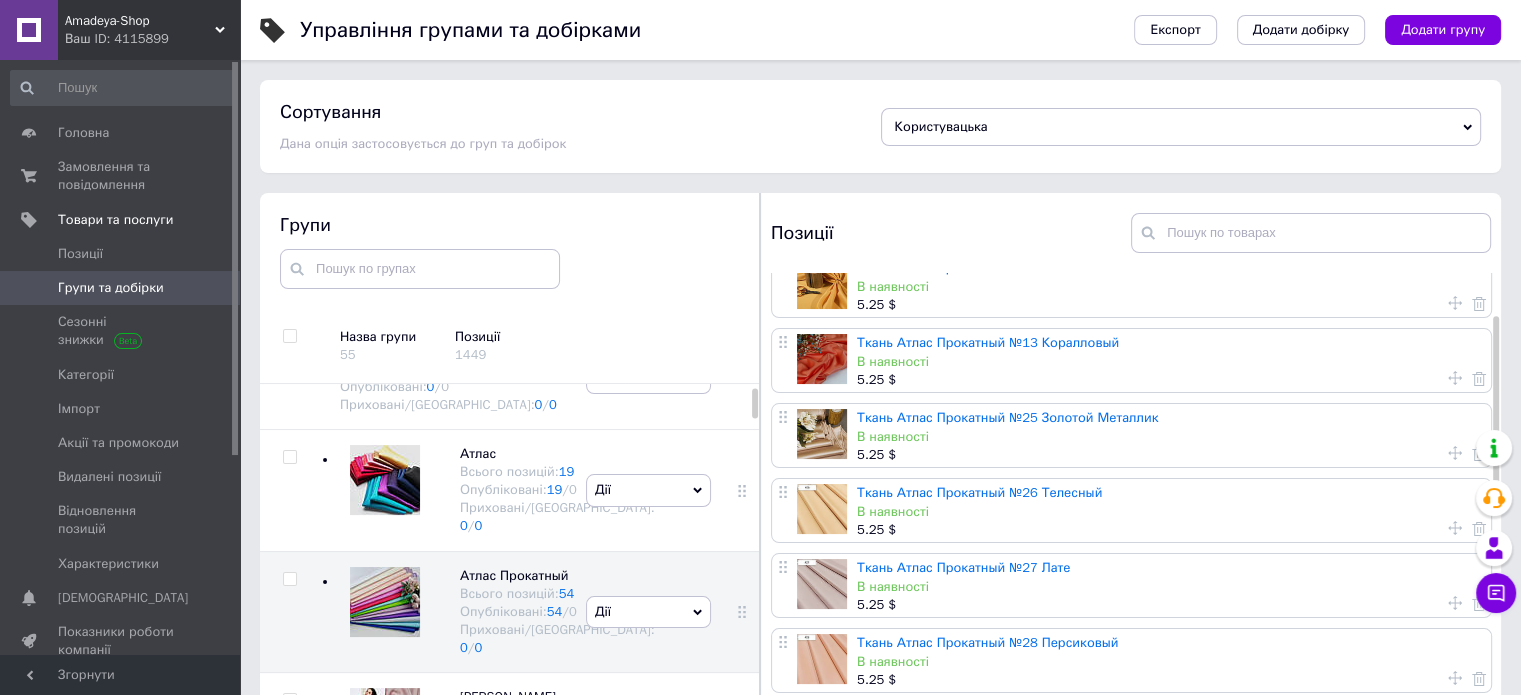 scroll, scrollTop: 200, scrollLeft: 0, axis: vertical 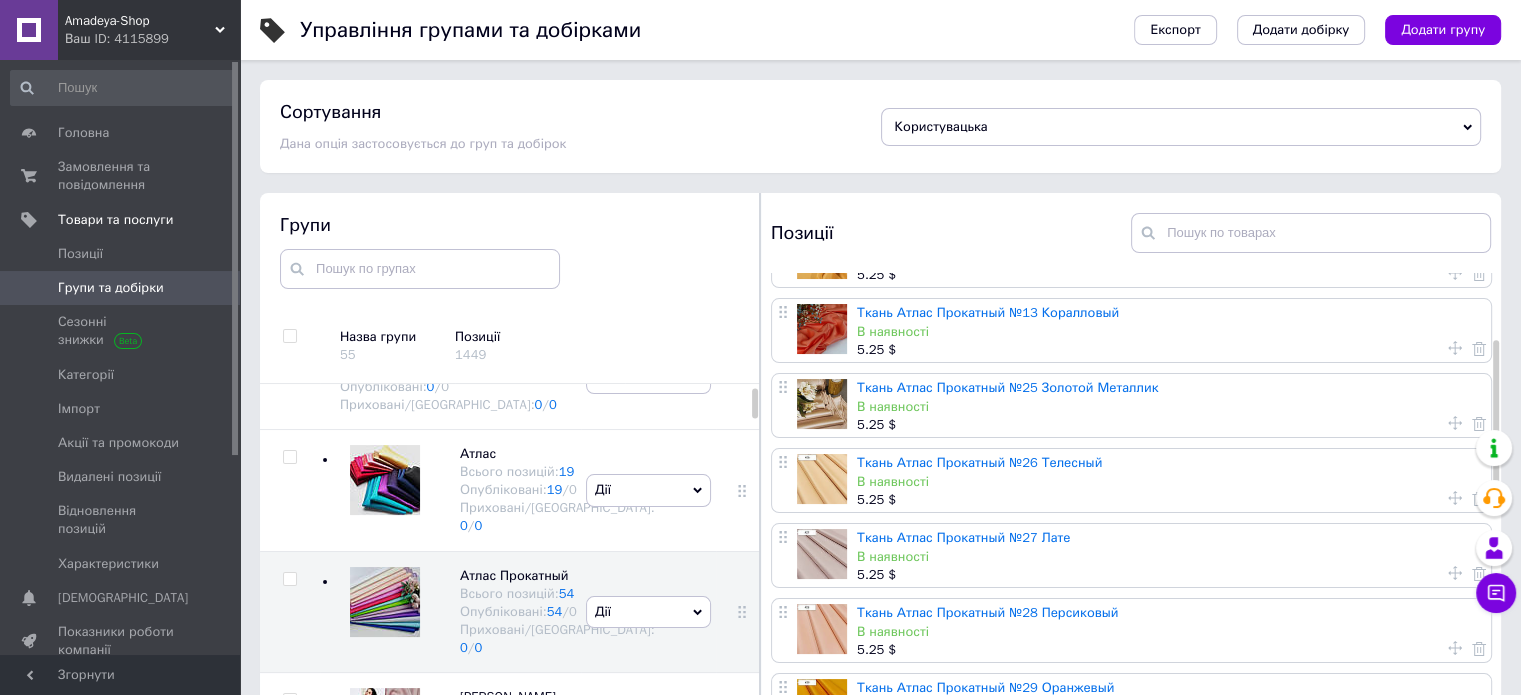 click on "Ткань Атлас Прокатный  №26 Телесный" at bounding box center (979, 462) 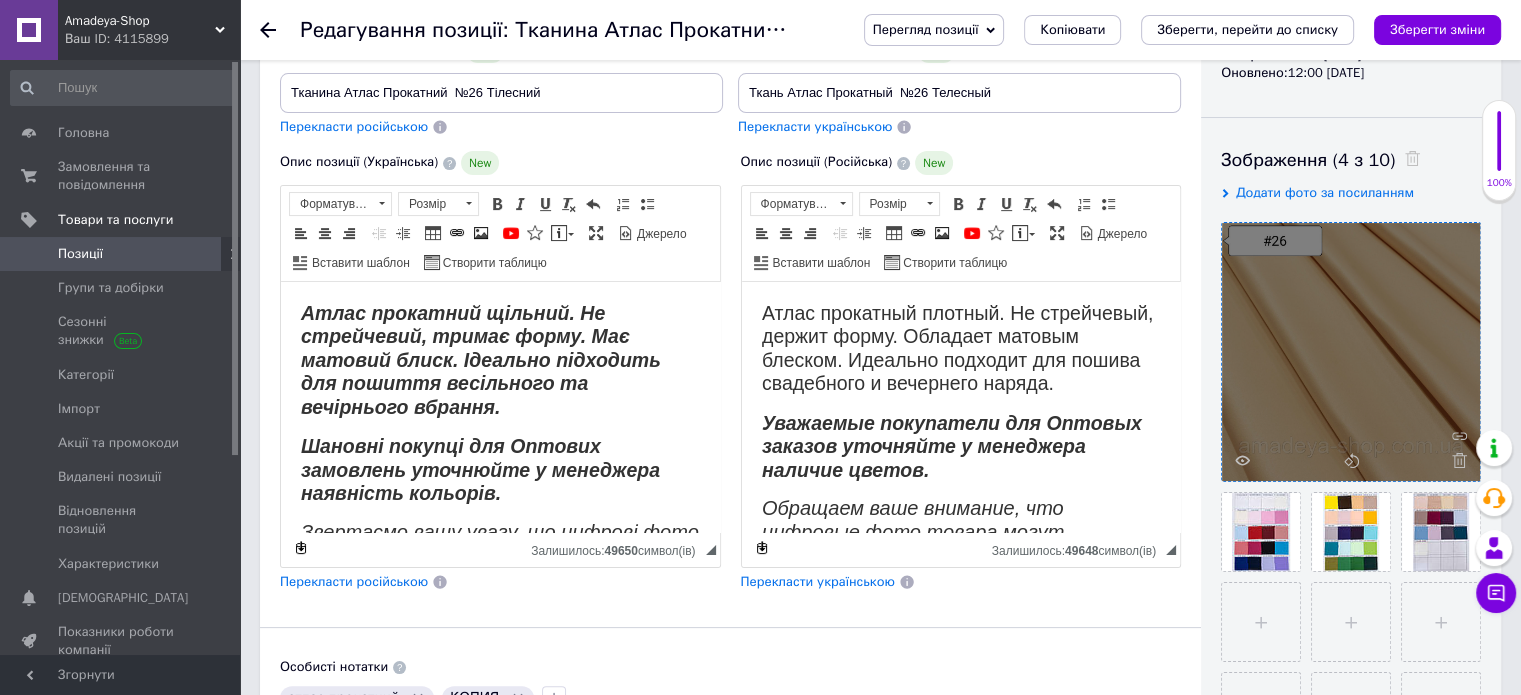 scroll, scrollTop: 300, scrollLeft: 0, axis: vertical 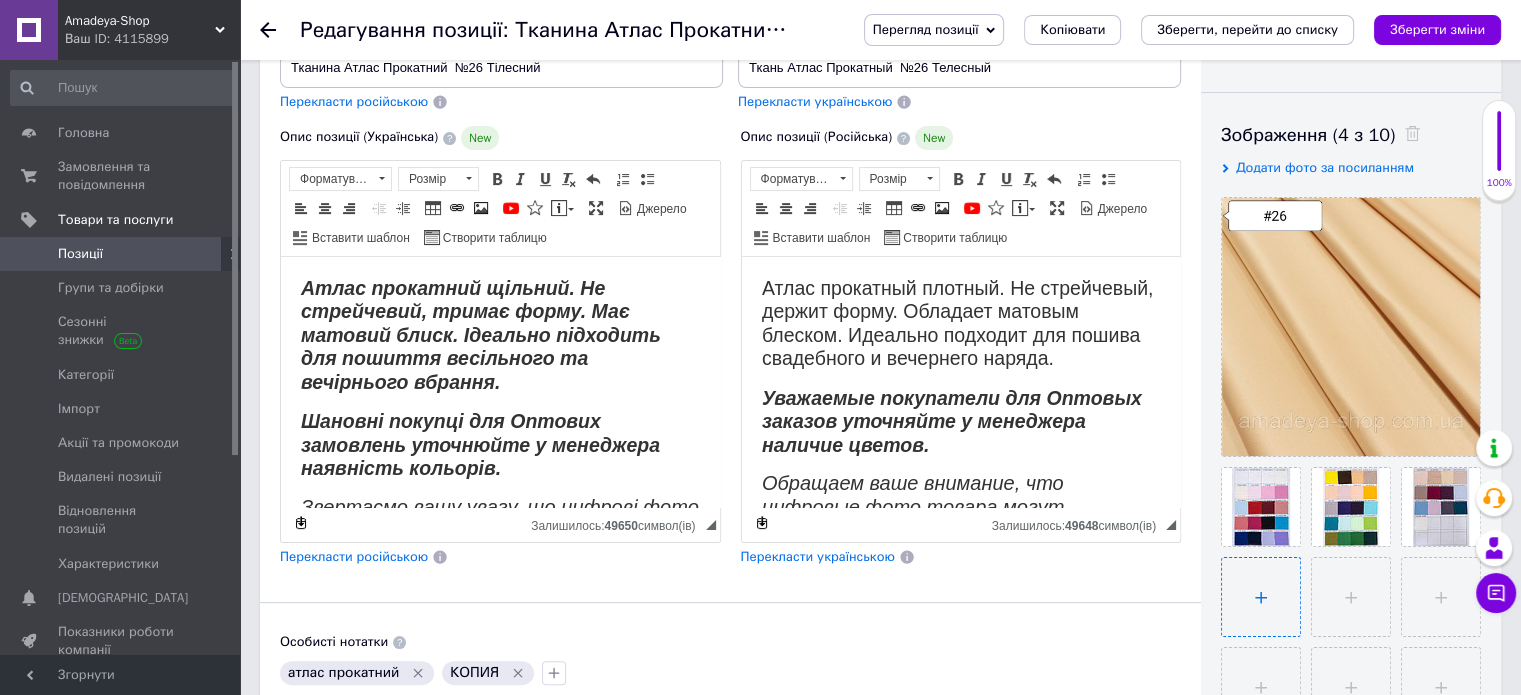 click at bounding box center [1261, 597] 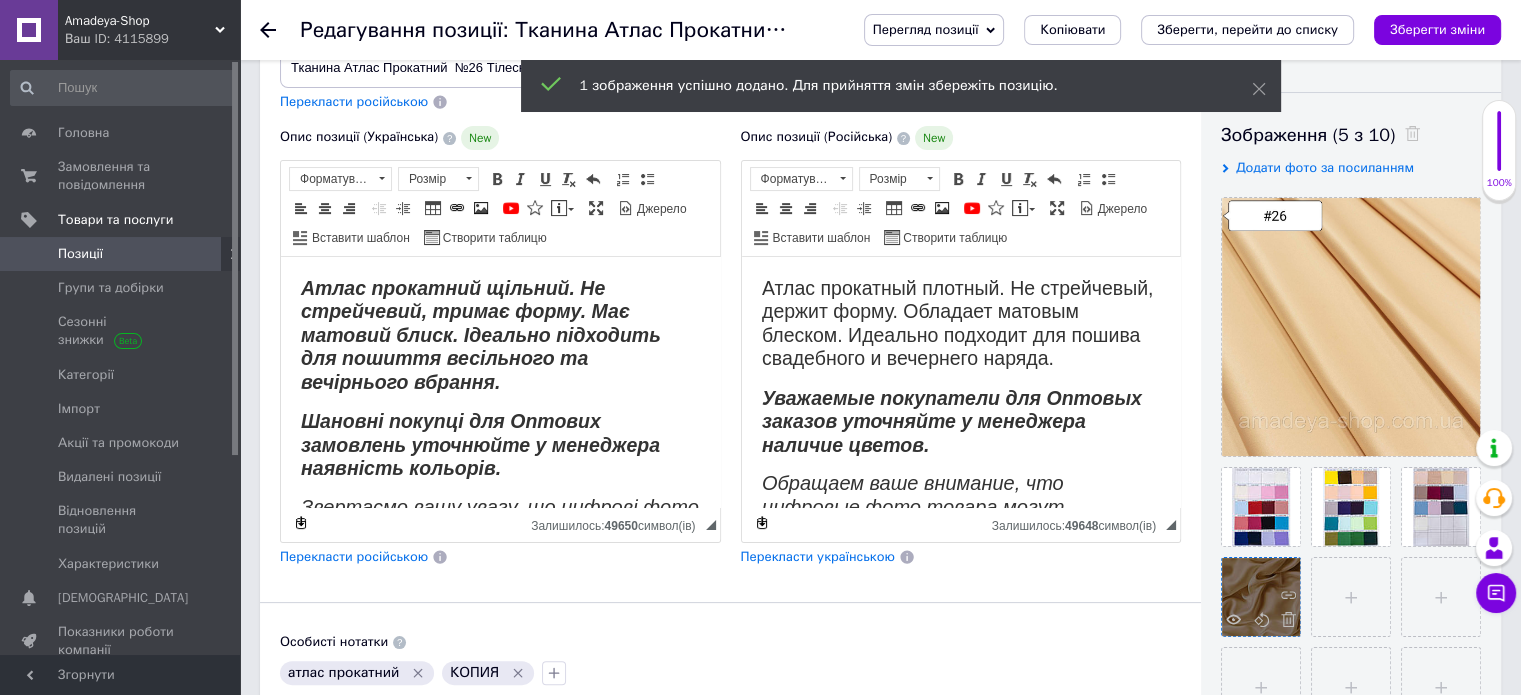click at bounding box center [1261, 597] 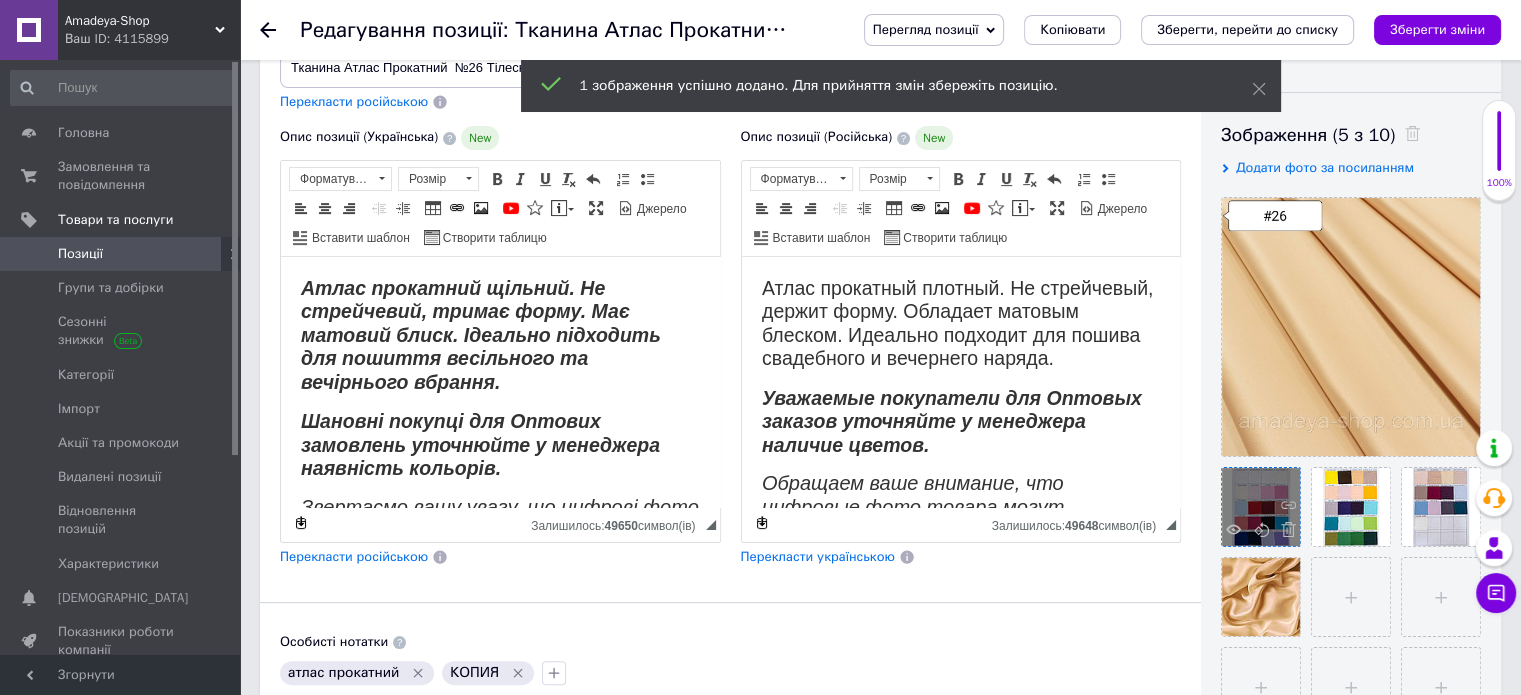 drag, startPoint x: 1247, startPoint y: 585, endPoint x: 1247, endPoint y: 536, distance: 49 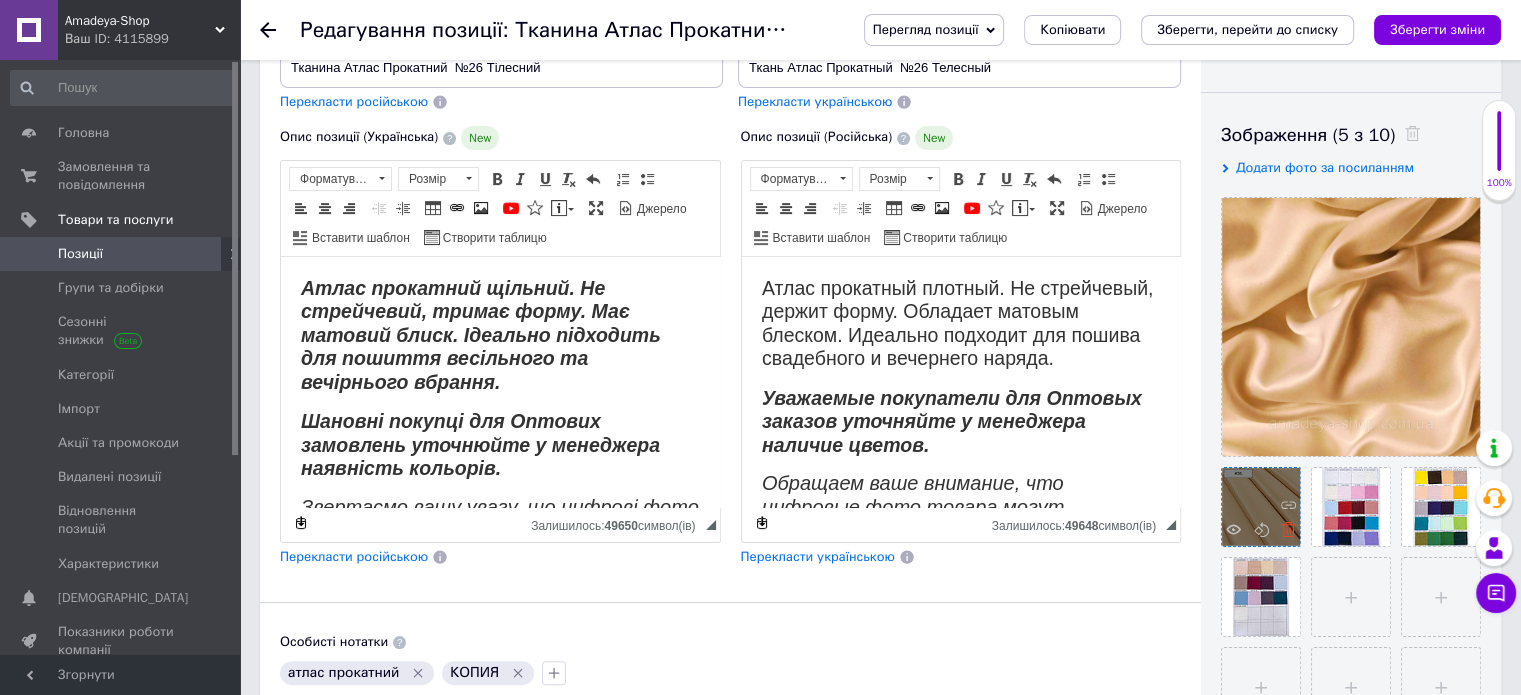 click 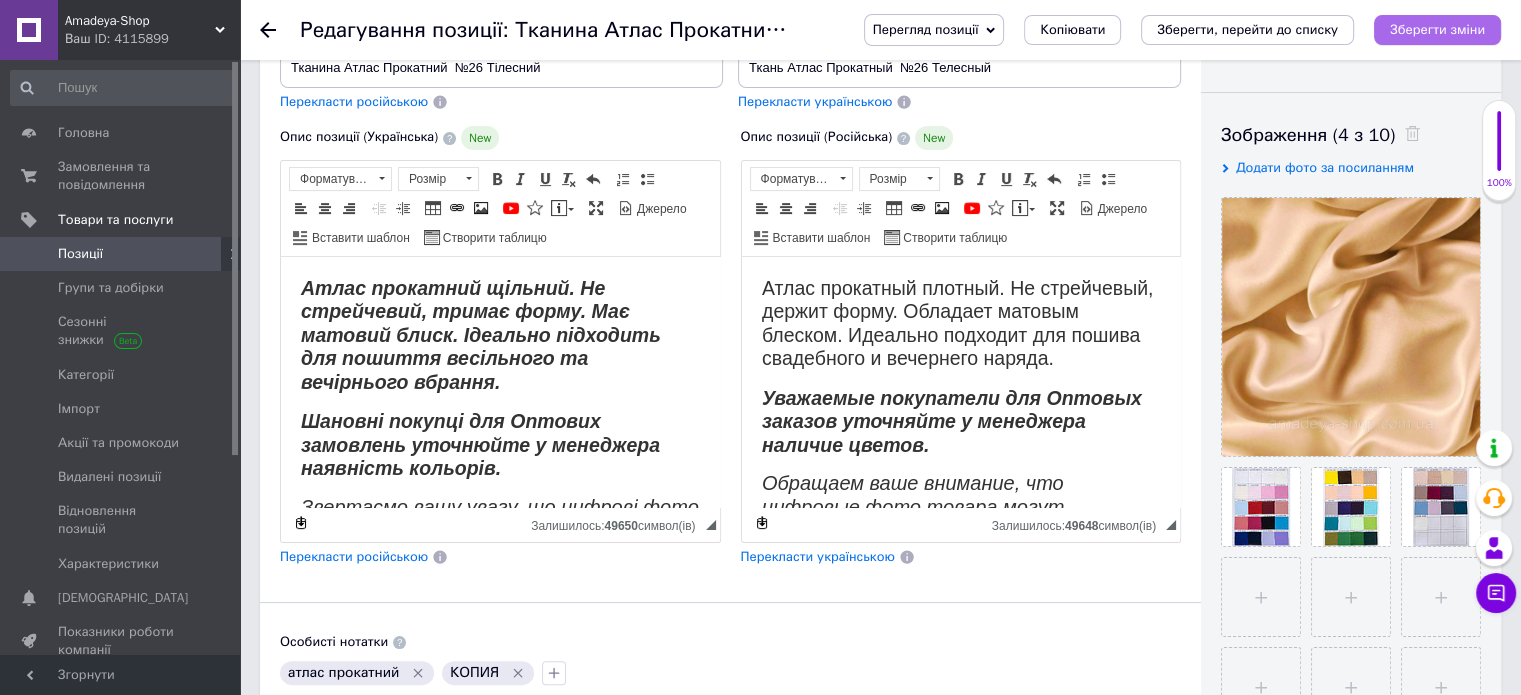 click on "Зберегти зміни" at bounding box center [1437, 29] 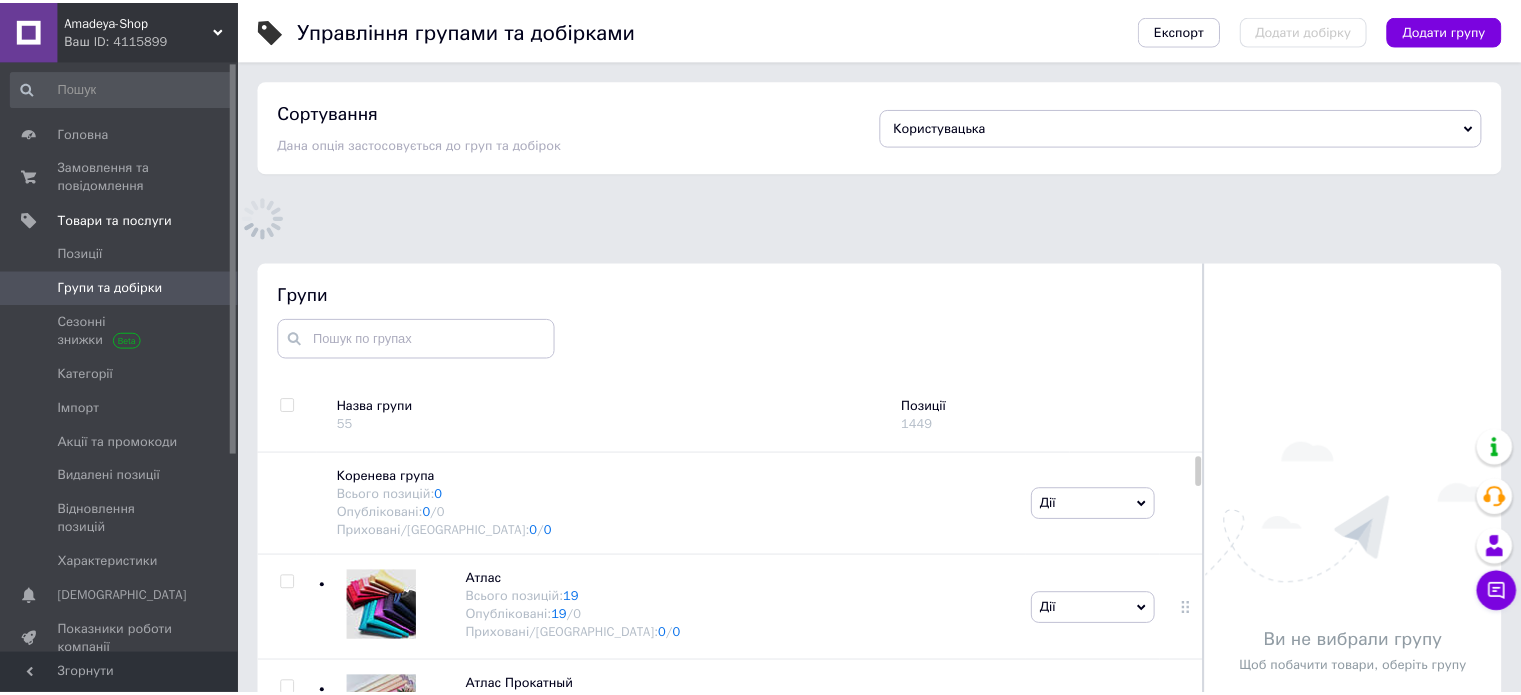 scroll, scrollTop: 183, scrollLeft: 0, axis: vertical 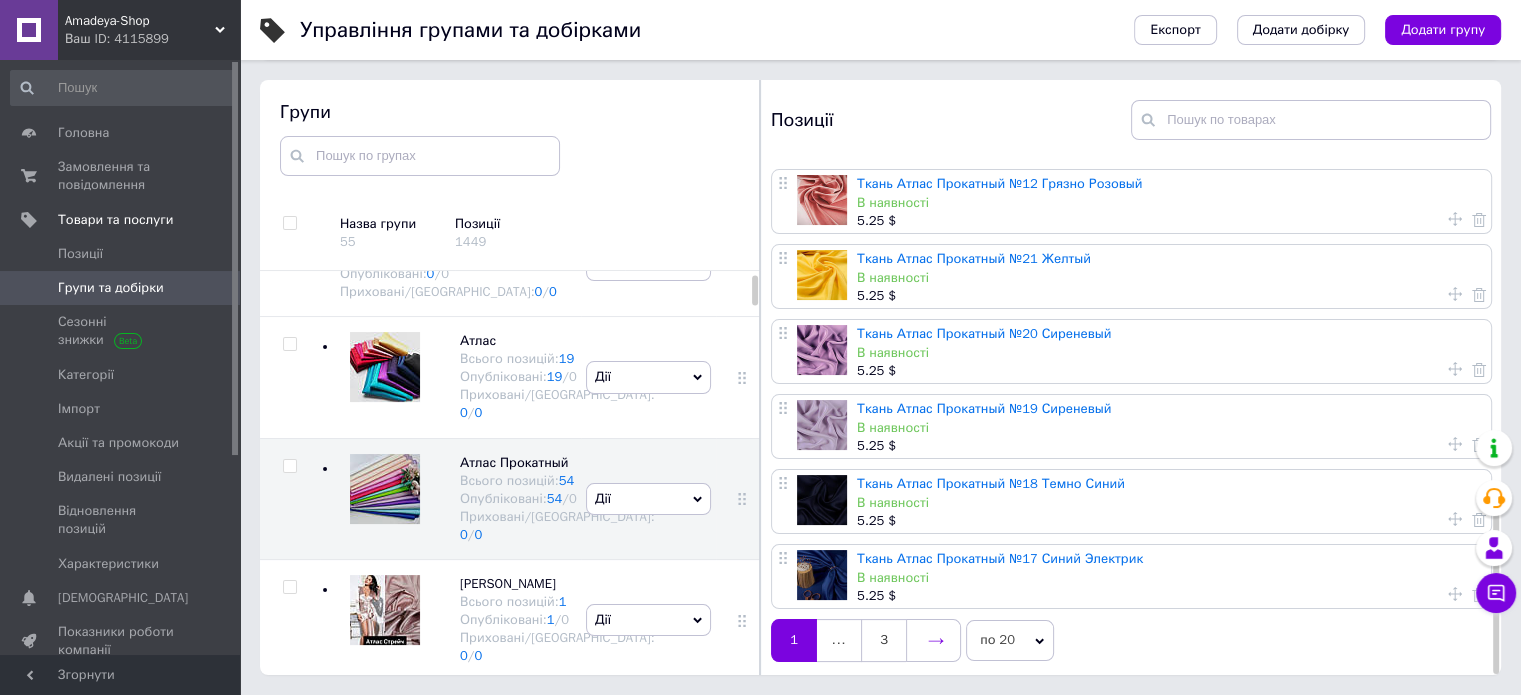 click 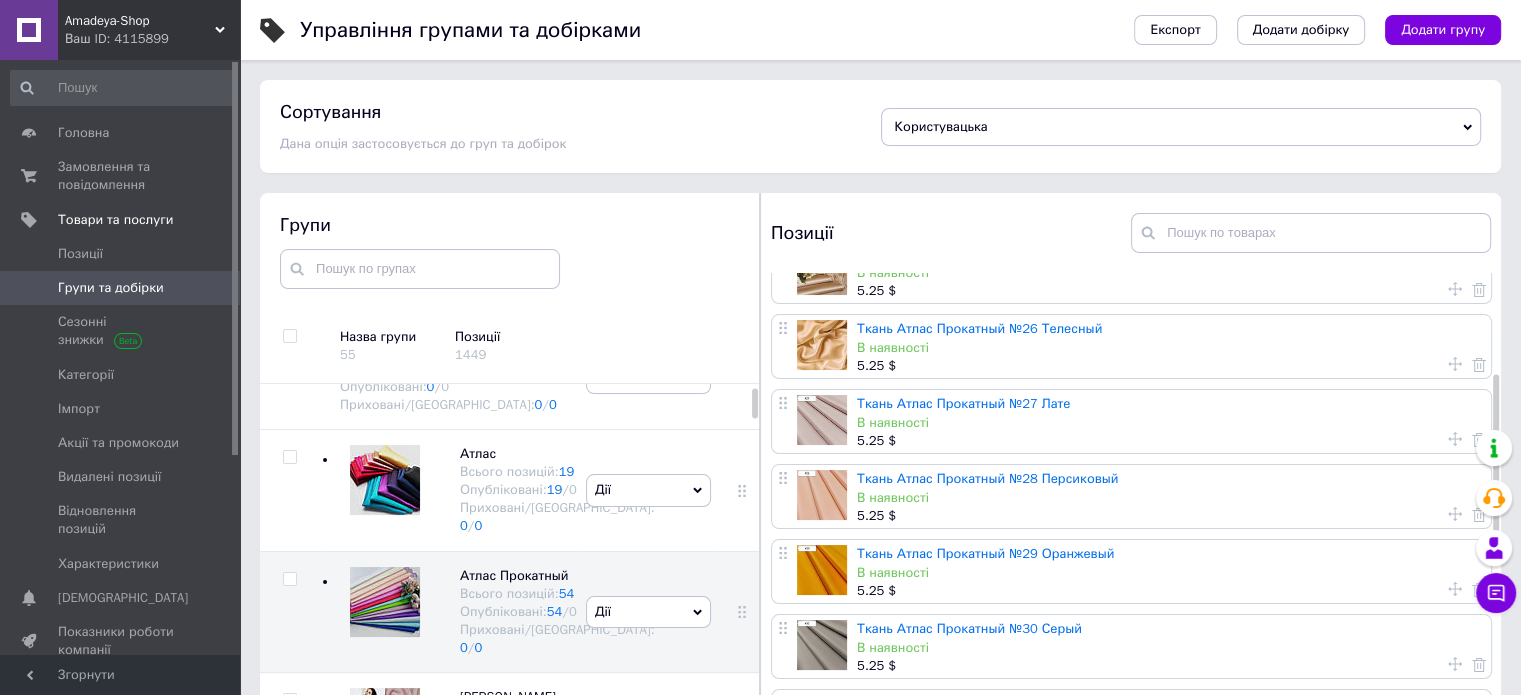 scroll, scrollTop: 300, scrollLeft: 0, axis: vertical 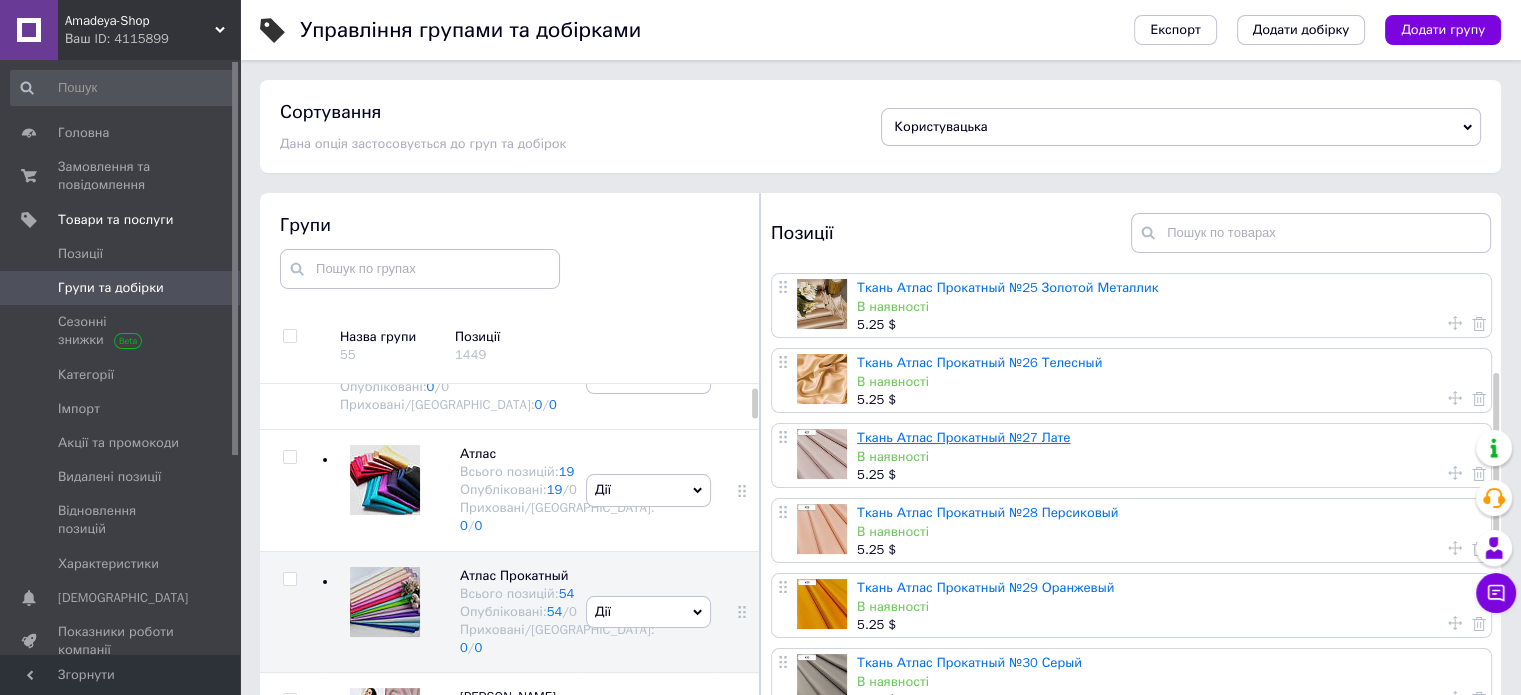 click on "Ткань Атлас Прокатный  №27  Лате" at bounding box center (963, 437) 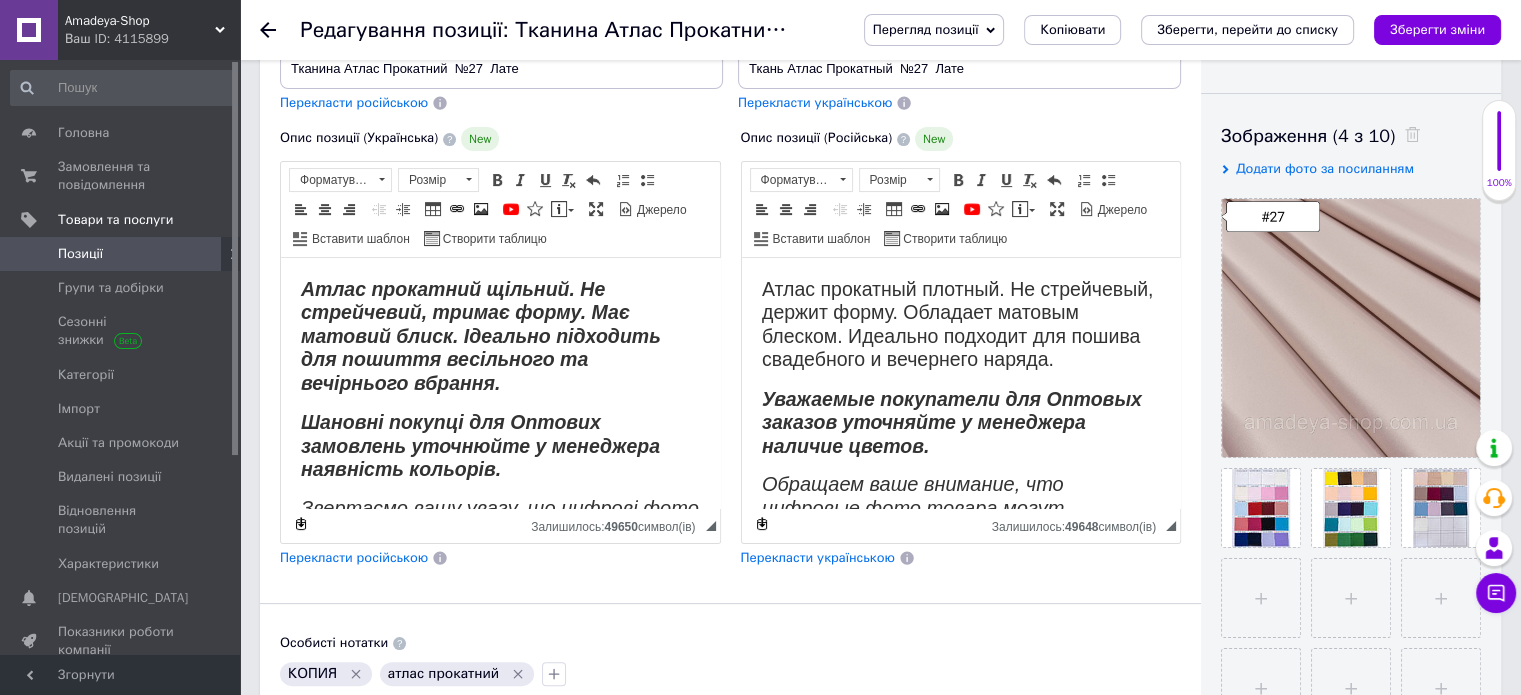 scroll, scrollTop: 300, scrollLeft: 0, axis: vertical 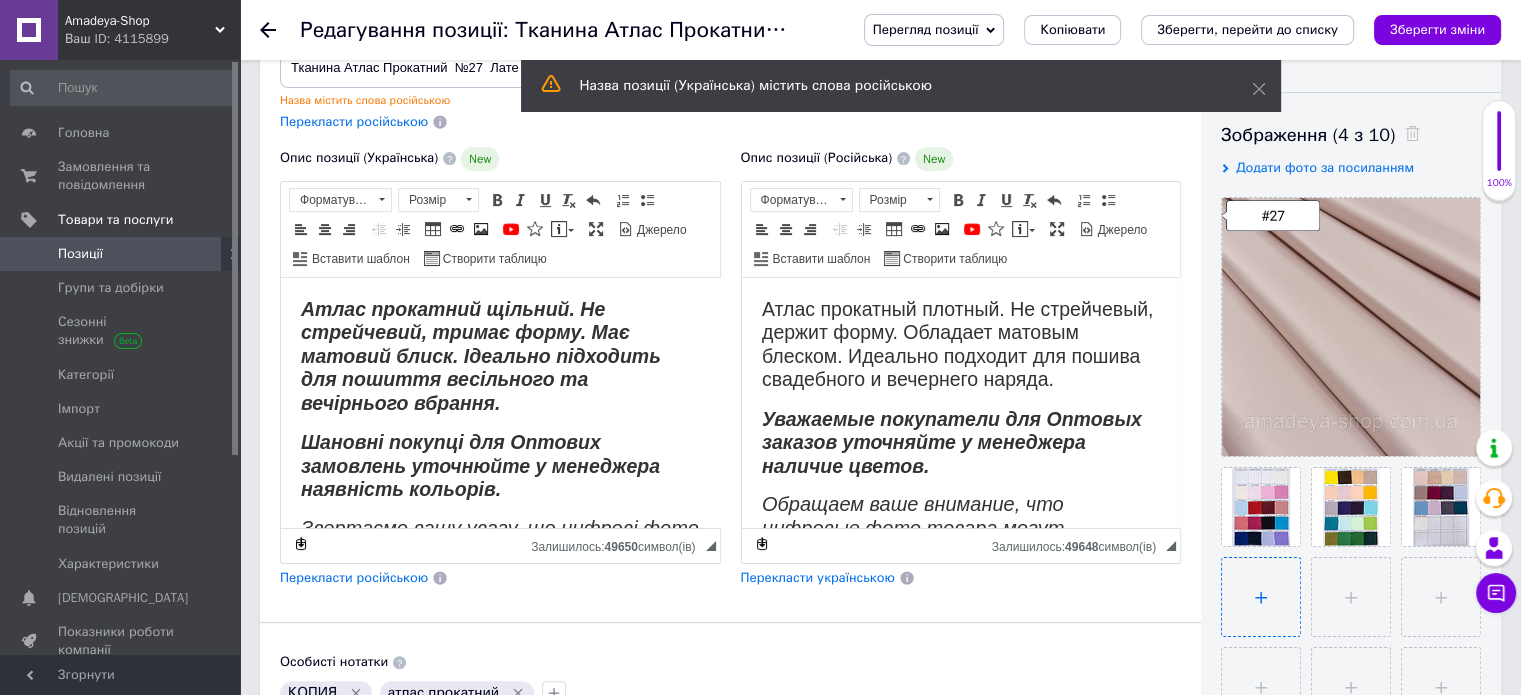click at bounding box center [1261, 597] 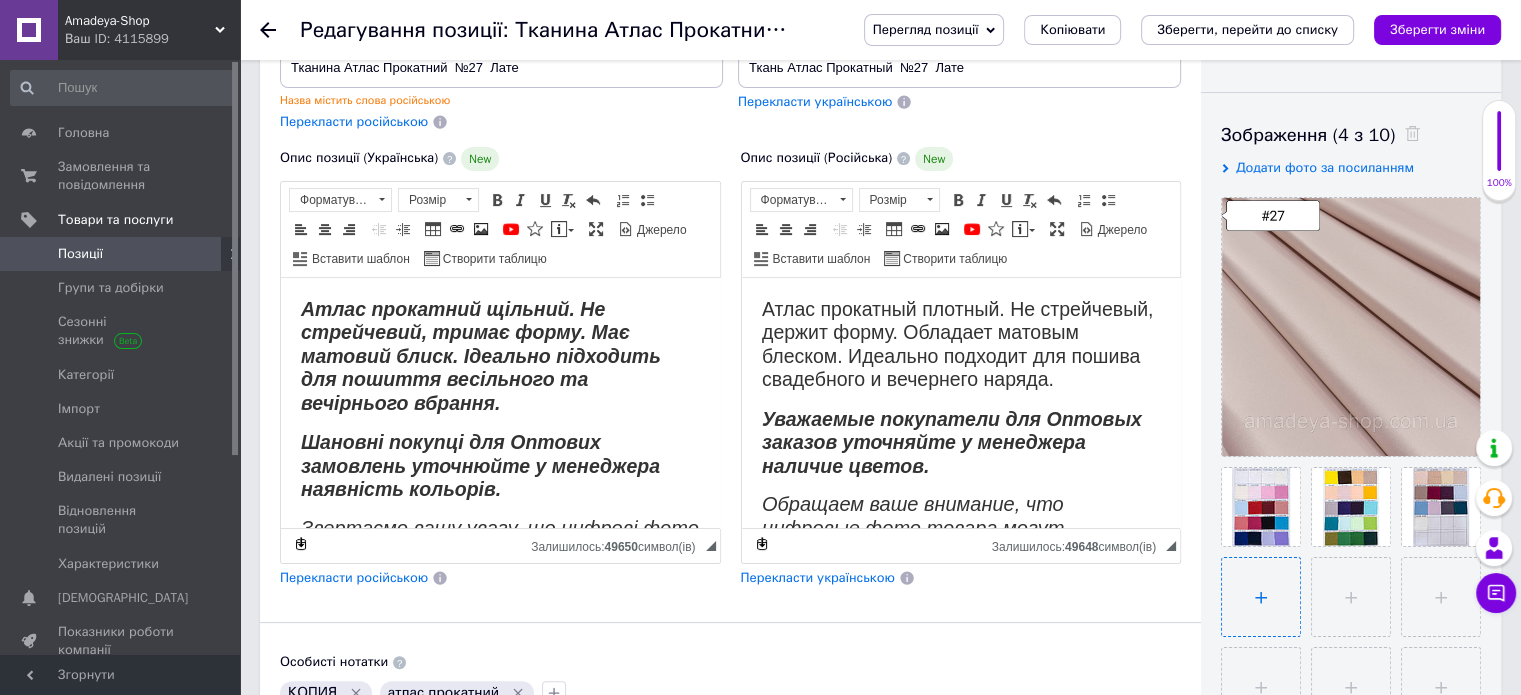 type on "C:\fakepath\№27 Атлас Прокатный (Лате).jpg" 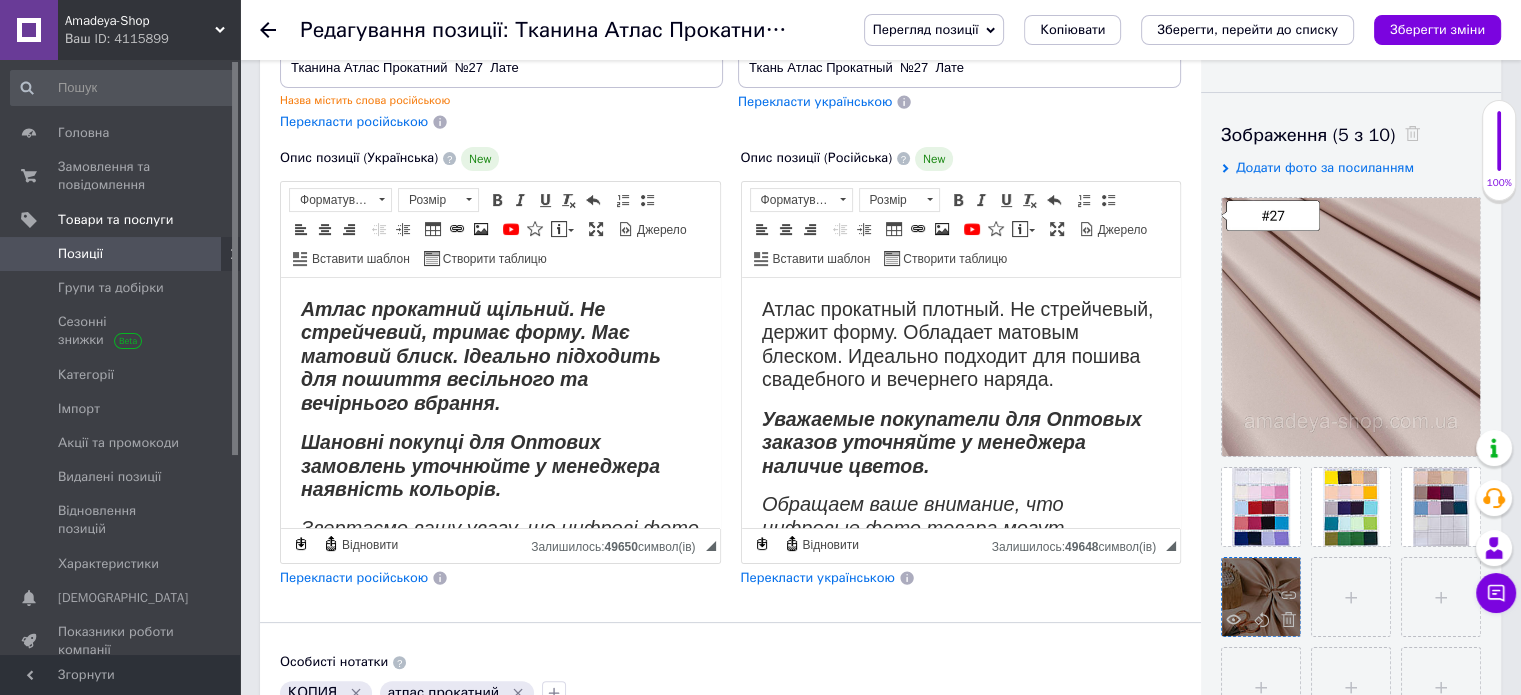 click at bounding box center (1261, 597) 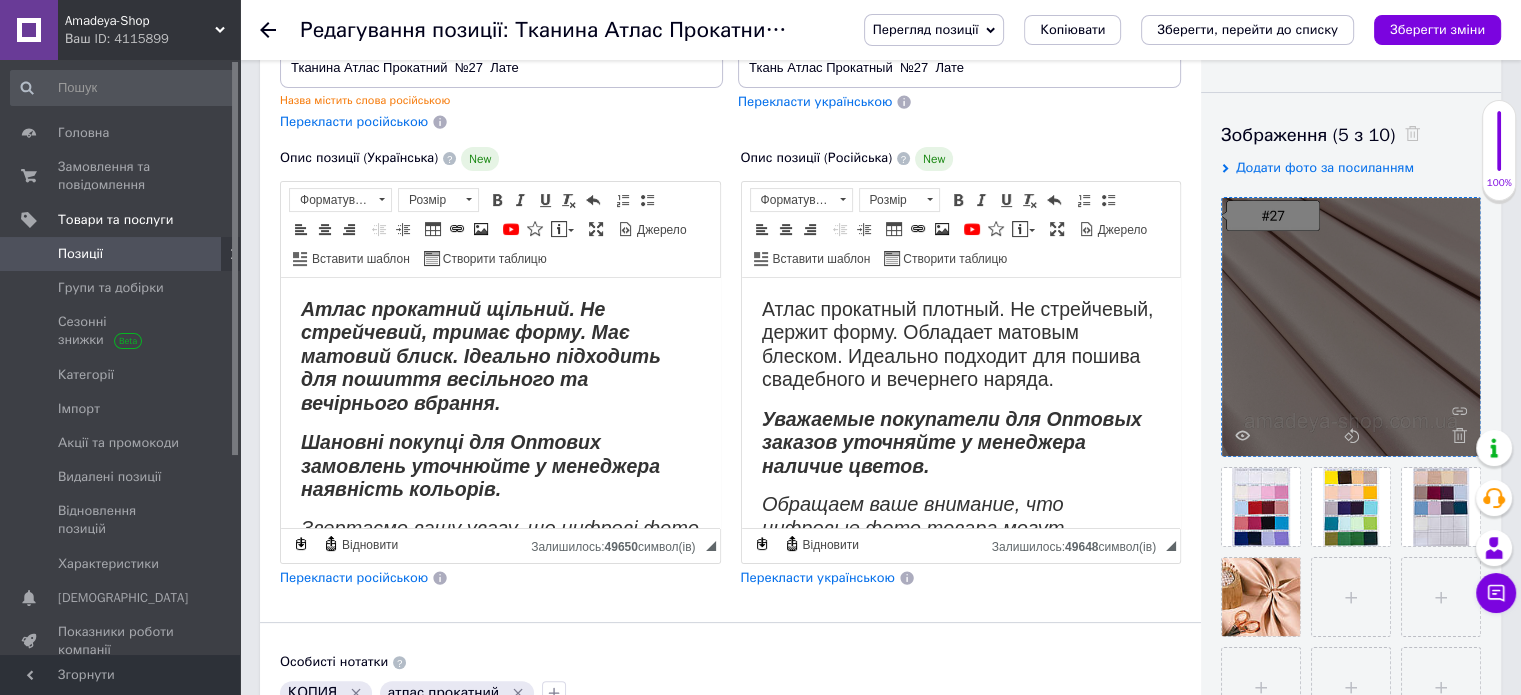 drag, startPoint x: 1248, startPoint y: 586, endPoint x: 1322, endPoint y: 421, distance: 180.83418 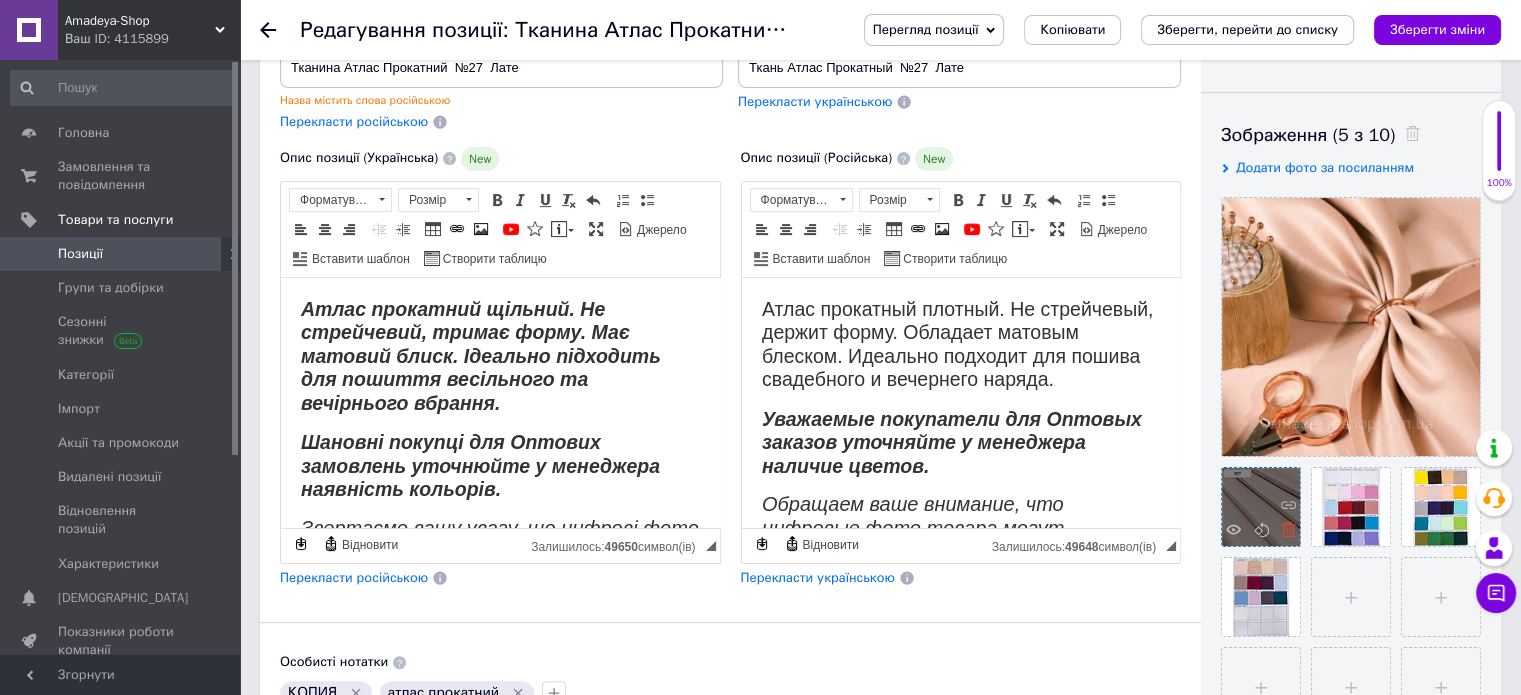 click 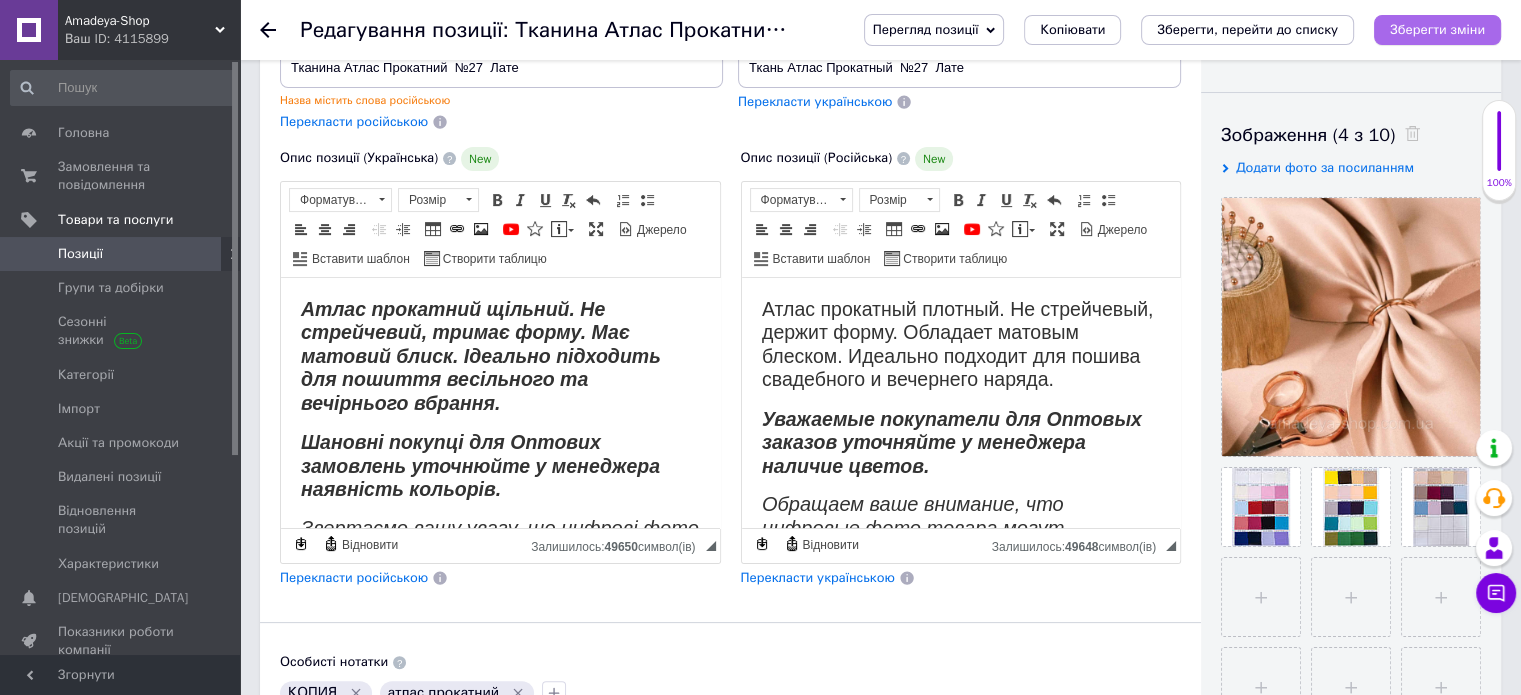 click on "Зберегти зміни" at bounding box center [1437, 29] 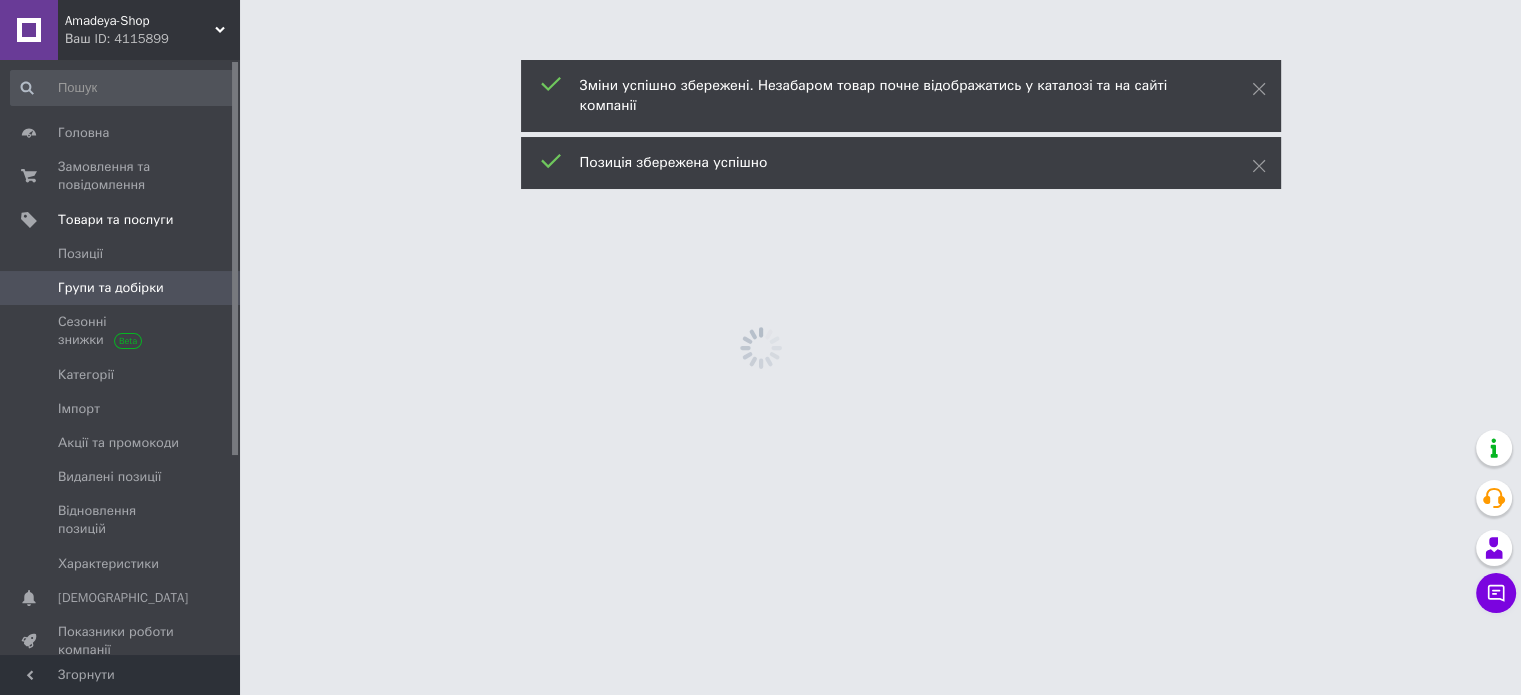 scroll, scrollTop: 0, scrollLeft: 0, axis: both 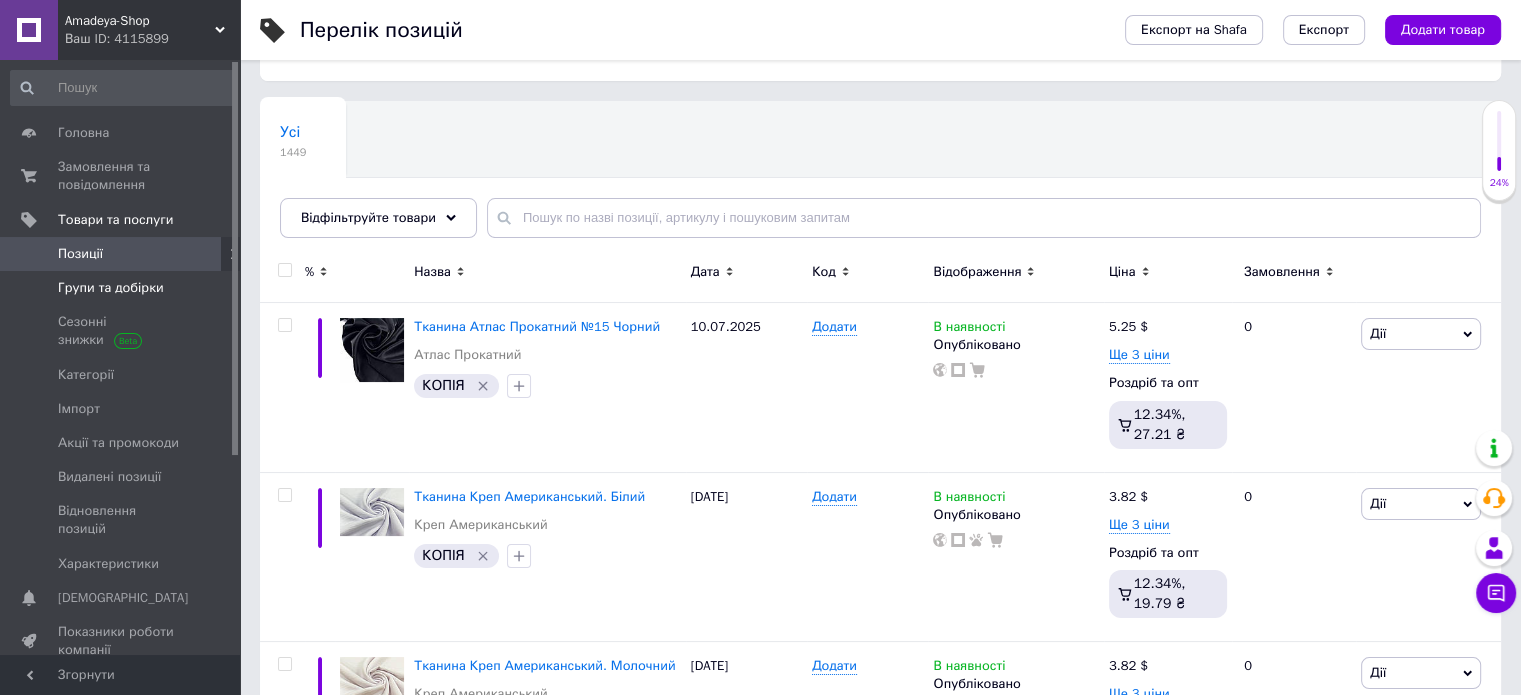 click on "Групи та добірки" at bounding box center (111, 288) 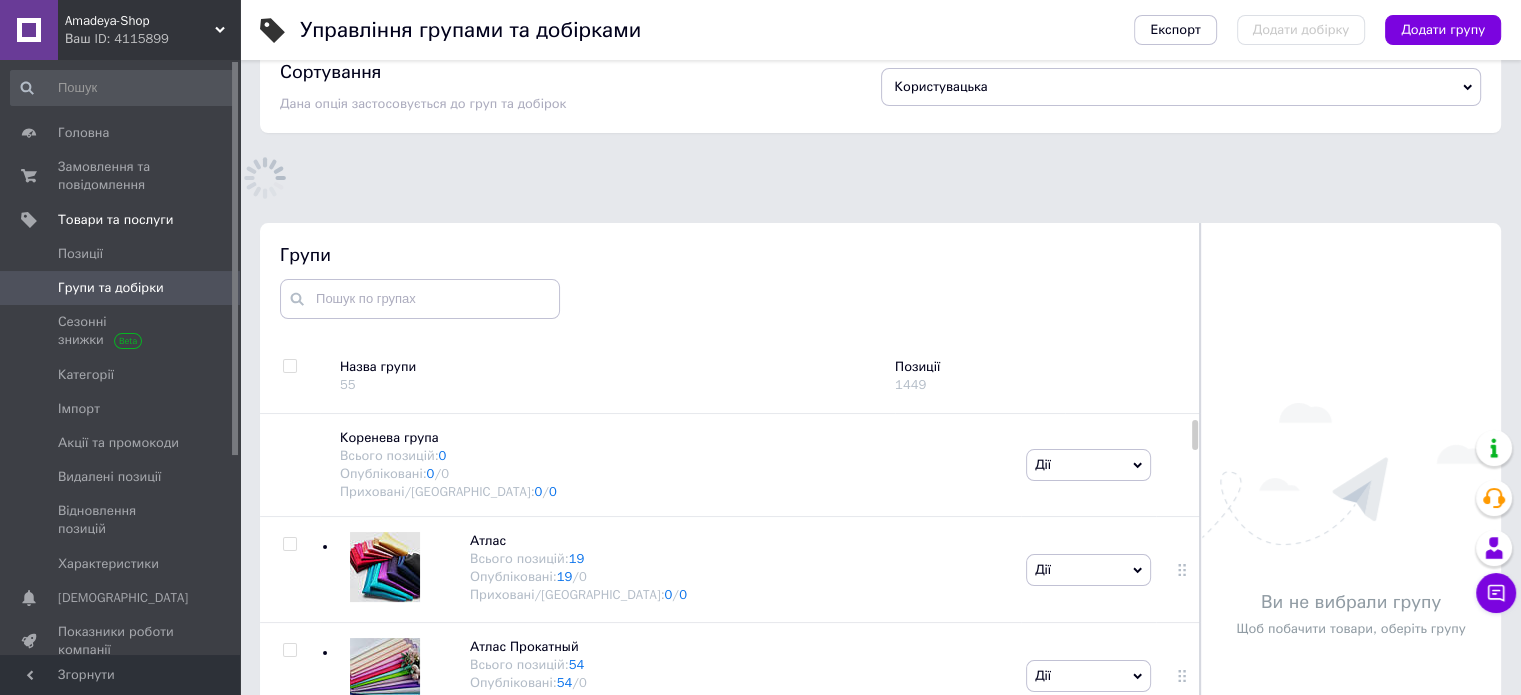 scroll, scrollTop: 138, scrollLeft: 0, axis: vertical 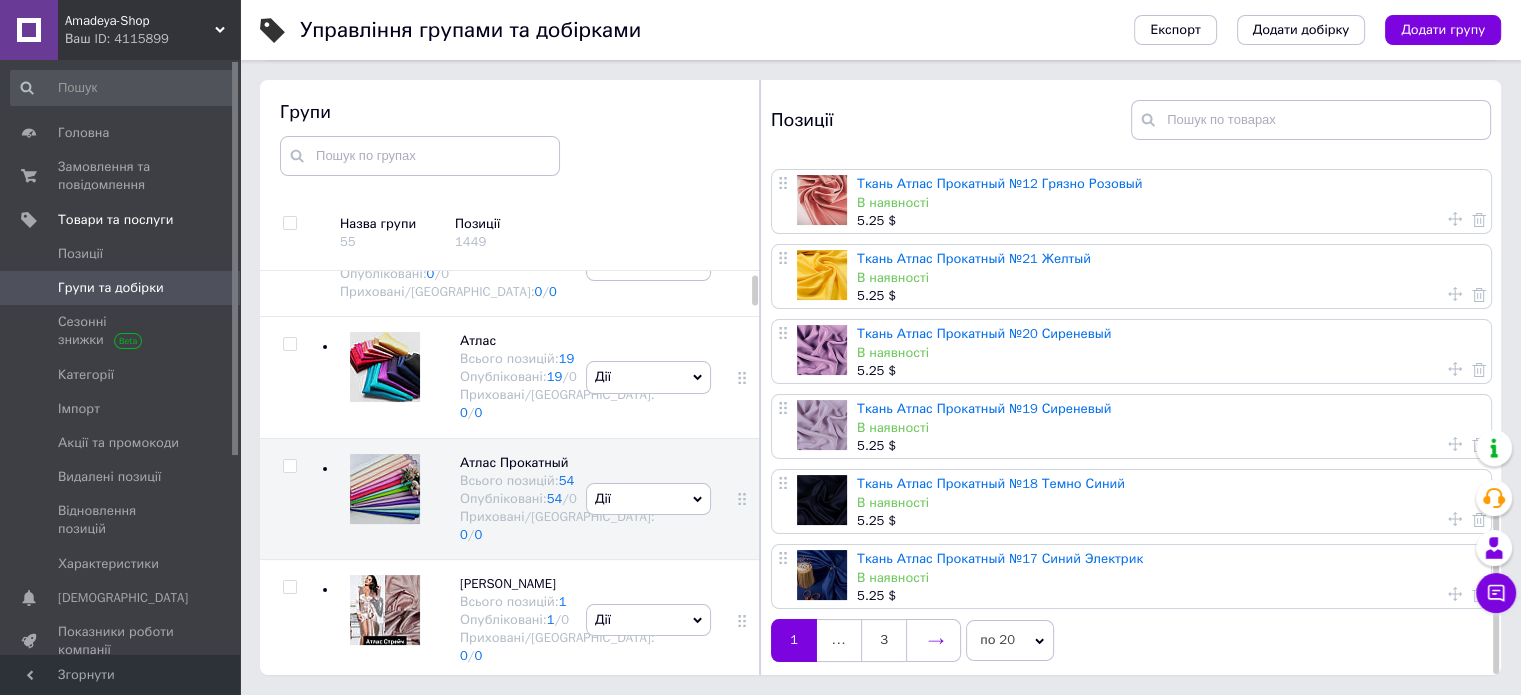 click at bounding box center [933, 640] 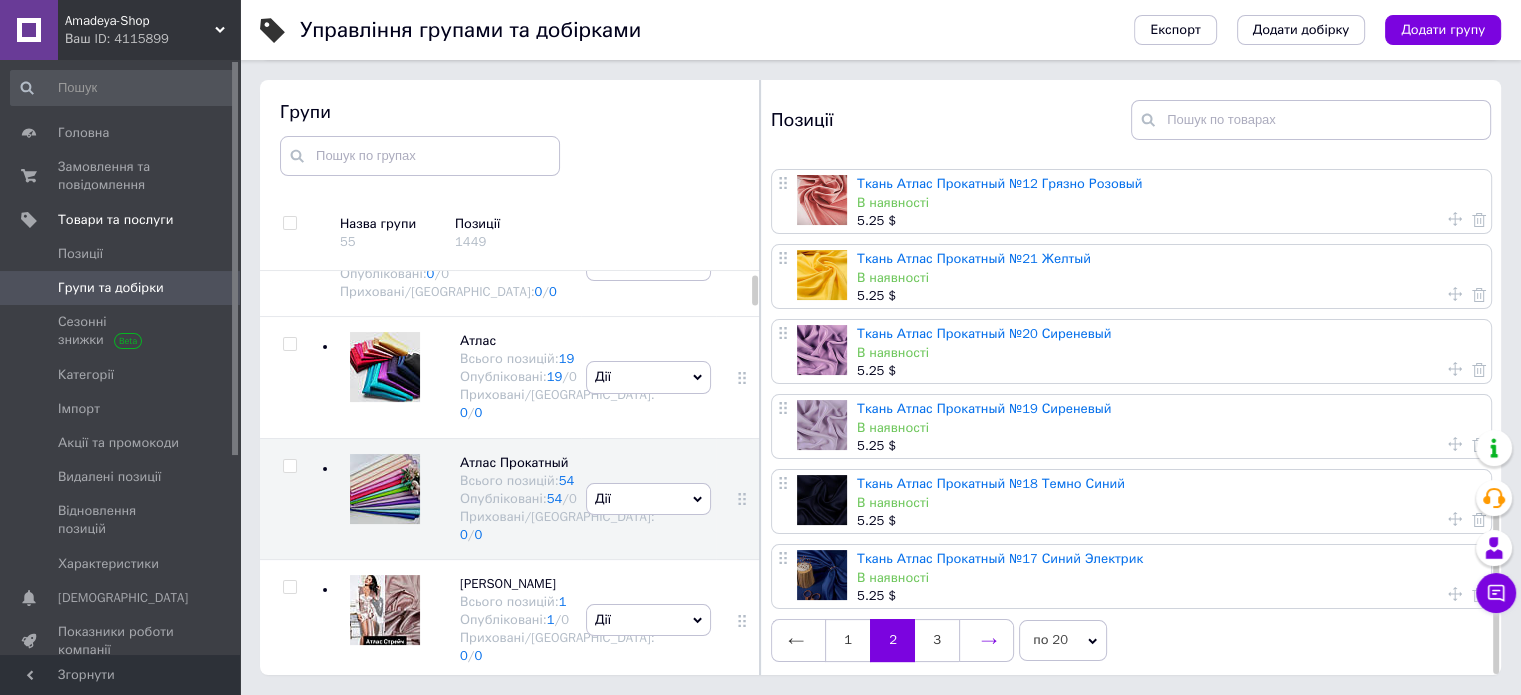 scroll, scrollTop: 0, scrollLeft: 0, axis: both 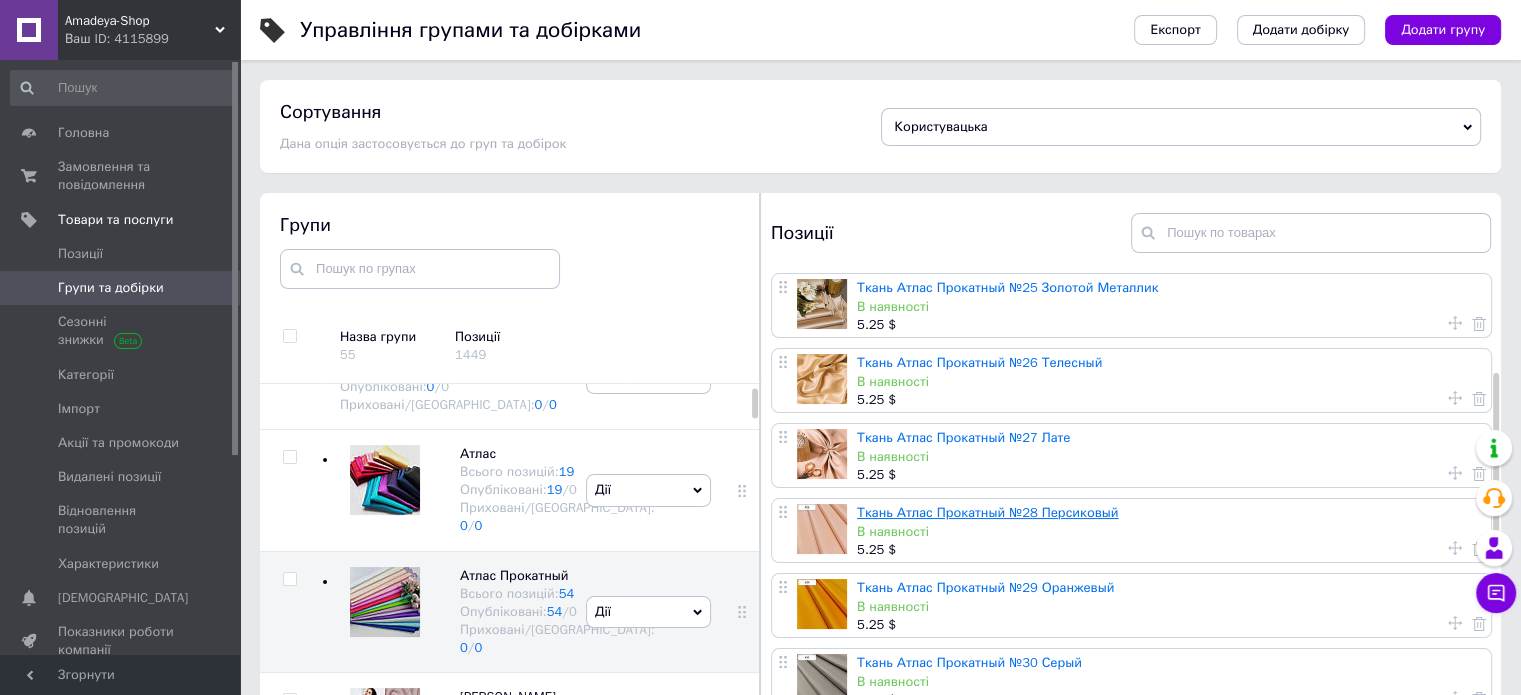 click on "Ткань Атлас Прокатный  №28  Персиковый" at bounding box center [987, 512] 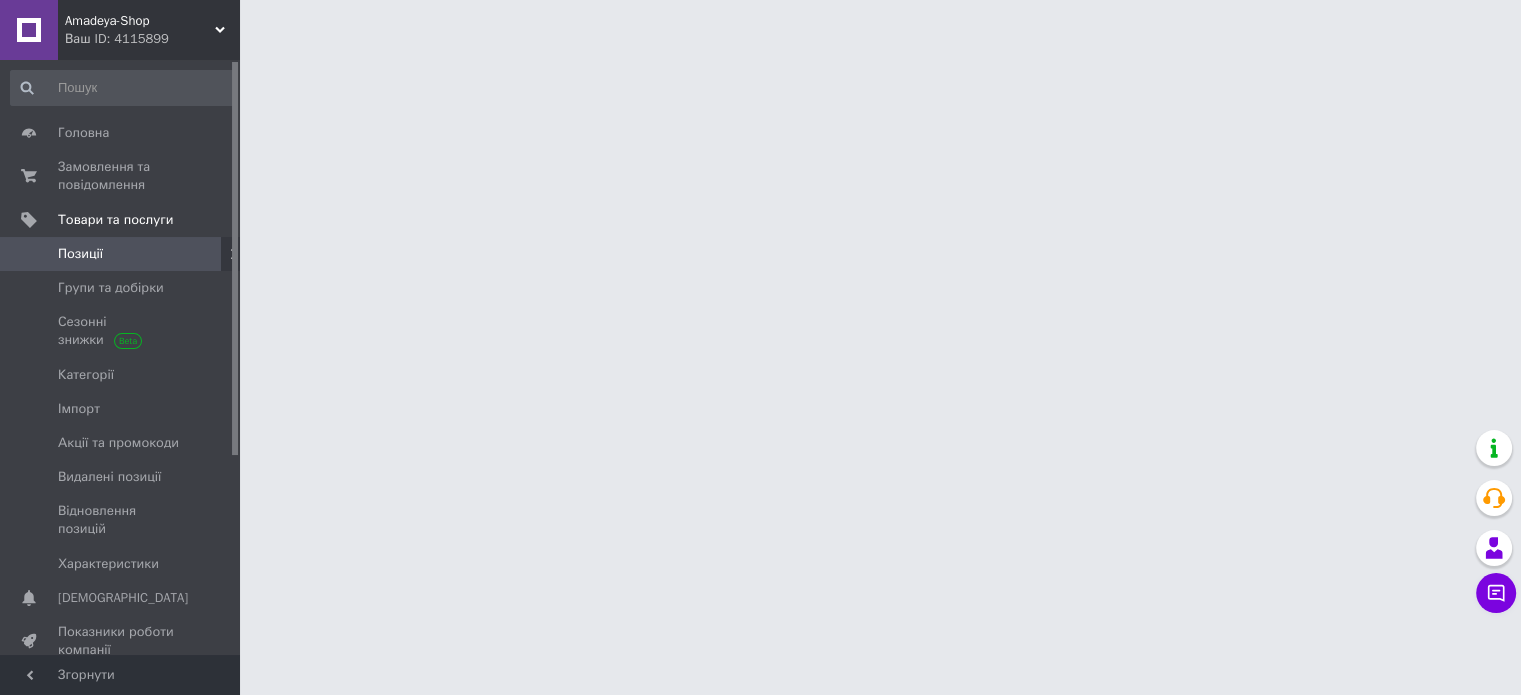 click on "Amadeya-Shop Ваш ID: 4115899 Сайт Amadeya-Shop Кабінет покупця Перевірити стан системи Сторінка на порталі Довідка Вийти Головна Замовлення та повідомлення 0 0 Товари та послуги Позиції Групи та добірки Сезонні знижки Категорії Імпорт Акції та промокоди Видалені позиції Відновлення позицій Характеристики Сповіщення 0 0 Показники роботи компанії Відгуки Покупатели Каталог ProSale Аналітика Управління сайтом Гаманець компанії [PERSON_NAME] Тарифи та рахунки Prom мікс 6 000 Згорнути" at bounding box center (760, 25) 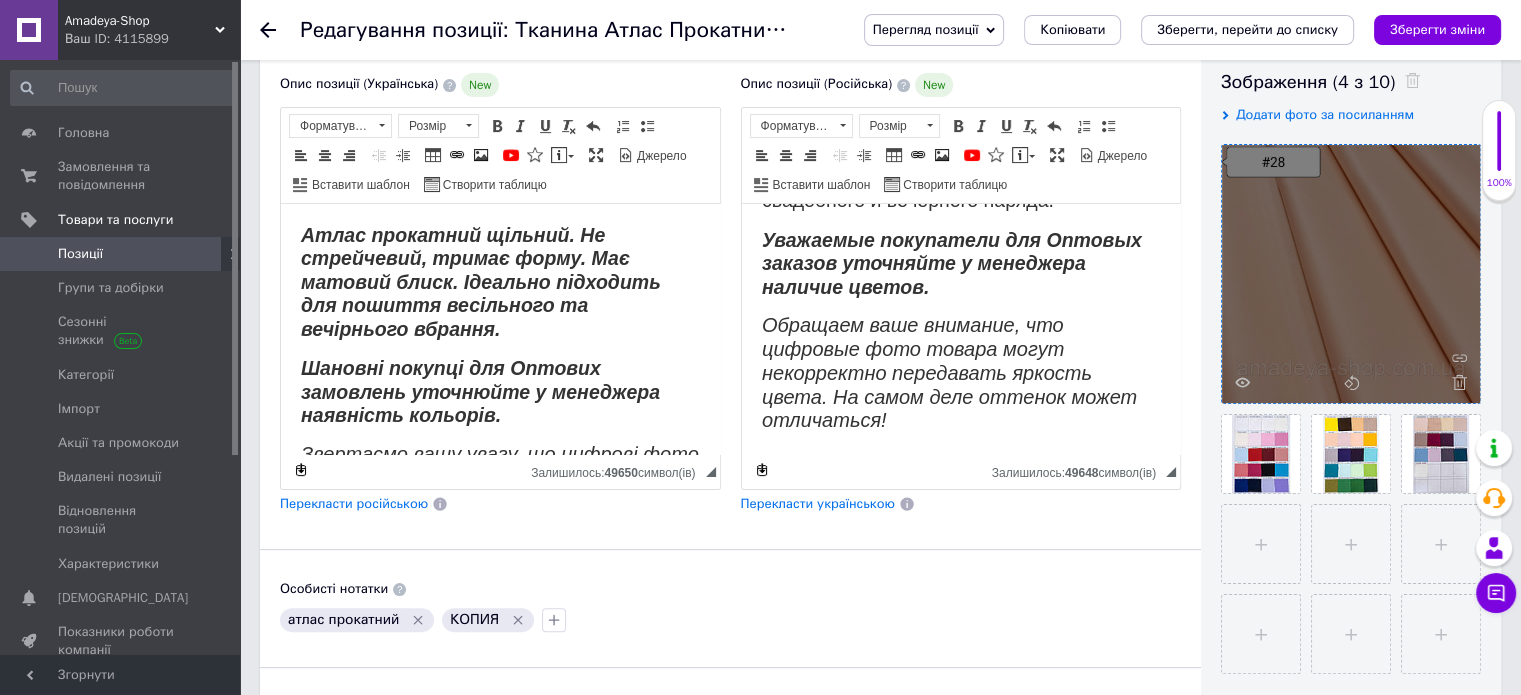 scroll, scrollTop: 400, scrollLeft: 0, axis: vertical 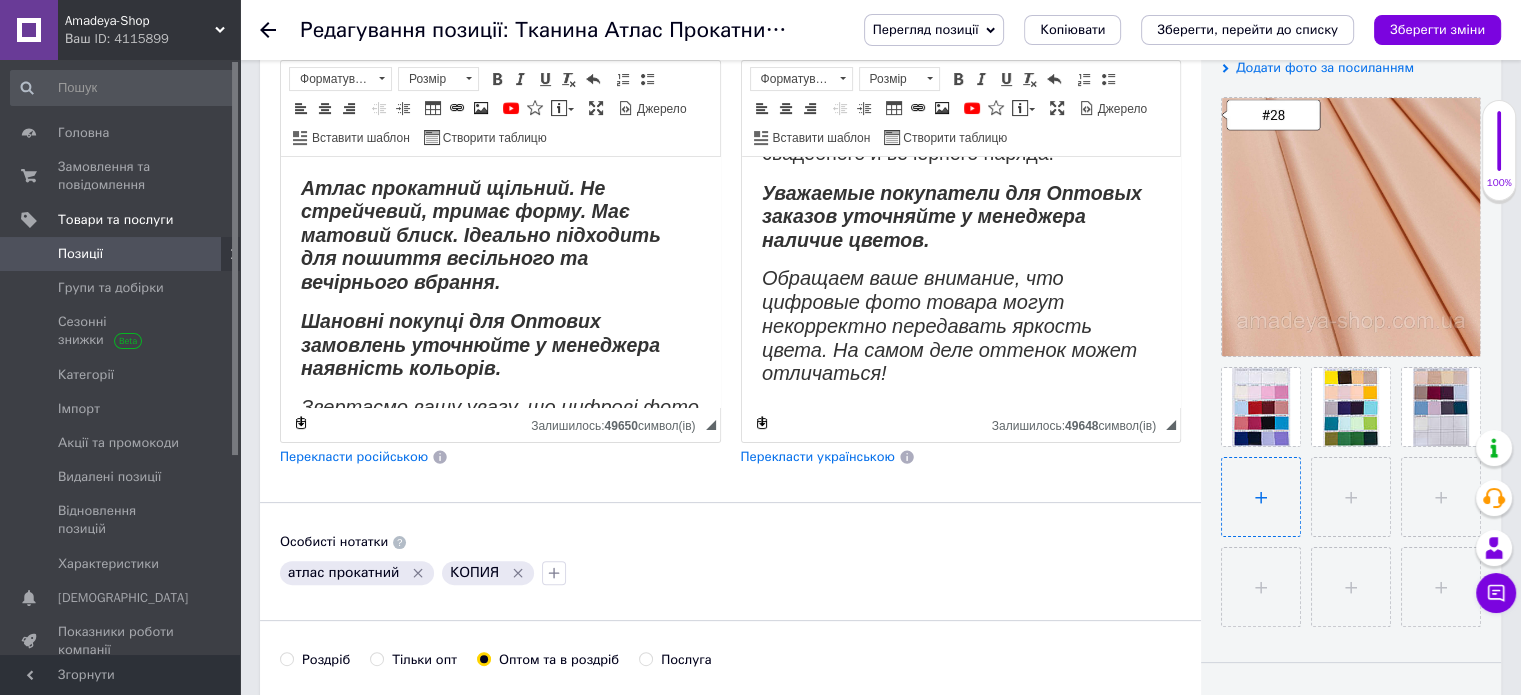click at bounding box center [1261, 497] 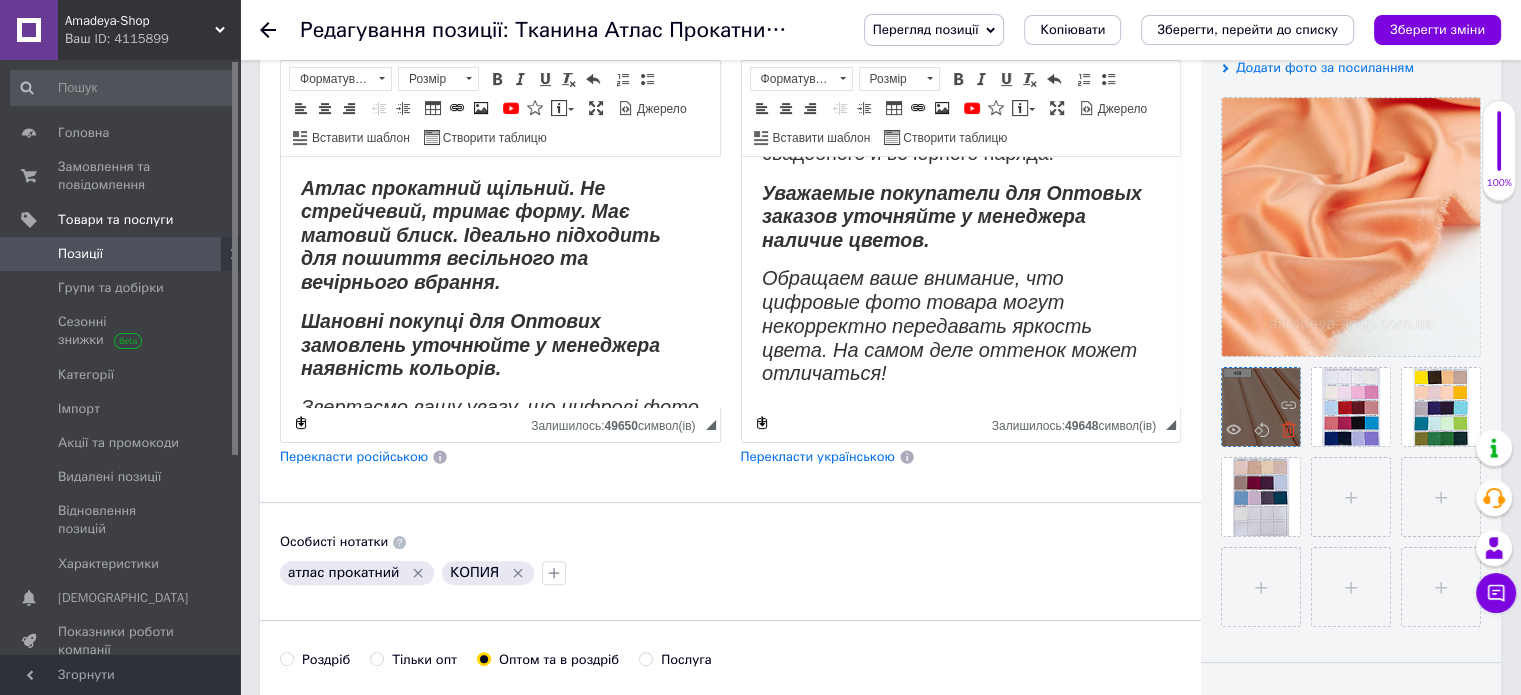 click 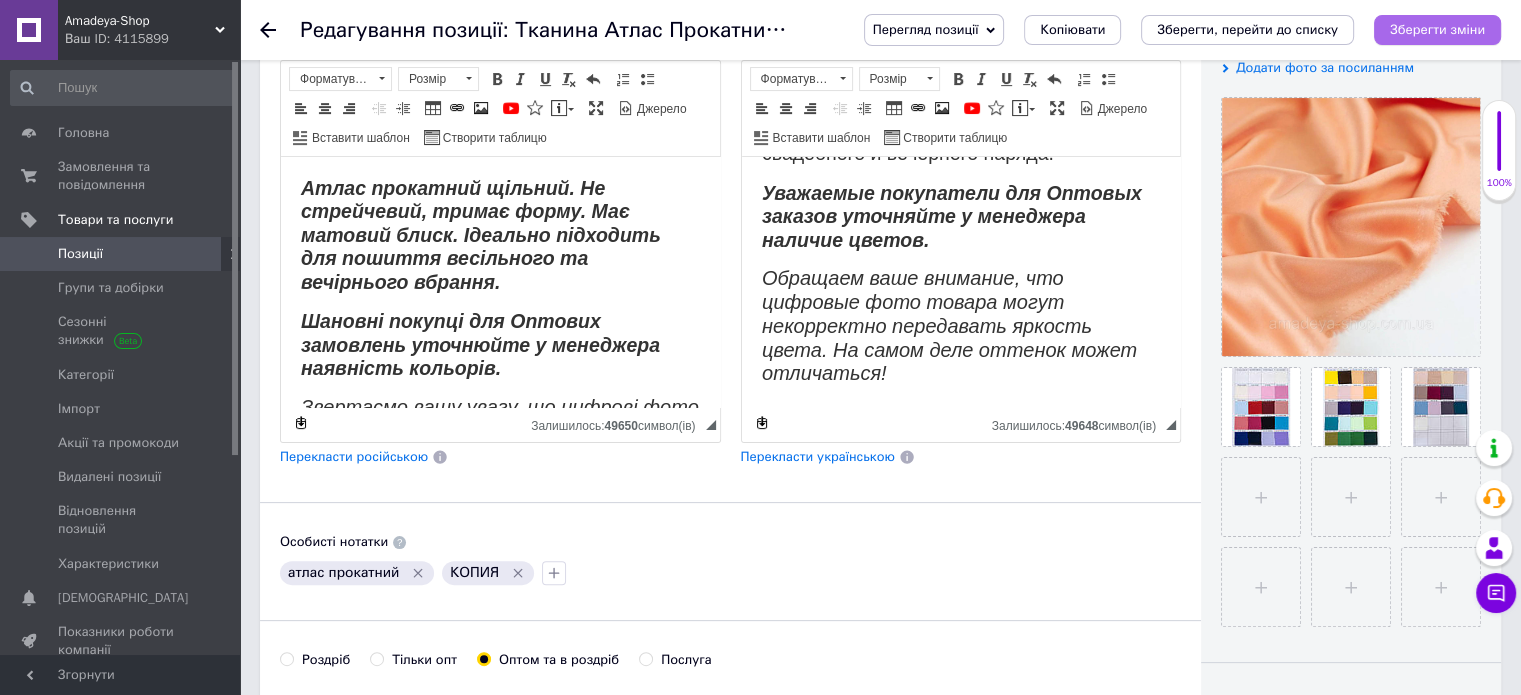 click on "Зберегти зміни" at bounding box center [1437, 29] 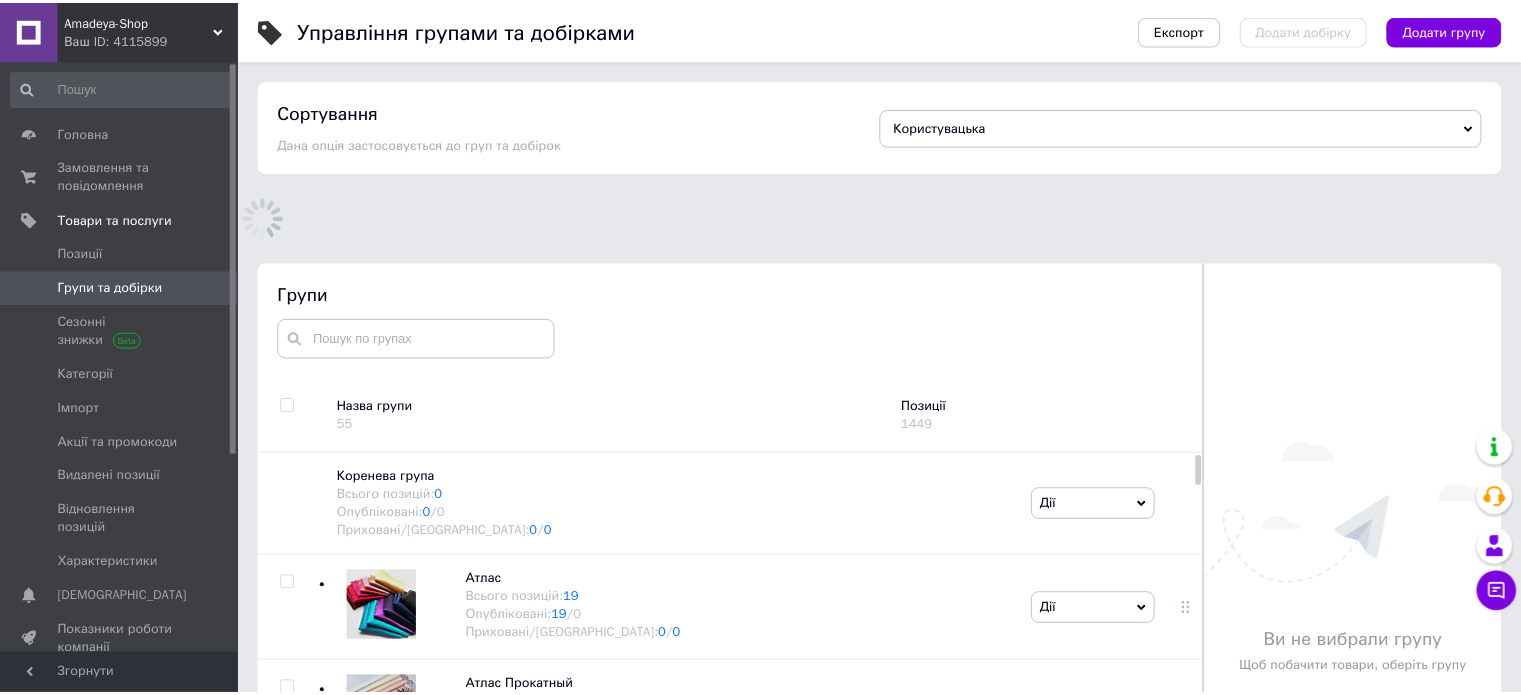 scroll, scrollTop: 176, scrollLeft: 0, axis: vertical 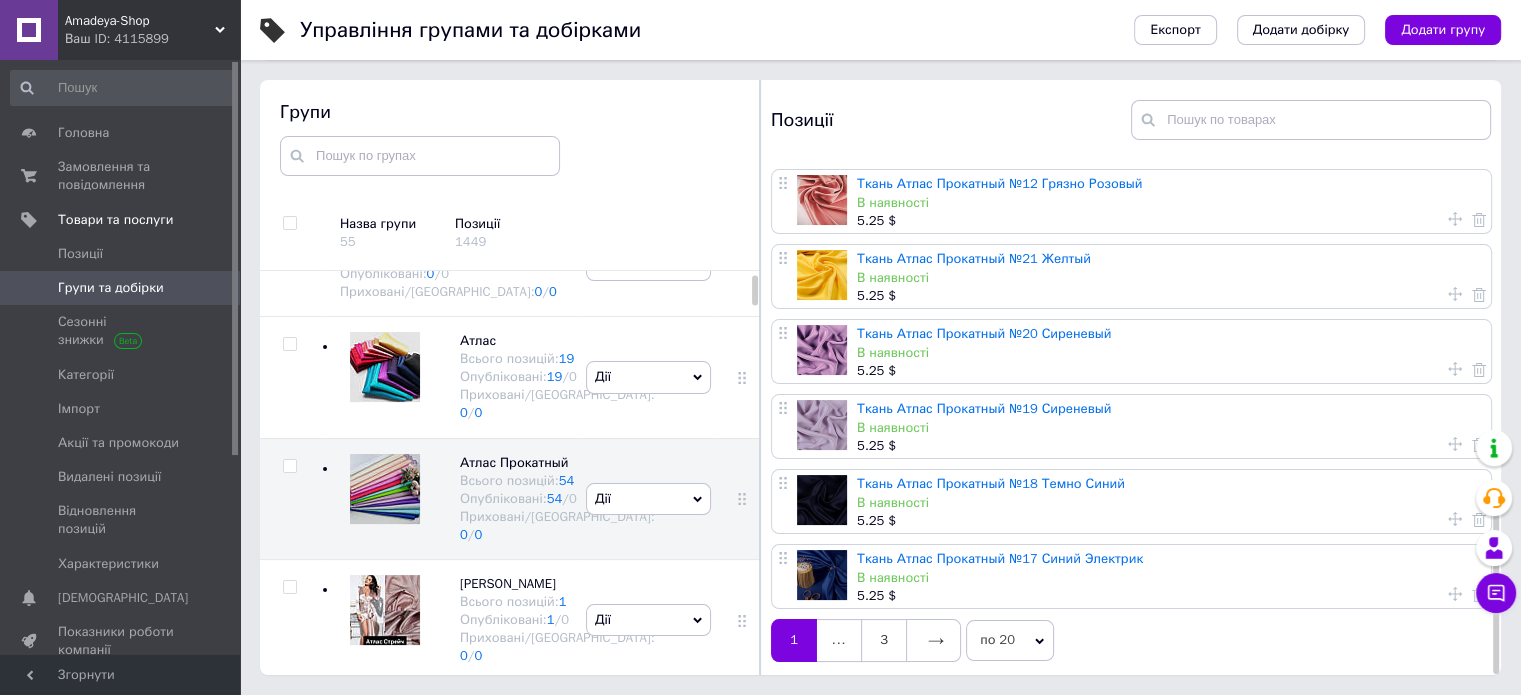 click at bounding box center [933, 640] 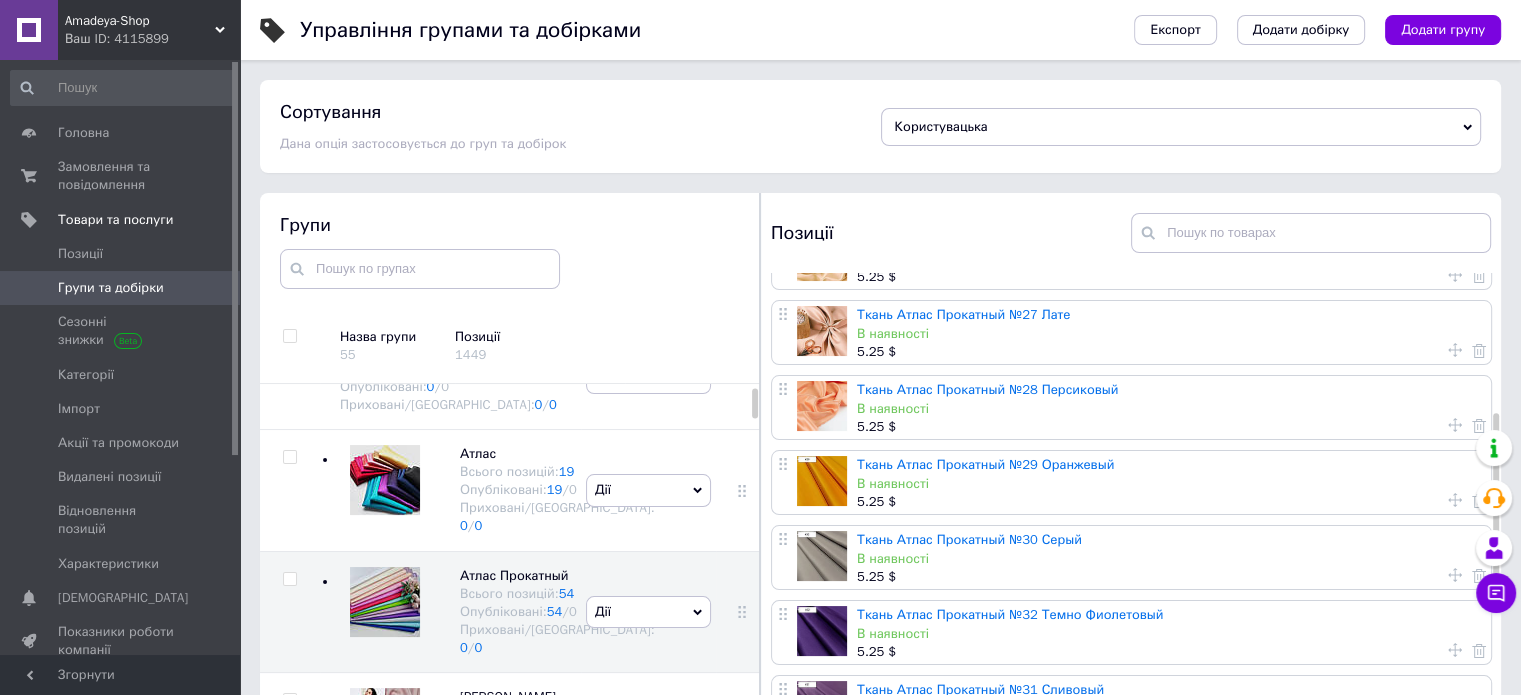 scroll, scrollTop: 400, scrollLeft: 0, axis: vertical 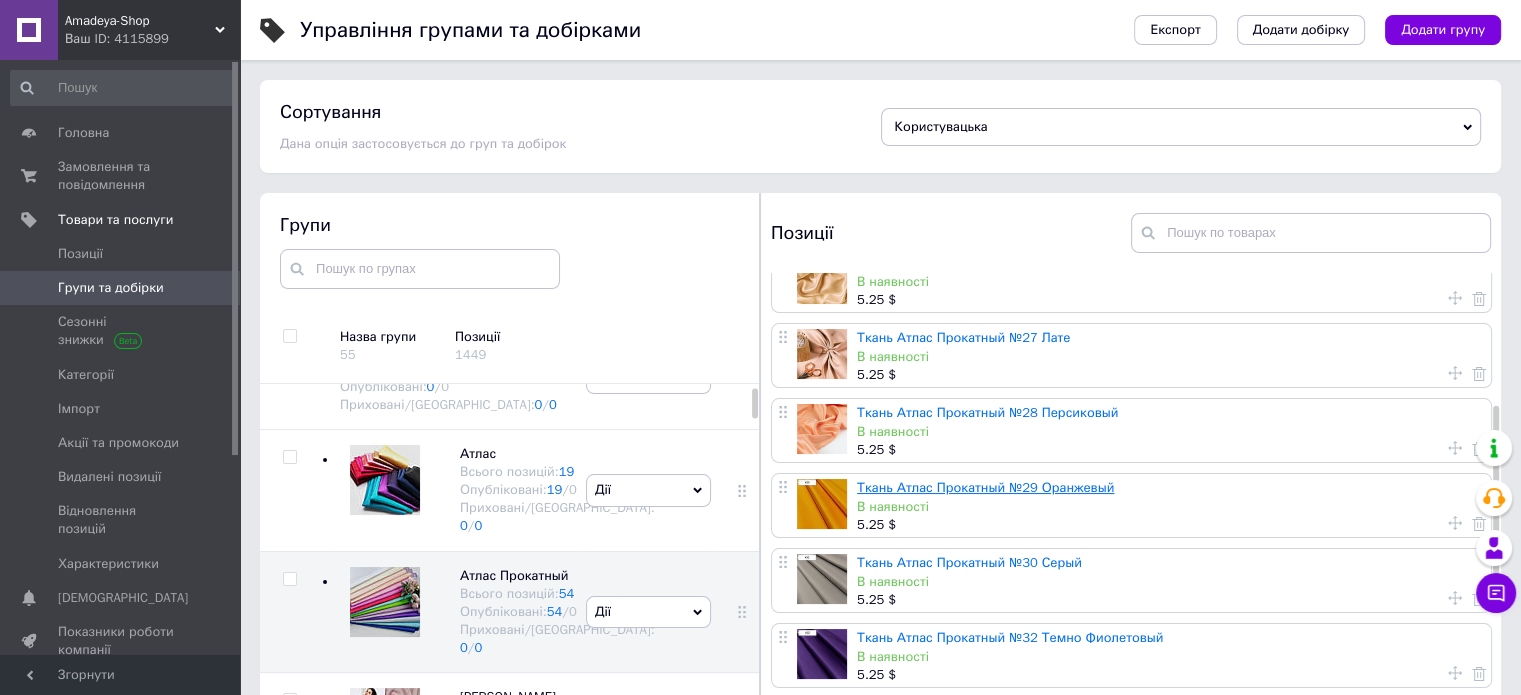 click on "Ткань Атлас Прокатный  №29  Оранжевый" at bounding box center [985, 487] 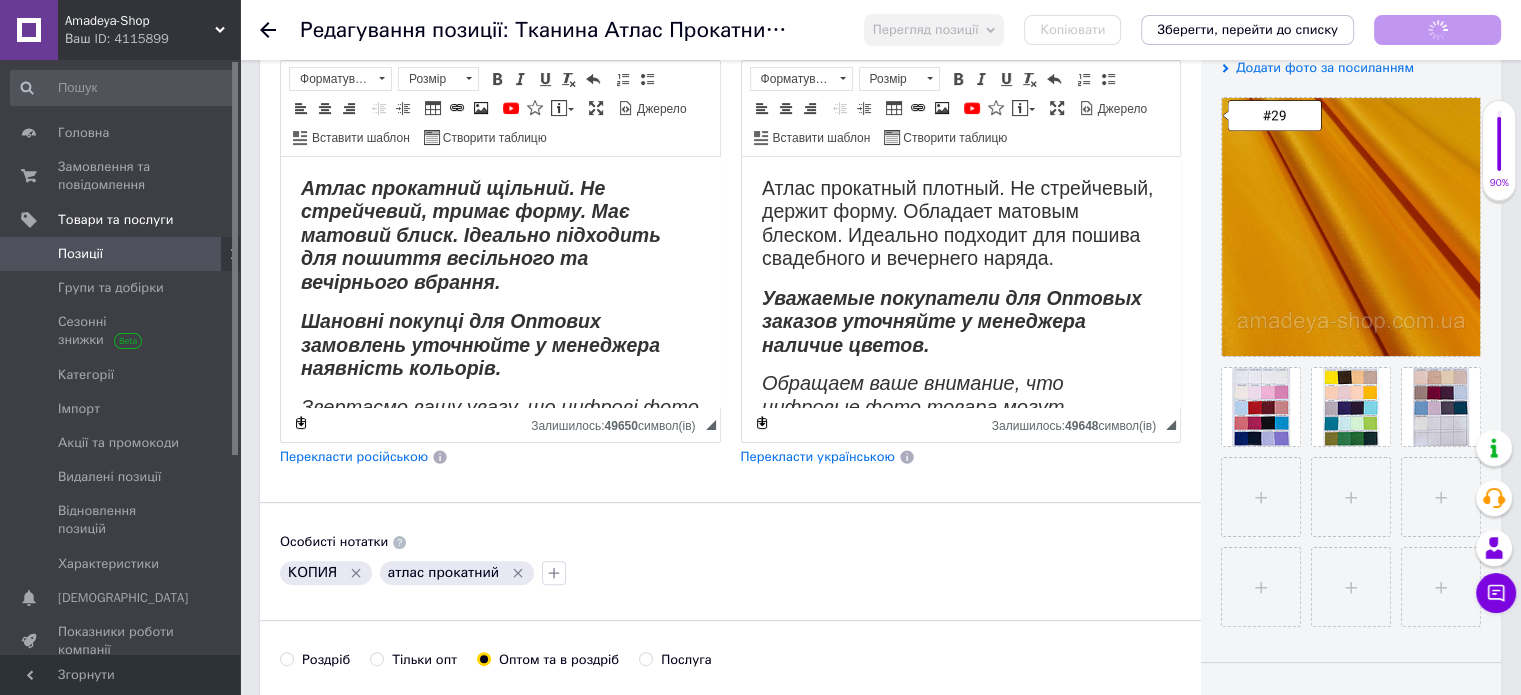 scroll, scrollTop: 420, scrollLeft: 0, axis: vertical 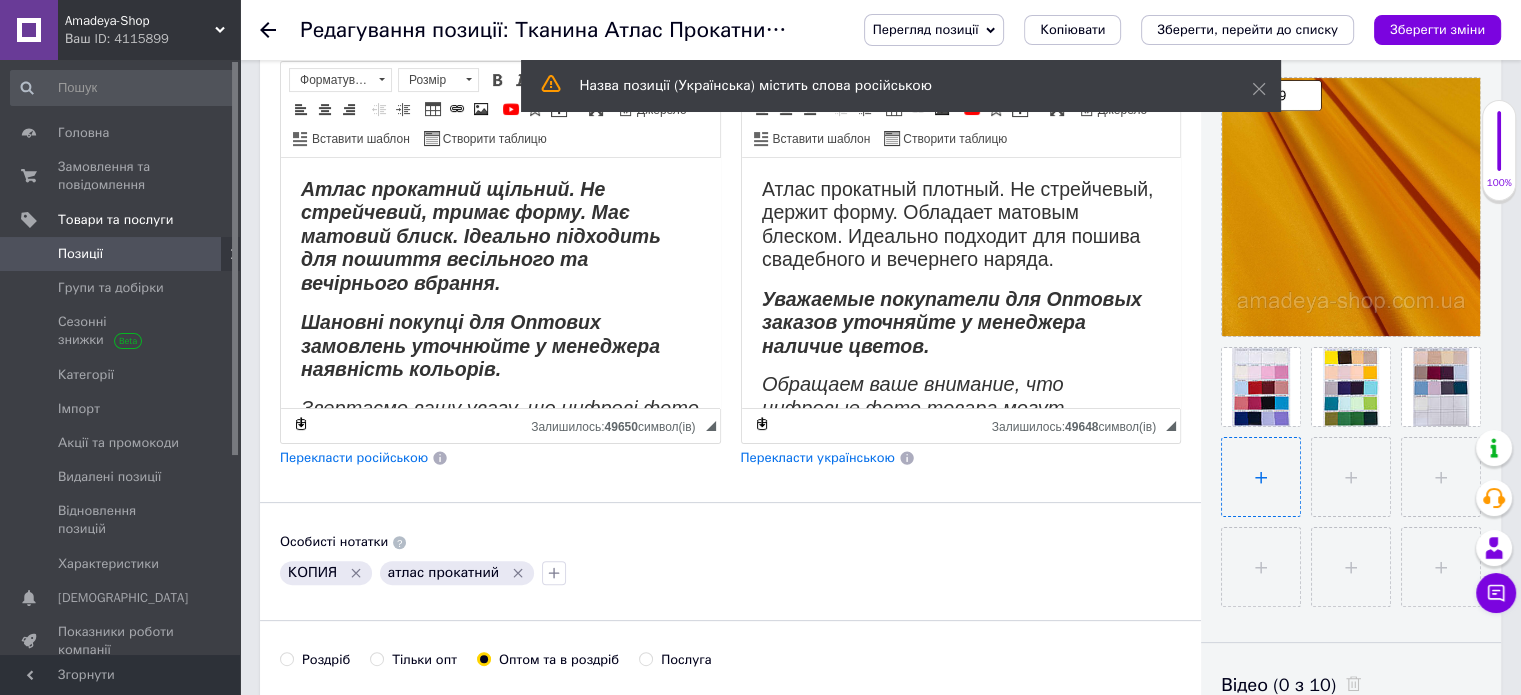 click at bounding box center (1261, 477) 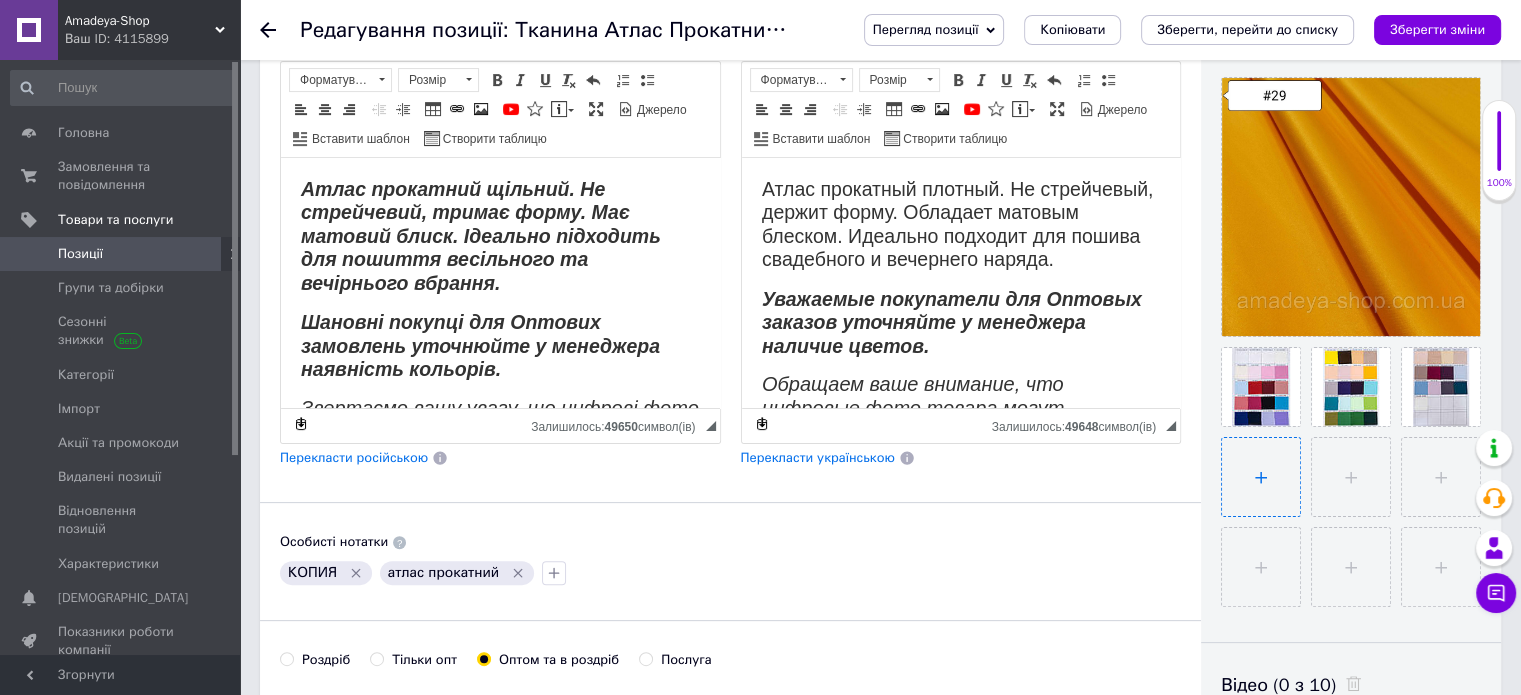 type on "C:\fakepath\№29 Атлас Прокатный (Оранжевый).jpg" 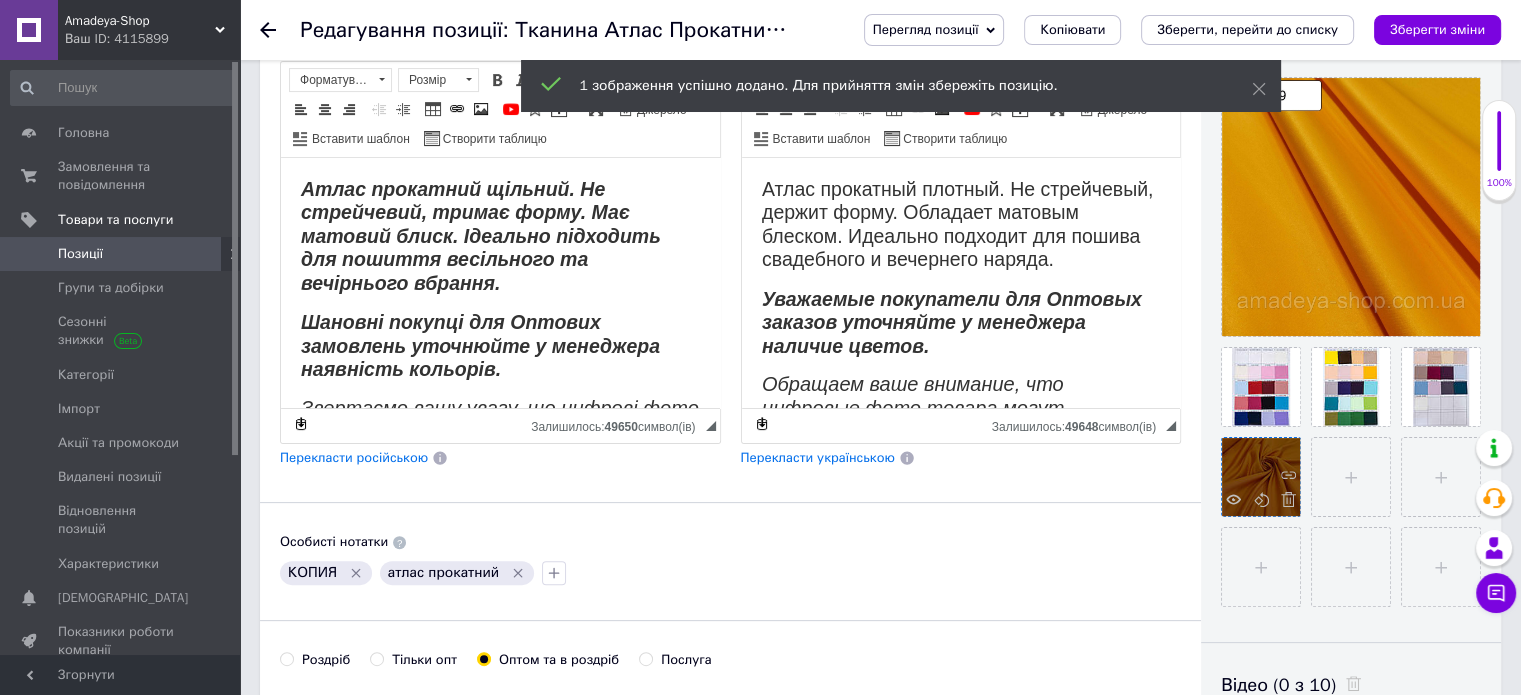 click at bounding box center [1261, 477] 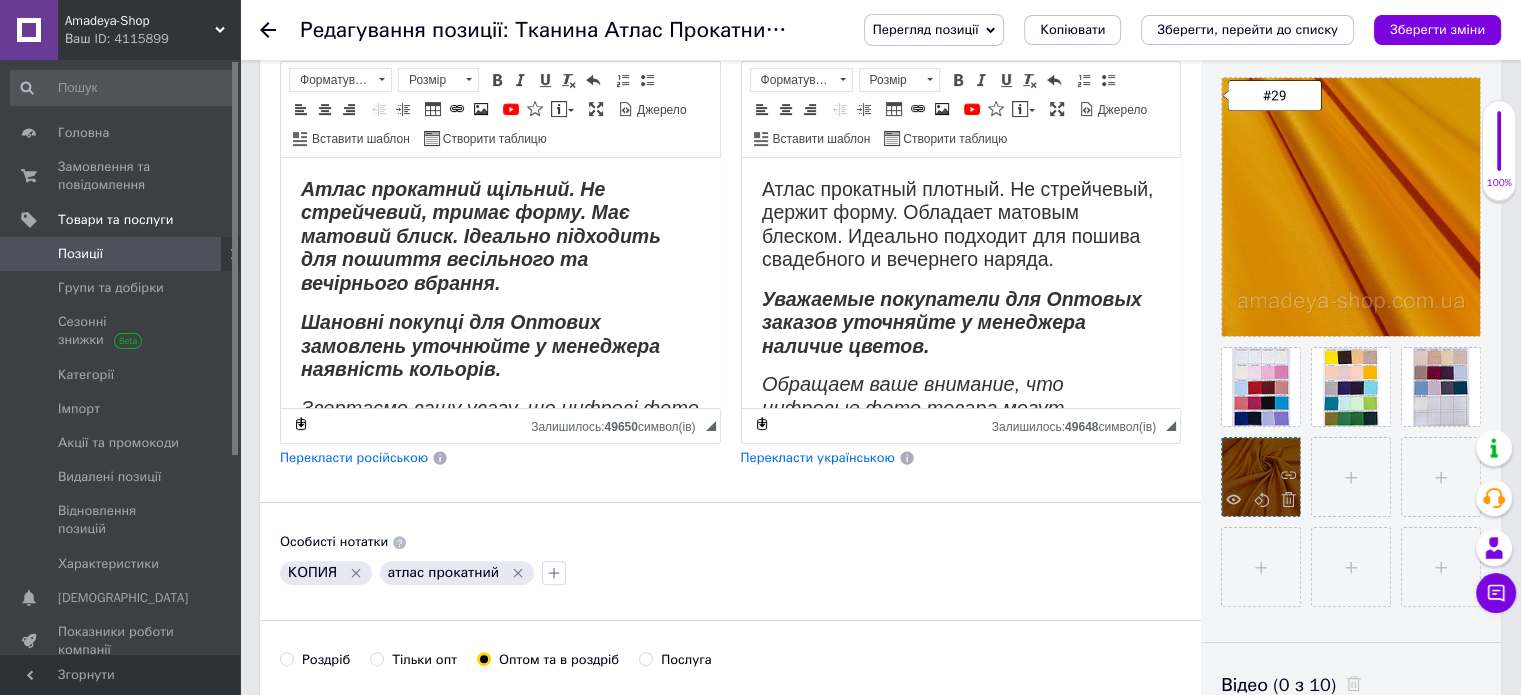 click at bounding box center (1261, 477) 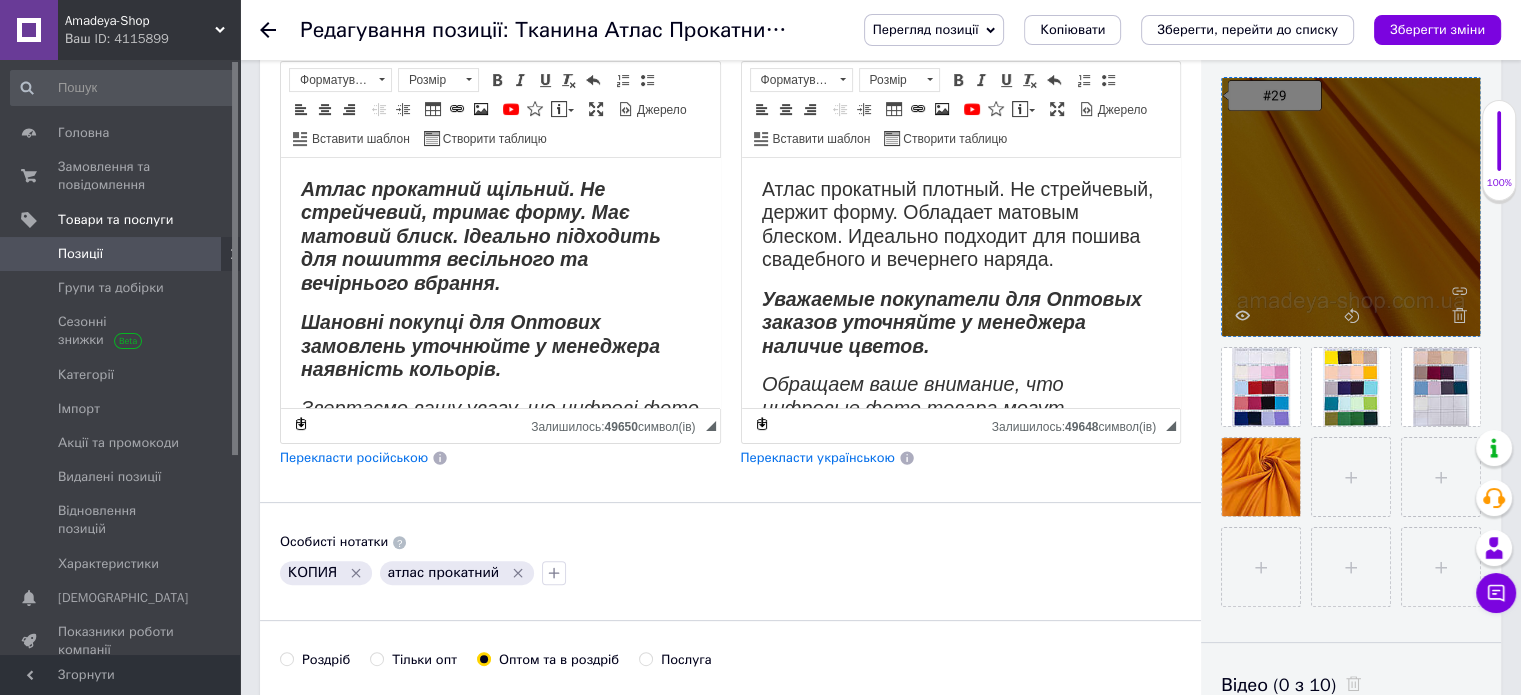 drag, startPoint x: 1260, startPoint y: 460, endPoint x: 1277, endPoint y: 300, distance: 160.90059 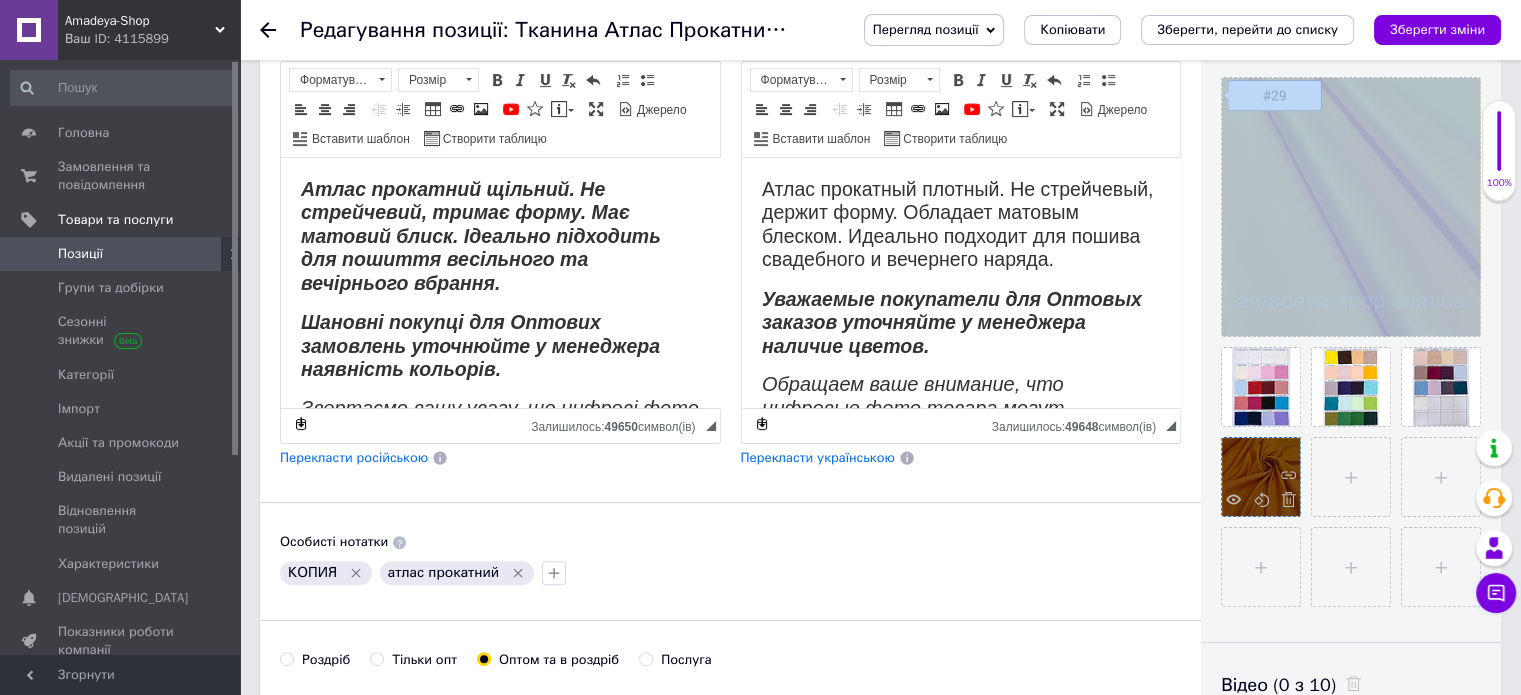 drag, startPoint x: 1277, startPoint y: 300, endPoint x: 1276, endPoint y: 460, distance: 160.00313 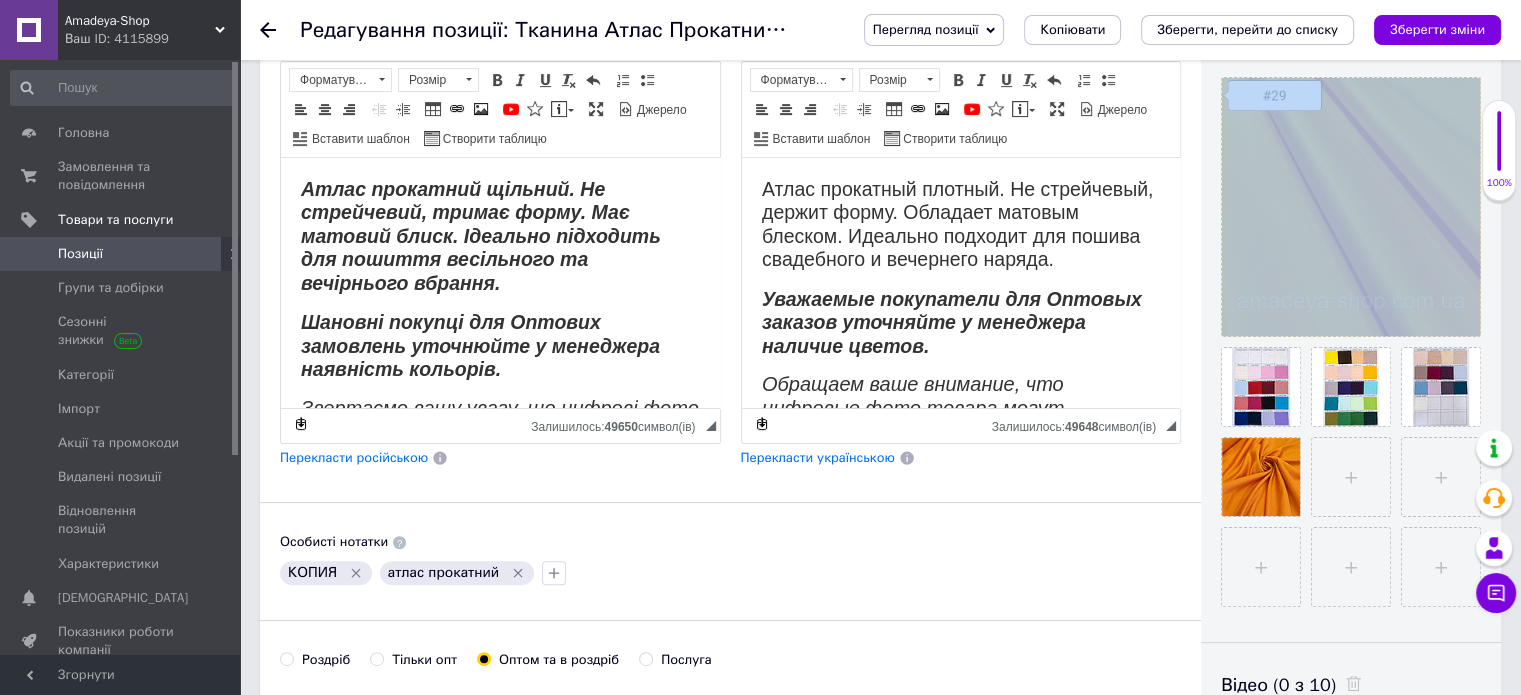 click at bounding box center [1346, 472] 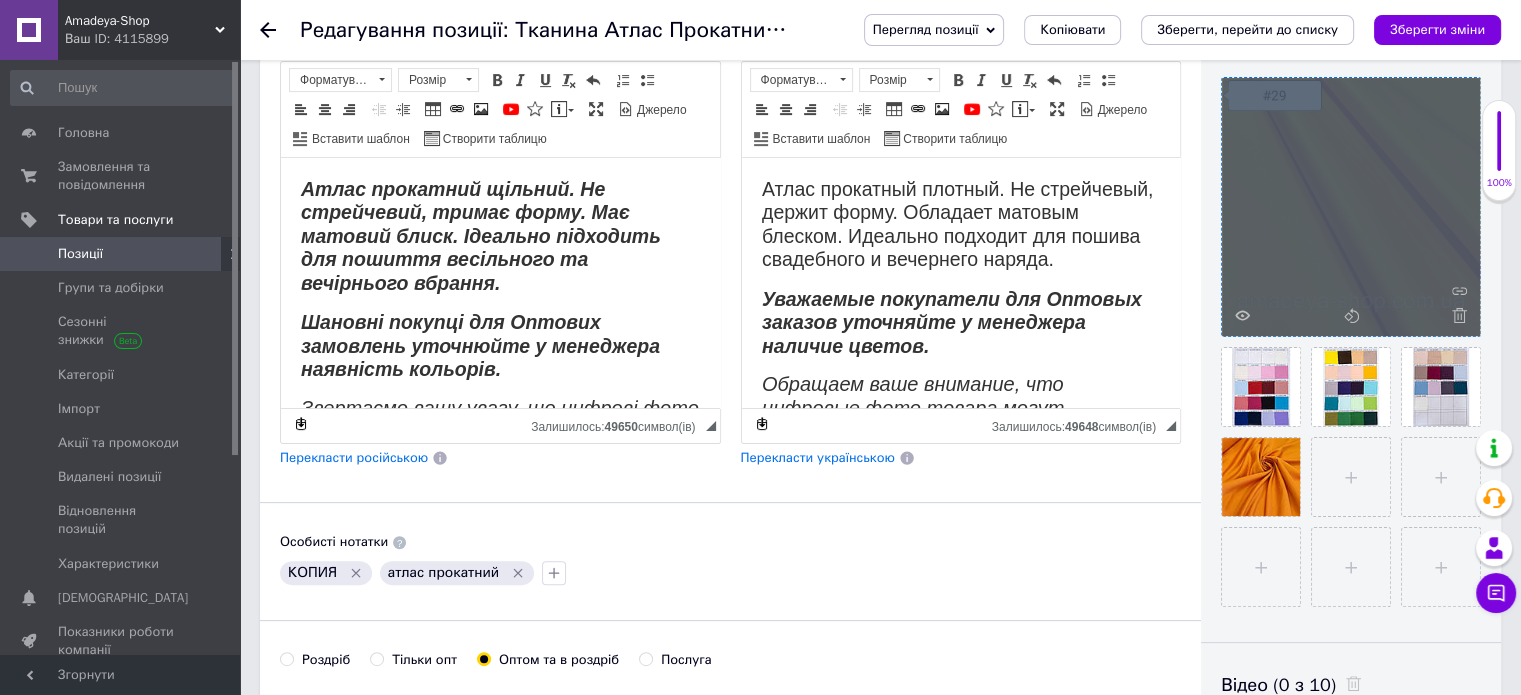 click at bounding box center [1351, 207] 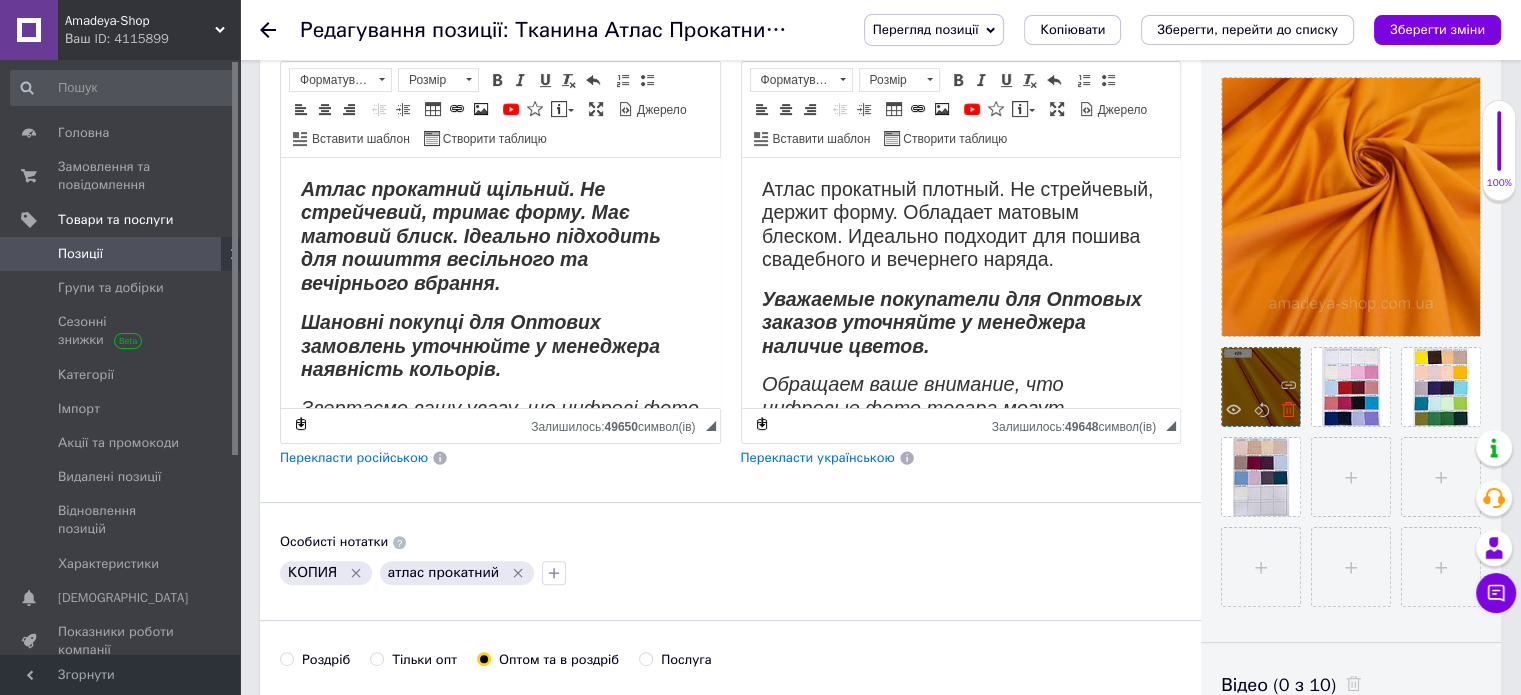 click 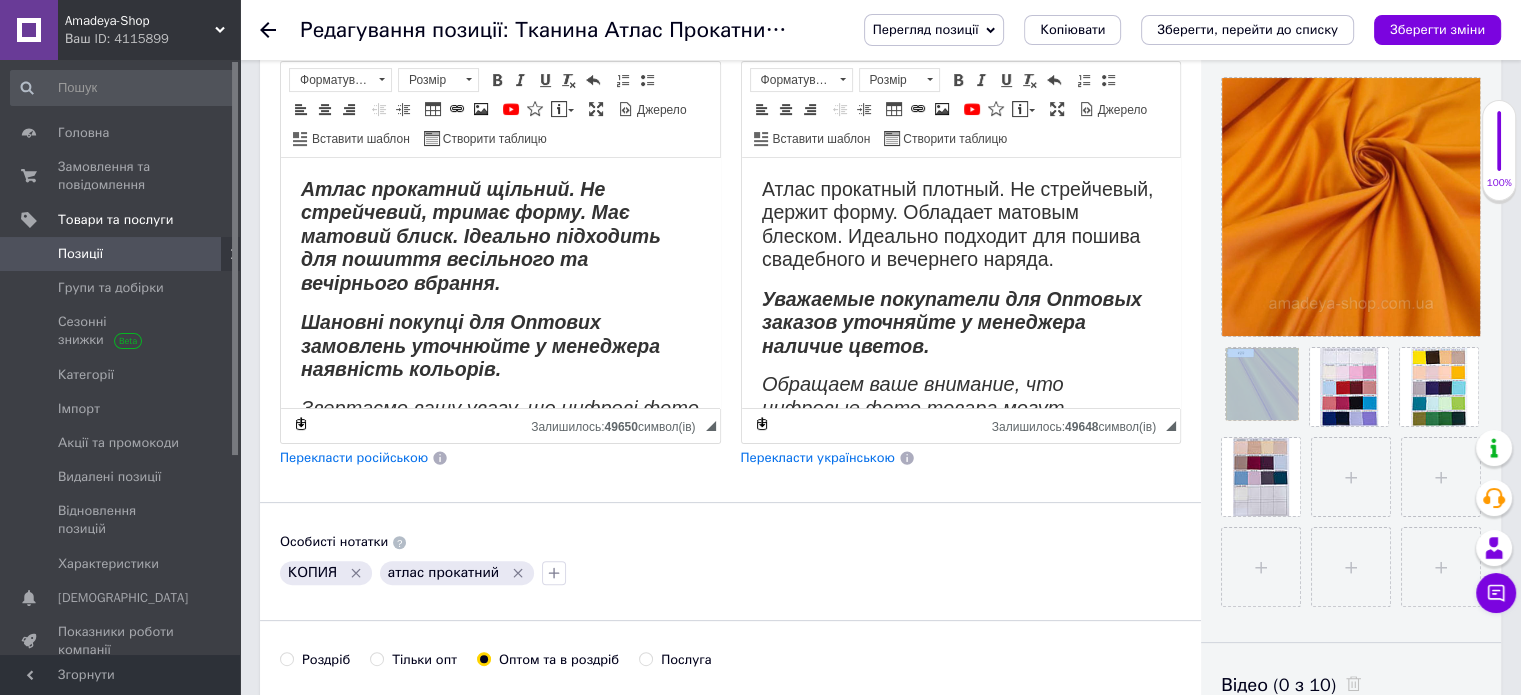 click at bounding box center [1262, 384] 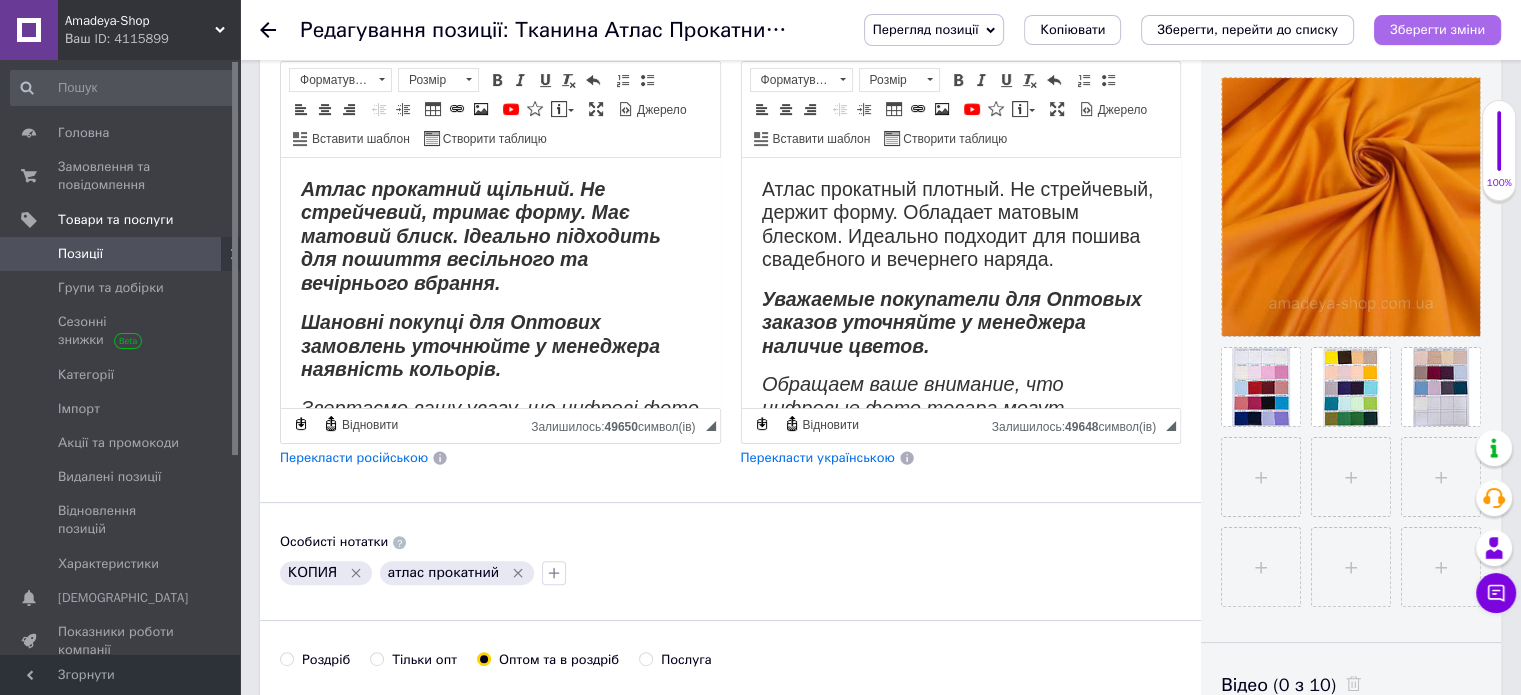 click on "Зберегти зміни" at bounding box center (1437, 29) 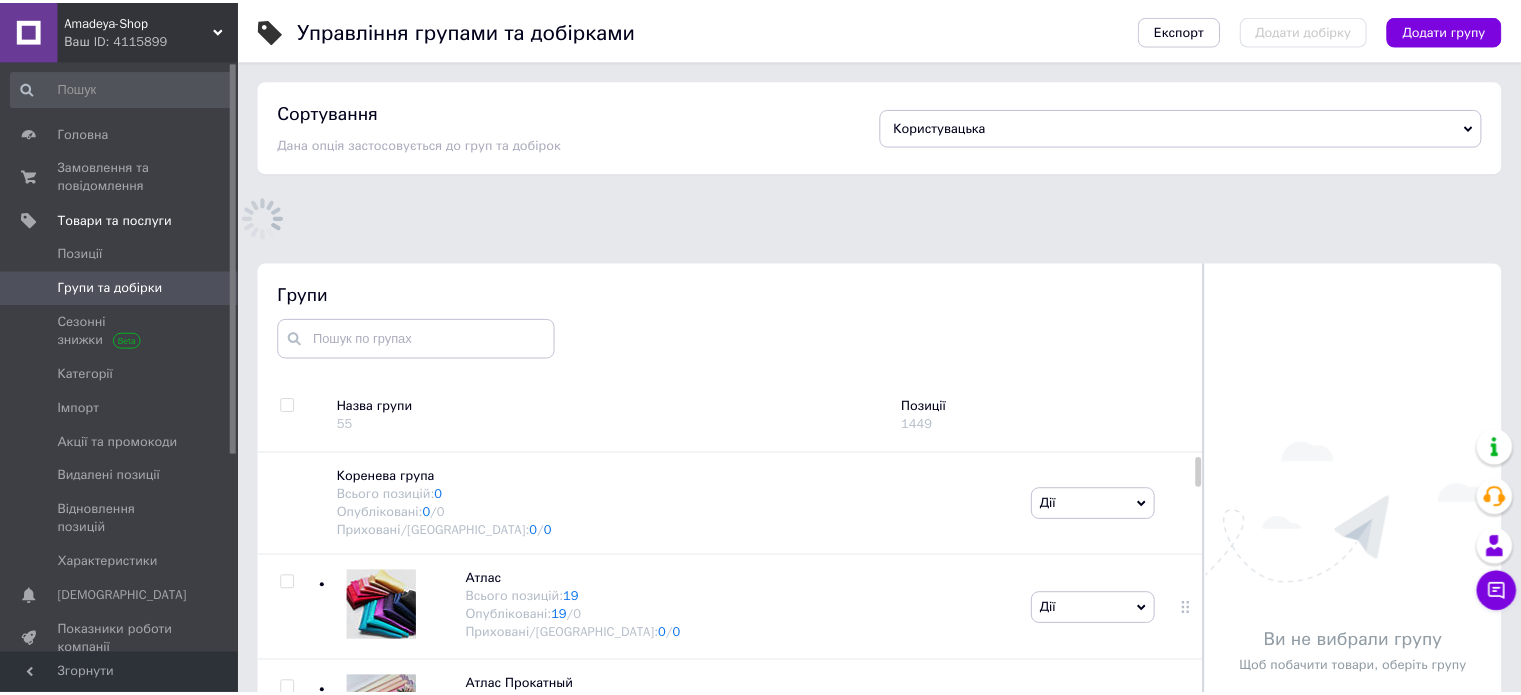 scroll, scrollTop: 183, scrollLeft: 0, axis: vertical 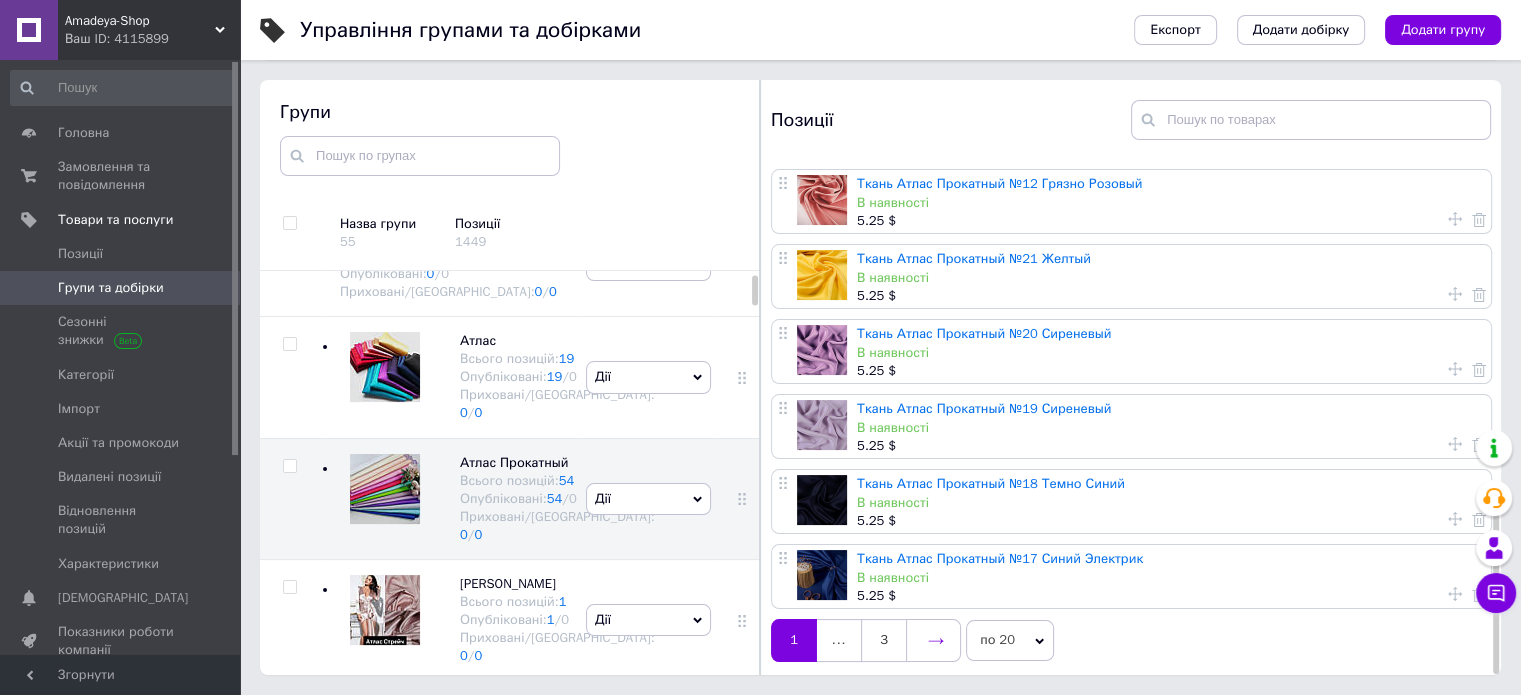 click 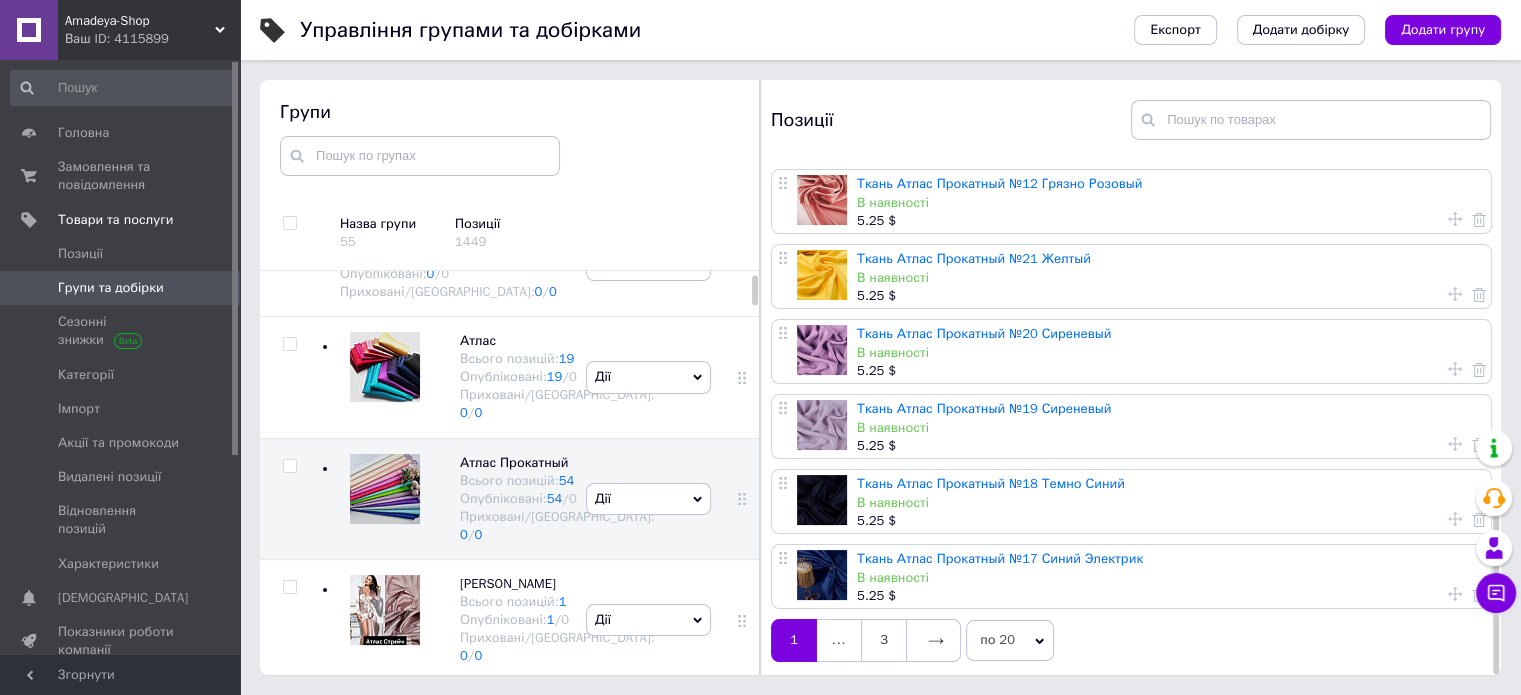 scroll, scrollTop: 0, scrollLeft: 0, axis: both 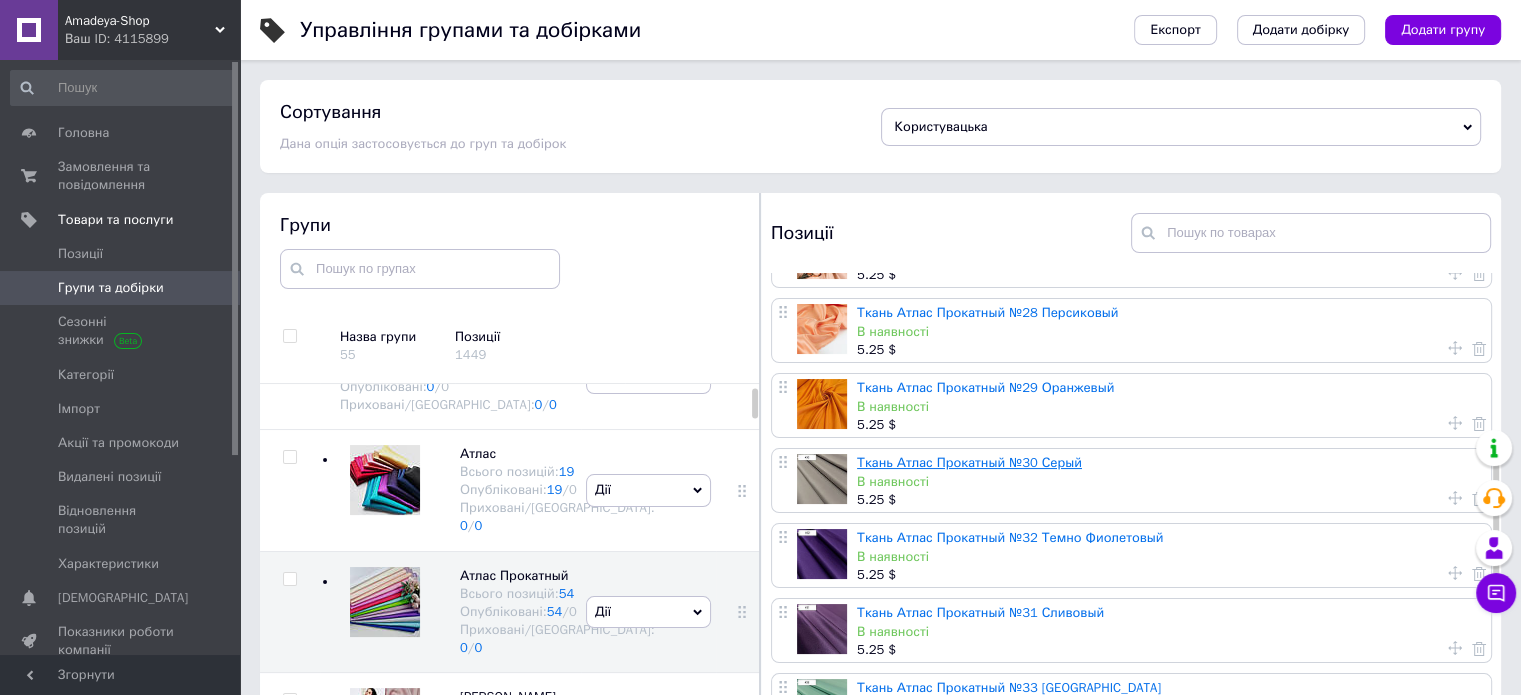 click on "Ткань Атлас Прокатный  №30  Серый" at bounding box center (969, 462) 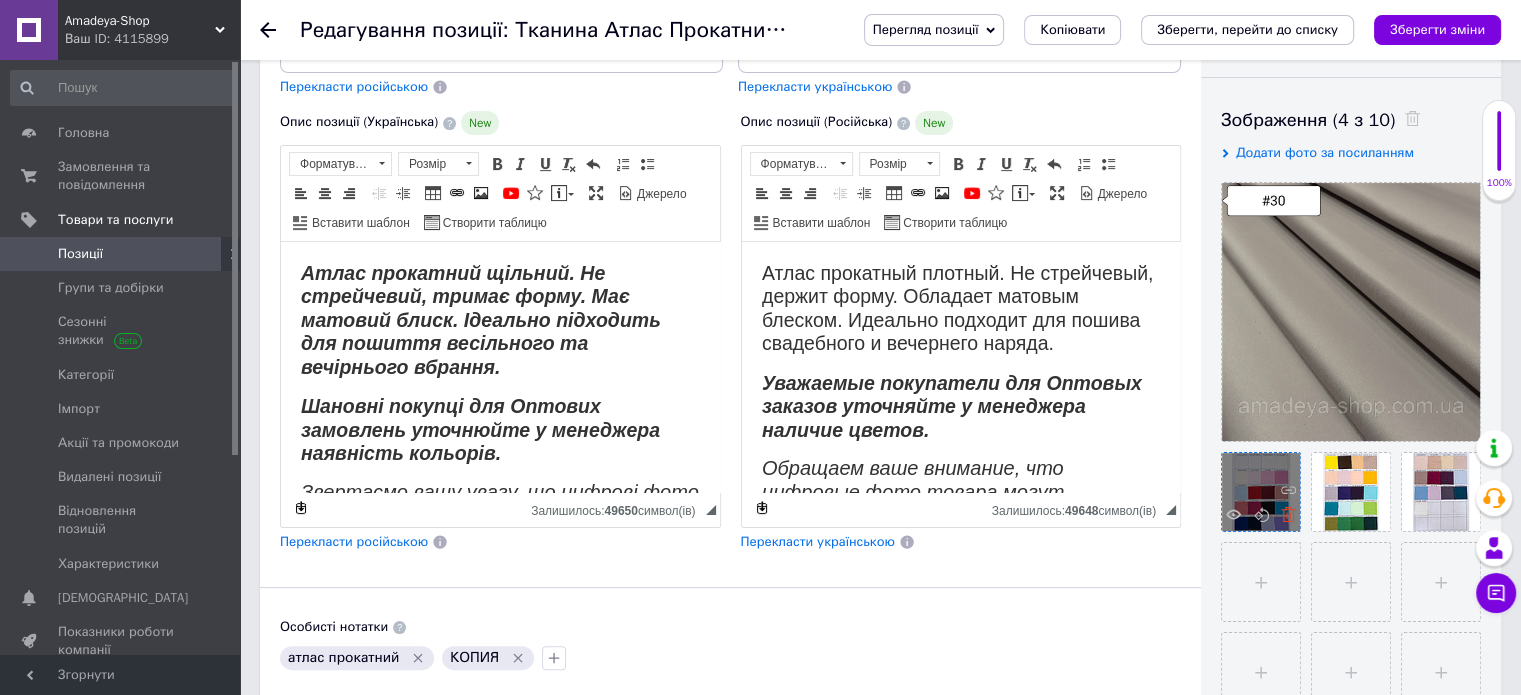 scroll, scrollTop: 400, scrollLeft: 0, axis: vertical 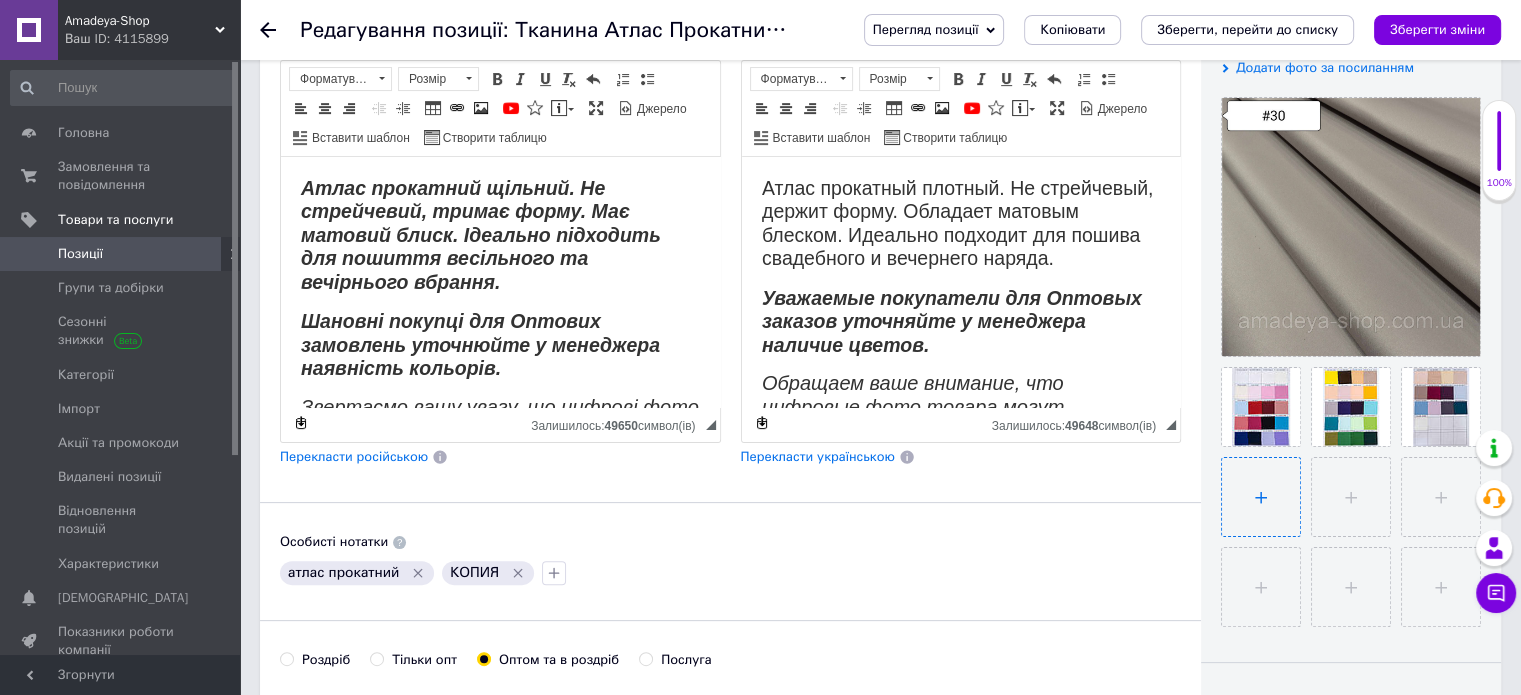 click at bounding box center [1261, 497] 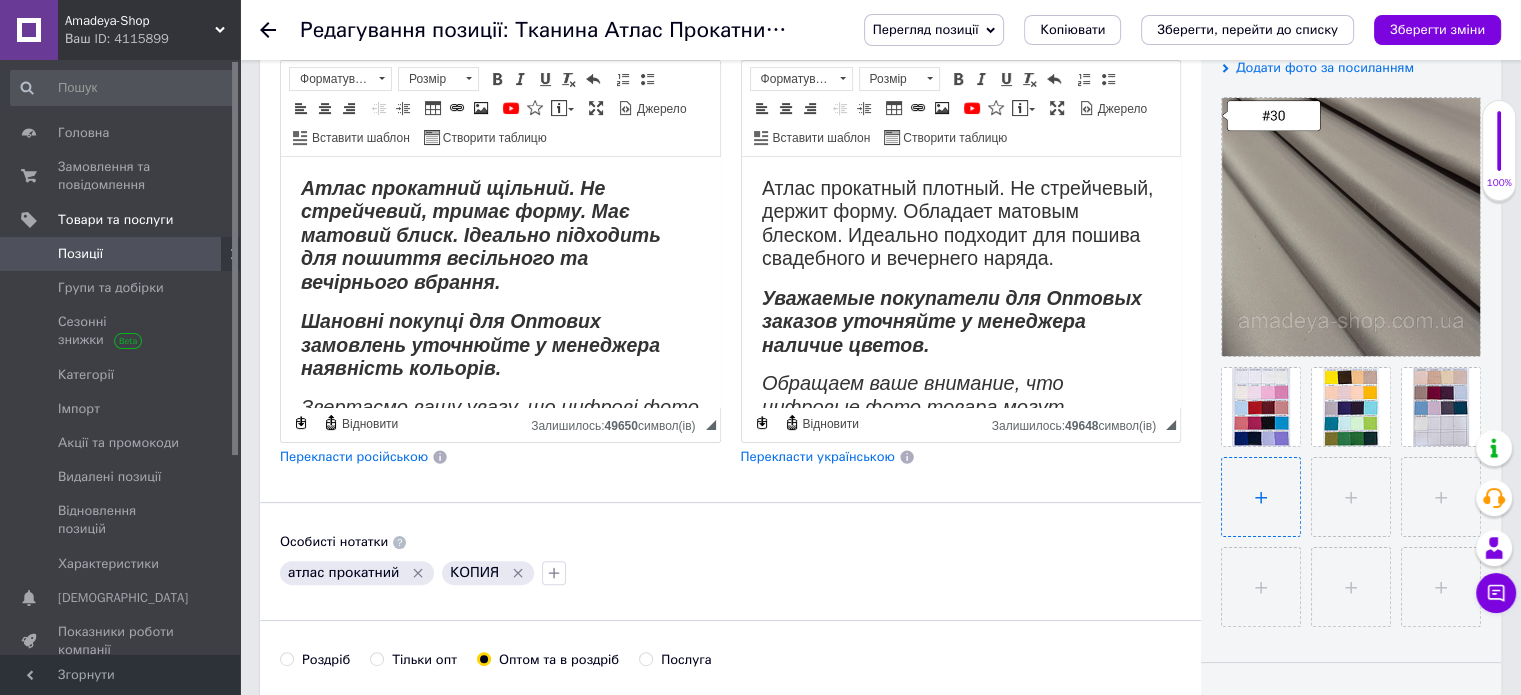 click at bounding box center [1261, 497] 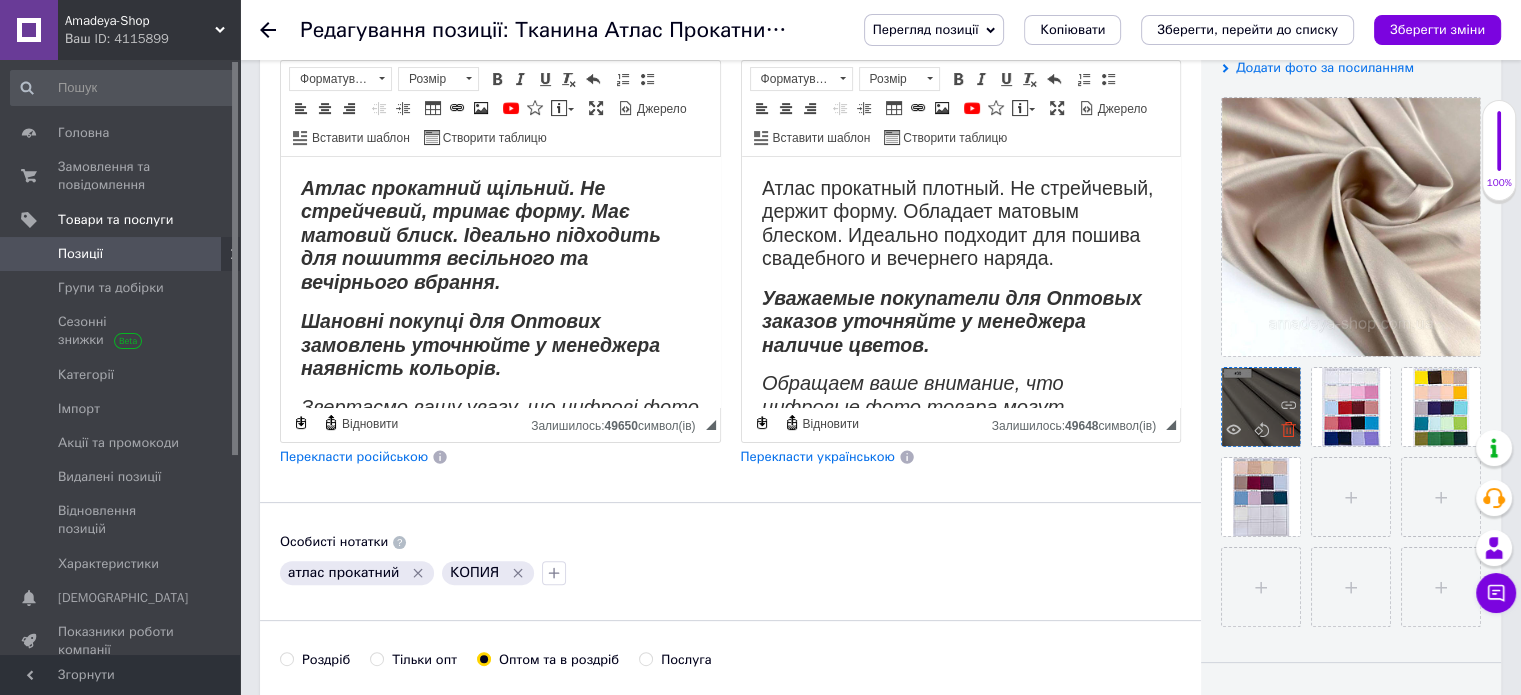 click 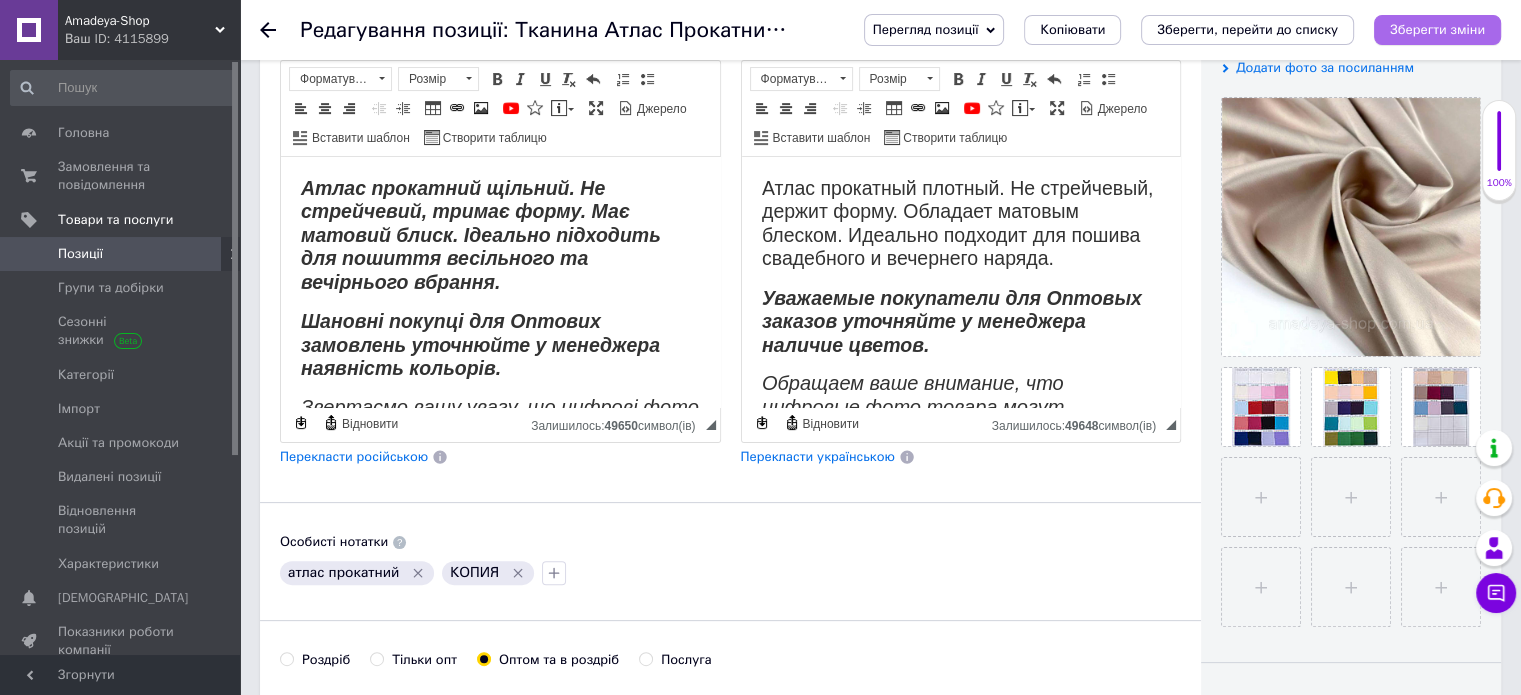 click on "Зберегти зміни" at bounding box center [1437, 29] 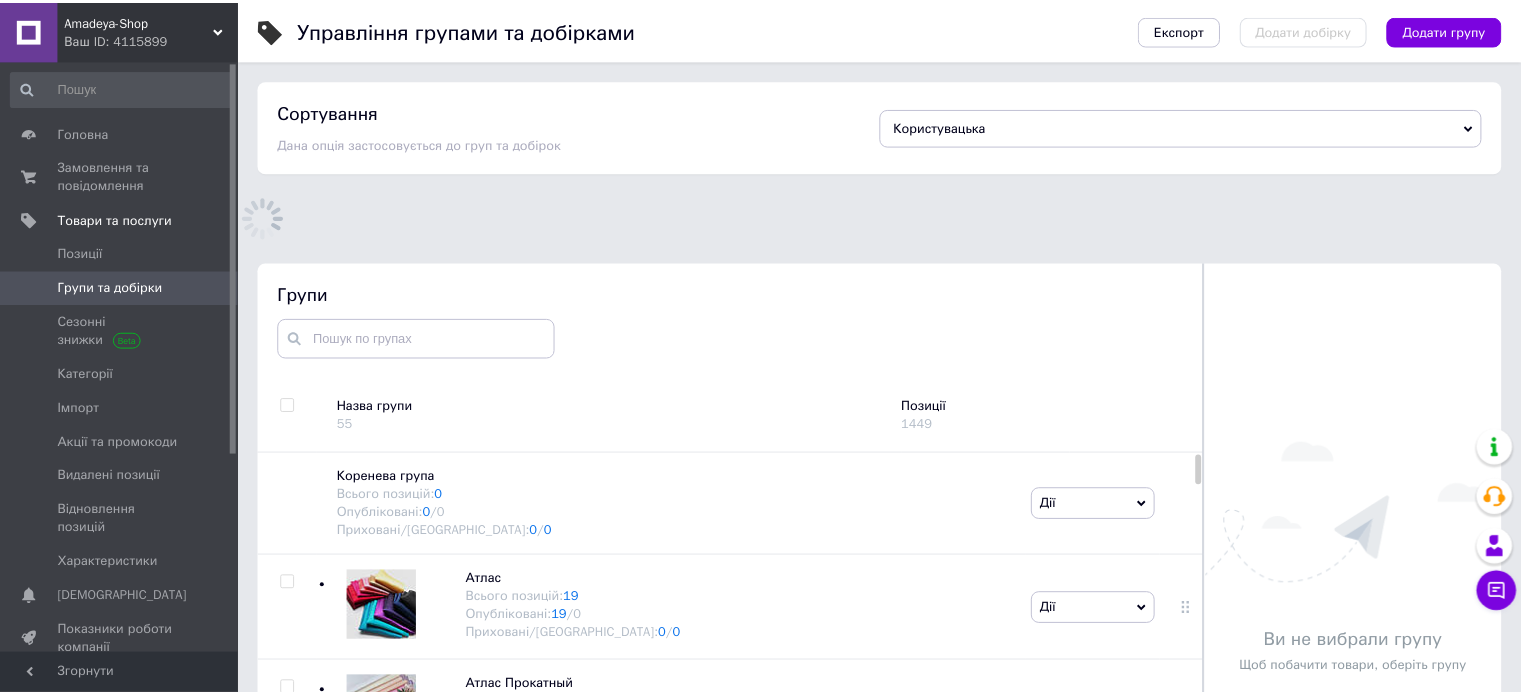 scroll, scrollTop: 121, scrollLeft: 0, axis: vertical 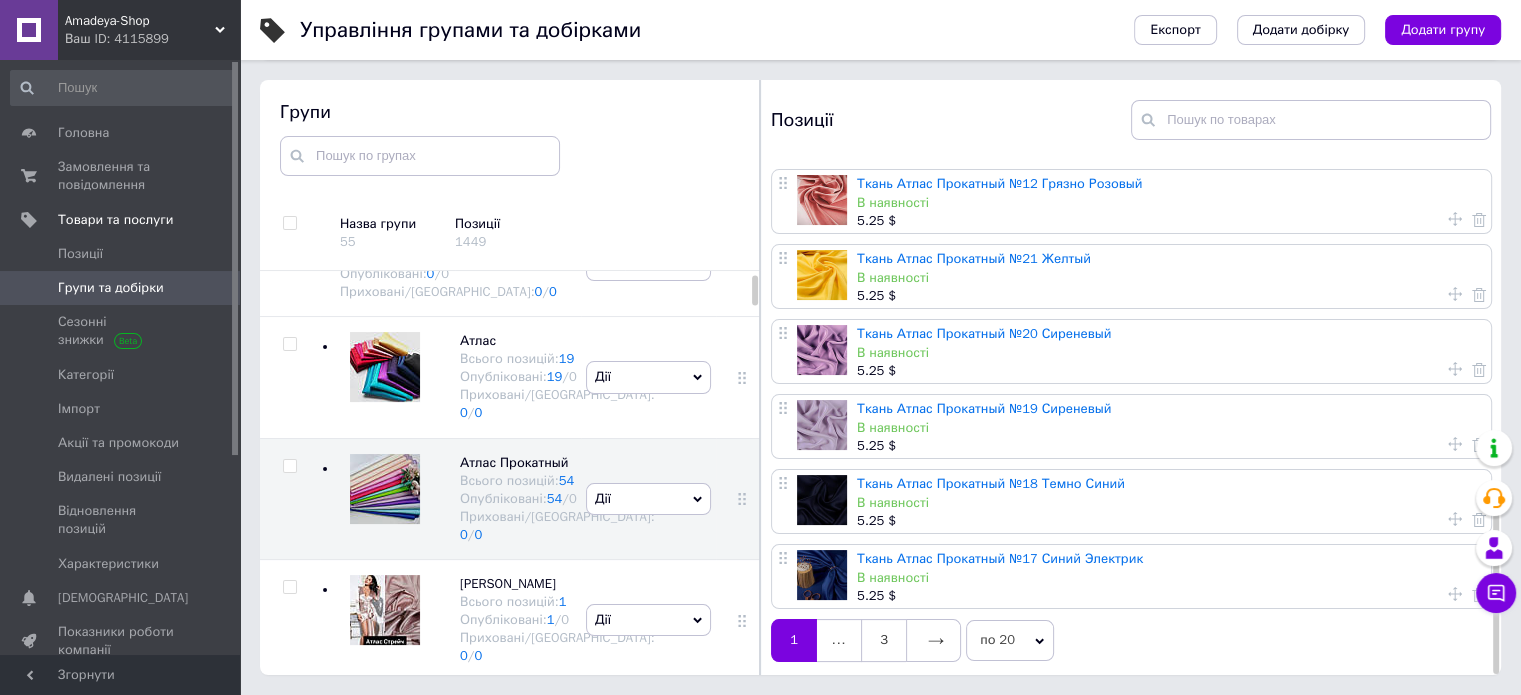 click 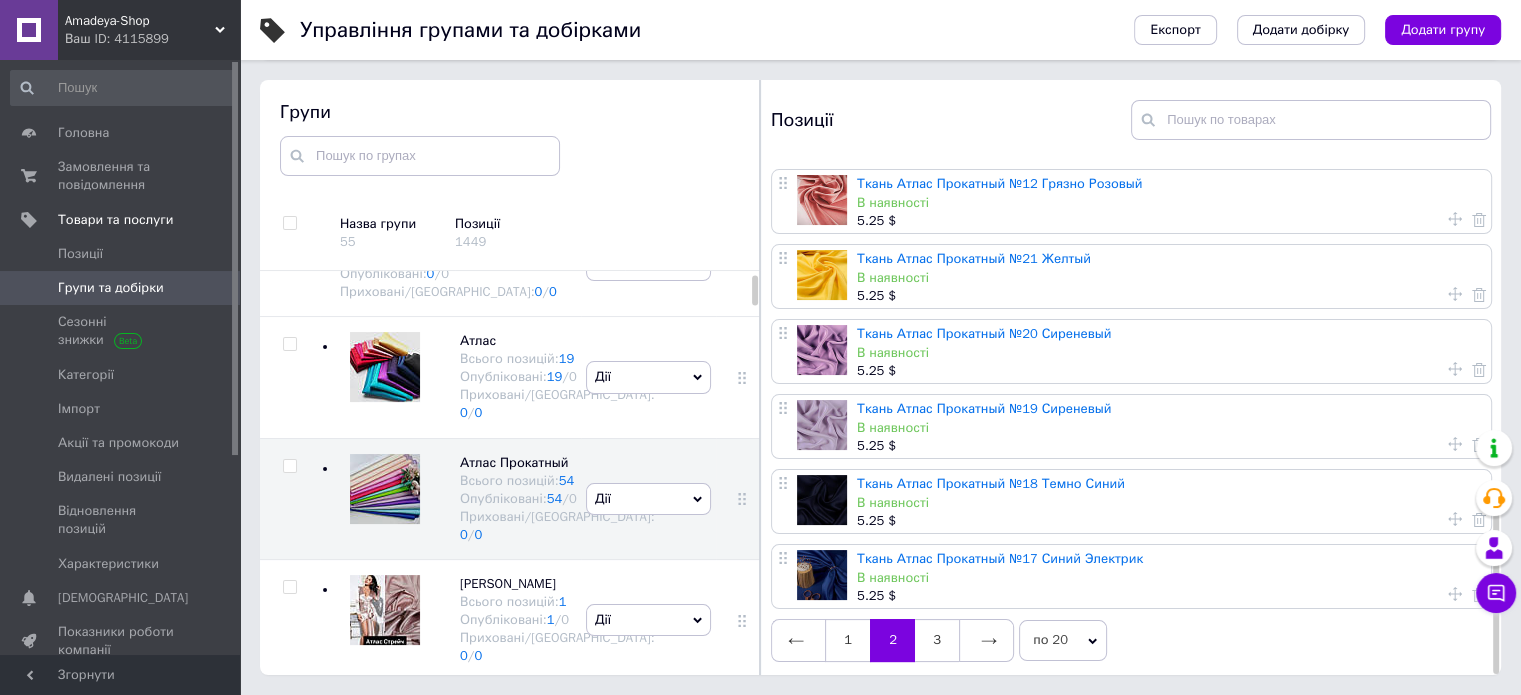 scroll, scrollTop: 0, scrollLeft: 0, axis: both 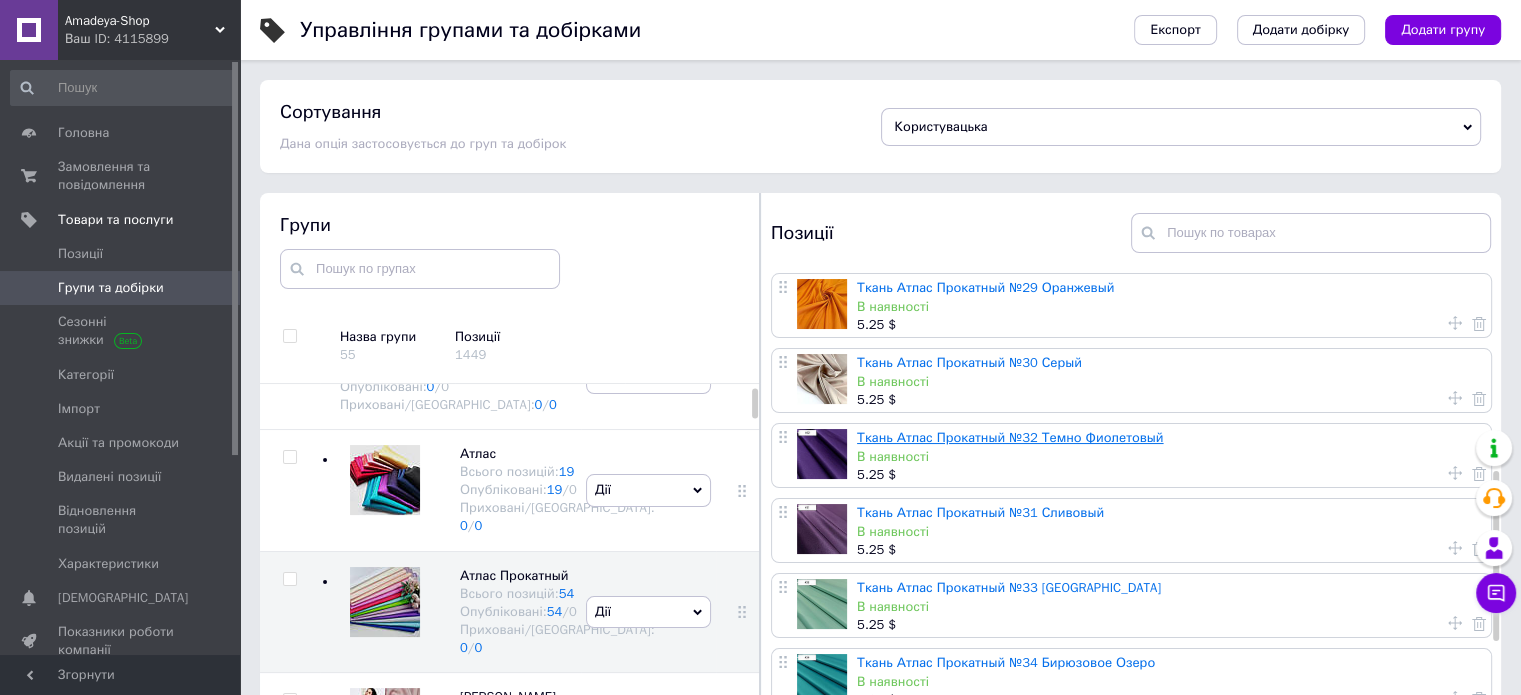 click on "Ткань Атлас Прокатный  №32  Темно Фиолетовый" at bounding box center (1010, 437) 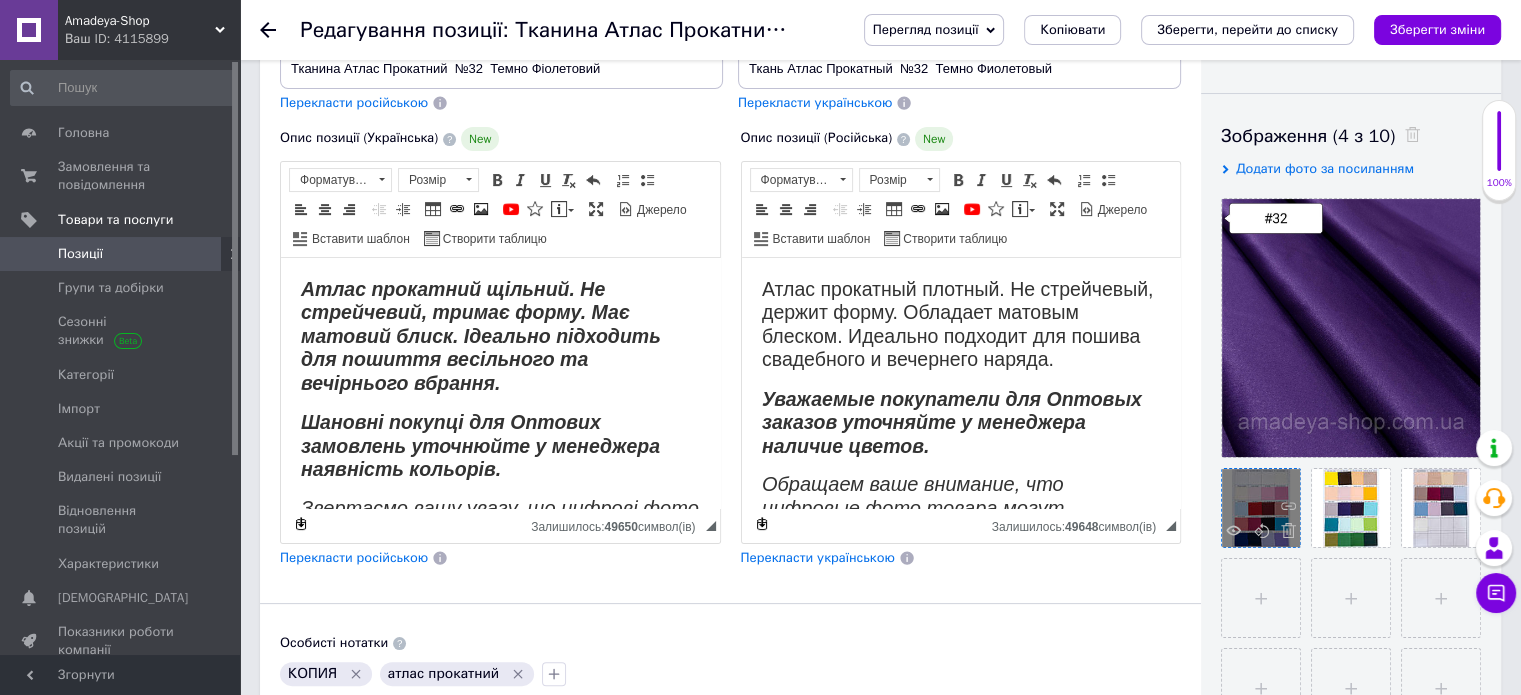 scroll, scrollTop: 300, scrollLeft: 0, axis: vertical 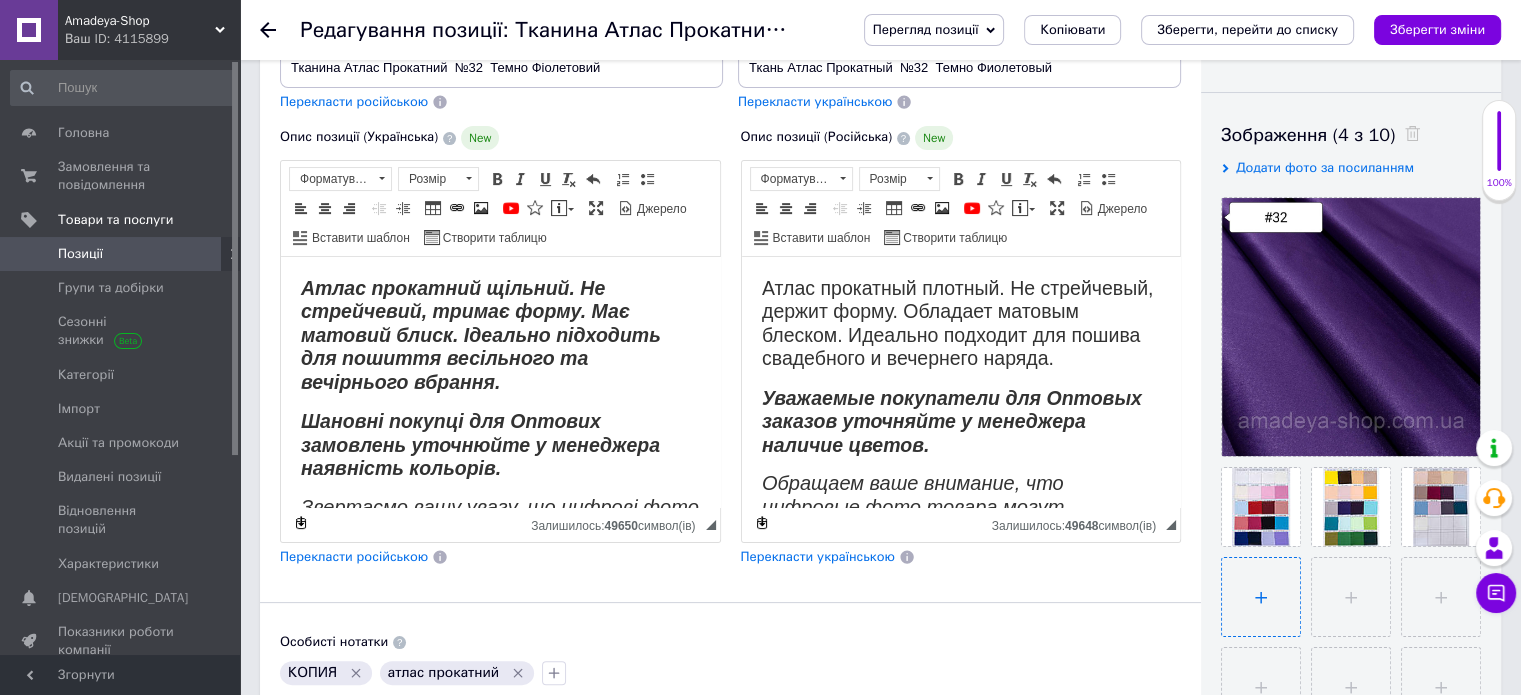 click at bounding box center (1261, 597) 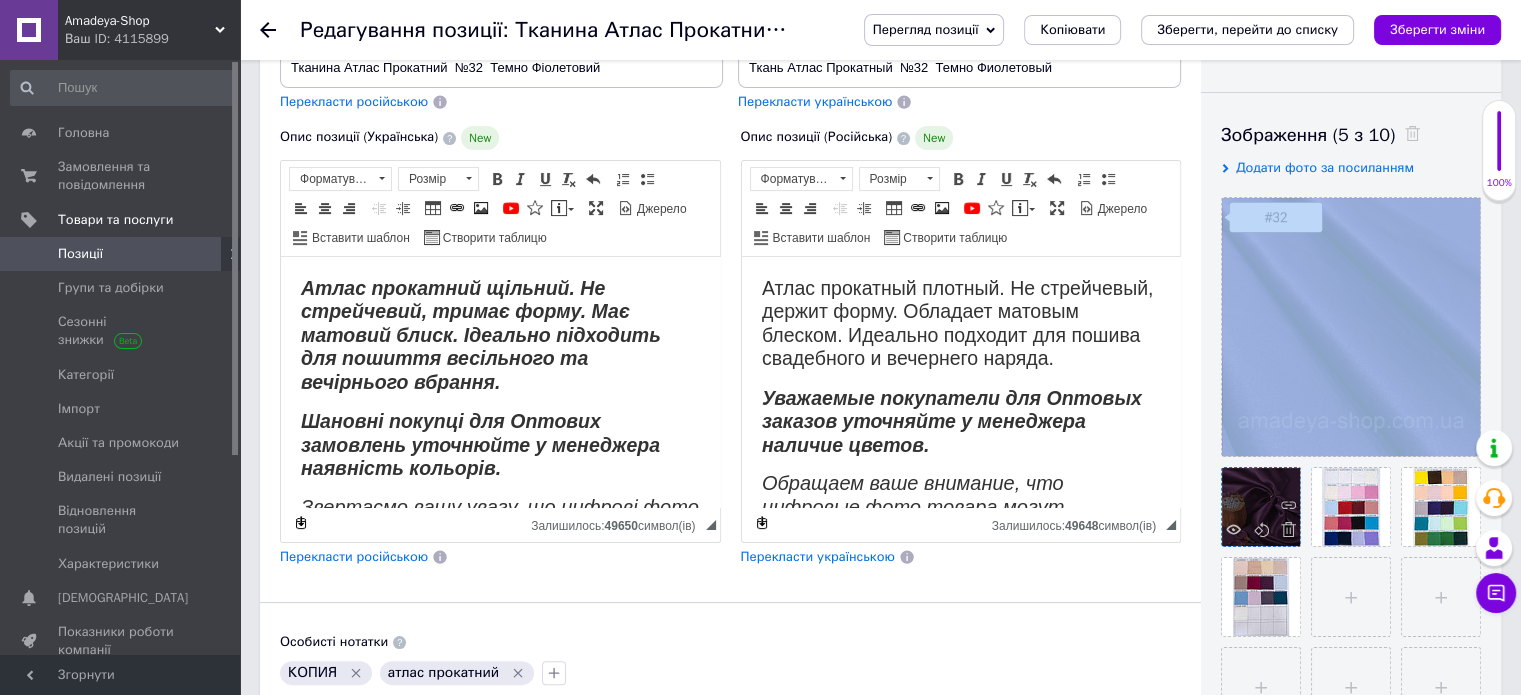 drag, startPoint x: 1283, startPoint y: 423, endPoint x: 1258, endPoint y: 496, distance: 77.16217 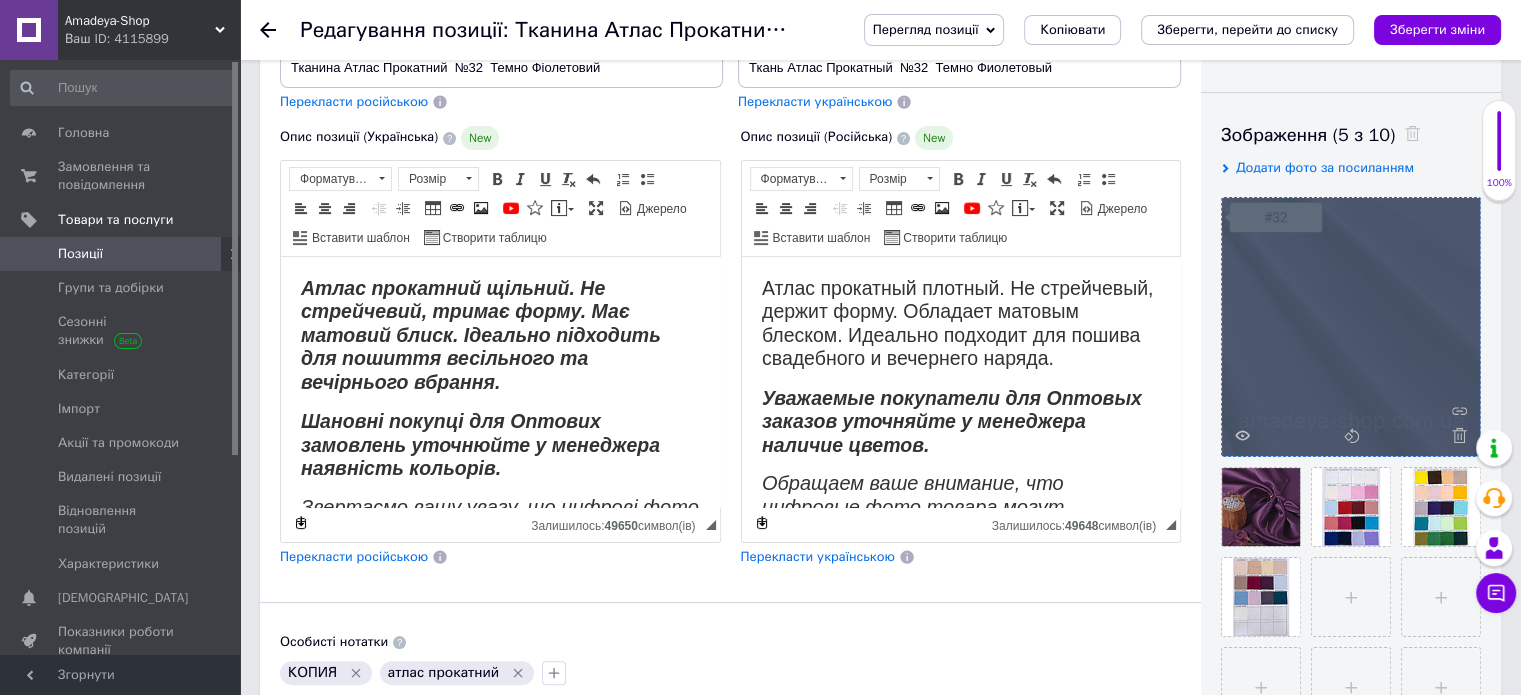 click at bounding box center (1351, 327) 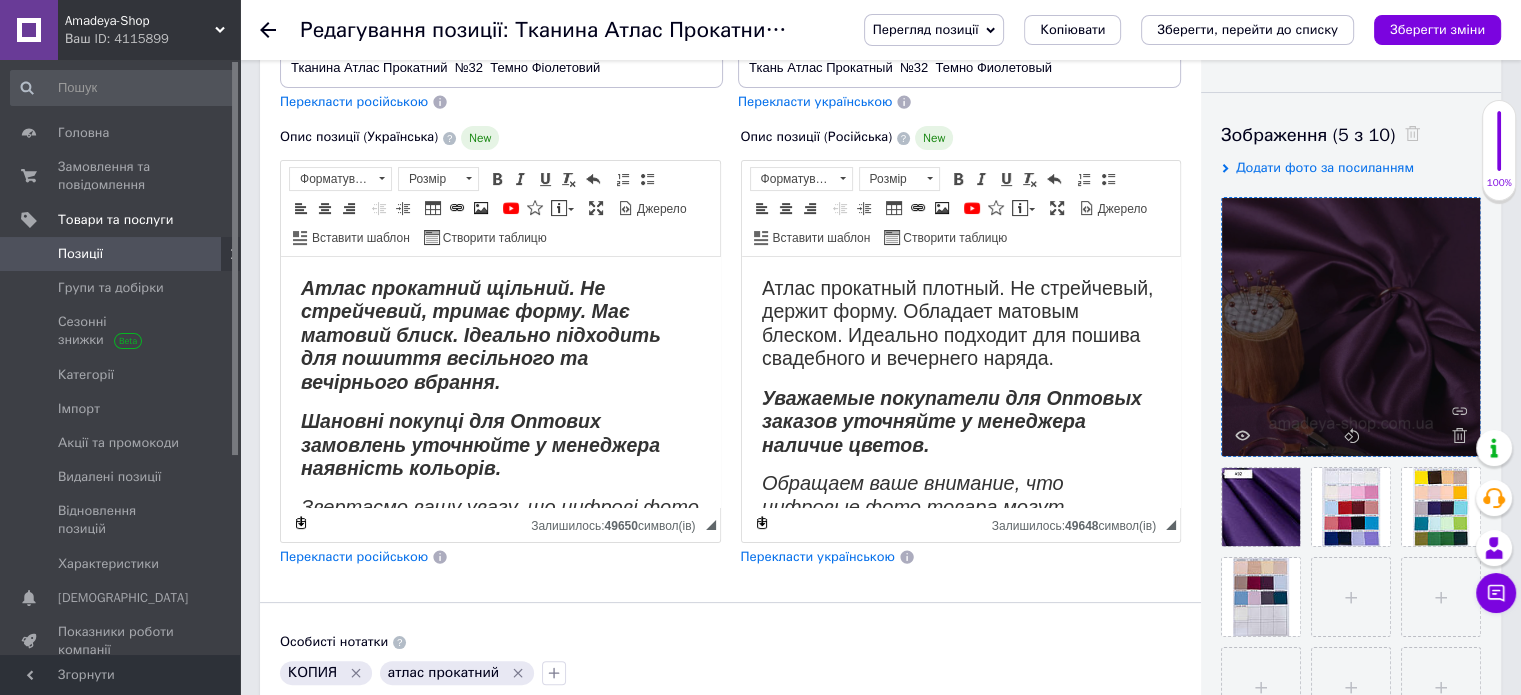 click at bounding box center [1351, 327] 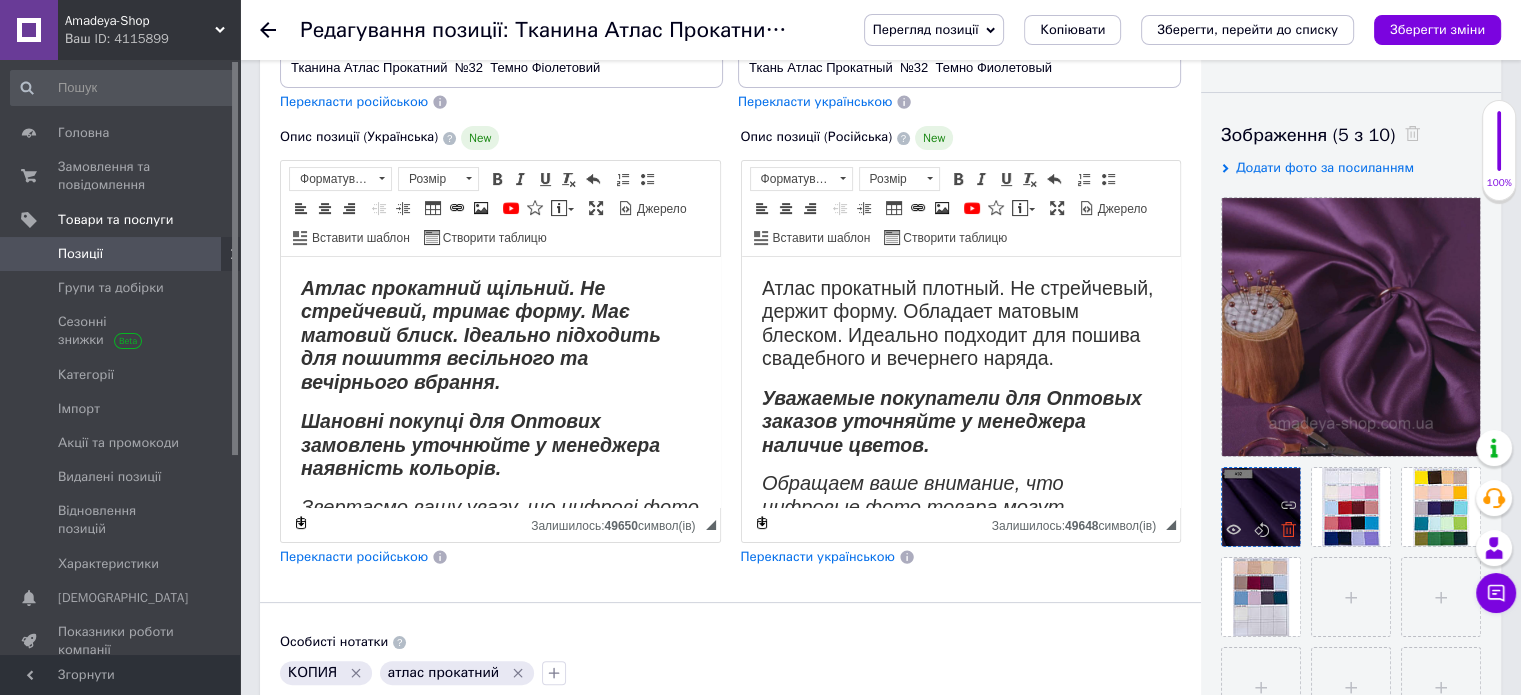 click 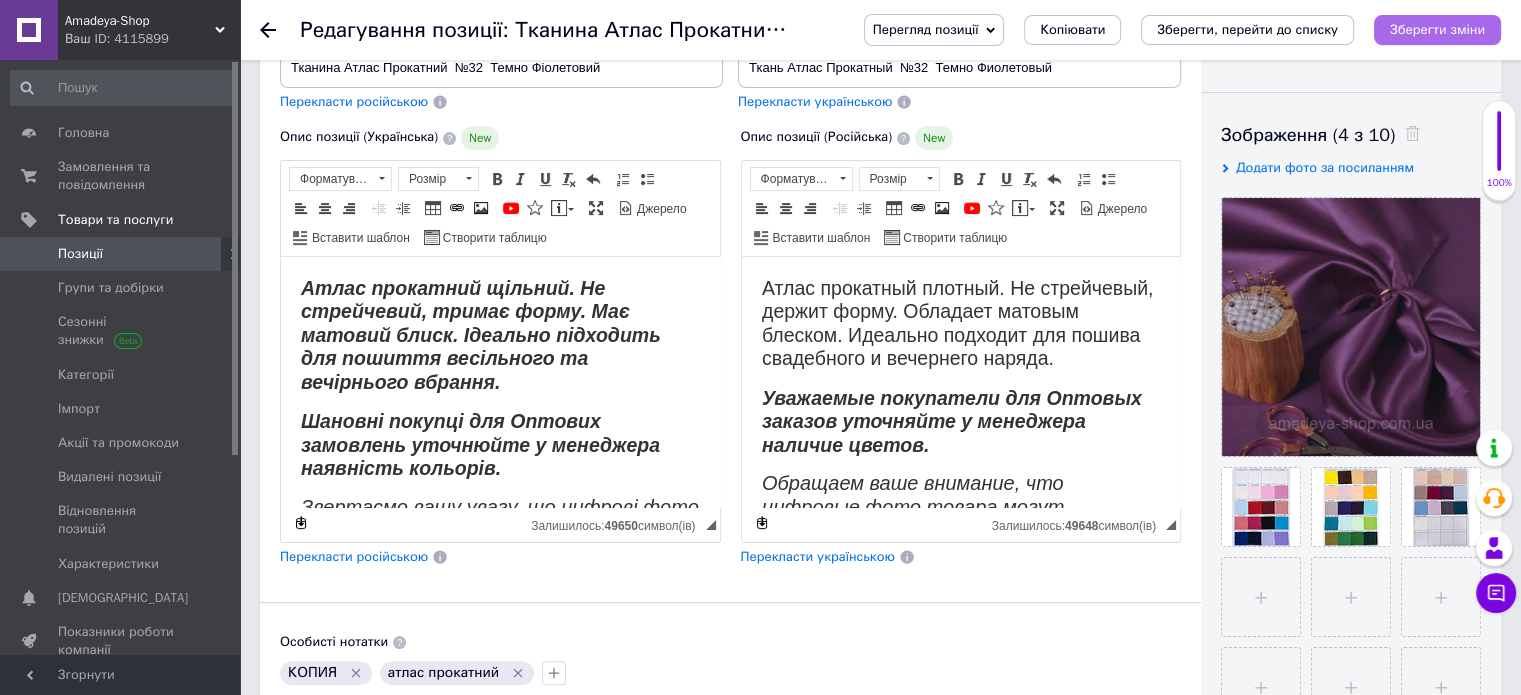 click on "Зберегти зміни" at bounding box center (1437, 29) 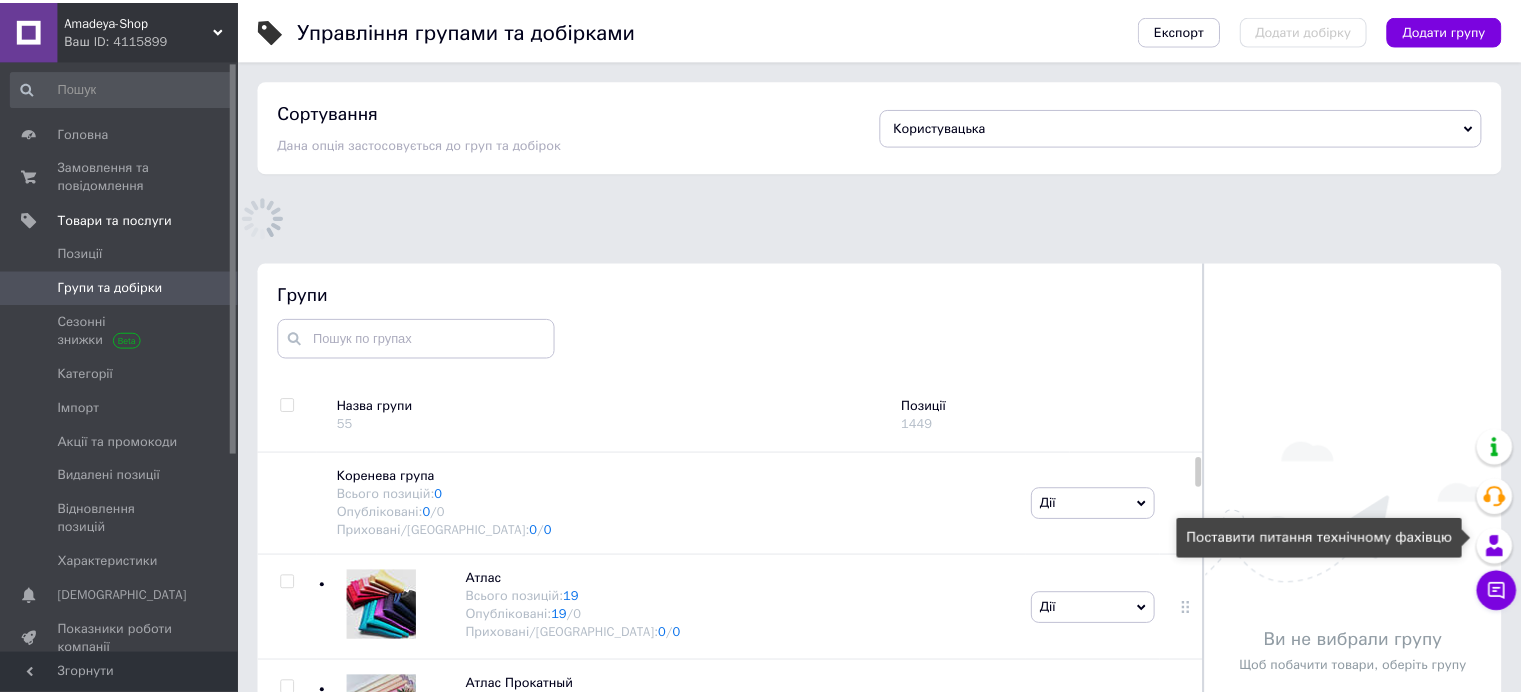 scroll, scrollTop: 60, scrollLeft: 0, axis: vertical 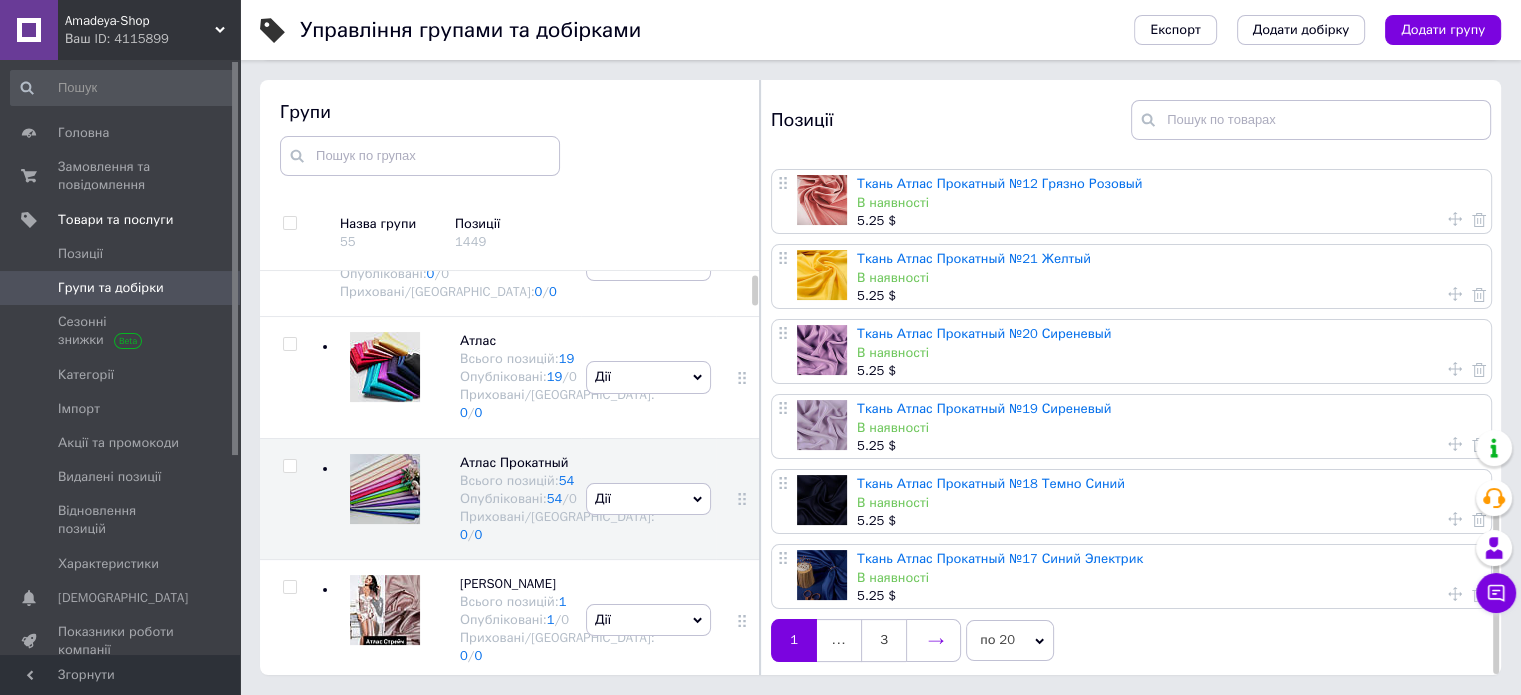 click 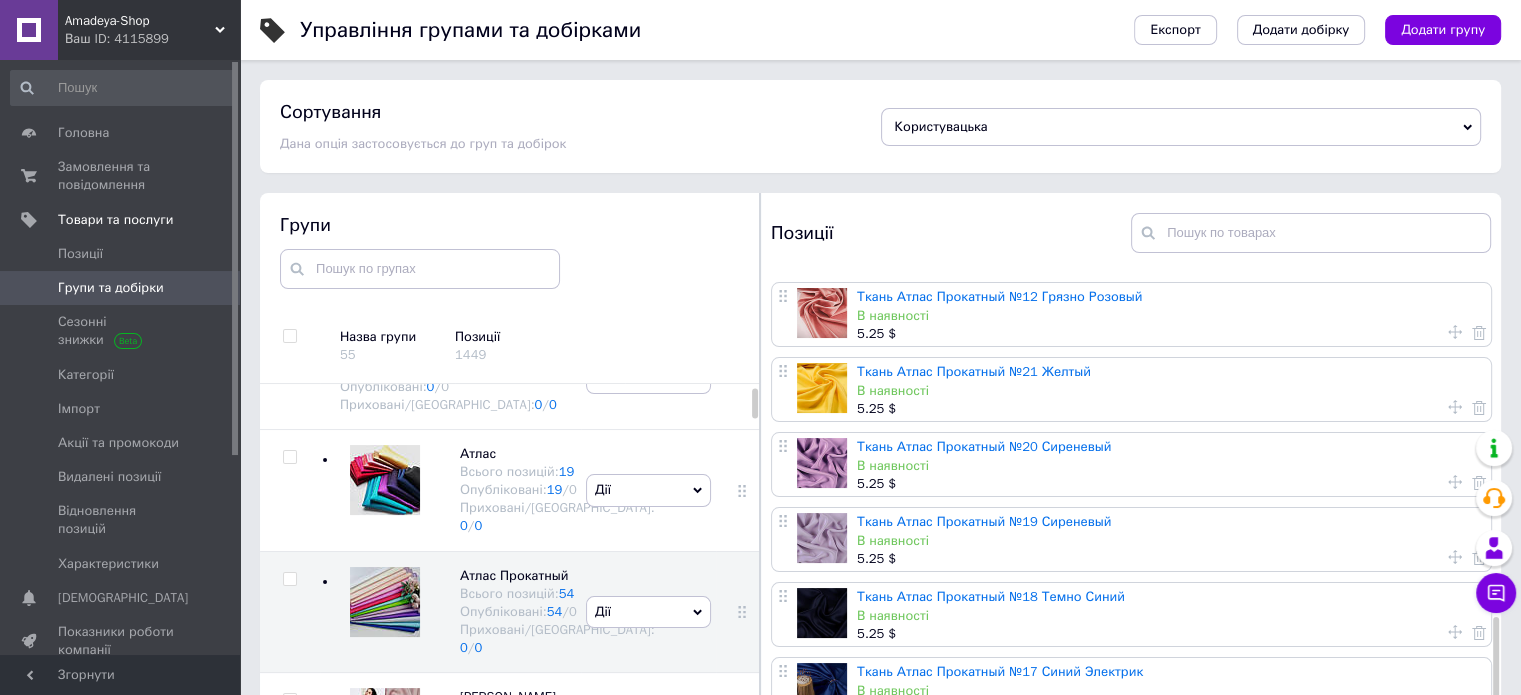 click on "5.25   $" at bounding box center [1169, 634] 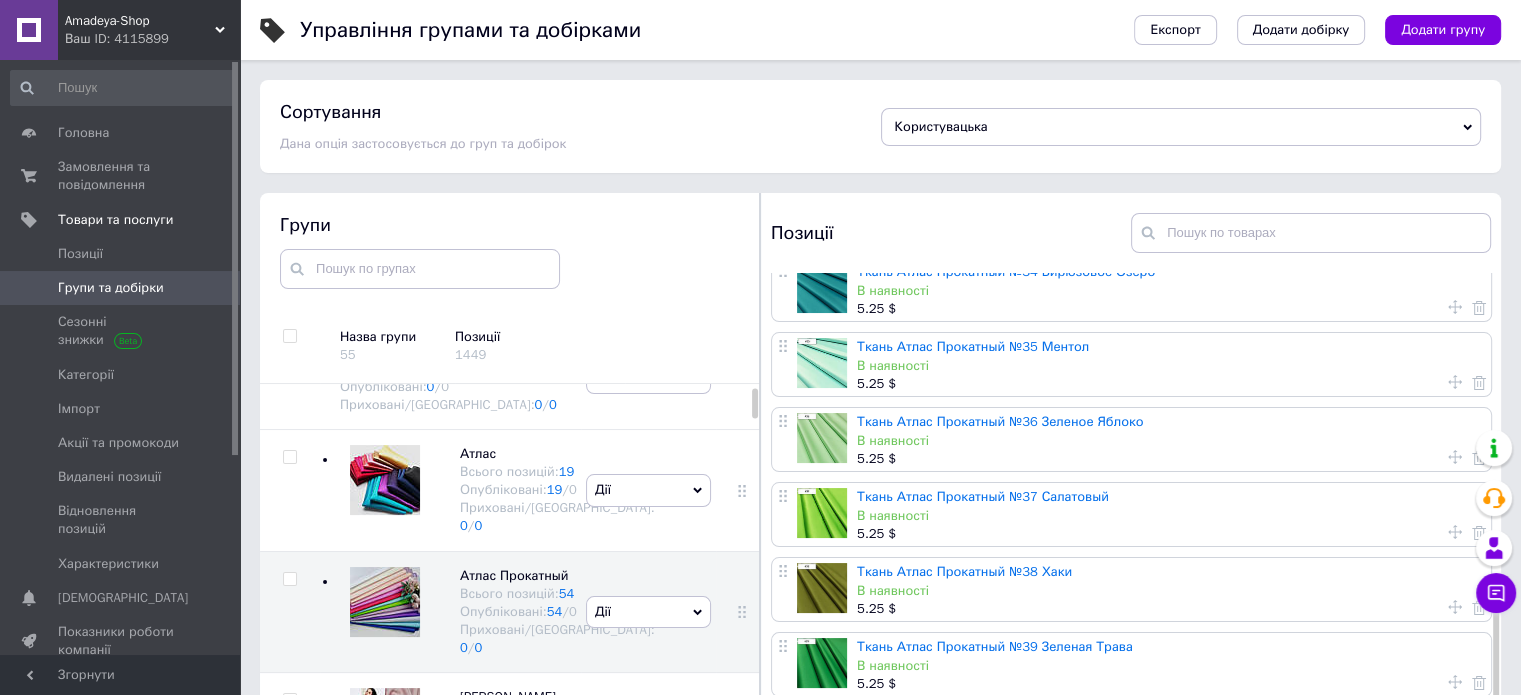 scroll, scrollTop: 1046, scrollLeft: 0, axis: vertical 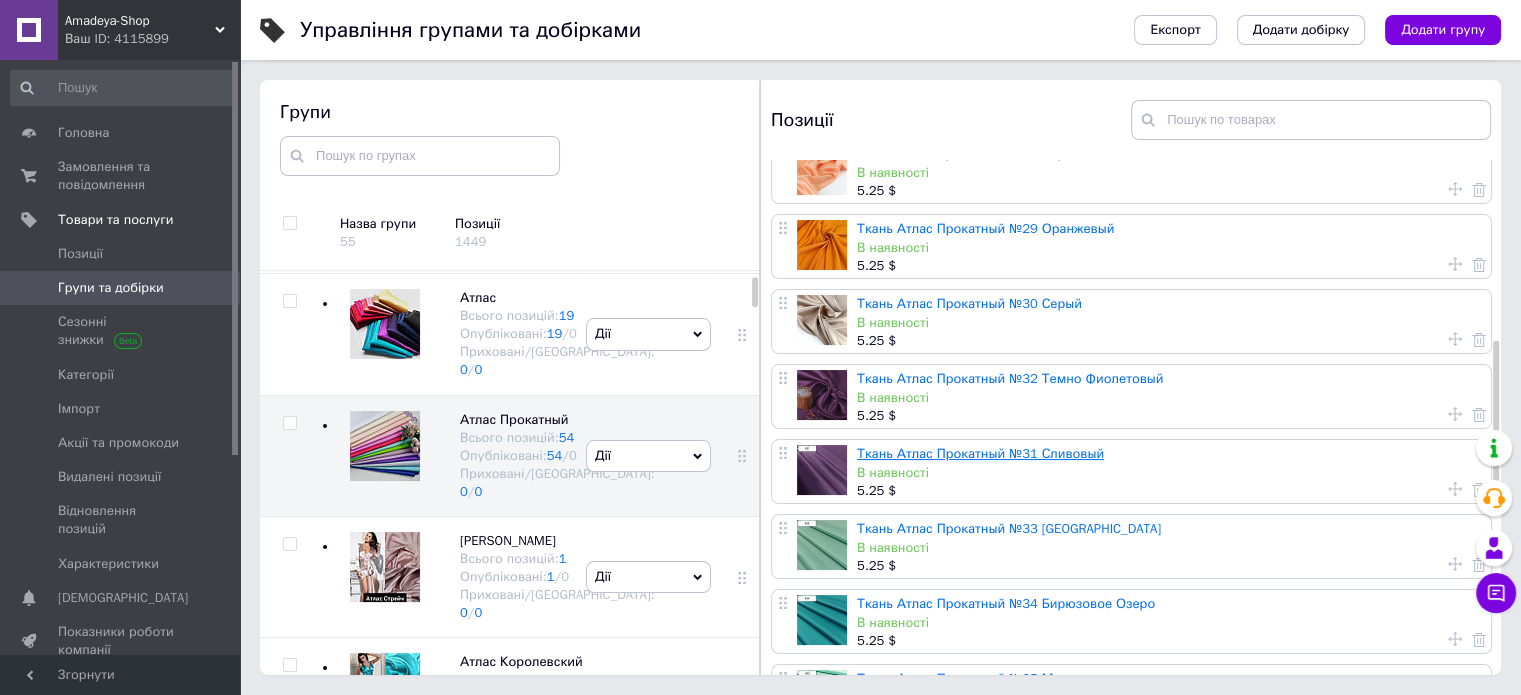 click on "Ткань Атлас Прокатный  №31  Сливовый" at bounding box center [980, 453] 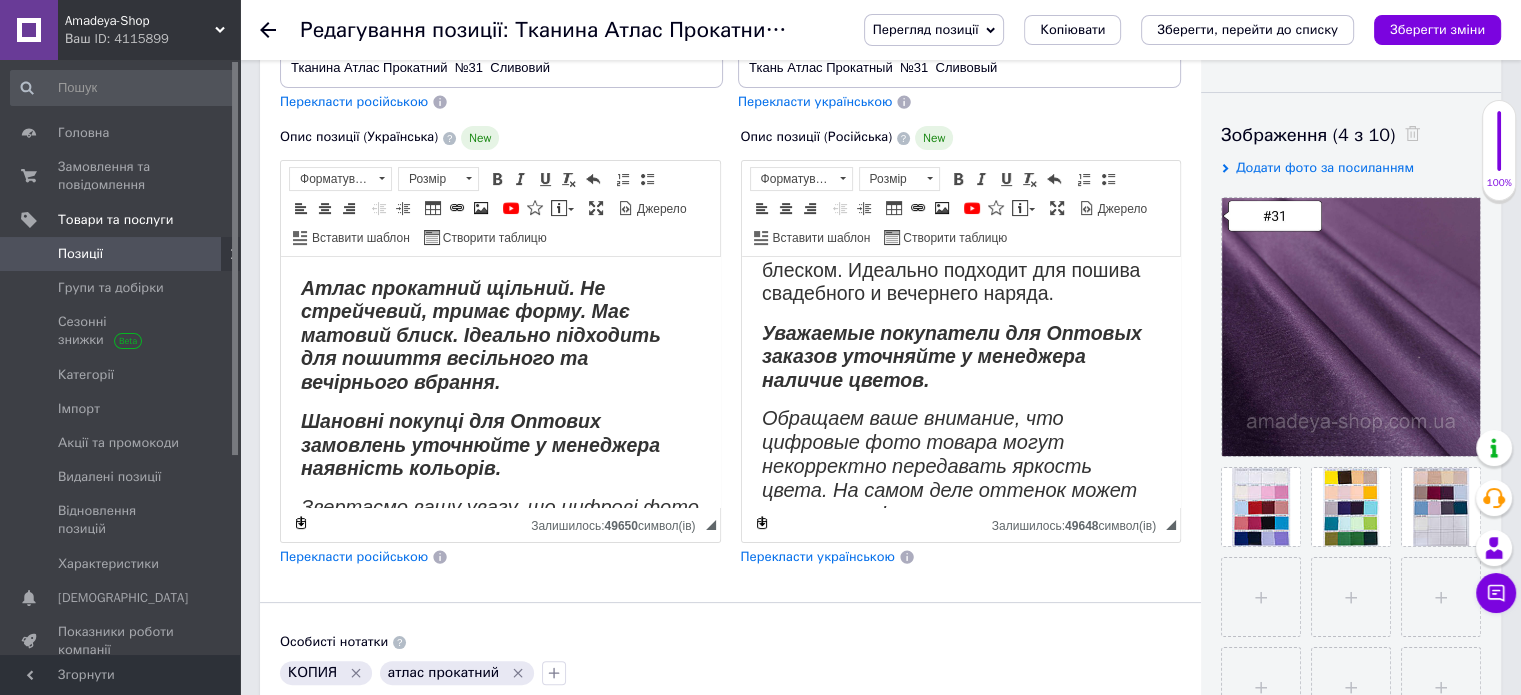 scroll, scrollTop: 100, scrollLeft: 0, axis: vertical 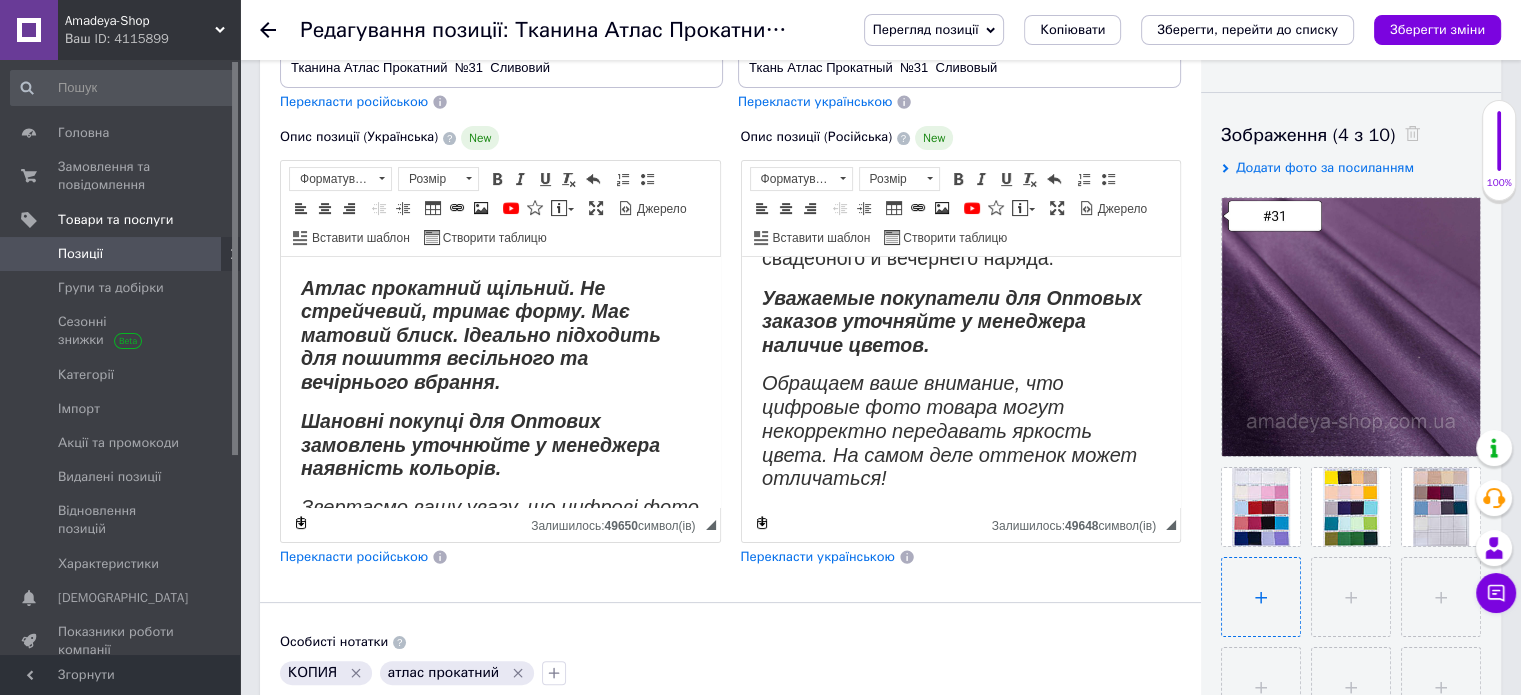 click at bounding box center [1261, 597] 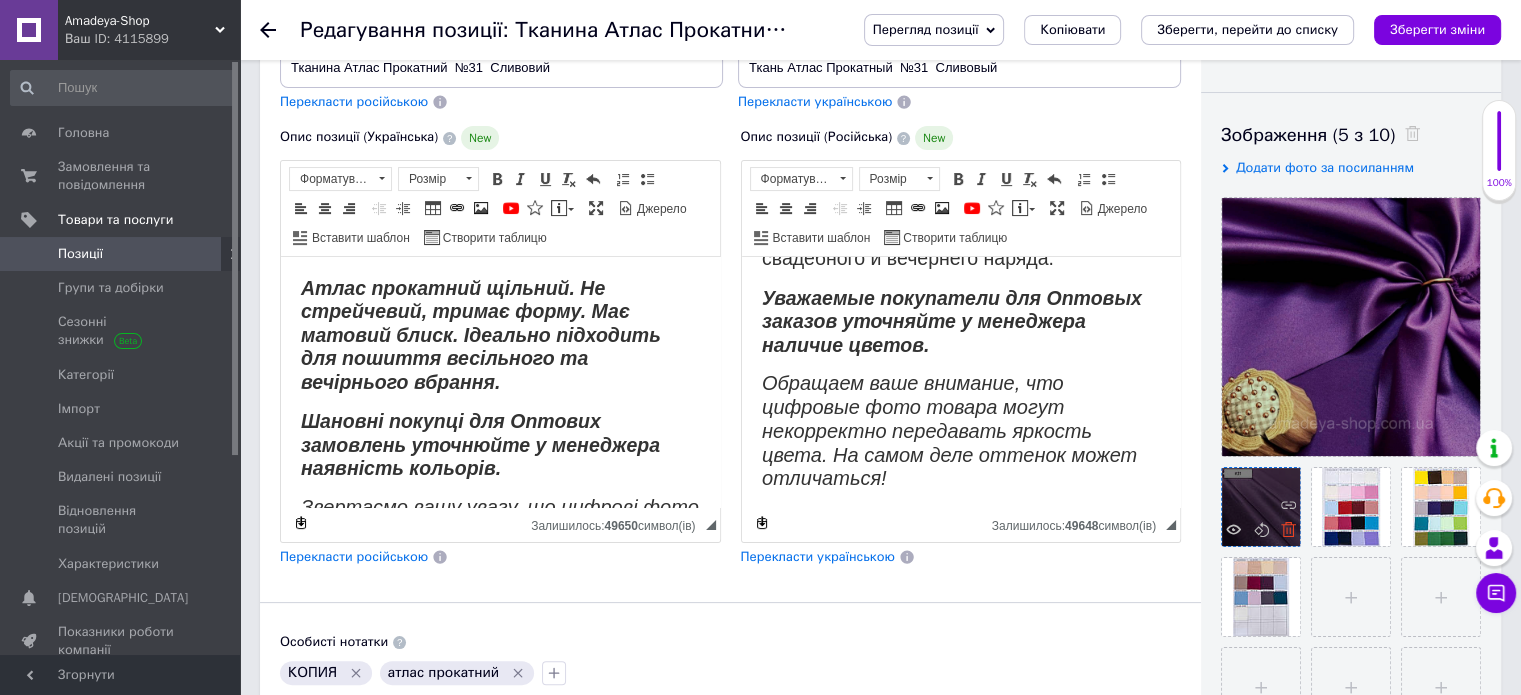 click 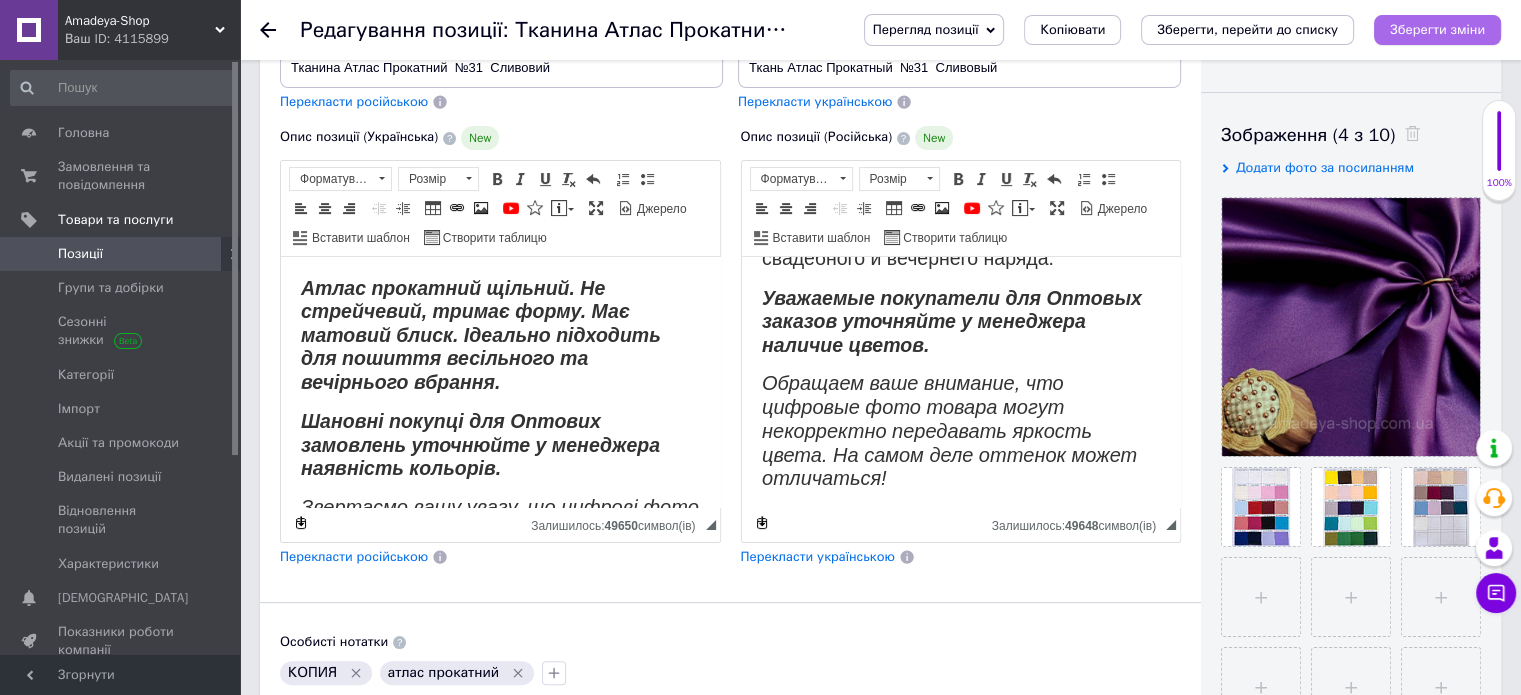click on "Зберегти зміни" at bounding box center (1437, 29) 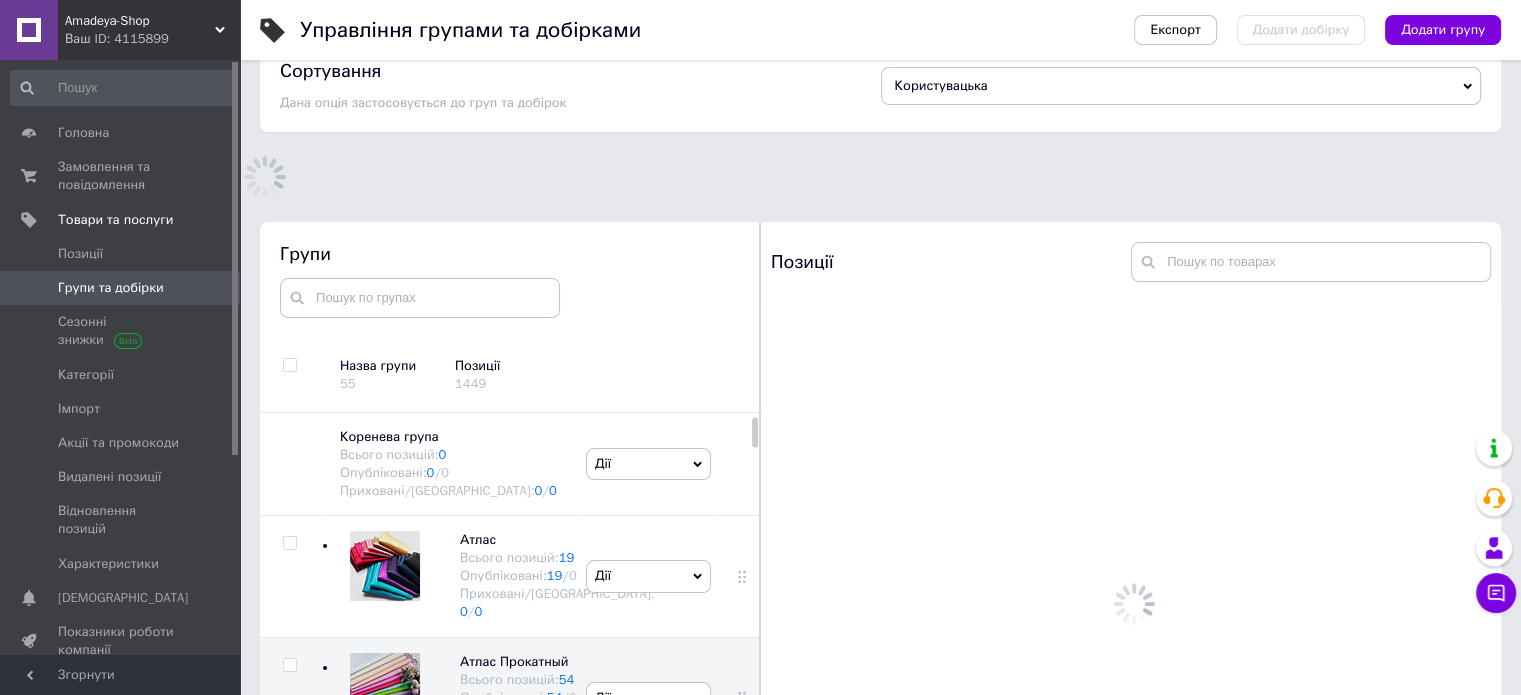 scroll, scrollTop: 176, scrollLeft: 0, axis: vertical 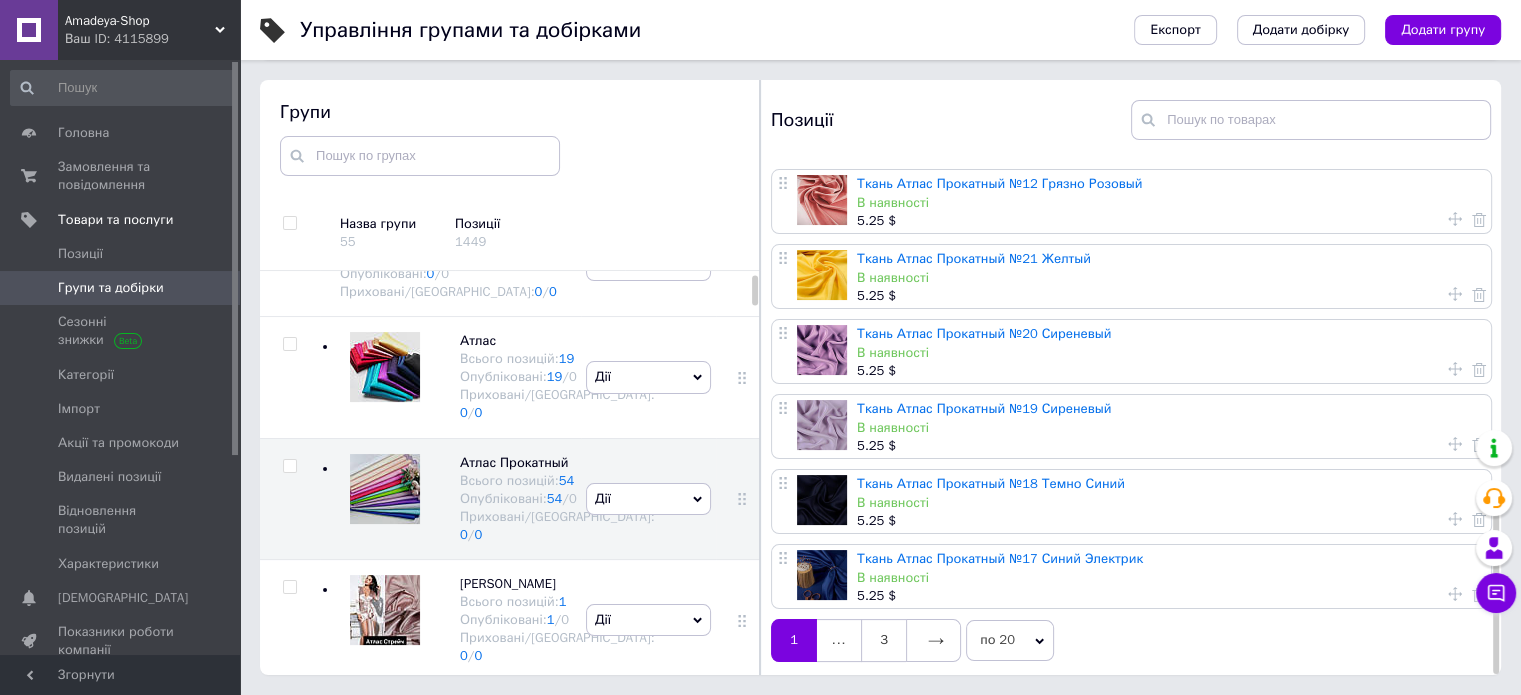 click at bounding box center (933, 640) 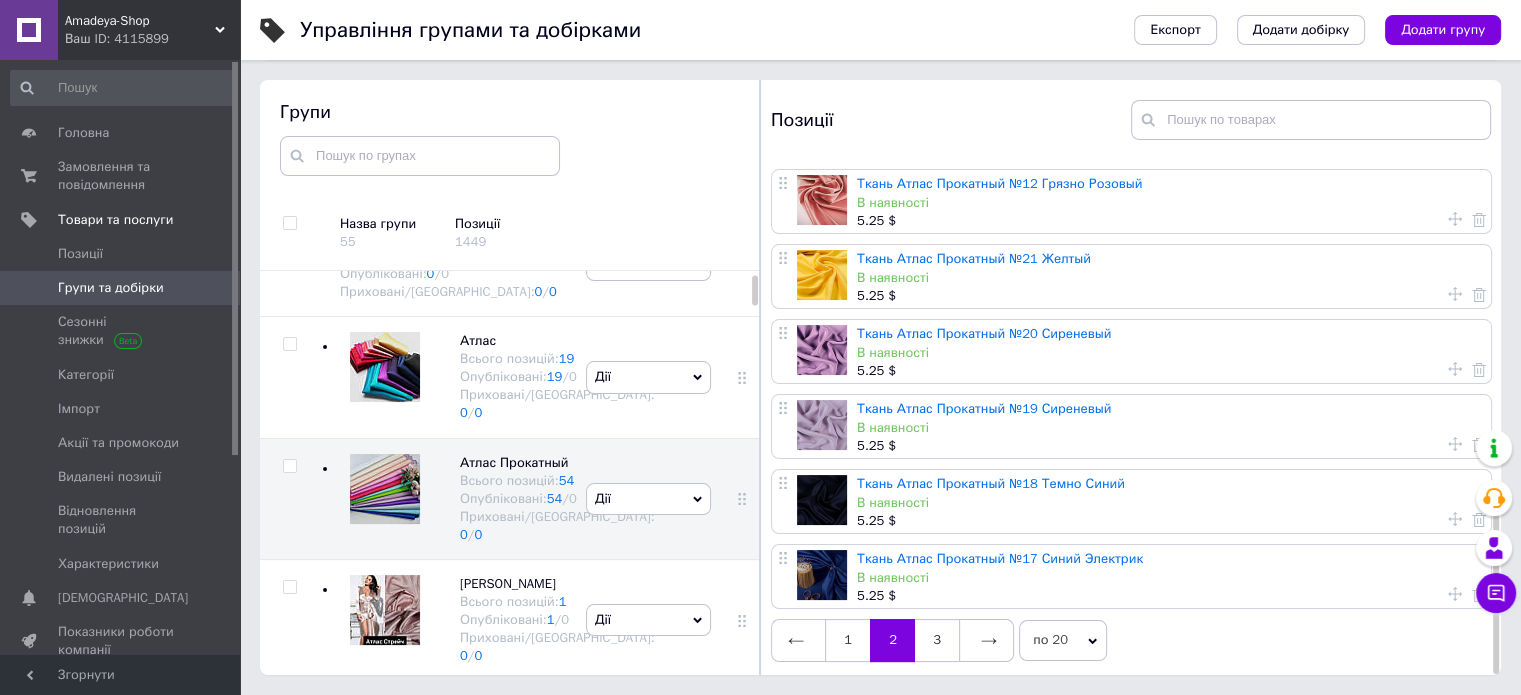 scroll, scrollTop: 0, scrollLeft: 0, axis: both 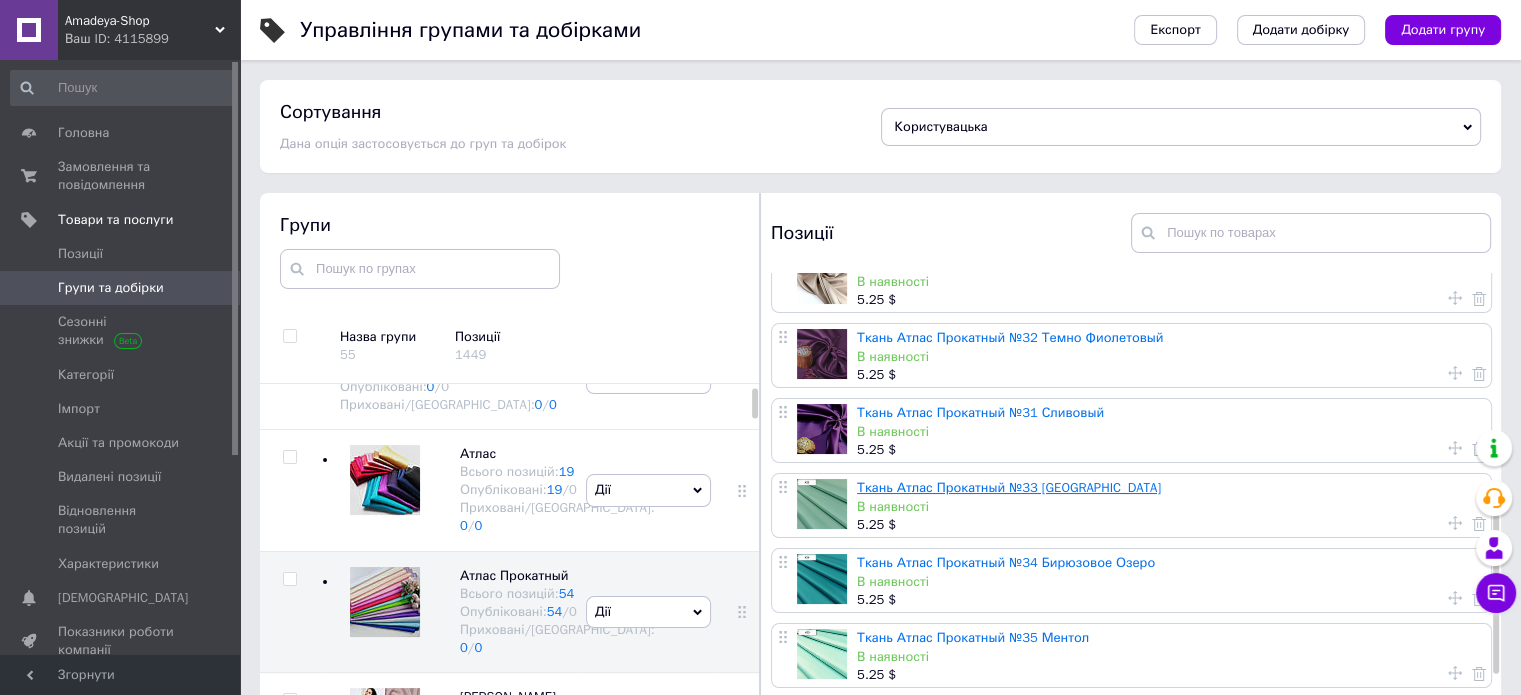 click on "Ткань Атлас Прокатный  №33  [GEOGRAPHIC_DATA]" at bounding box center (1009, 487) 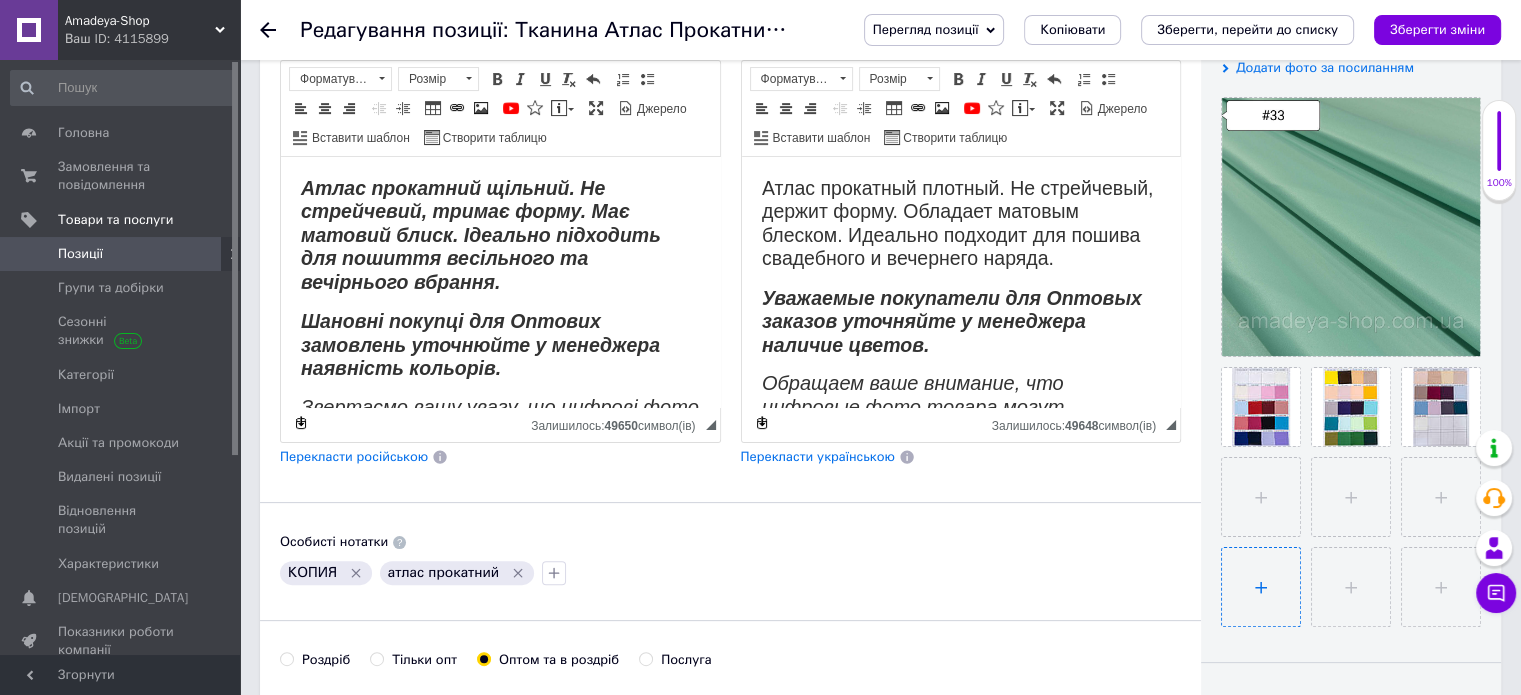 scroll, scrollTop: 420, scrollLeft: 0, axis: vertical 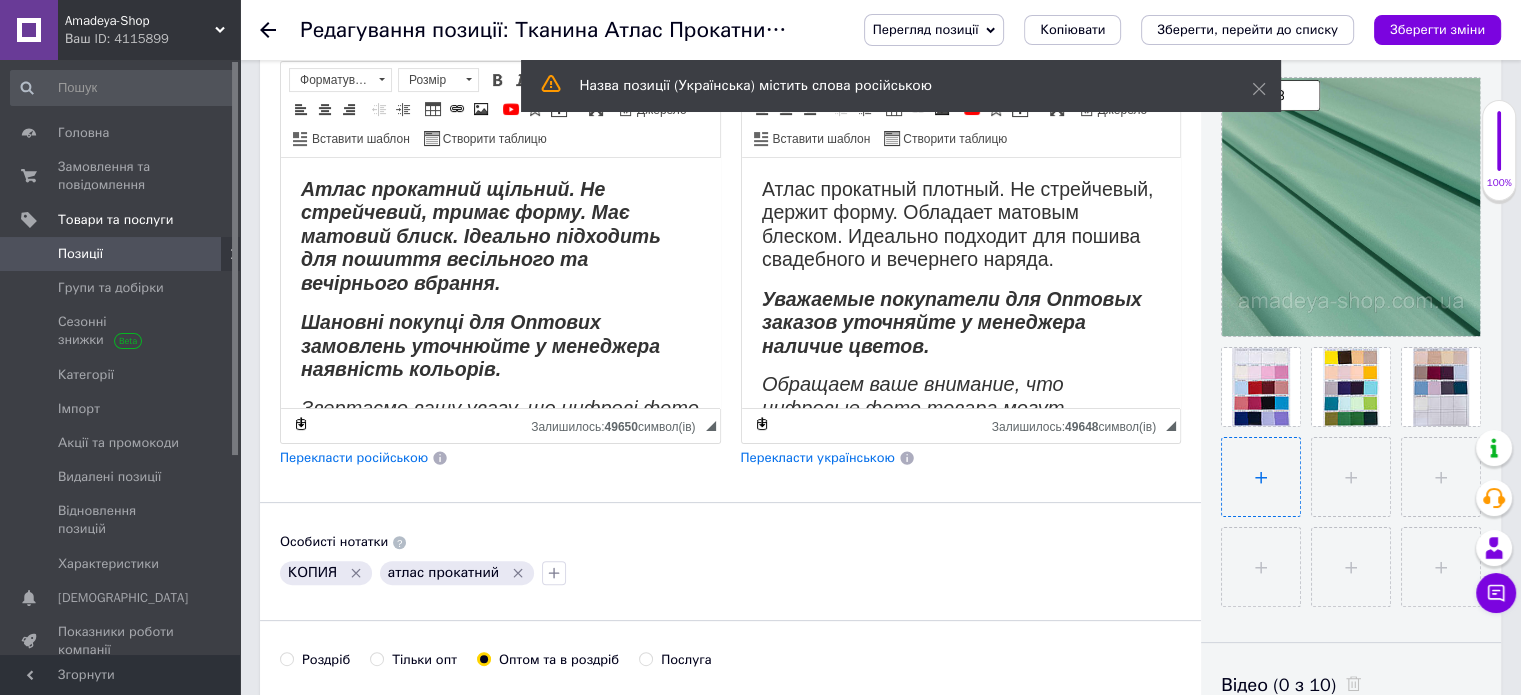 click at bounding box center (1261, 477) 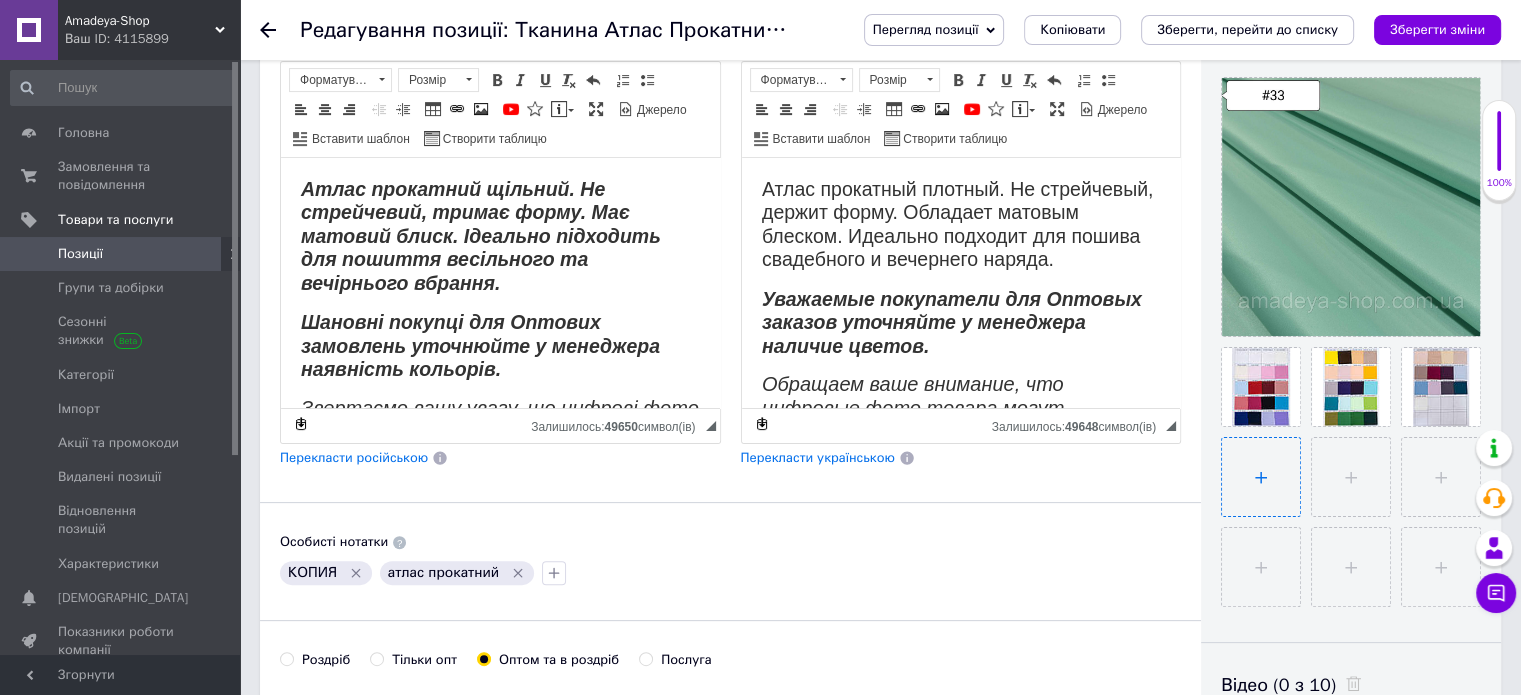 type on "C:\fakepath\№33 Атлас Прокатный (Зелёное Озеро).jpg" 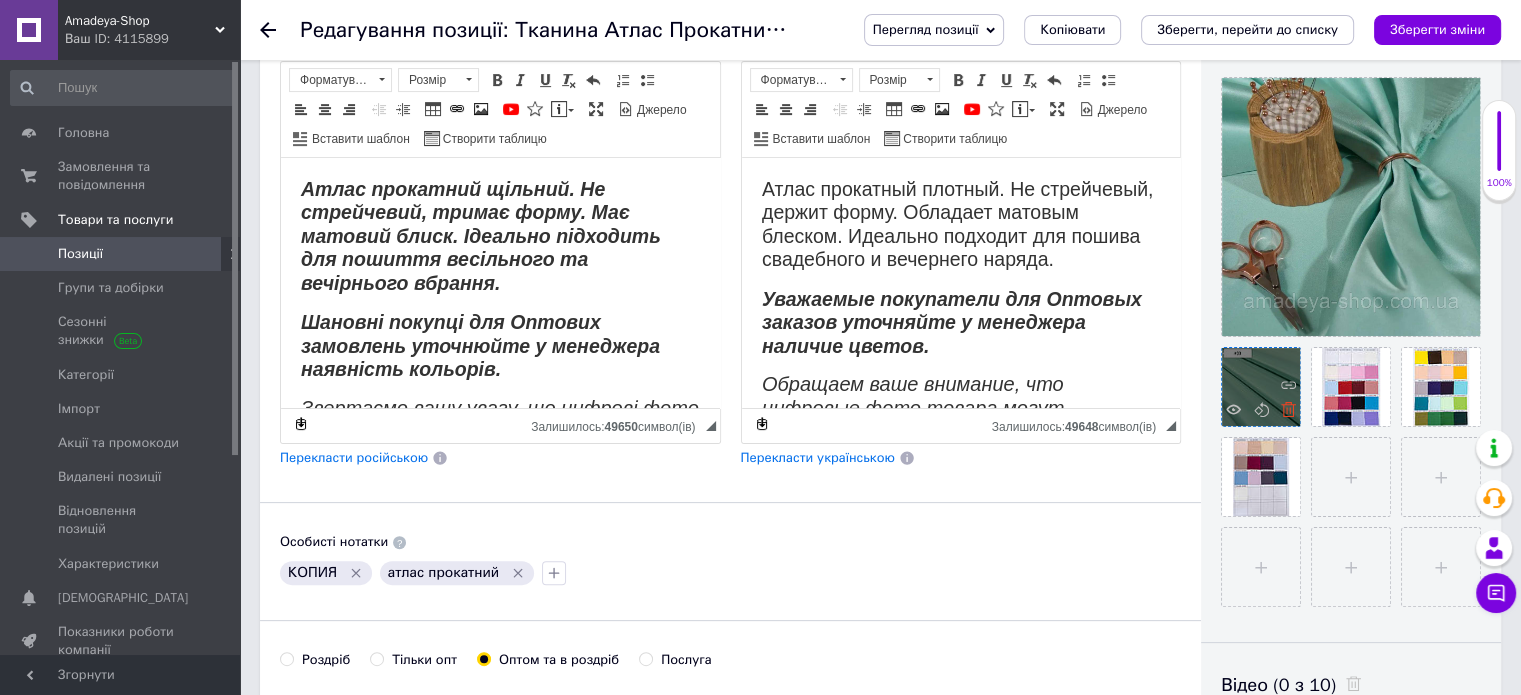 click 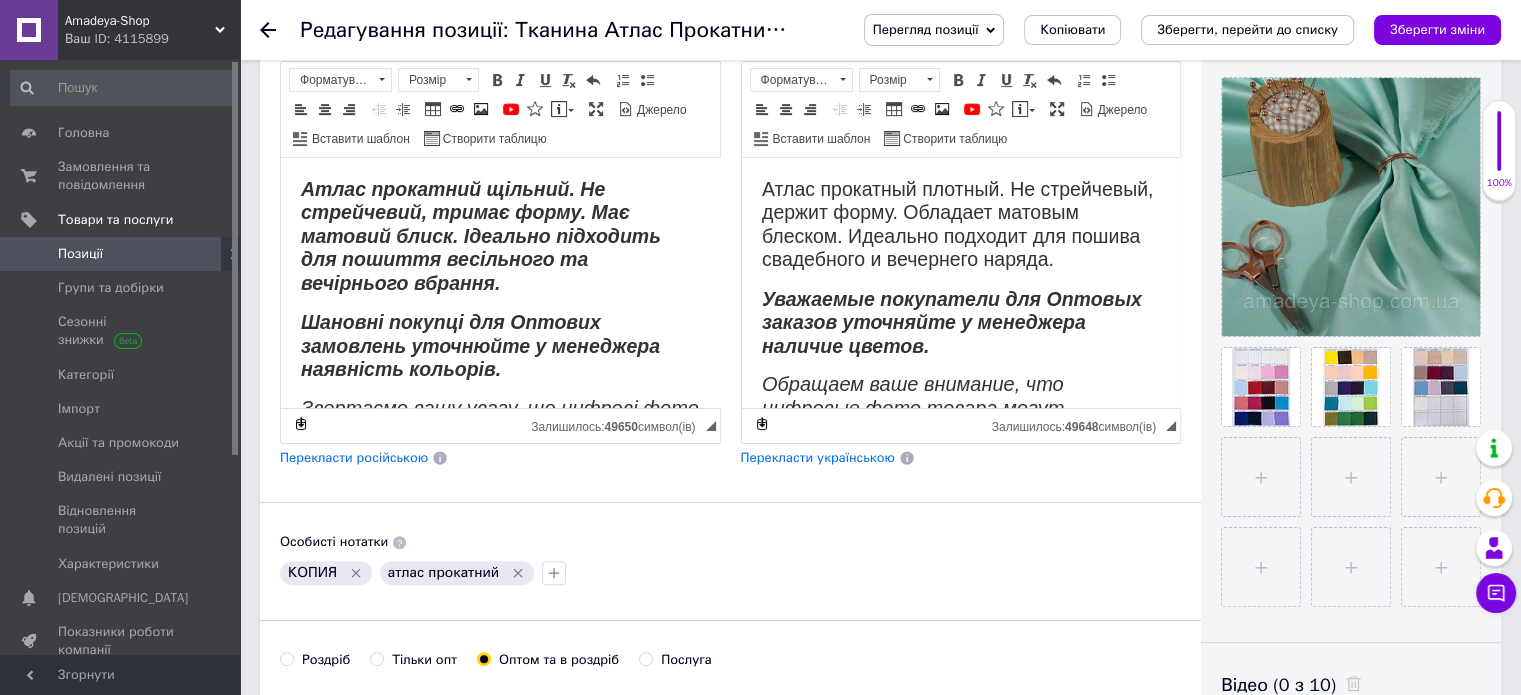 click on "Зберегти зміни" at bounding box center (1437, 29) 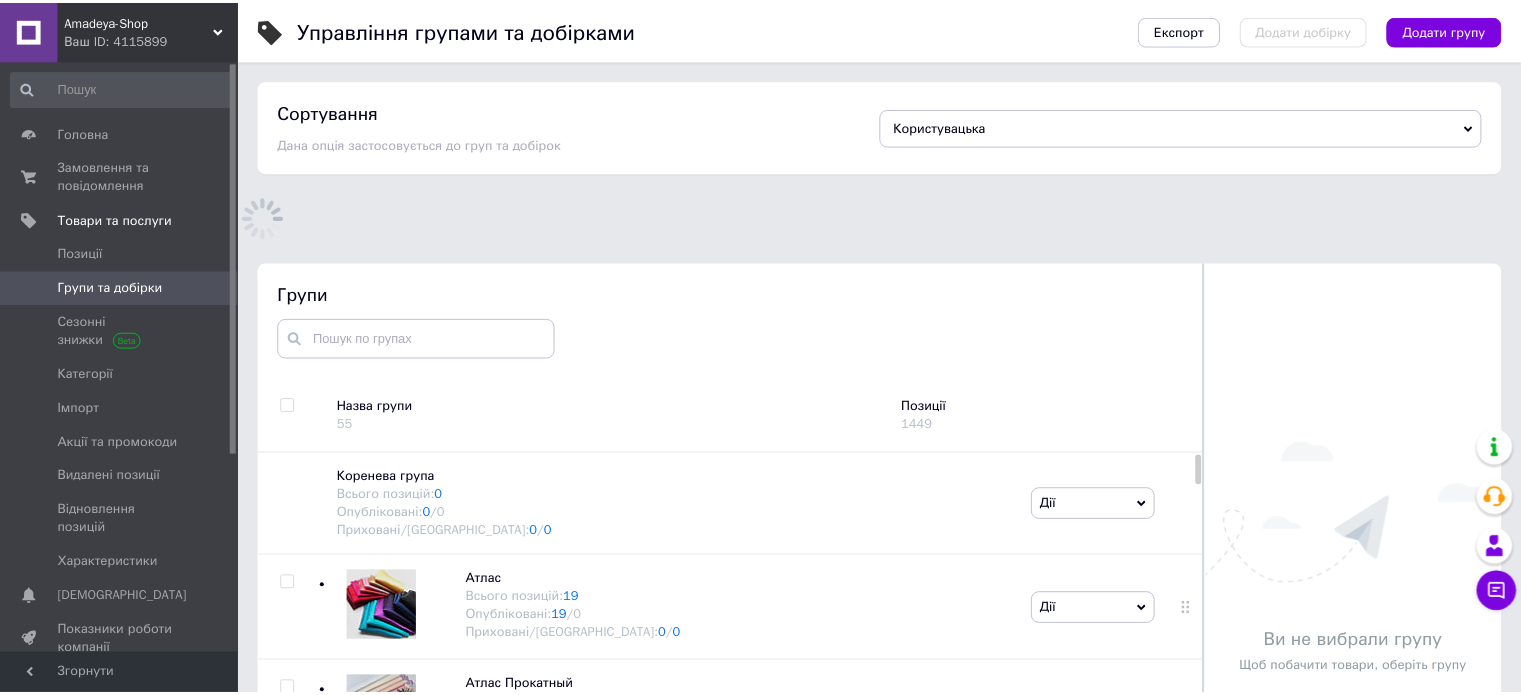 scroll, scrollTop: 80, scrollLeft: 0, axis: vertical 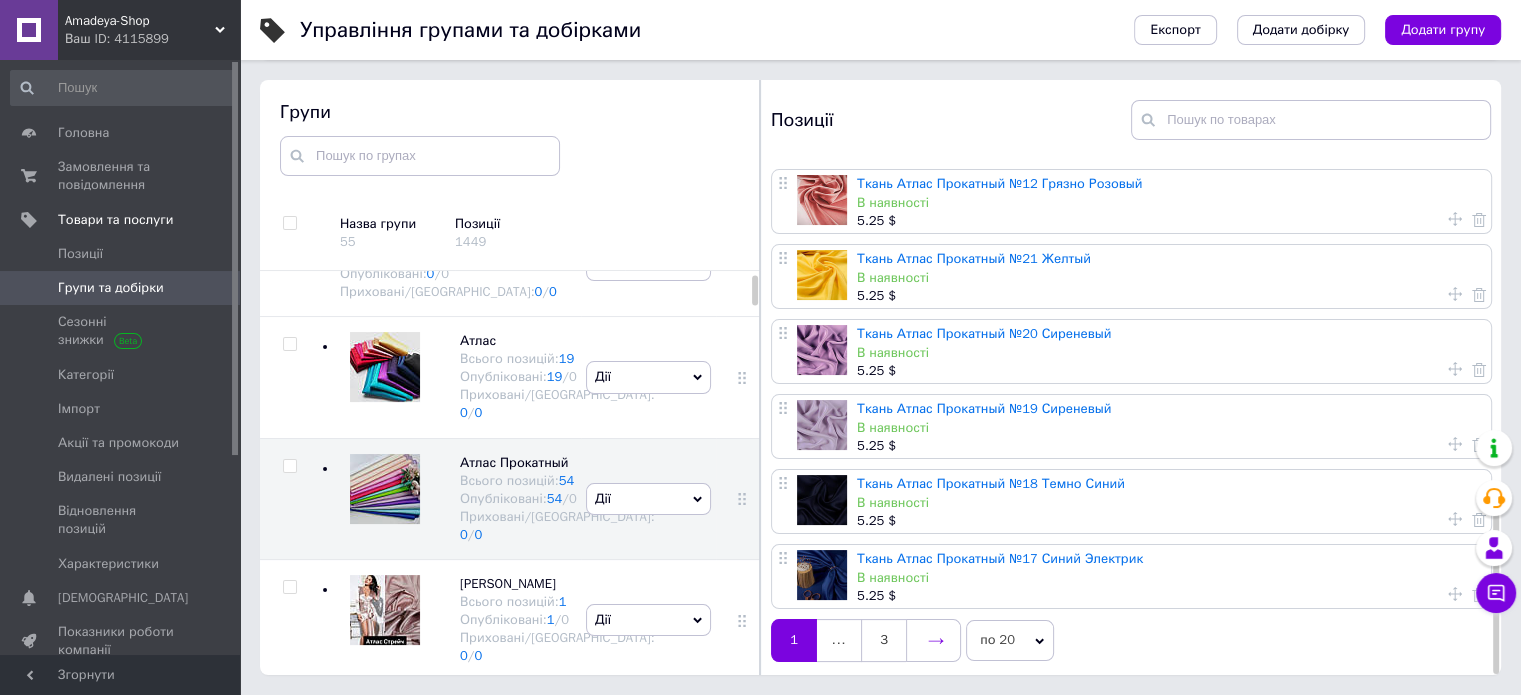 click 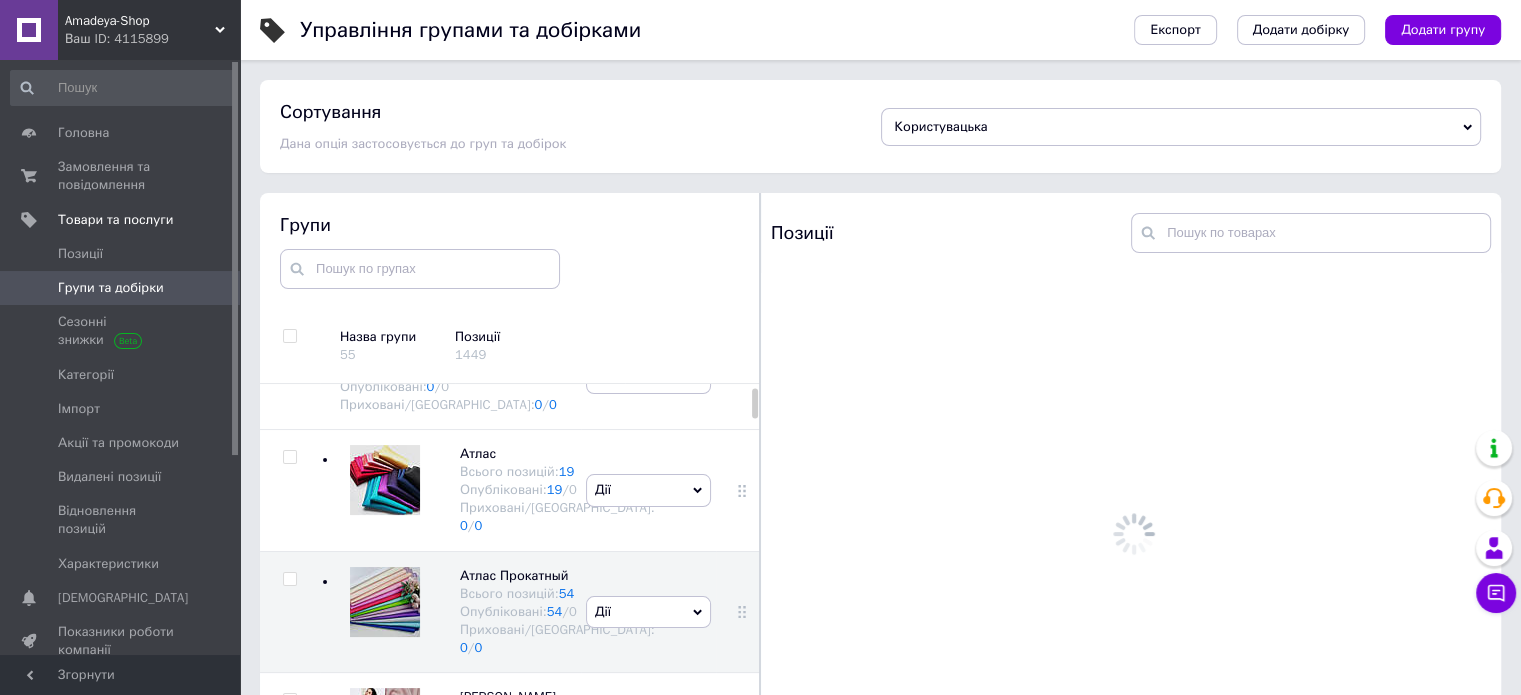 scroll, scrollTop: 0, scrollLeft: 0, axis: both 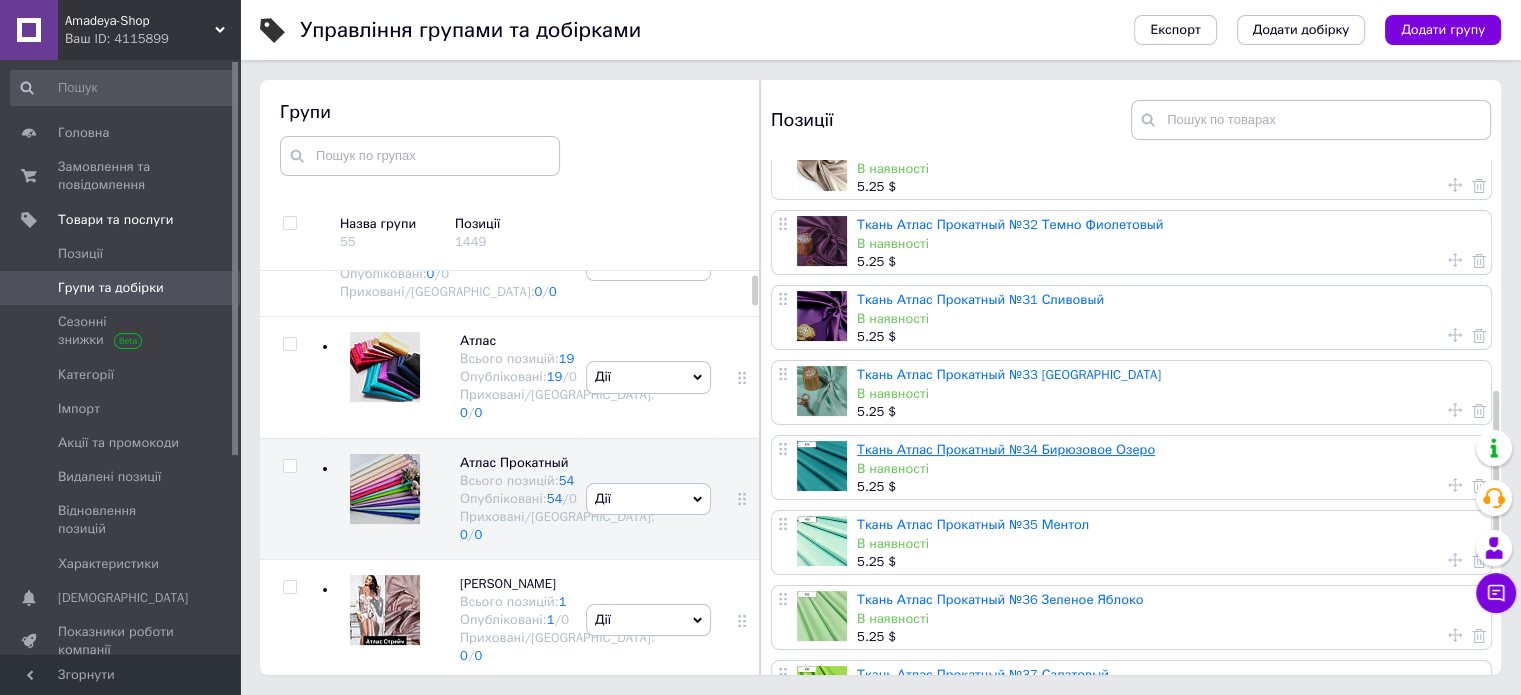 click on "Ткань Атлас Прокатный  №34  Бирюзовое Озеро" at bounding box center (1006, 449) 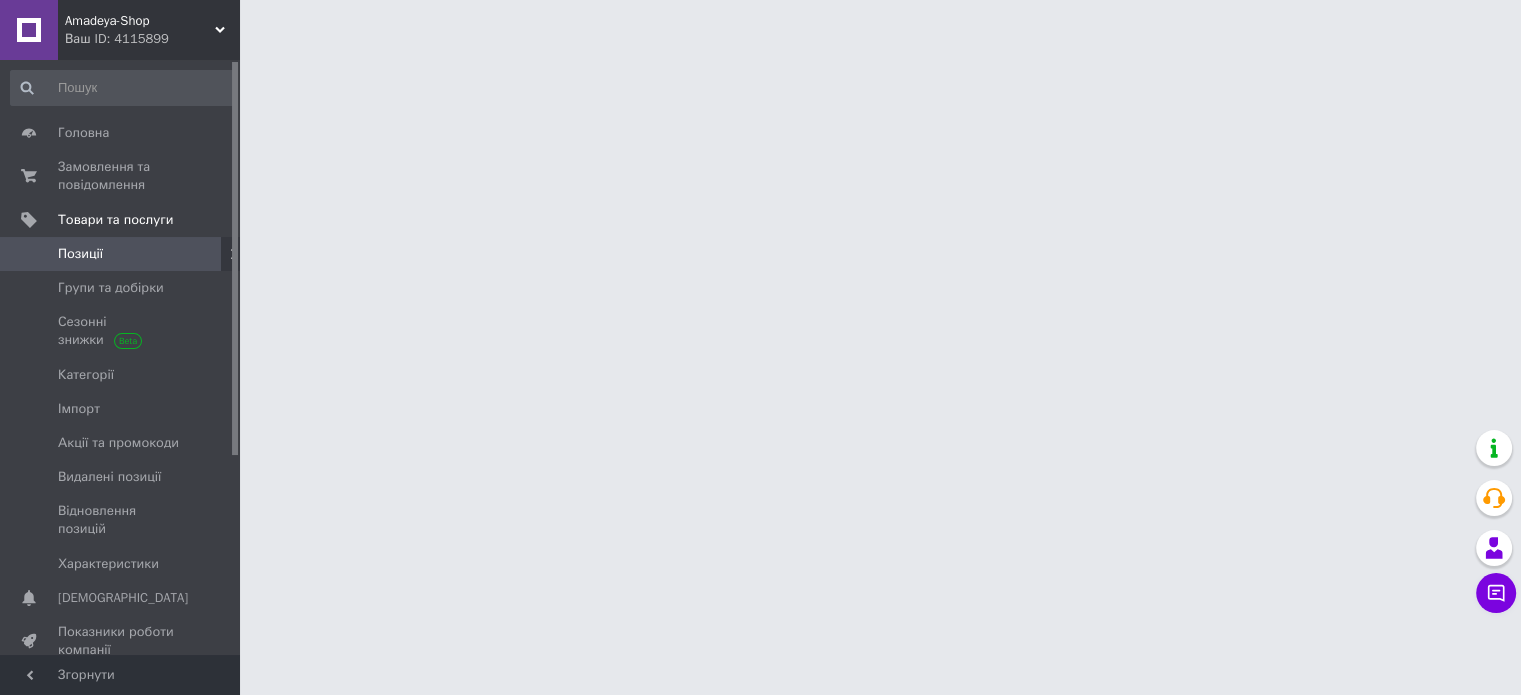 scroll, scrollTop: 0, scrollLeft: 0, axis: both 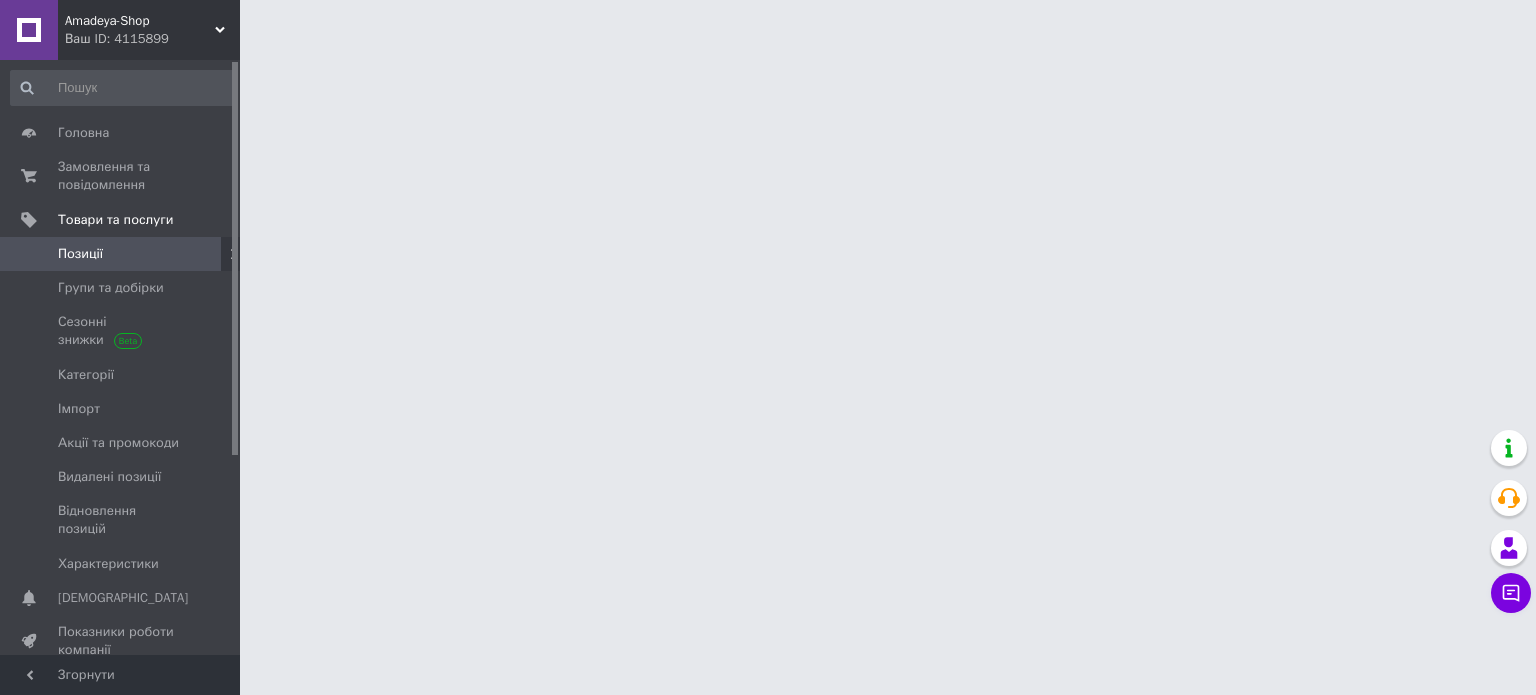click on "Amadeya-Shop Ваш ID: 4115899 Сайт Amadeya-Shop Кабінет покупця Перевірити стан системи Сторінка на порталі Довідка Вийти Головна Замовлення та повідомлення 0 0 Товари та послуги Позиції Групи та добірки Сезонні знижки Категорії Імпорт Акції та промокоди Видалені позиції Відновлення позицій Характеристики Сповіщення 0 0 Показники роботи компанії Відгуки Покупатели Каталог ProSale Аналітика Управління сайтом Гаманець компанії [PERSON_NAME] Тарифи та рахунки Prom мікс 6 000 Згорнути" at bounding box center [768, 25] 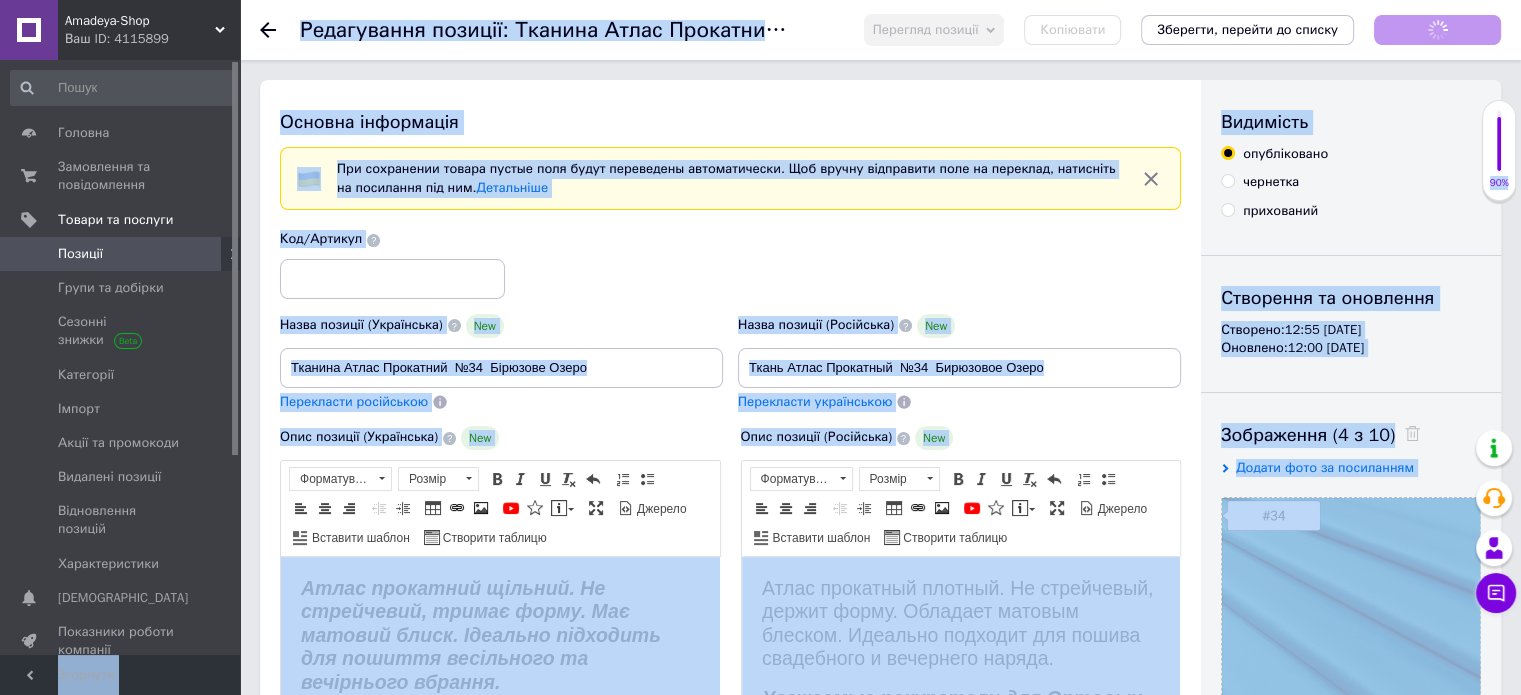 scroll, scrollTop: 0, scrollLeft: 0, axis: both 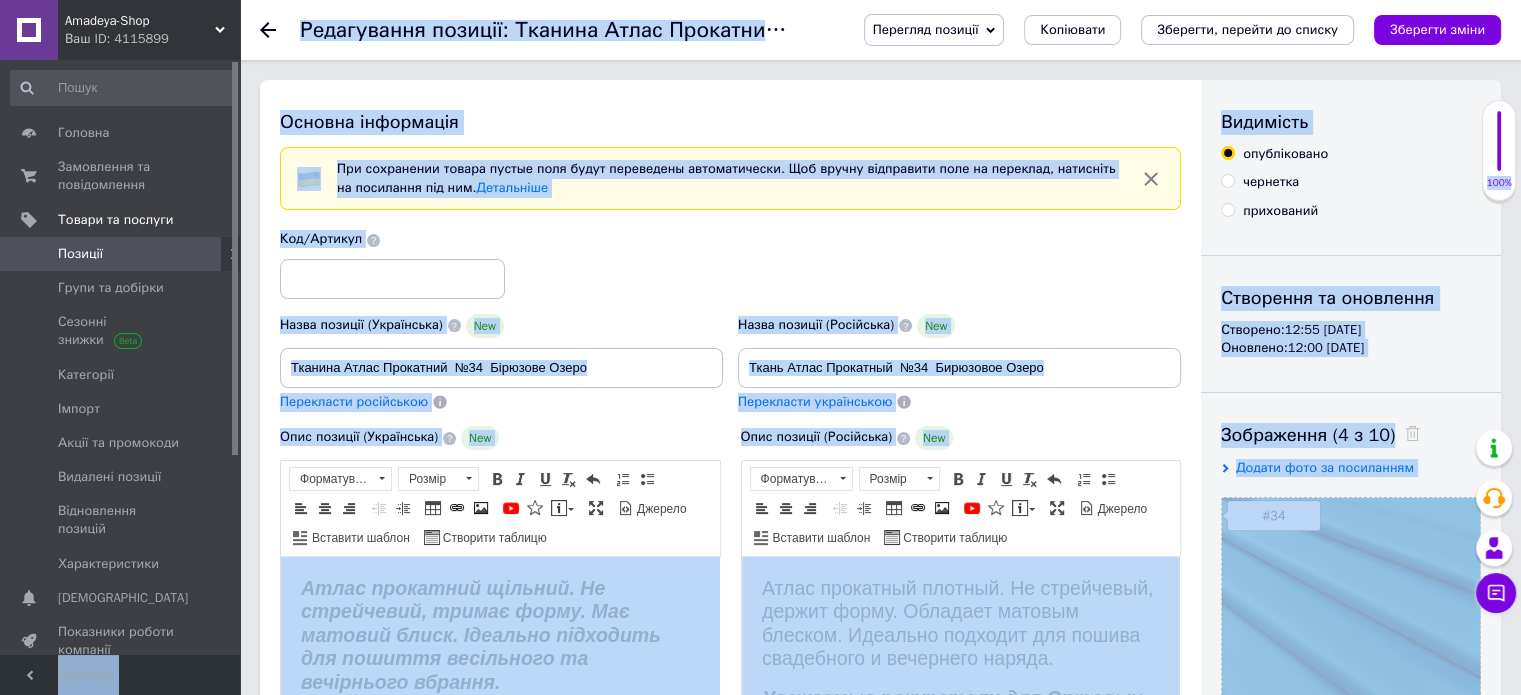 click at bounding box center (280, 30) 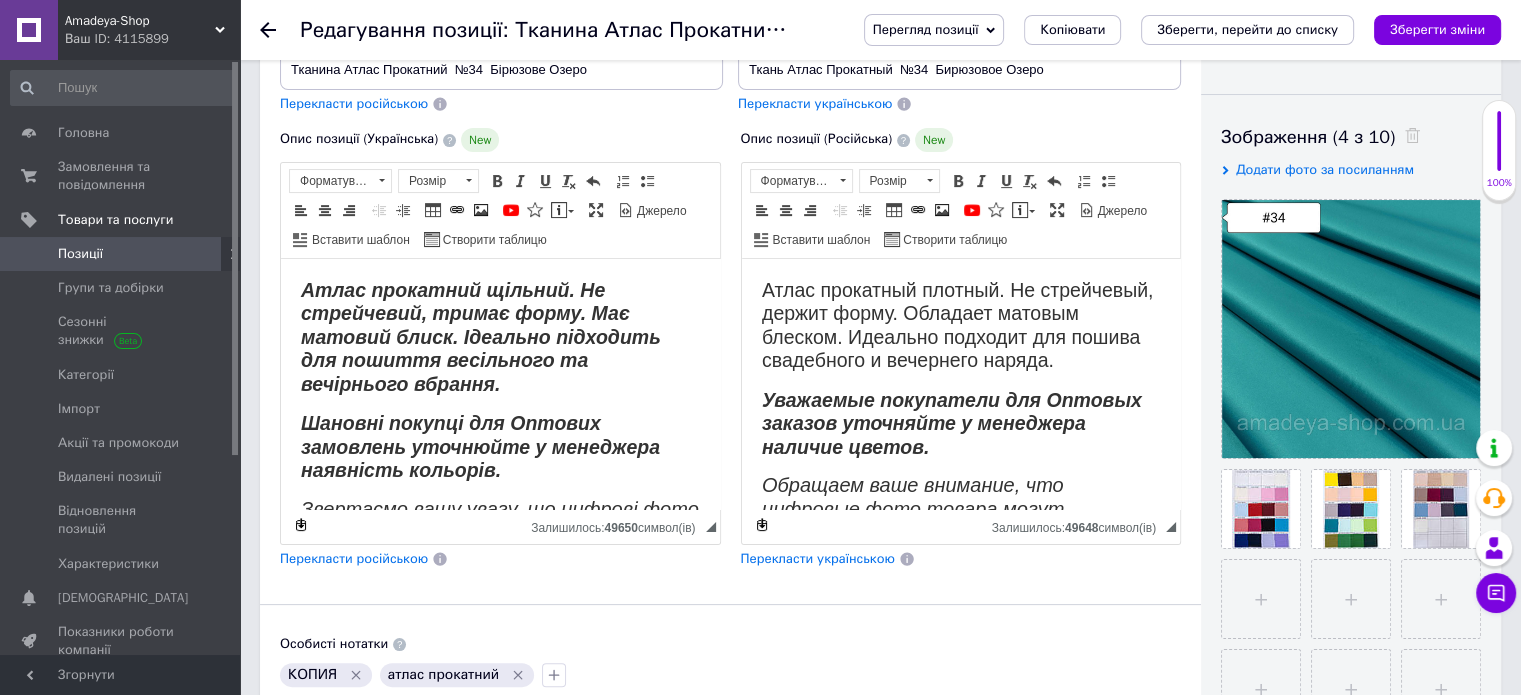 scroll, scrollTop: 300, scrollLeft: 0, axis: vertical 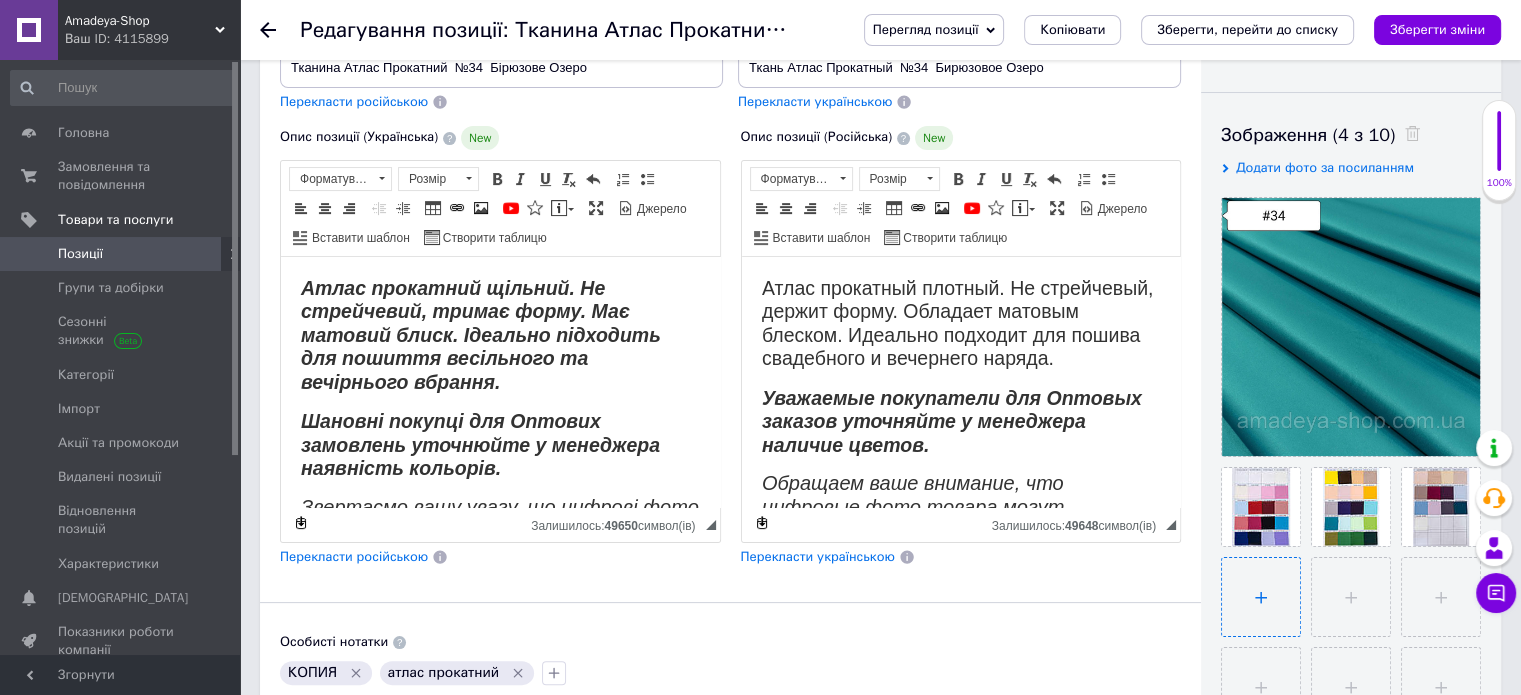 click at bounding box center [1261, 597] 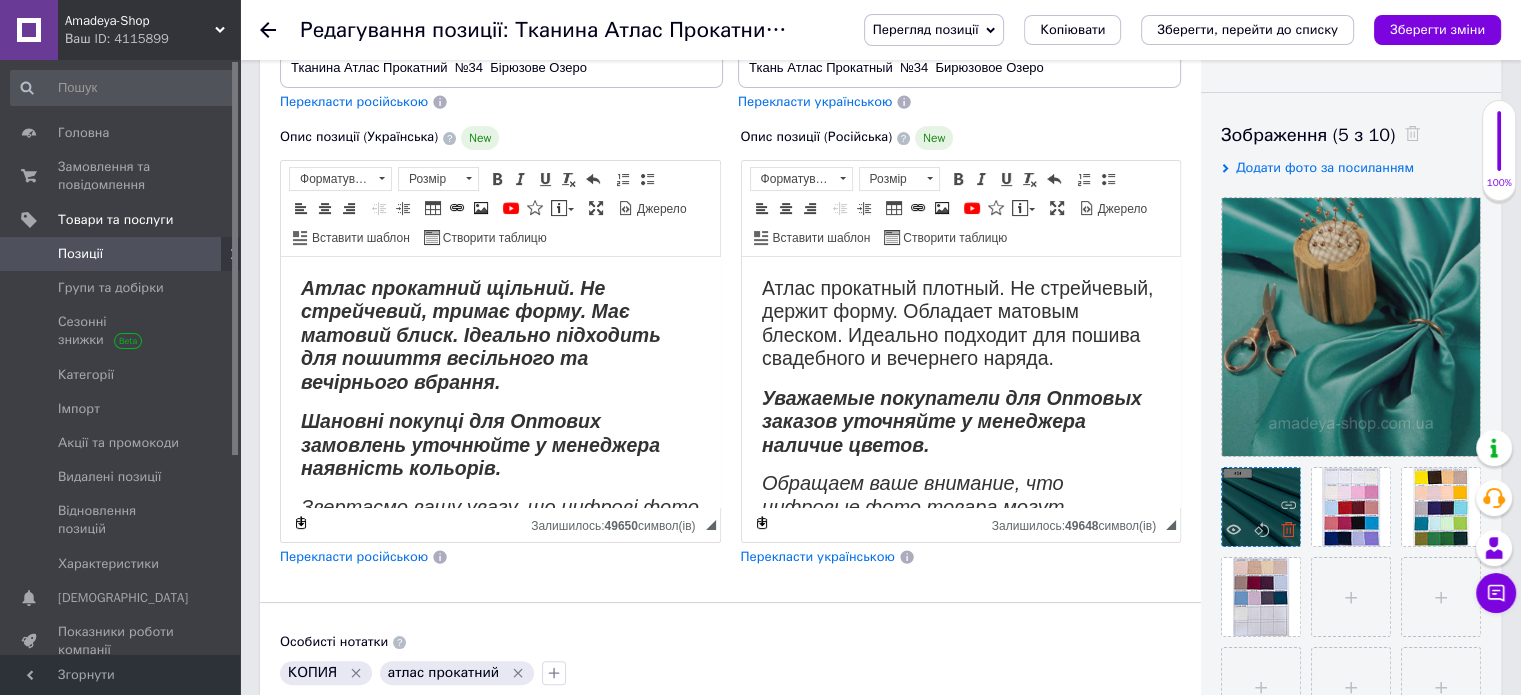 click 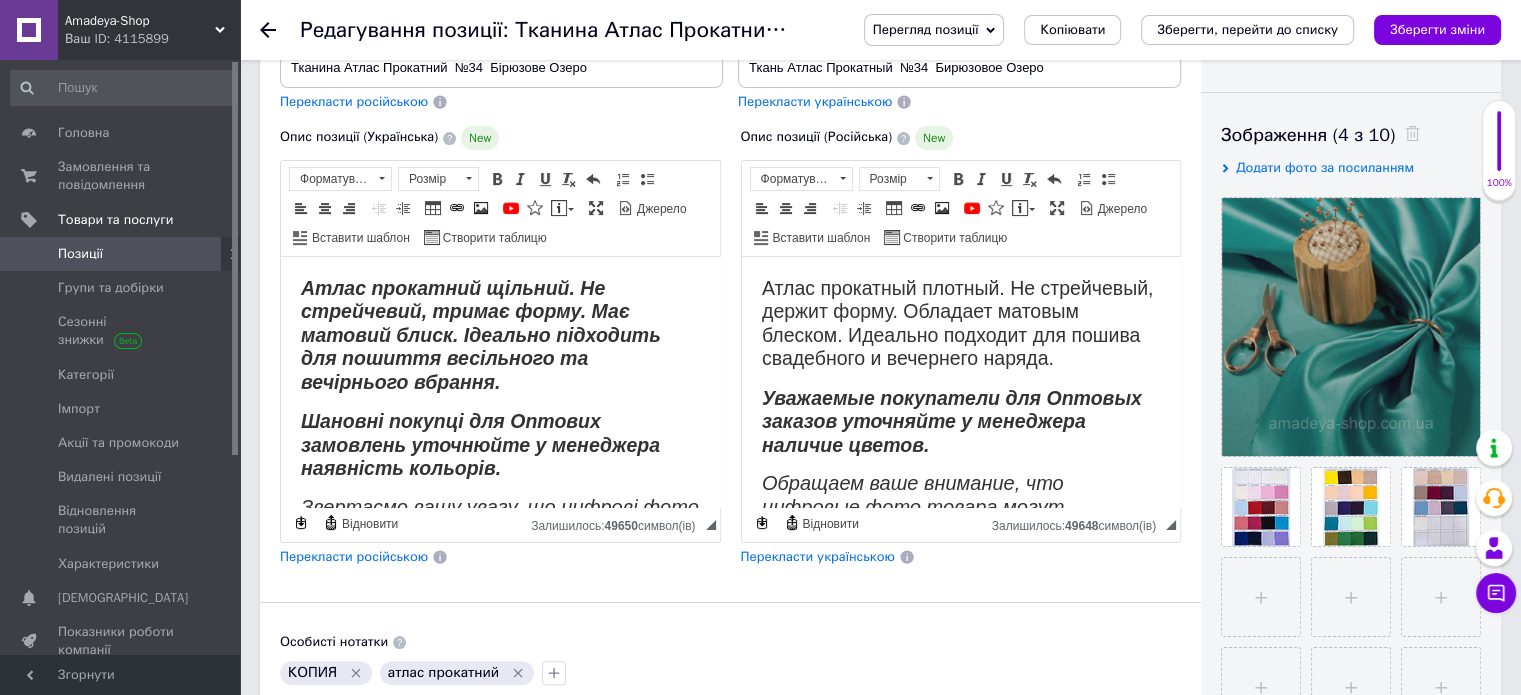 click on "Зберегти зміни" at bounding box center (1437, 30) 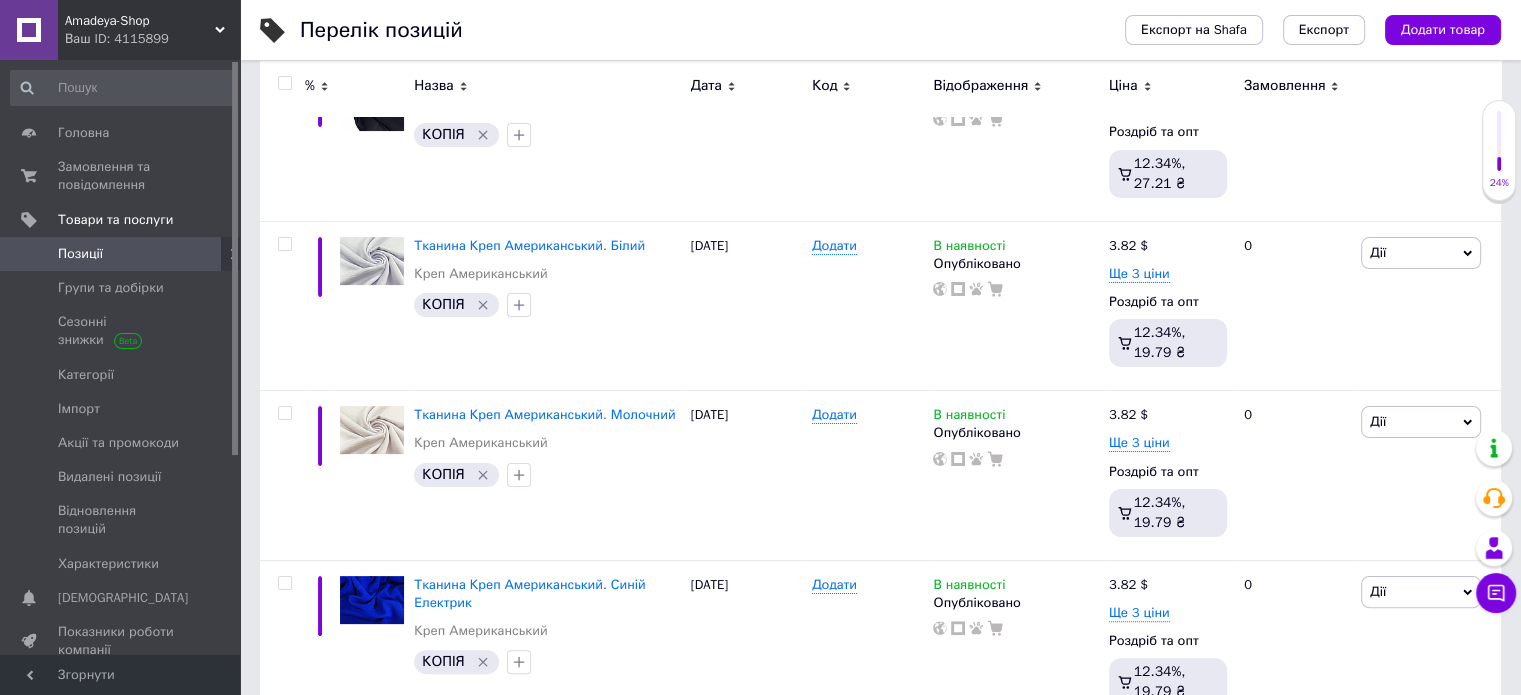 scroll, scrollTop: 400, scrollLeft: 0, axis: vertical 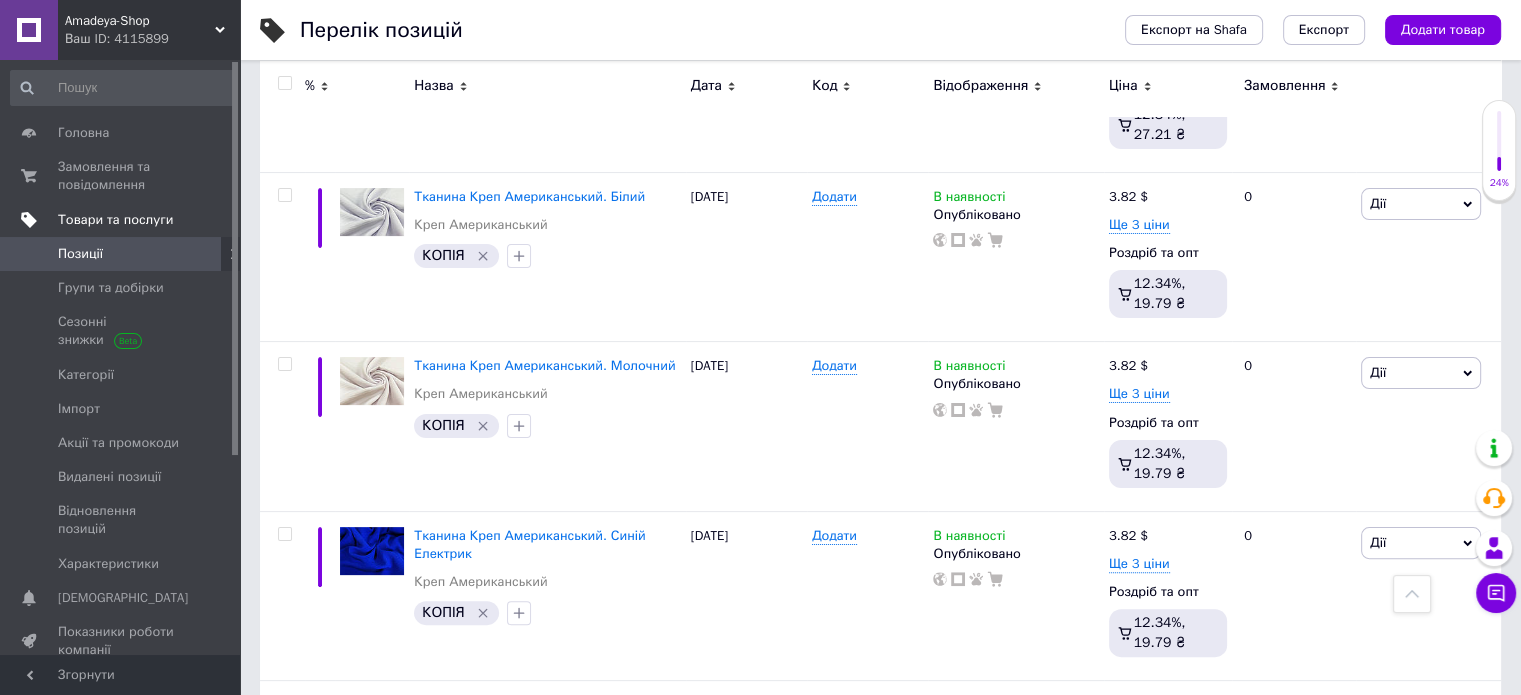 click on "Товари та послуги" at bounding box center (115, 220) 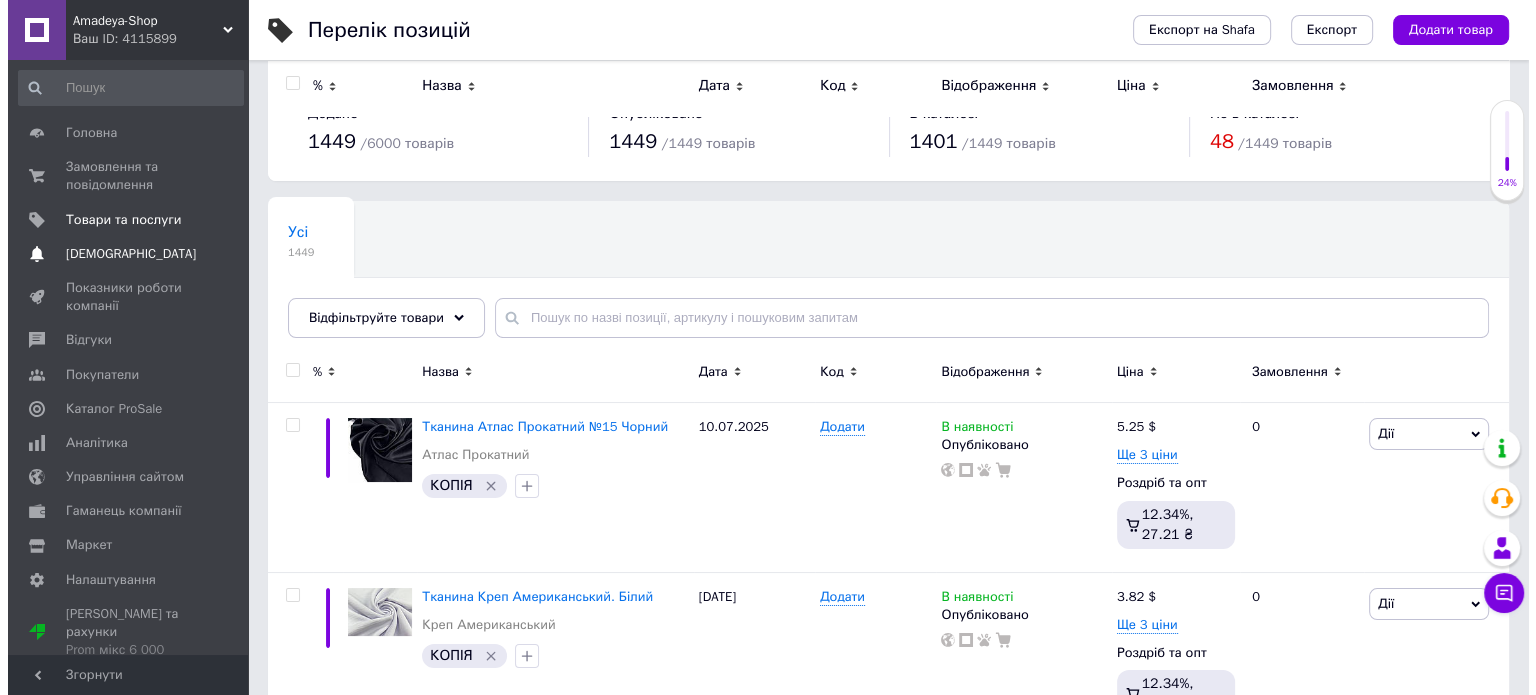 scroll, scrollTop: 0, scrollLeft: 0, axis: both 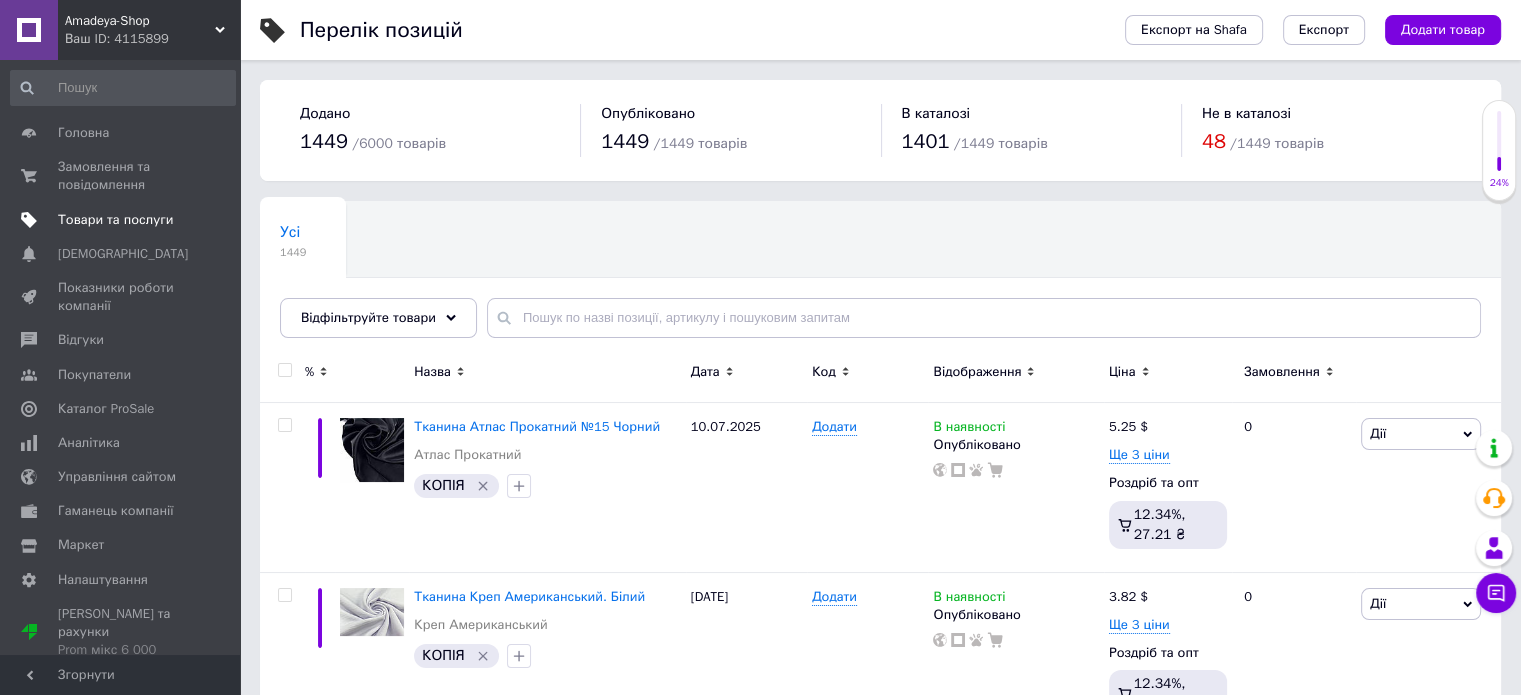 click on "Товари та послуги" at bounding box center (115, 220) 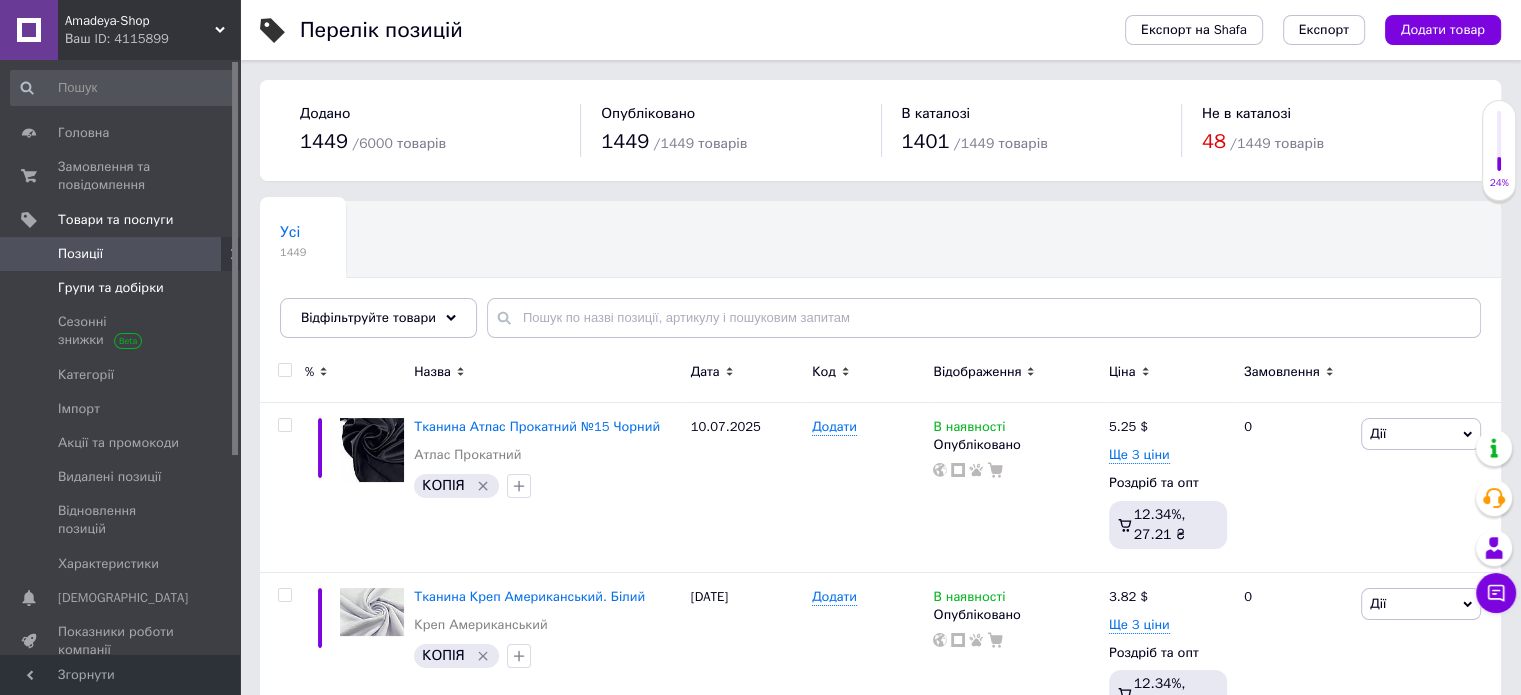 click on "Групи та добірки" at bounding box center [111, 288] 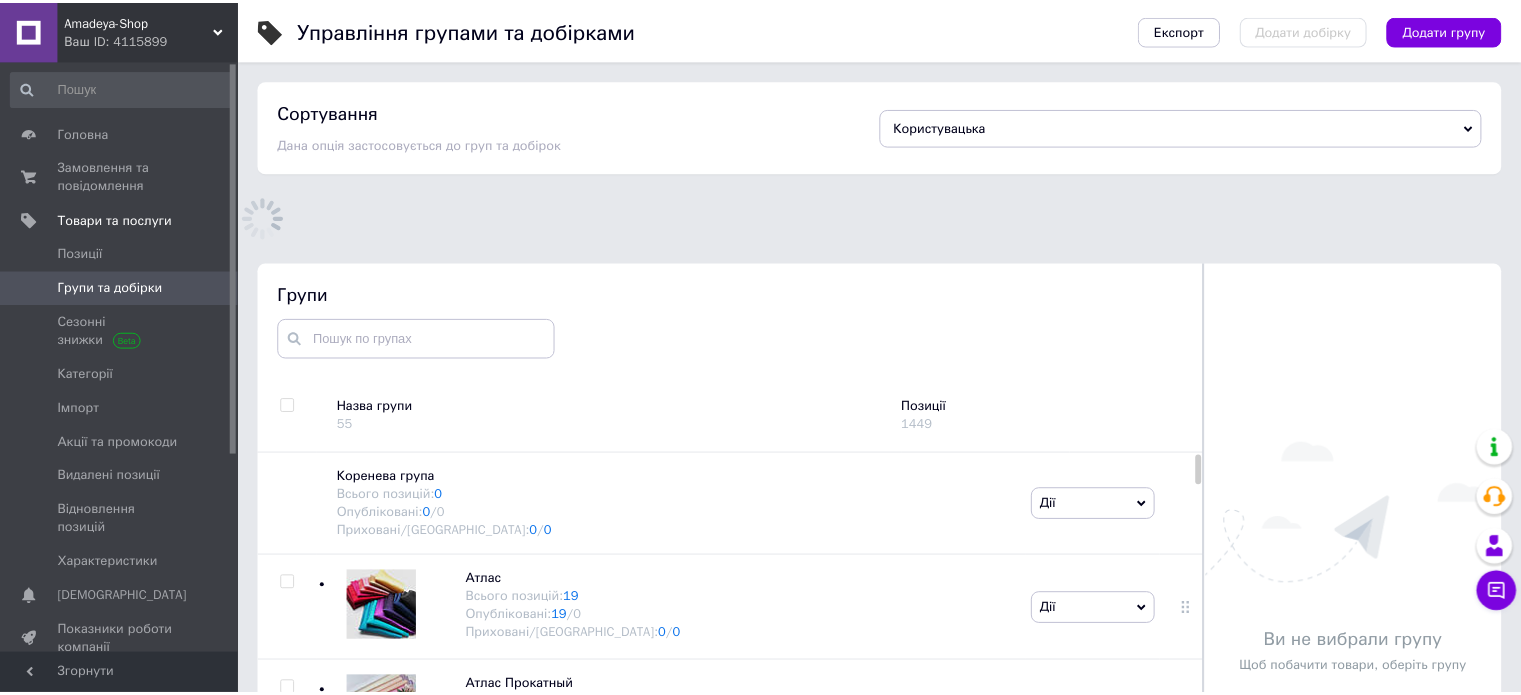 scroll, scrollTop: 139, scrollLeft: 0, axis: vertical 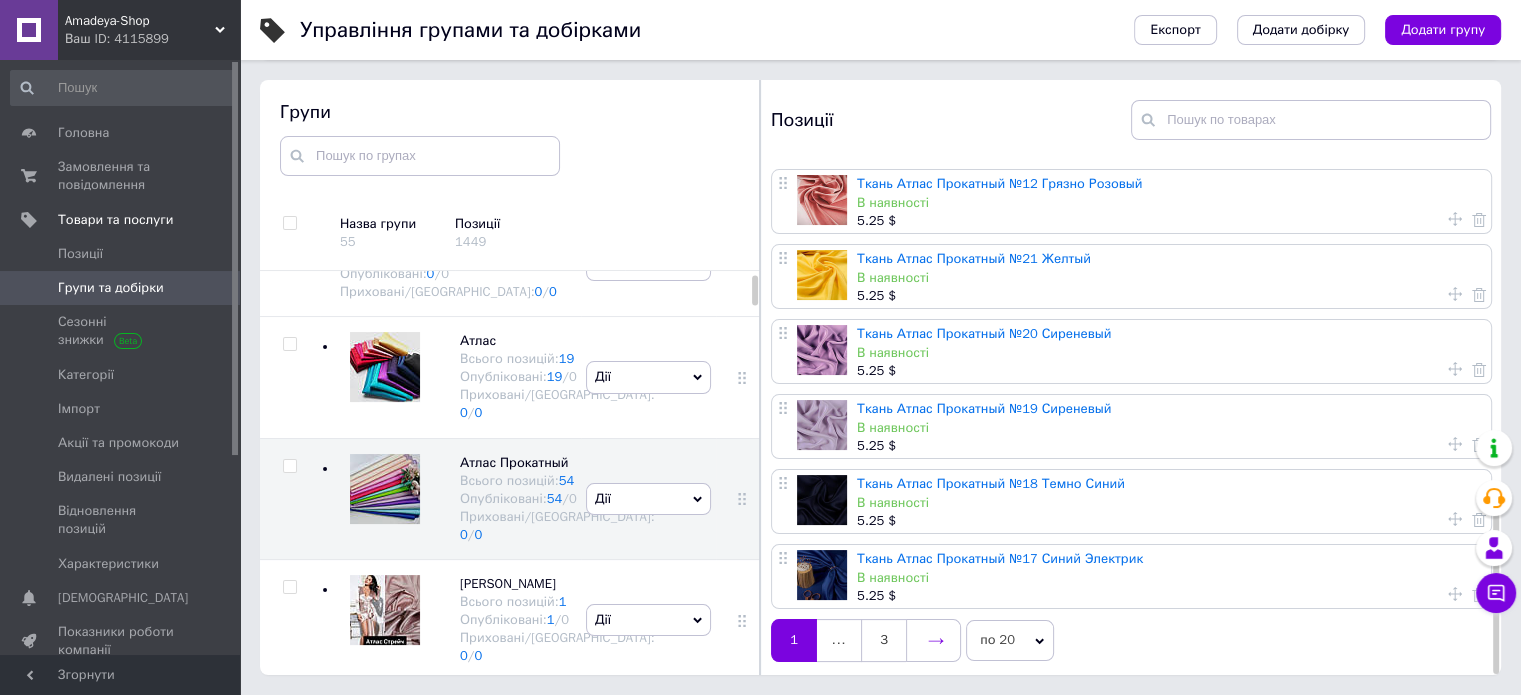 click 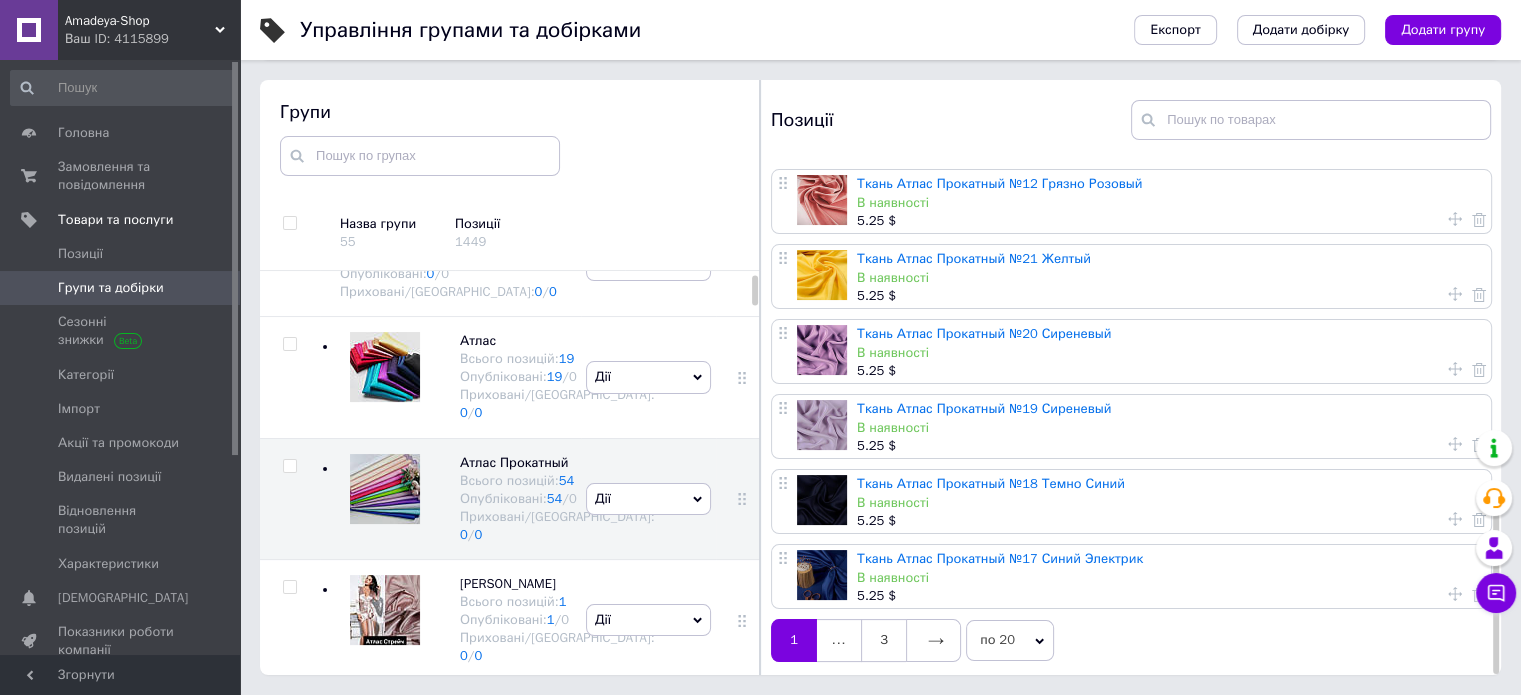 scroll, scrollTop: 0, scrollLeft: 0, axis: both 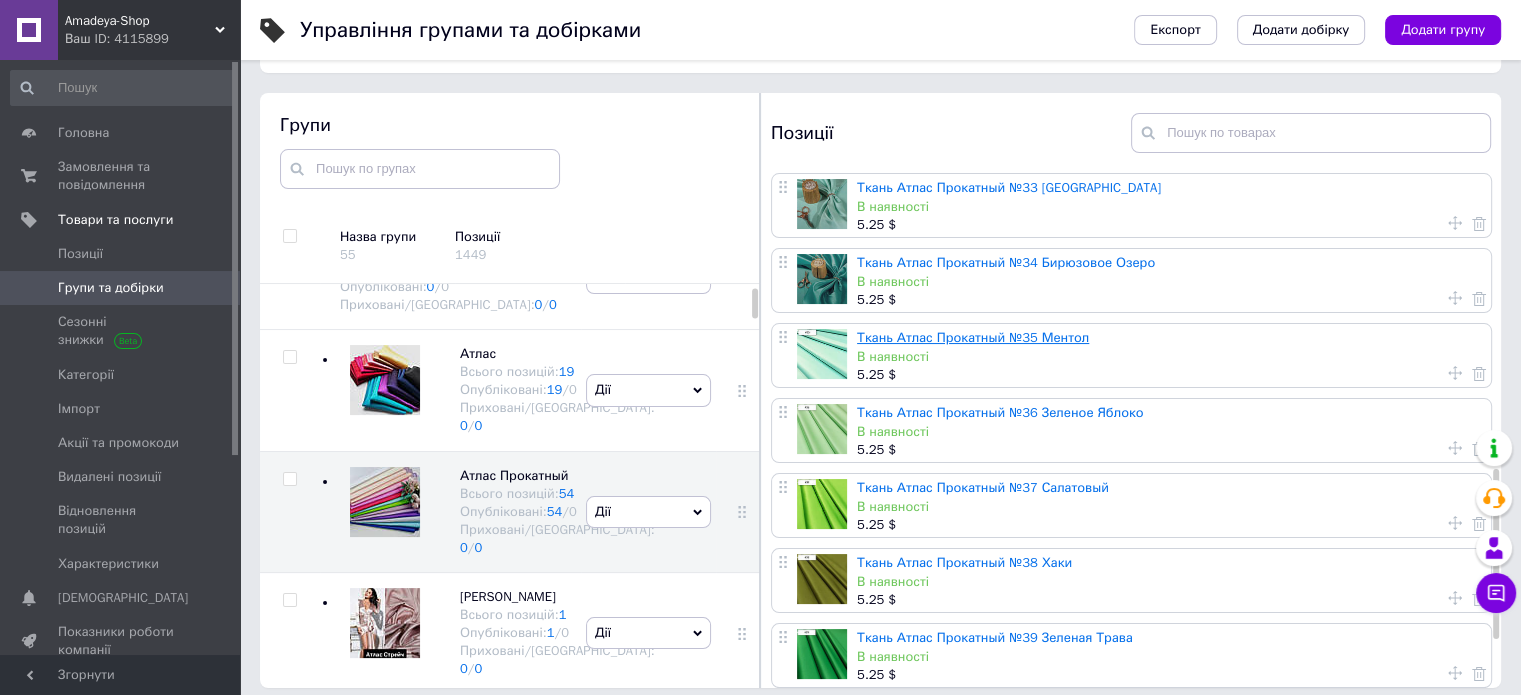 click on "Ткань Атлас Прокатный  №35  Ментол" at bounding box center (973, 337) 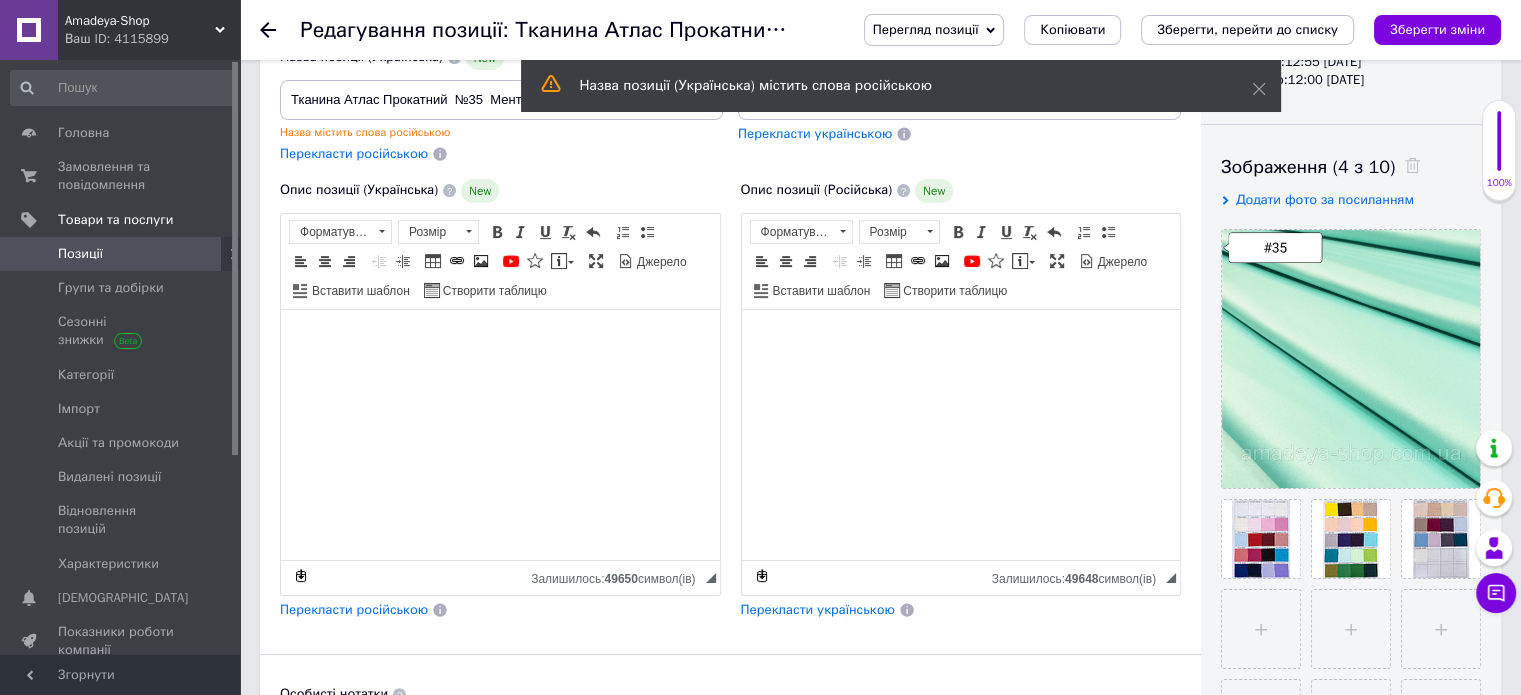 scroll, scrollTop: 300, scrollLeft: 0, axis: vertical 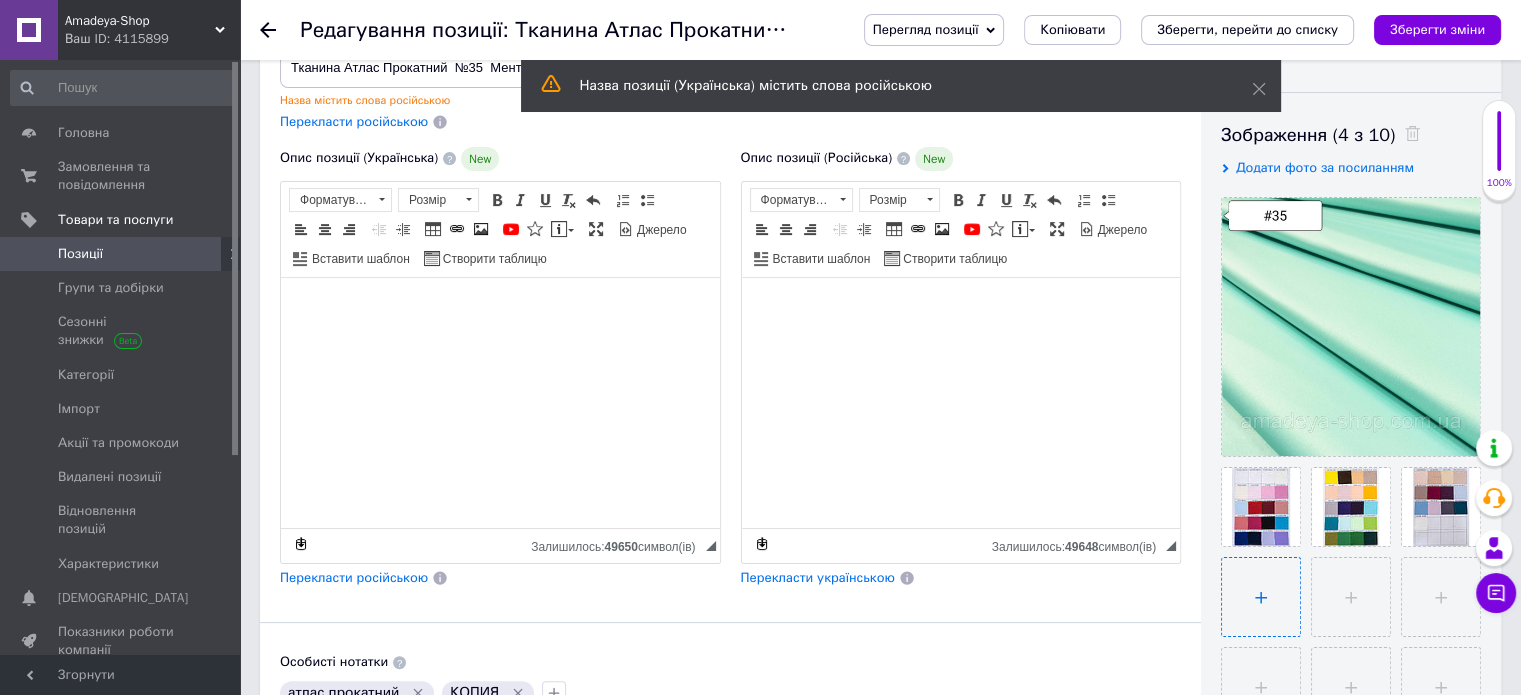 click at bounding box center [1261, 597] 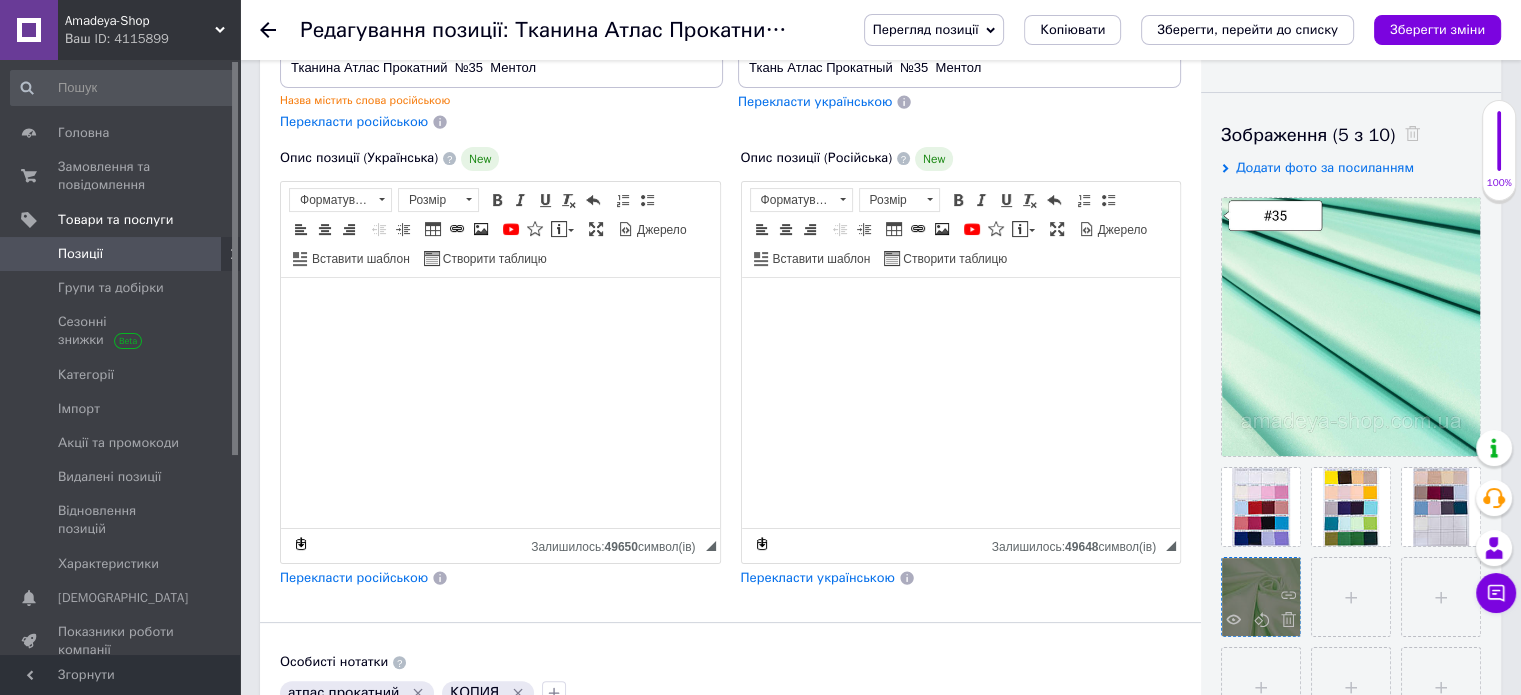 click at bounding box center (1261, 597) 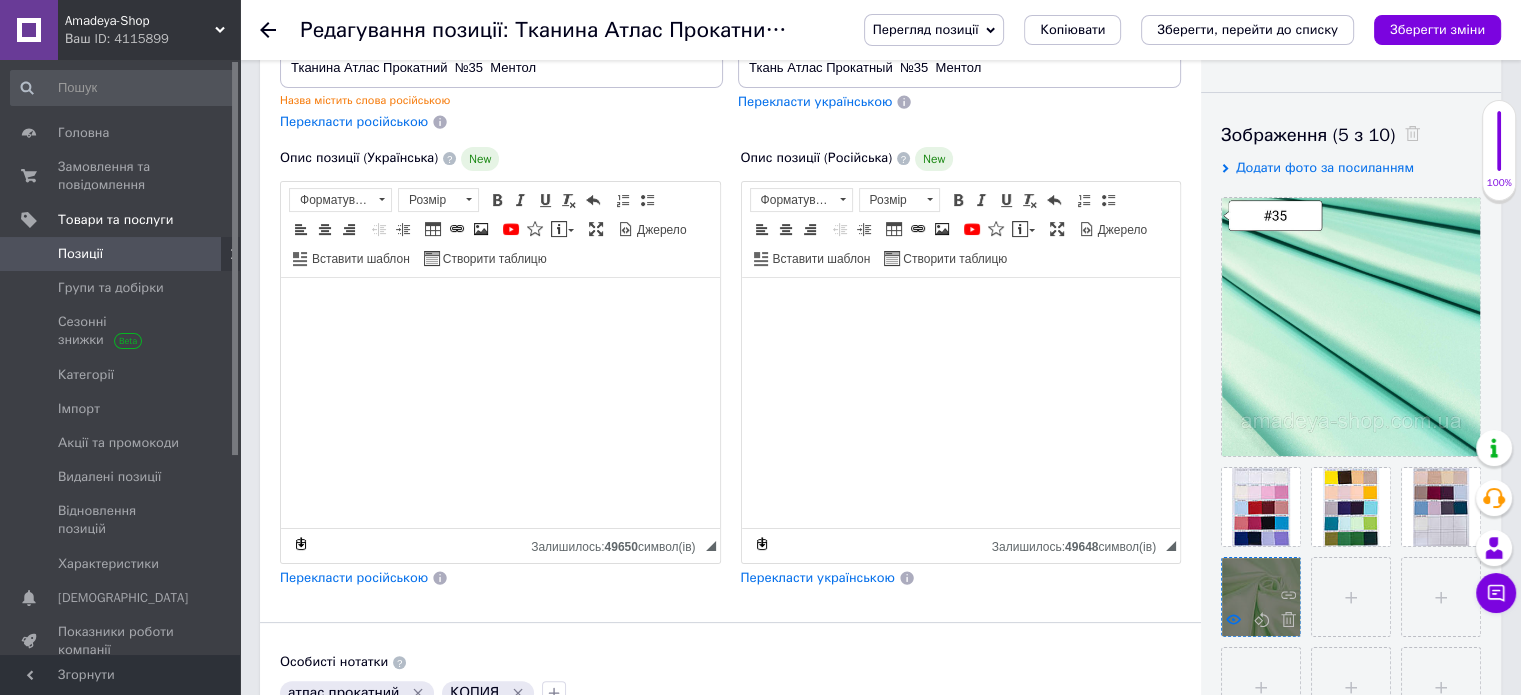 drag, startPoint x: 1254, startPoint y: 575, endPoint x: 1225, endPoint y: 612, distance: 47.010635 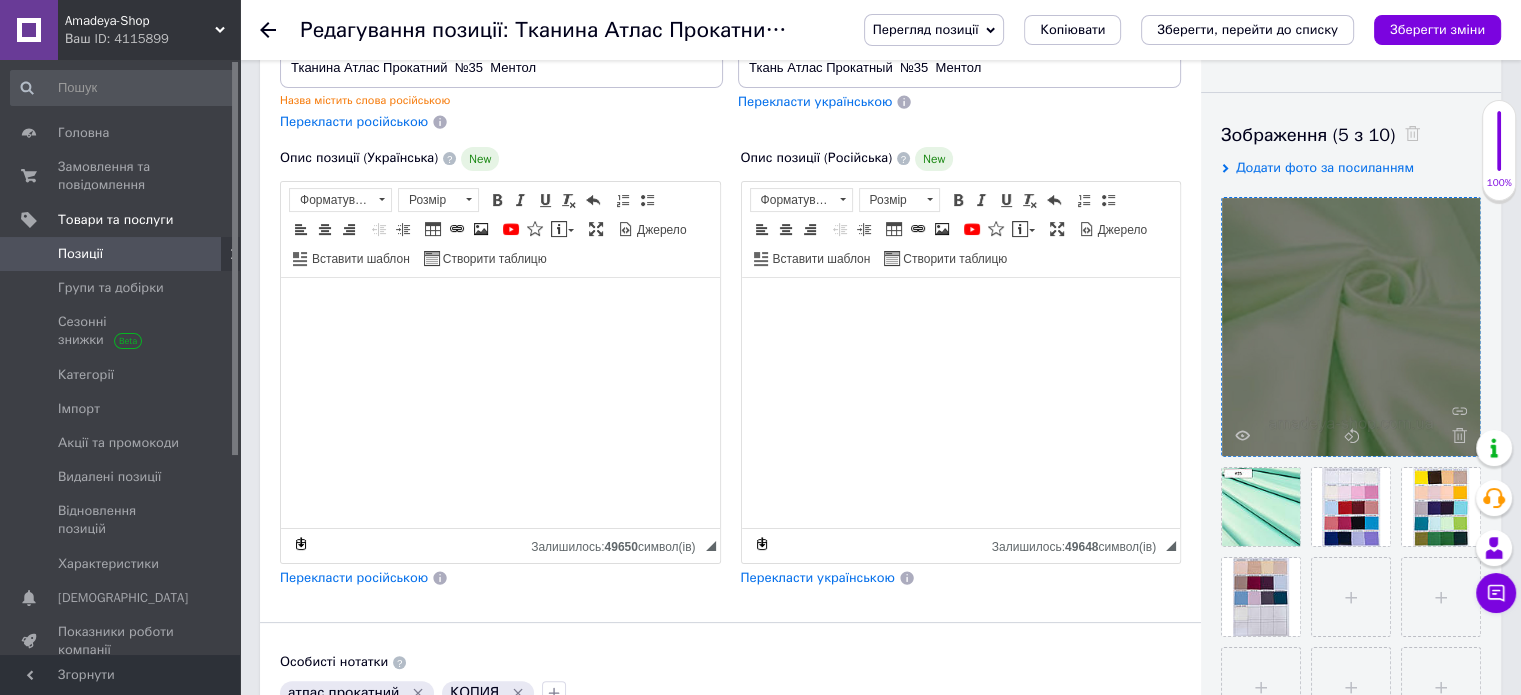 click at bounding box center [1351, 327] 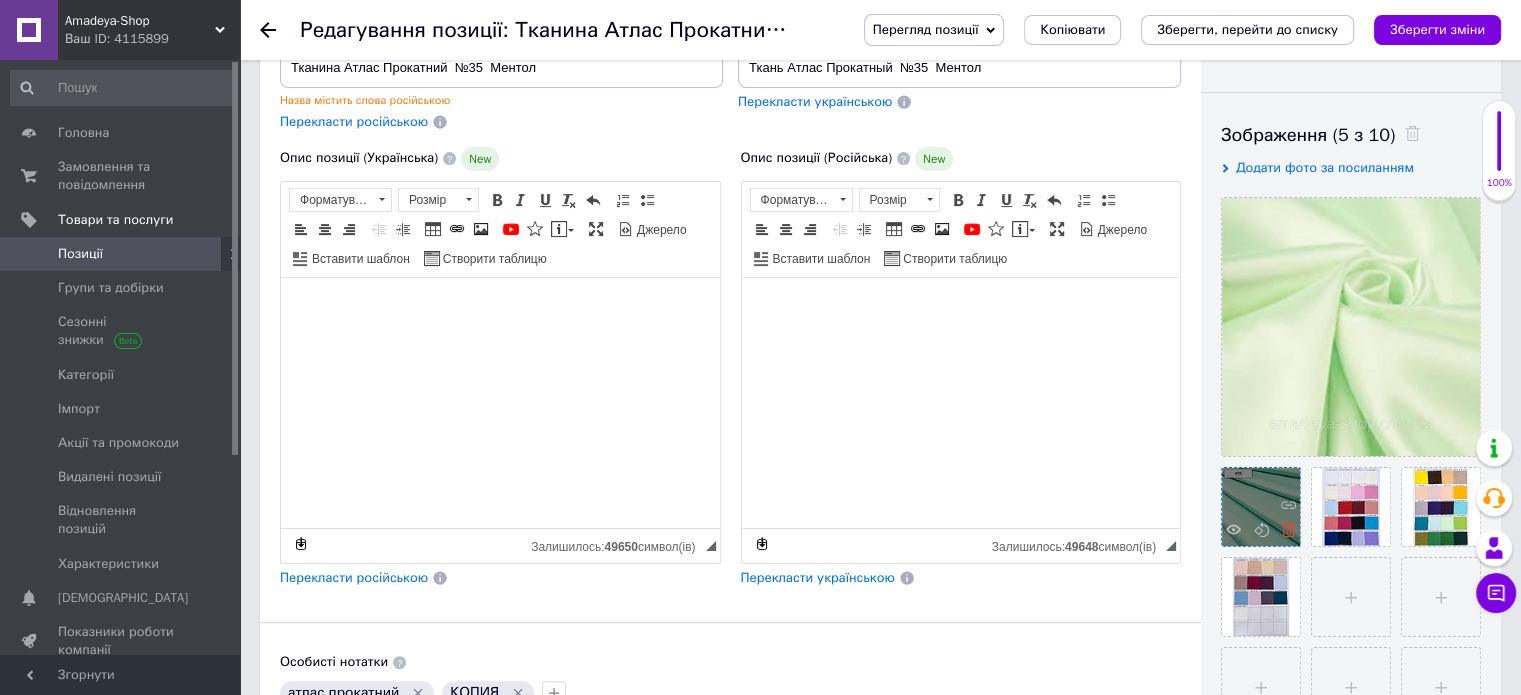 click 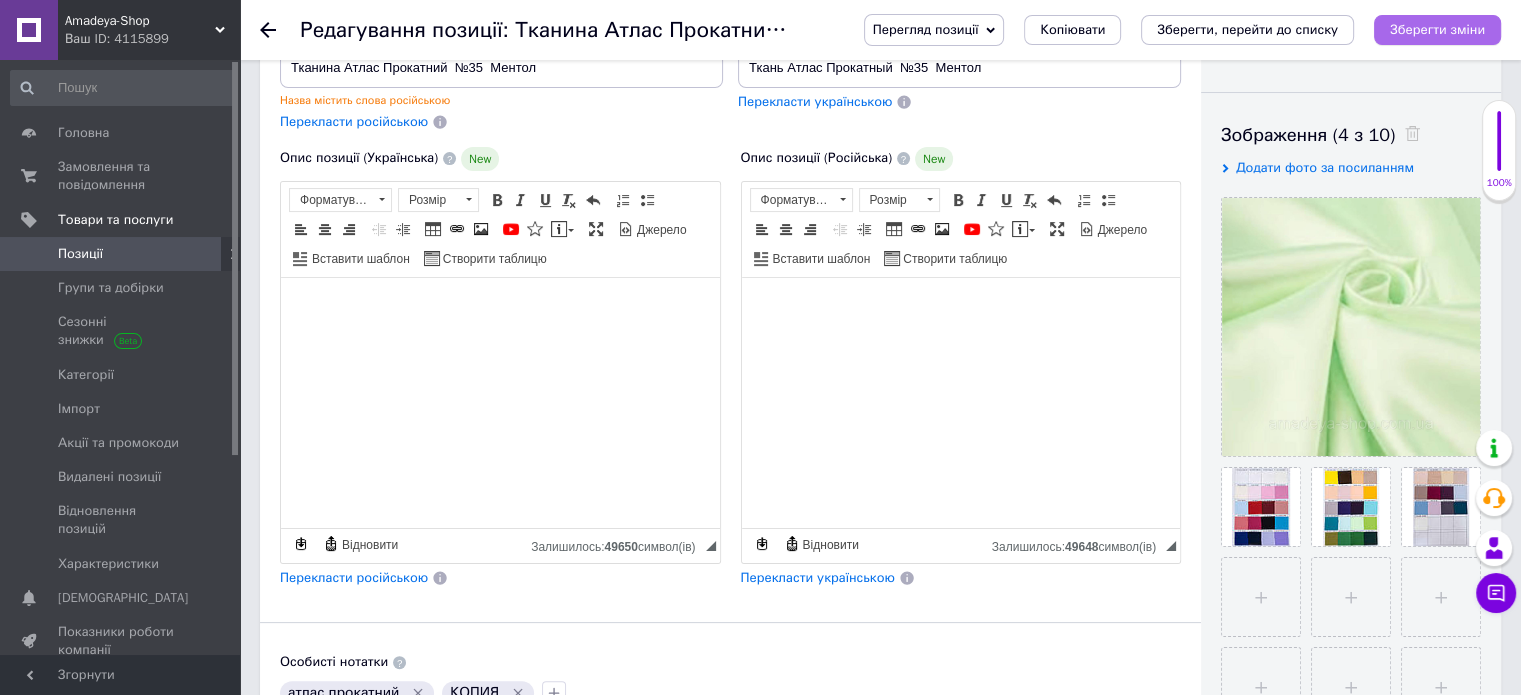click on "Зберегти зміни" at bounding box center (1437, 29) 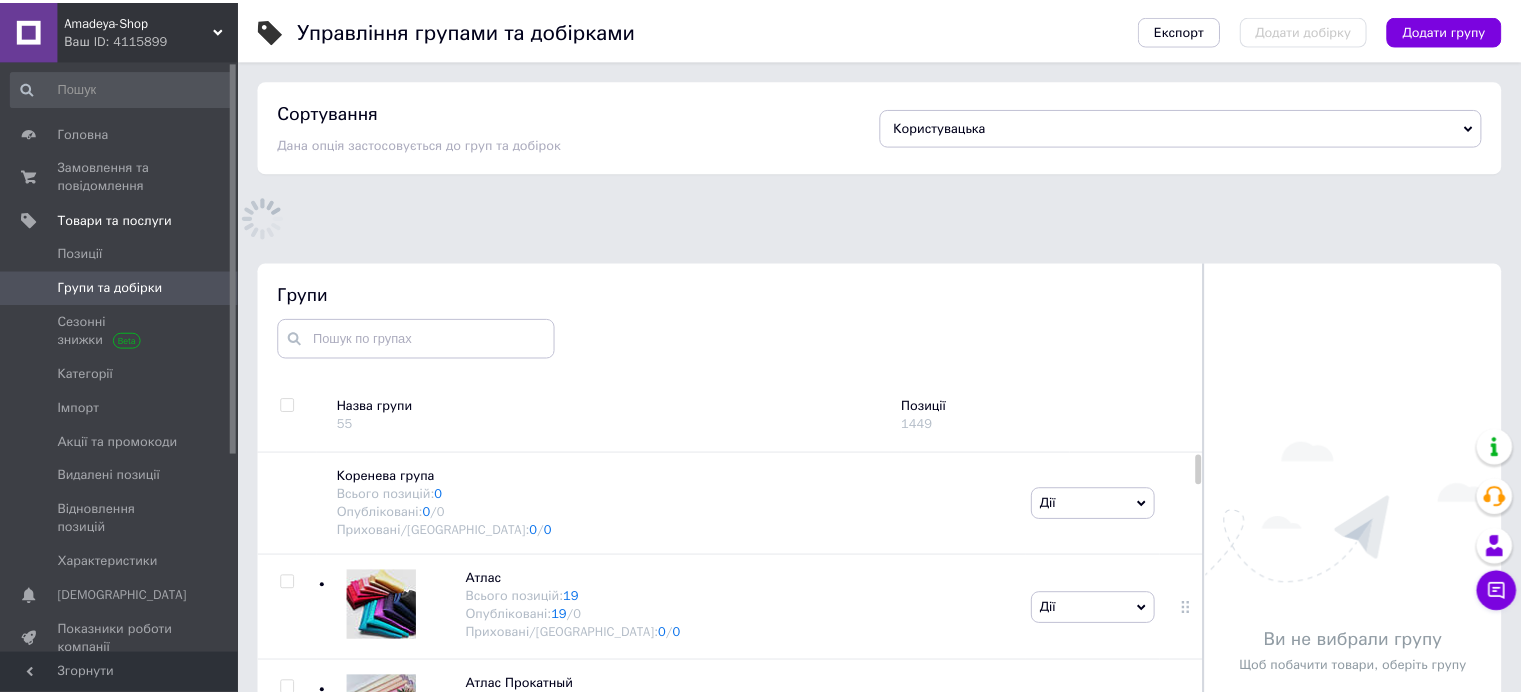 scroll, scrollTop: 120, scrollLeft: 0, axis: vertical 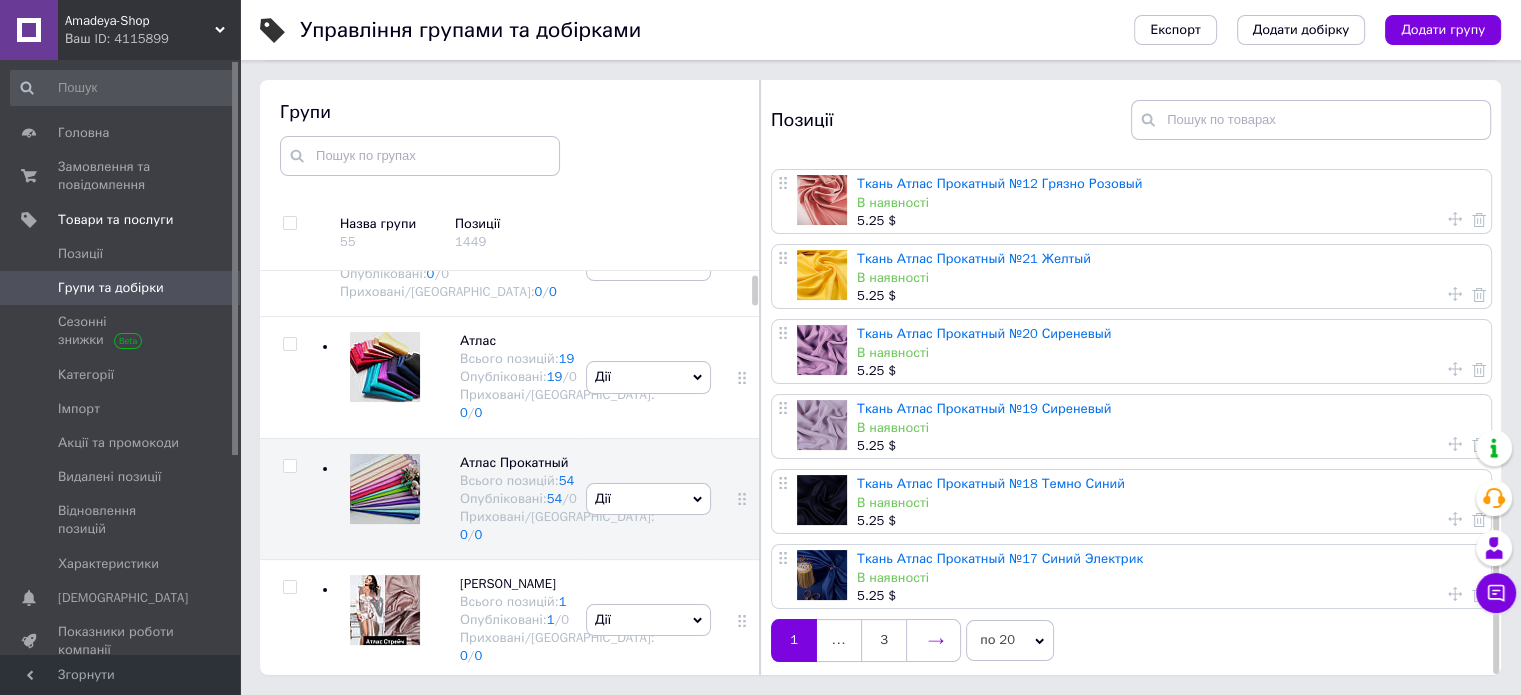 click at bounding box center (933, 640) 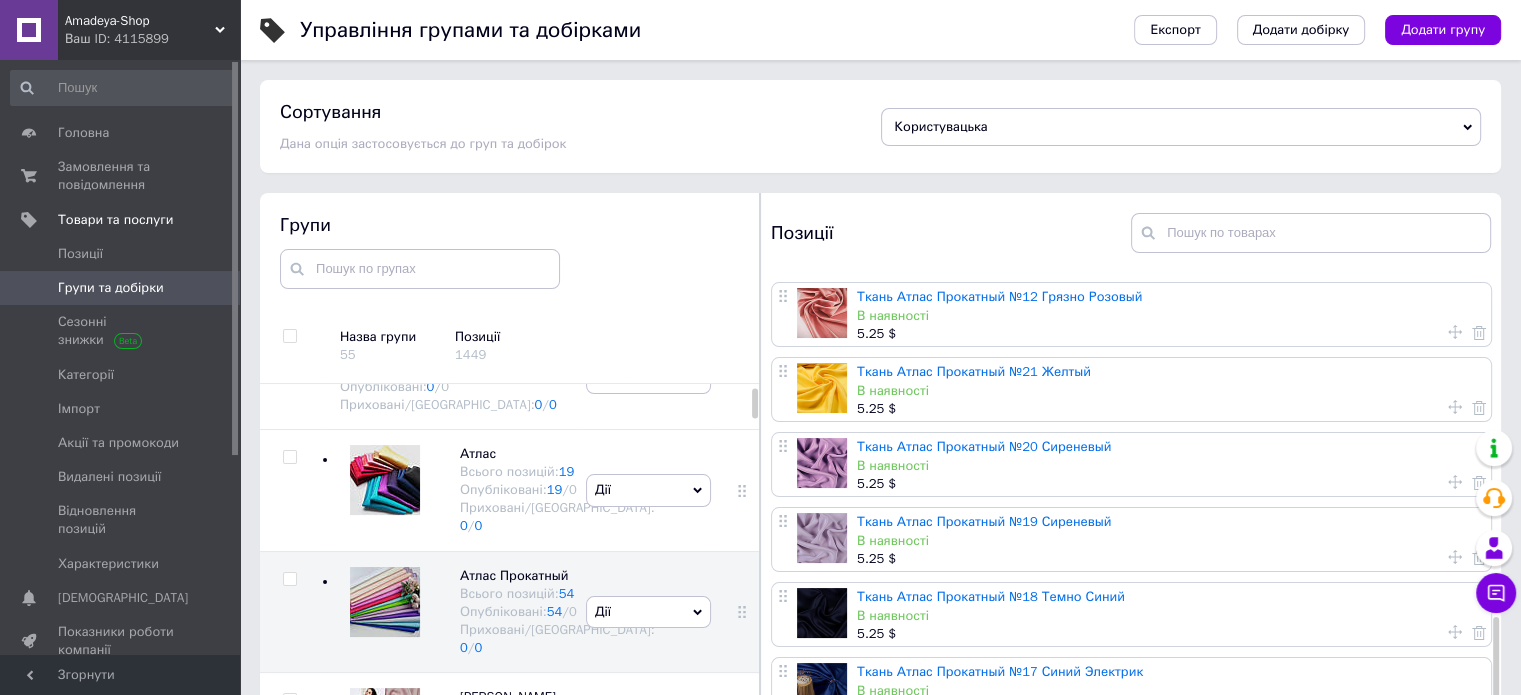 click on "5.25   $" at bounding box center (1169, 634) 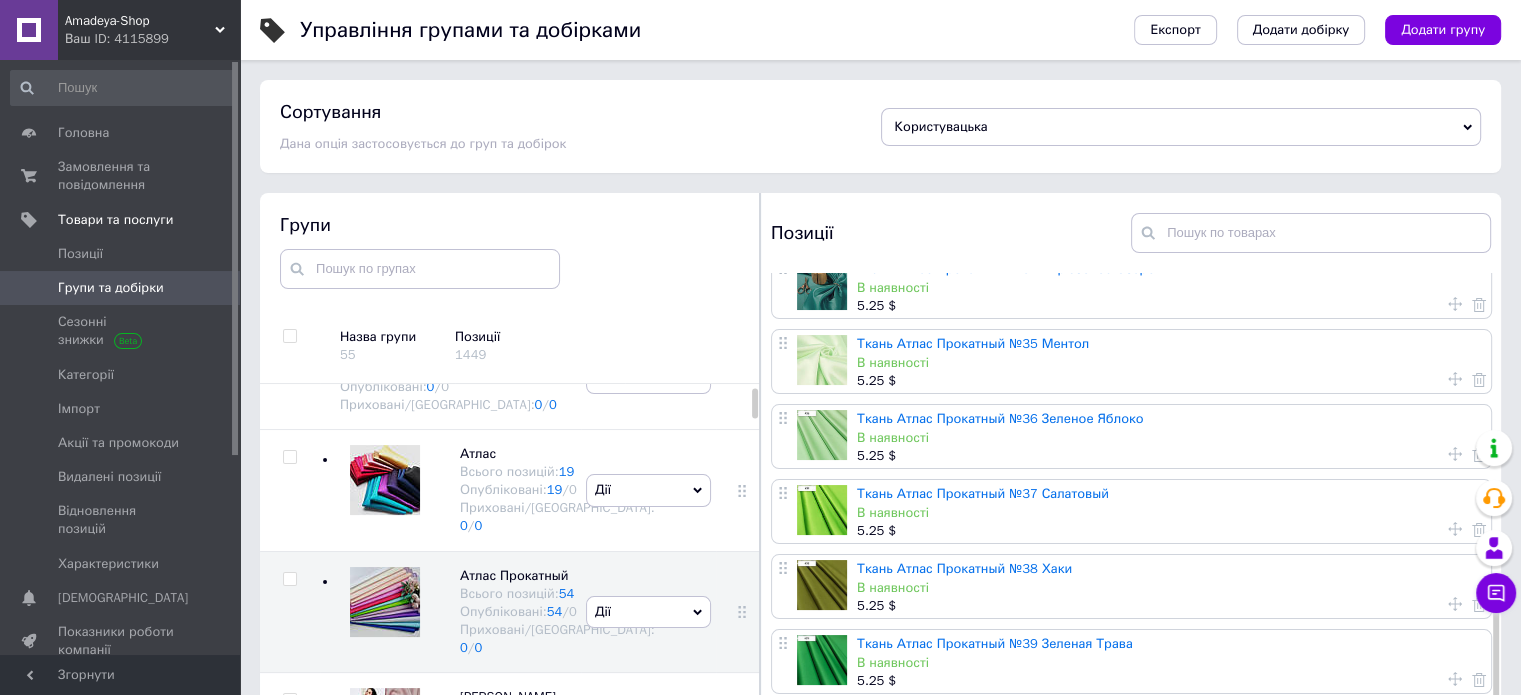 scroll, scrollTop: 947, scrollLeft: 0, axis: vertical 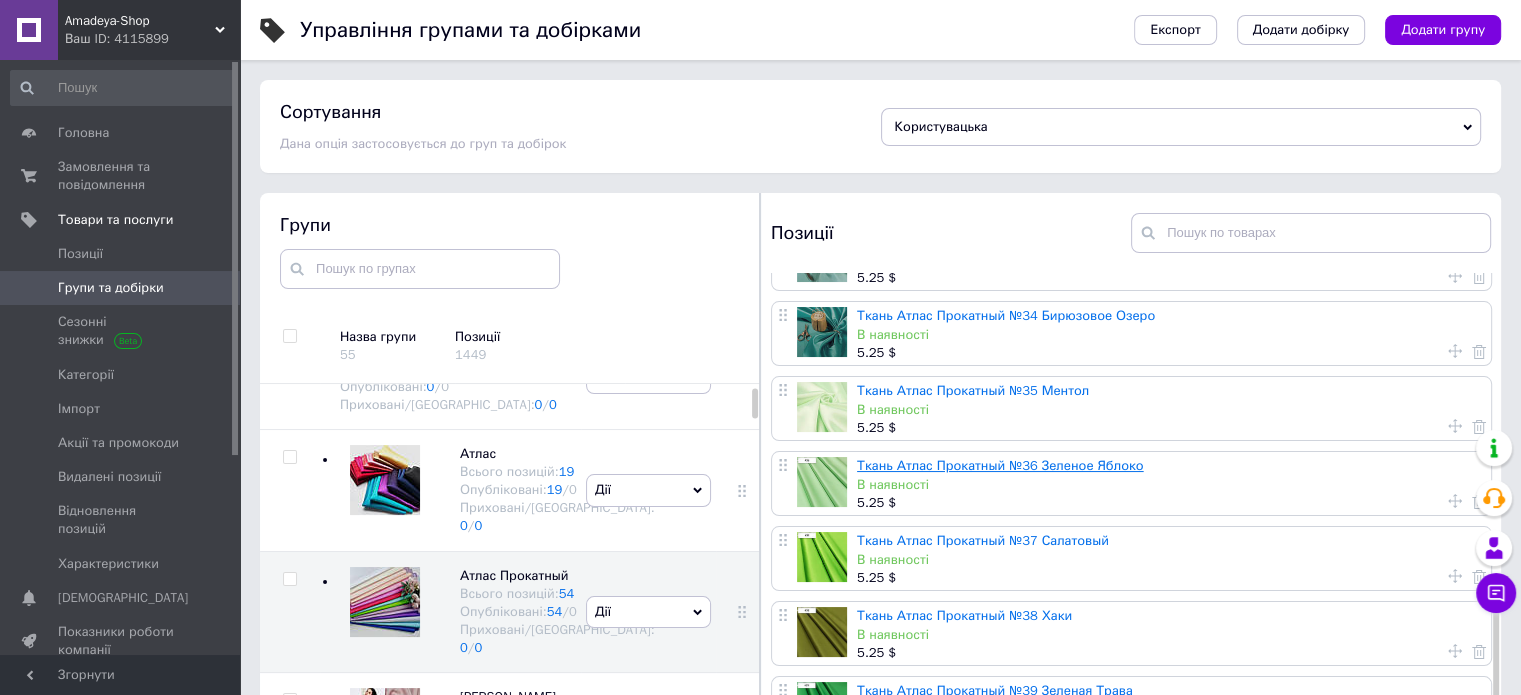 click on "Ткань Атлас Прокатный  №36  Зеленое Яблоко" at bounding box center (1000, 465) 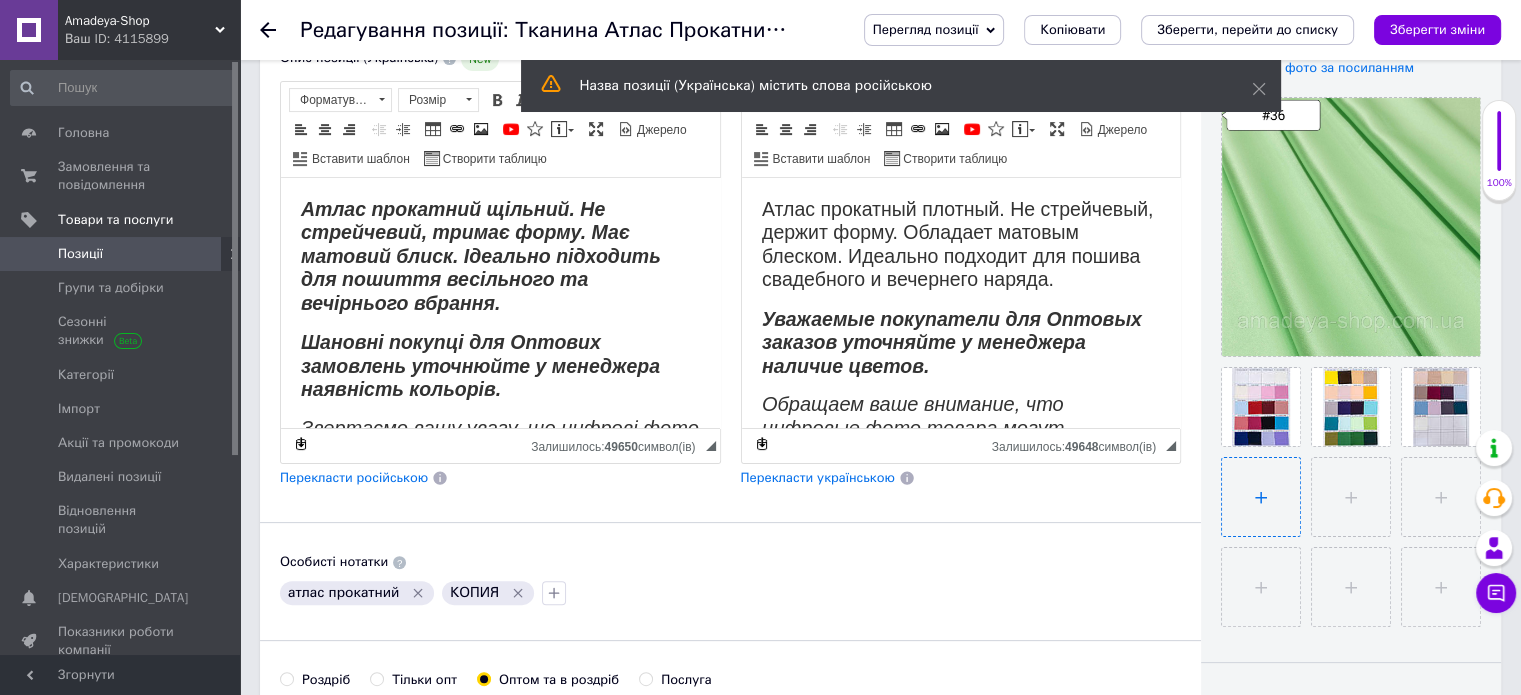 scroll, scrollTop: 500, scrollLeft: 0, axis: vertical 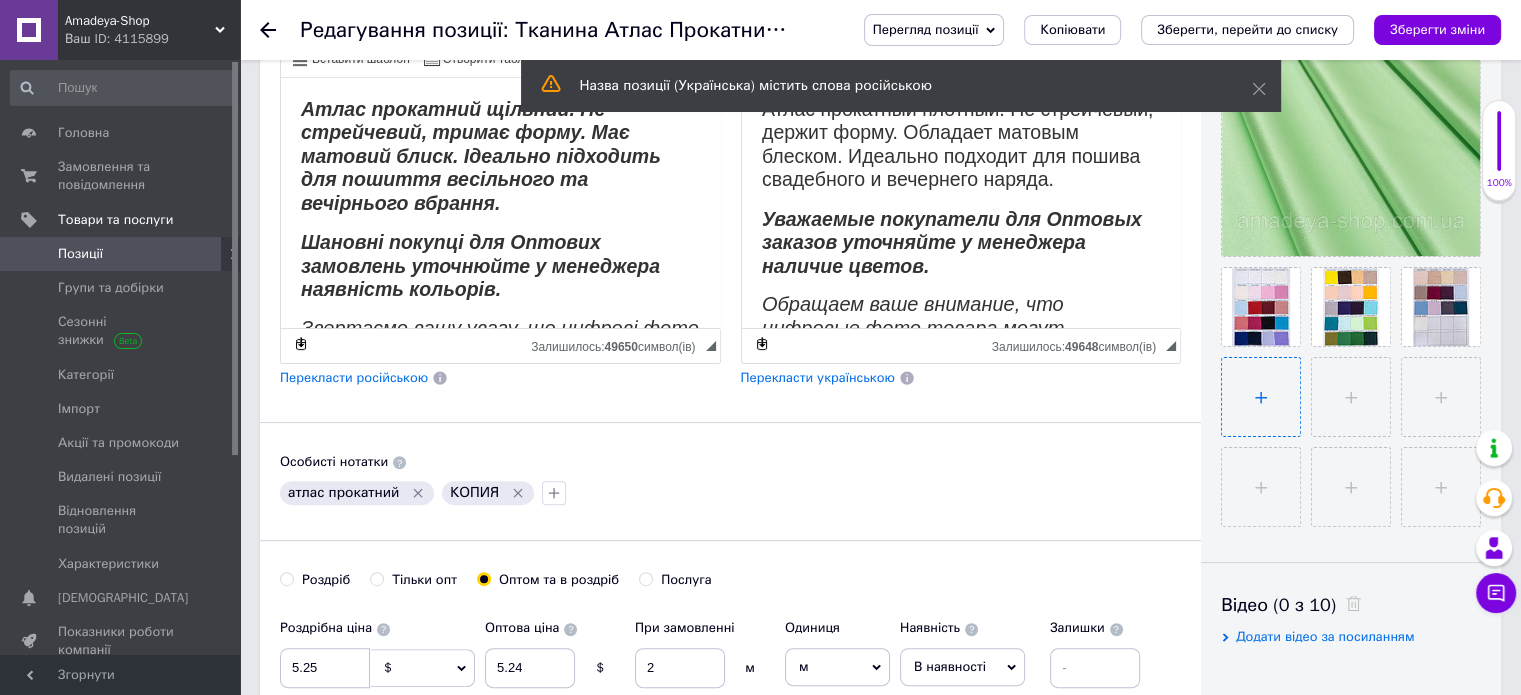 click at bounding box center [1261, 397] 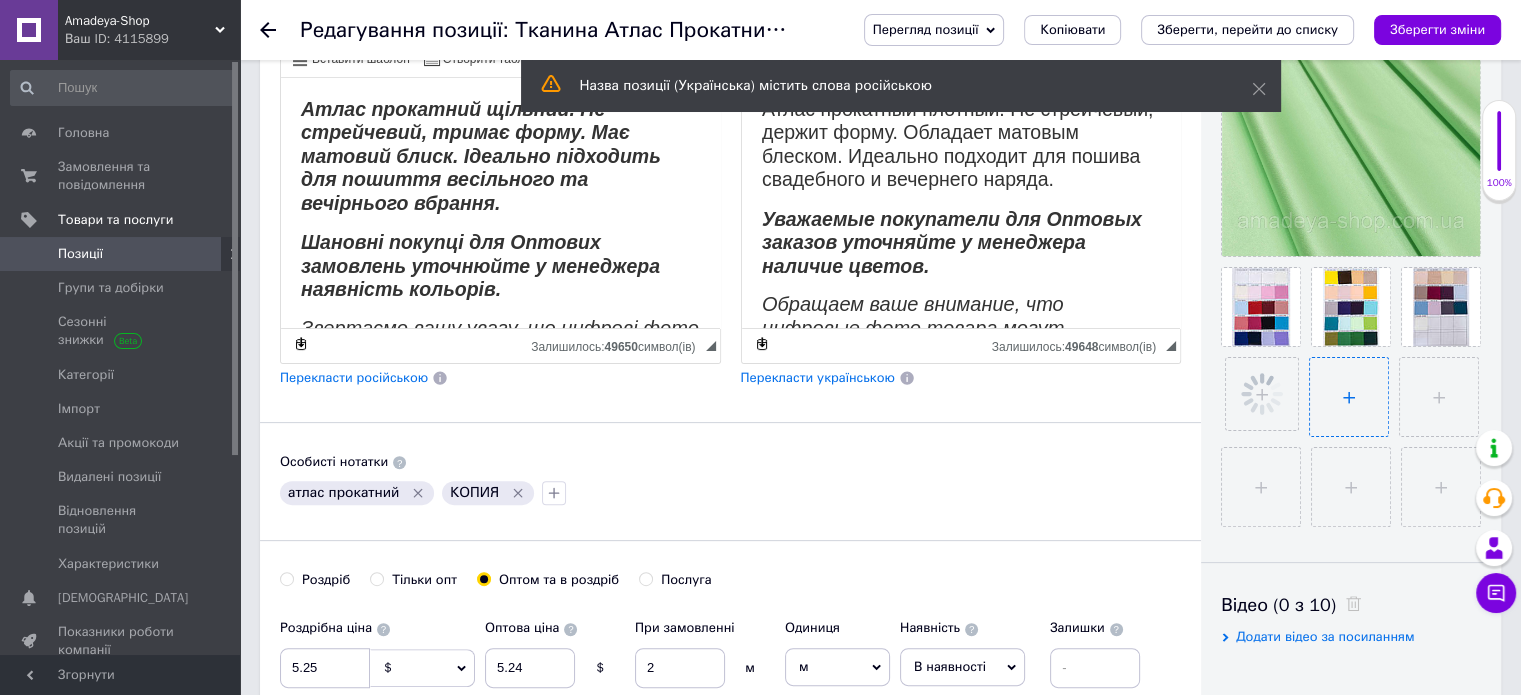 type 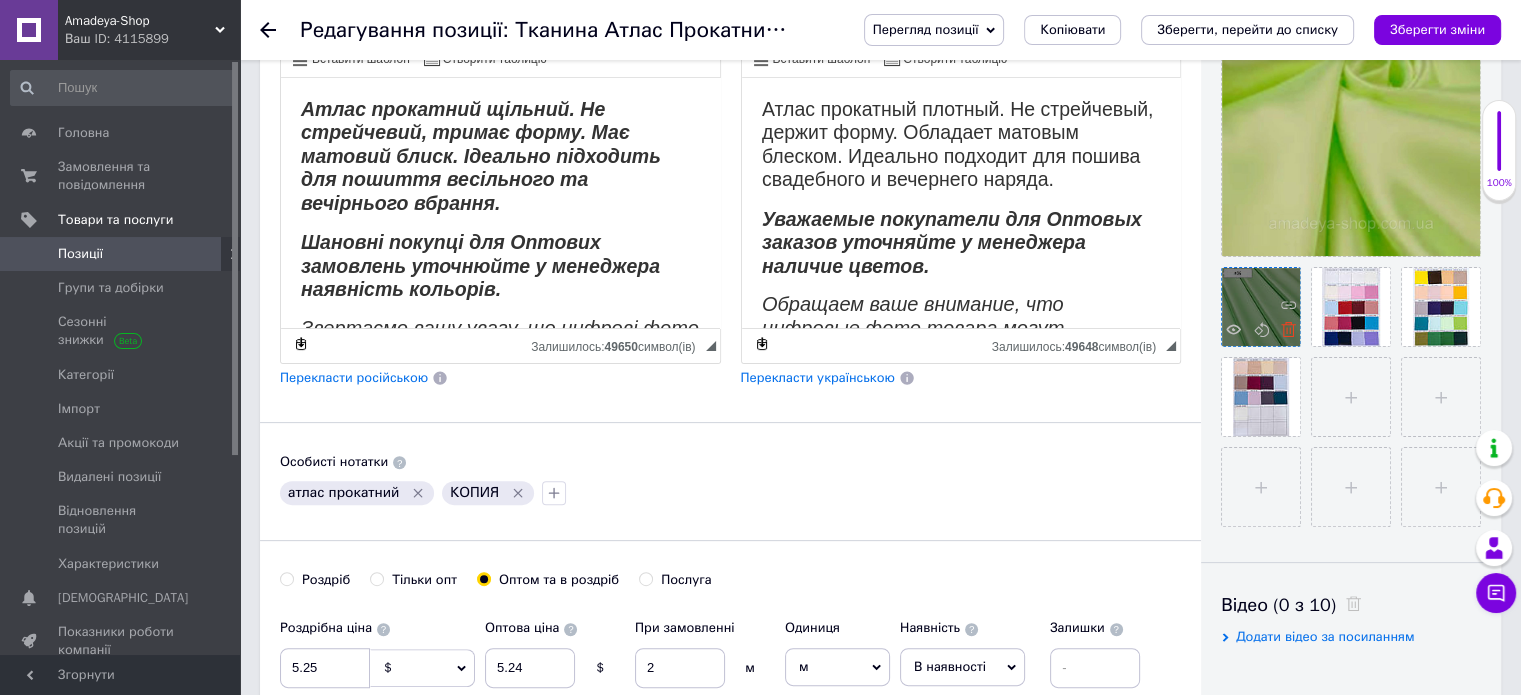 click 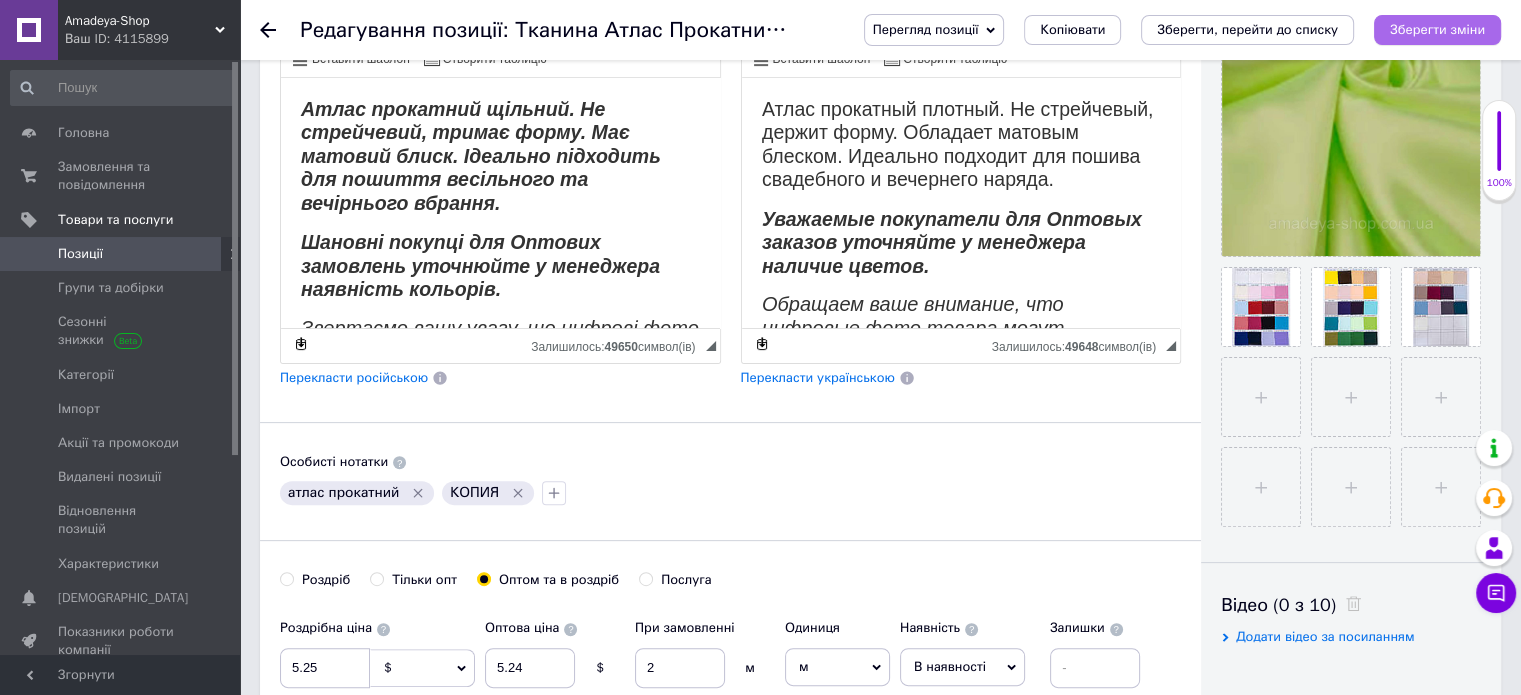 click on "Зберегти зміни" at bounding box center [1437, 29] 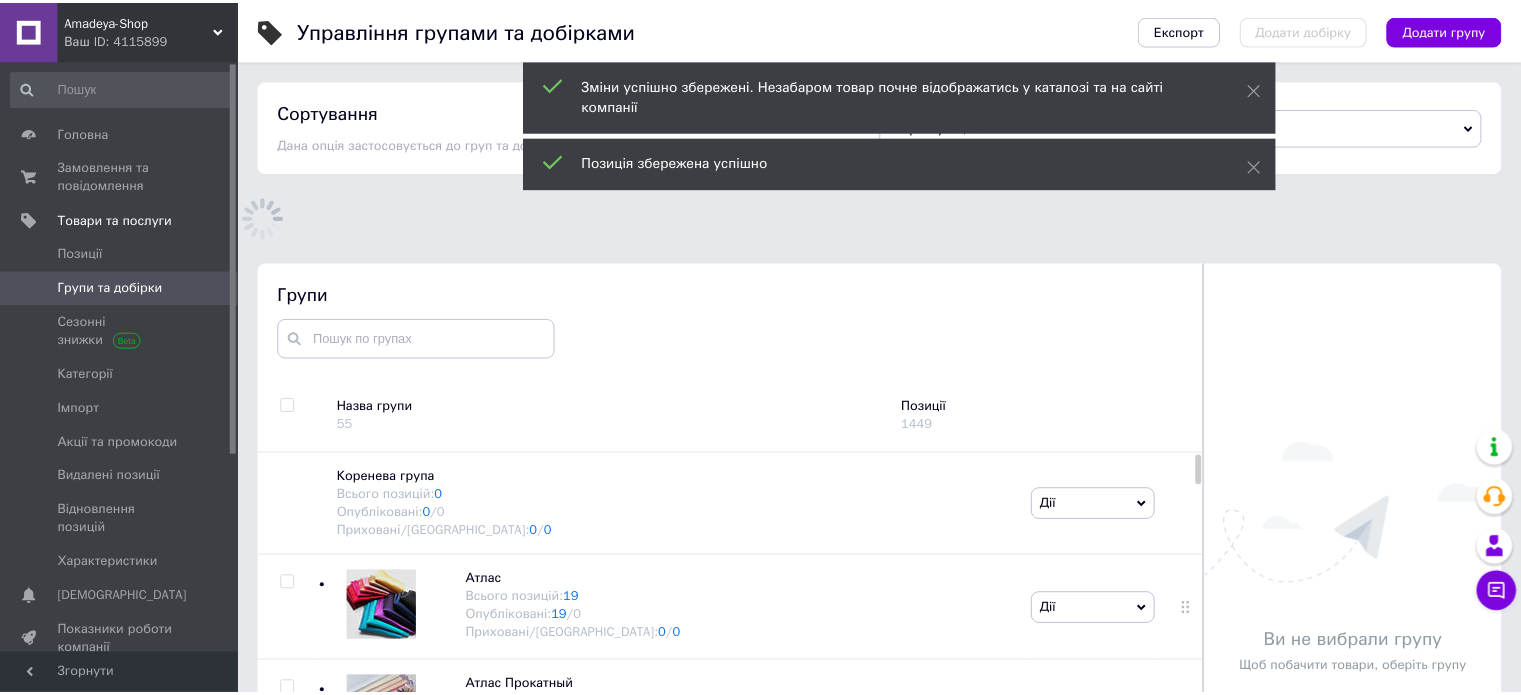 scroll, scrollTop: 120, scrollLeft: 0, axis: vertical 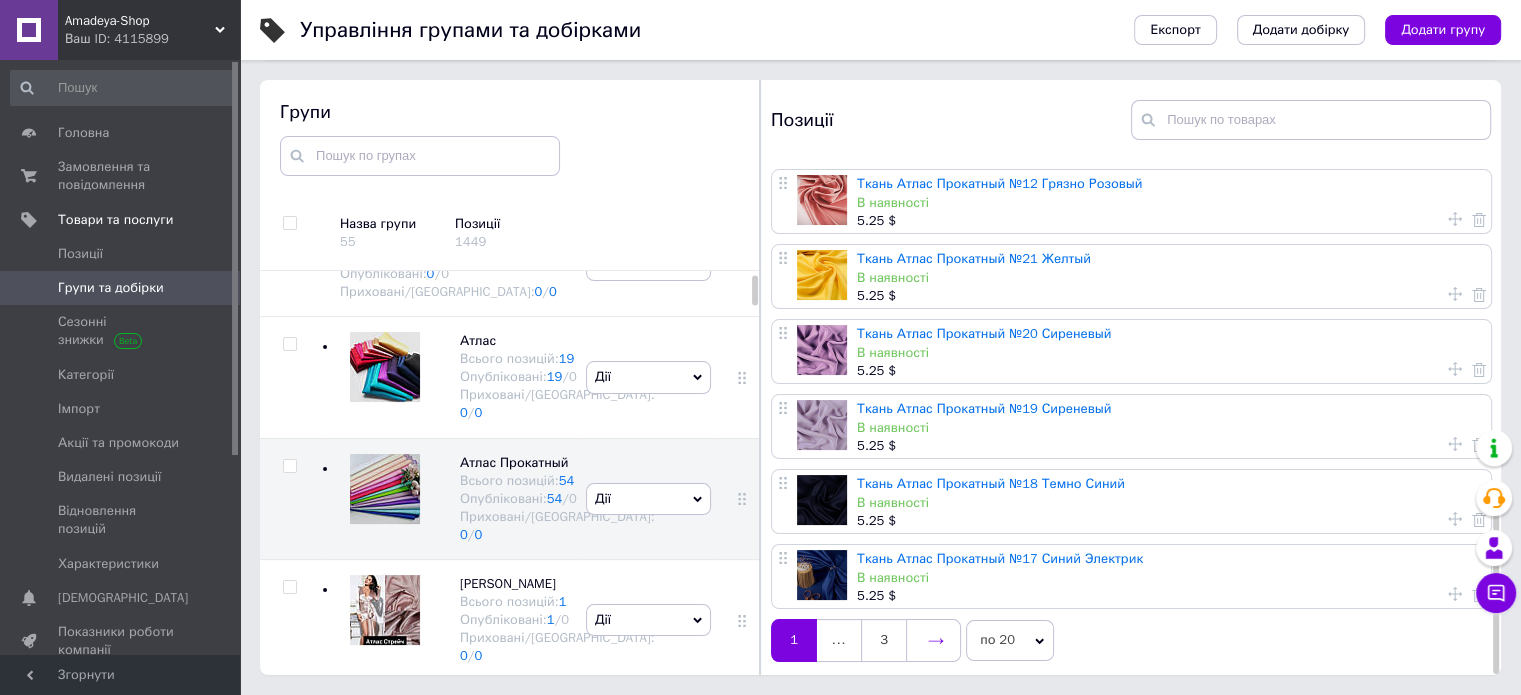 click 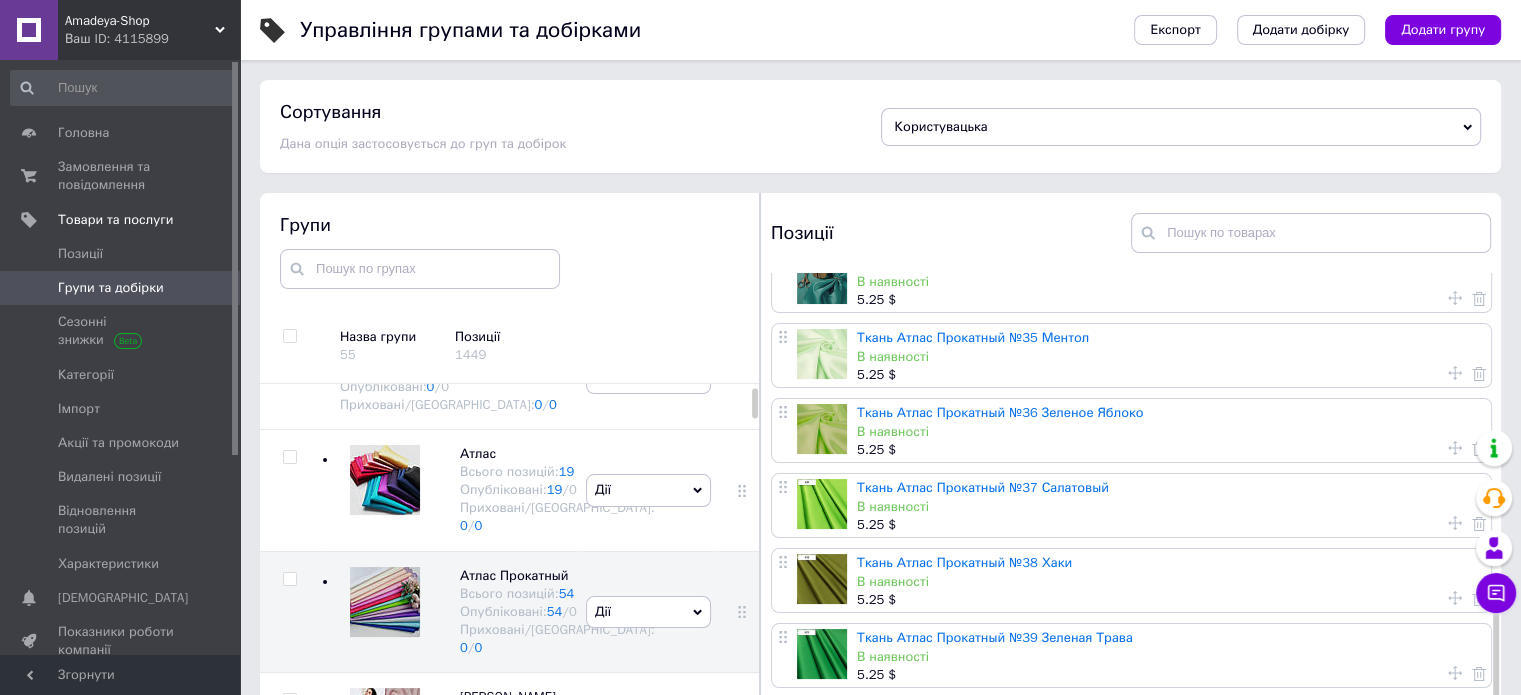scroll, scrollTop: 1046, scrollLeft: 0, axis: vertical 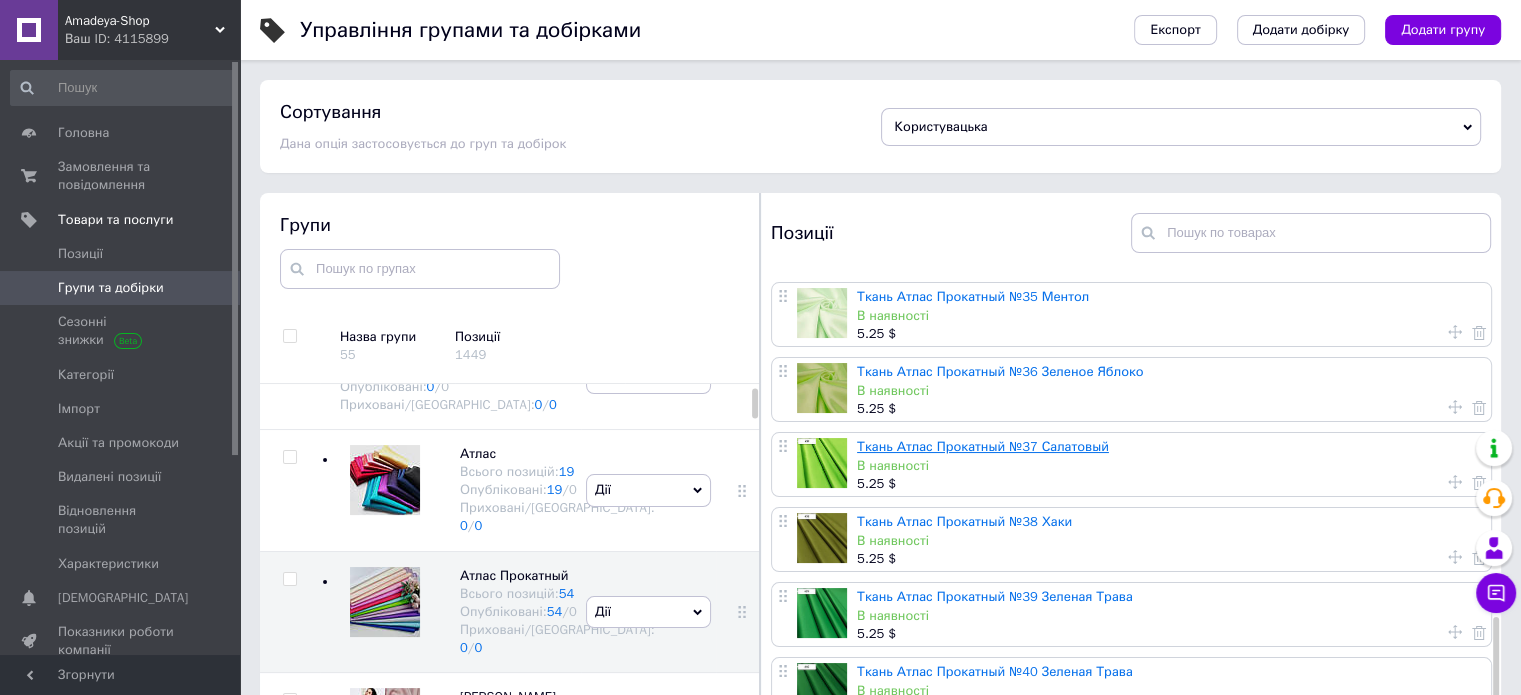 click on "Ткань Атлас Прокатный  №37  Салатовый" at bounding box center (983, 446) 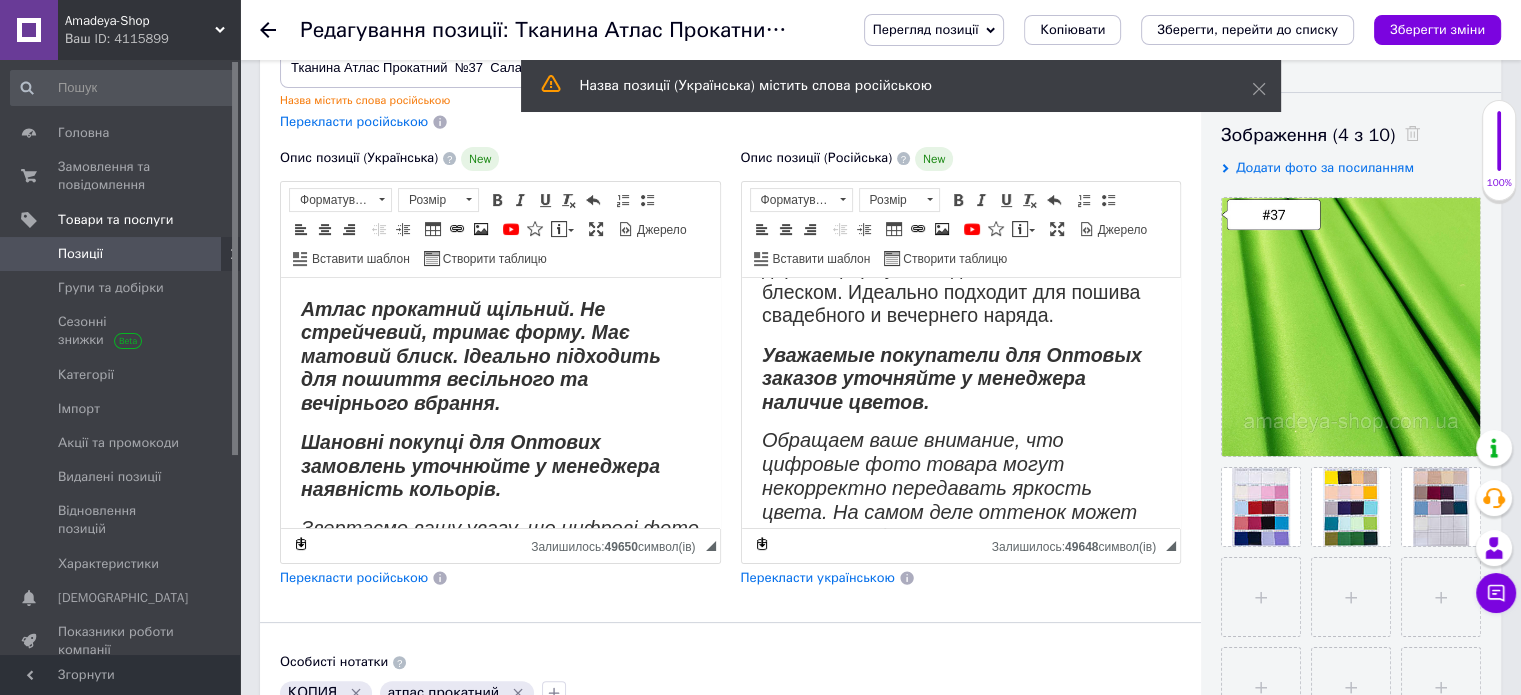 scroll, scrollTop: 100, scrollLeft: 0, axis: vertical 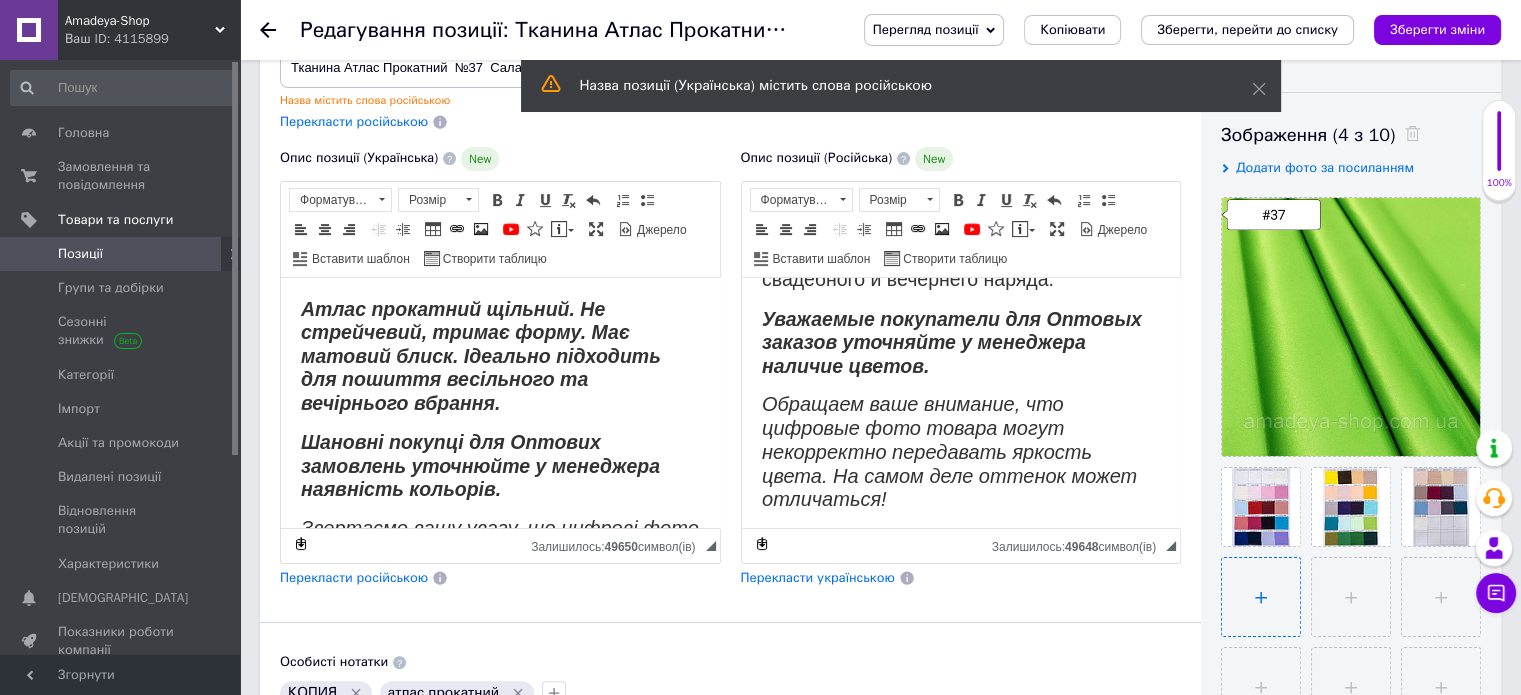 click at bounding box center [1261, 597] 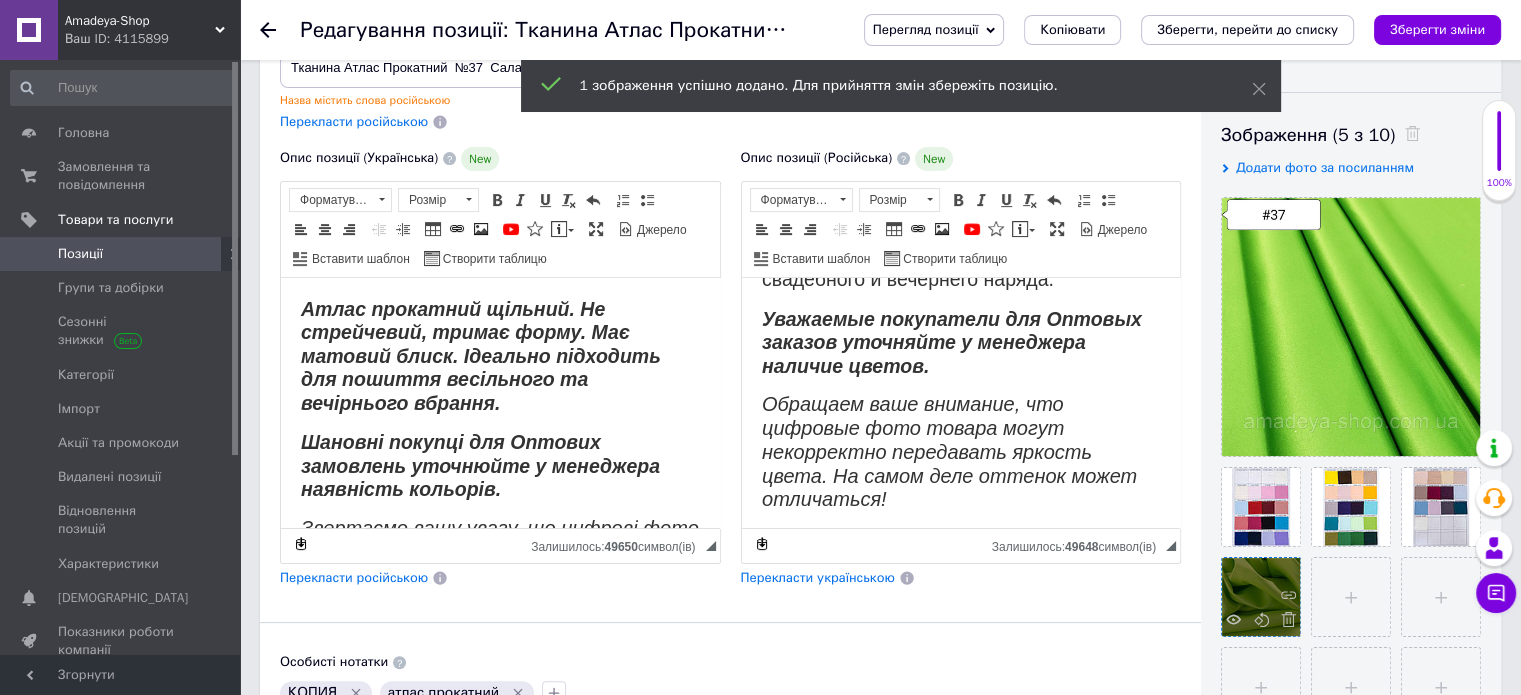 click at bounding box center (1261, 597) 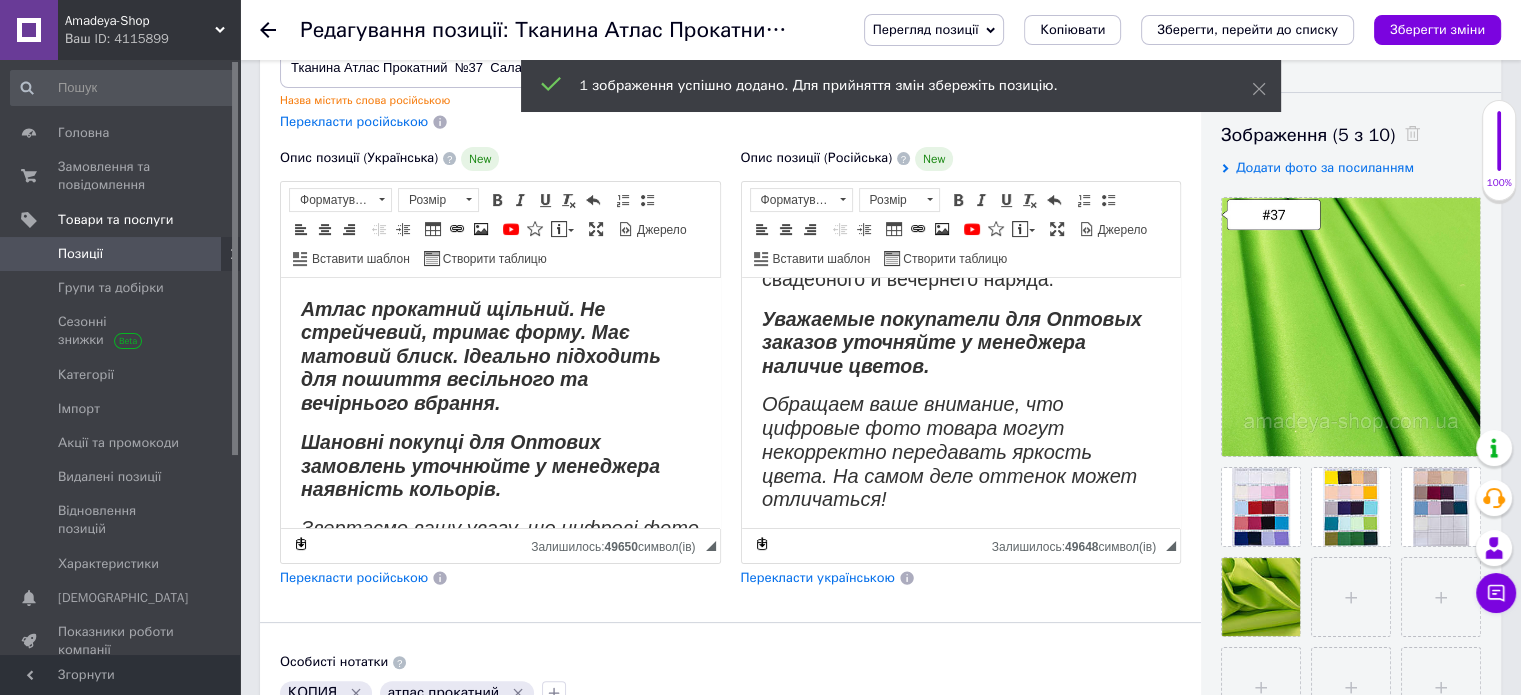 drag, startPoint x: 1251, startPoint y: 583, endPoint x: 1275, endPoint y: 553, distance: 38.418747 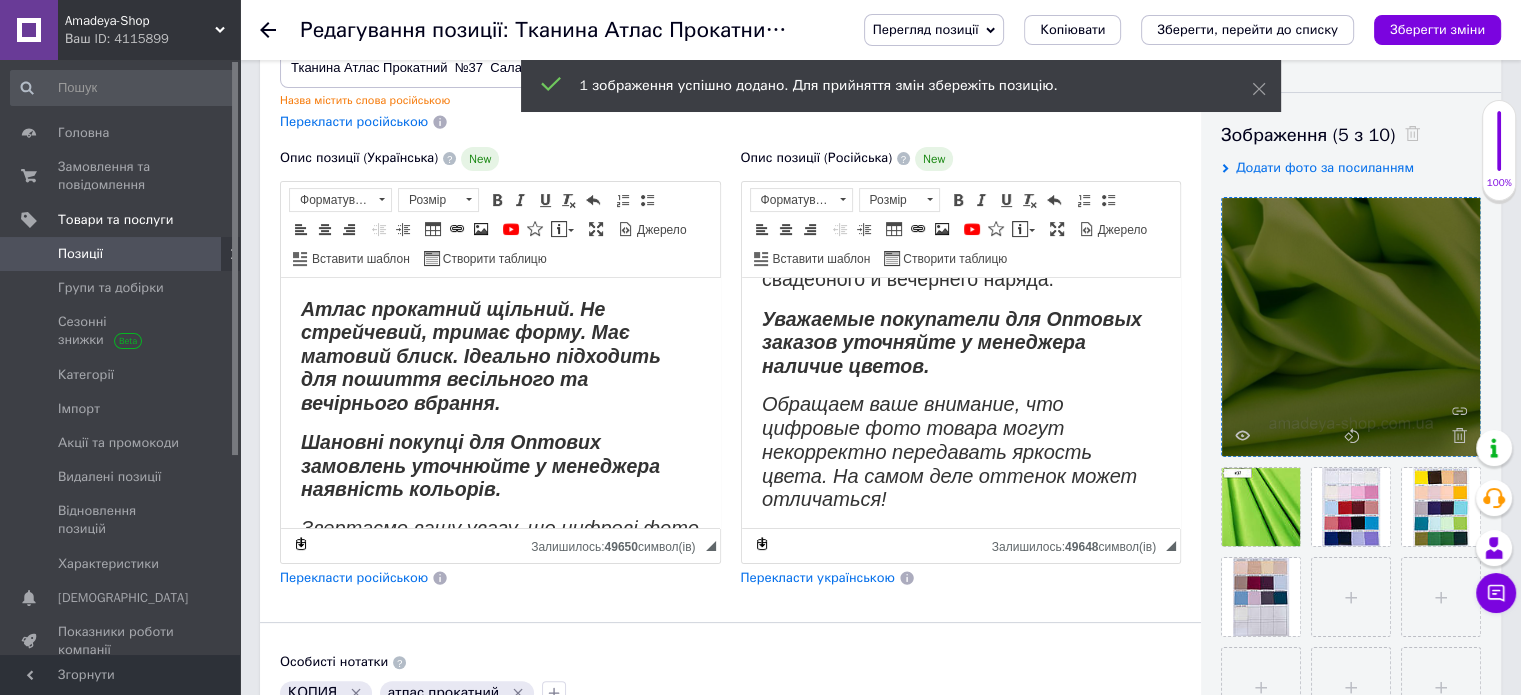 click at bounding box center (1351, 327) 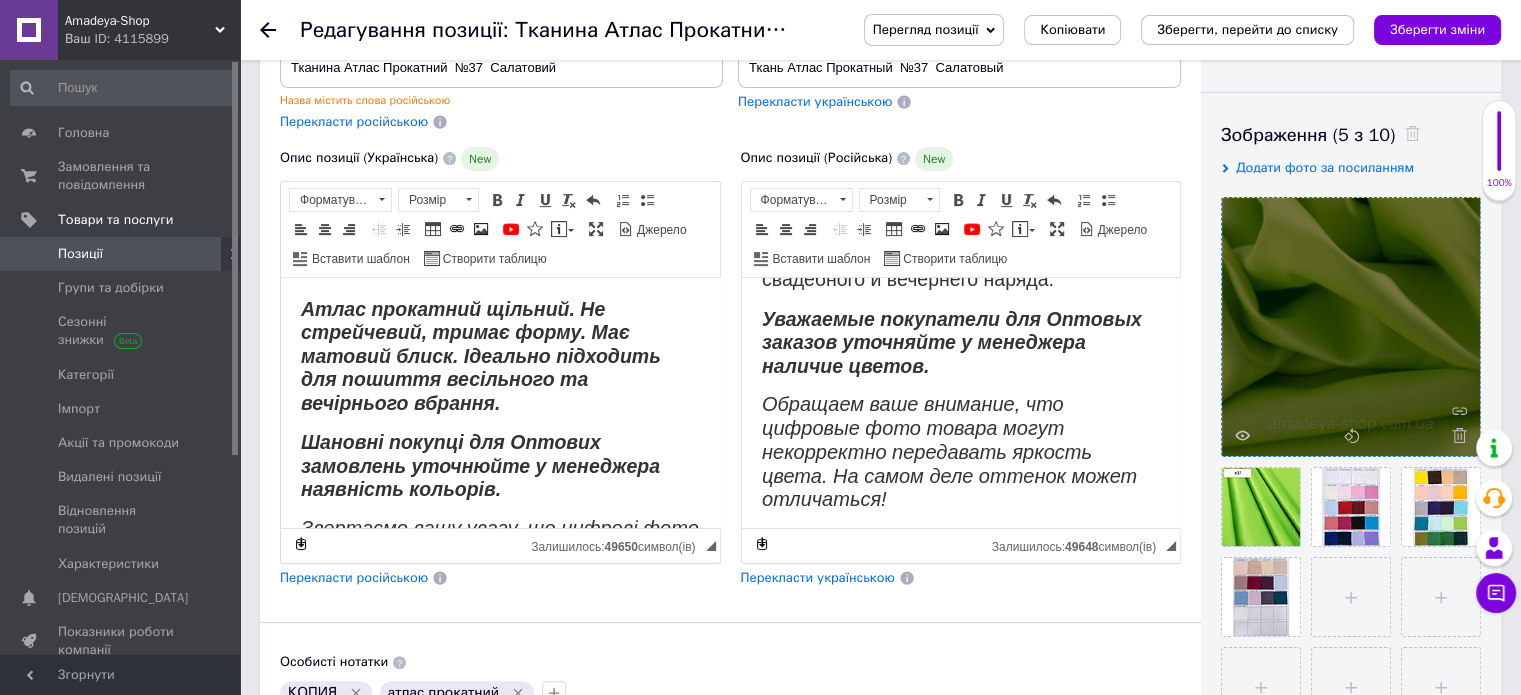 click at bounding box center (1351, 327) 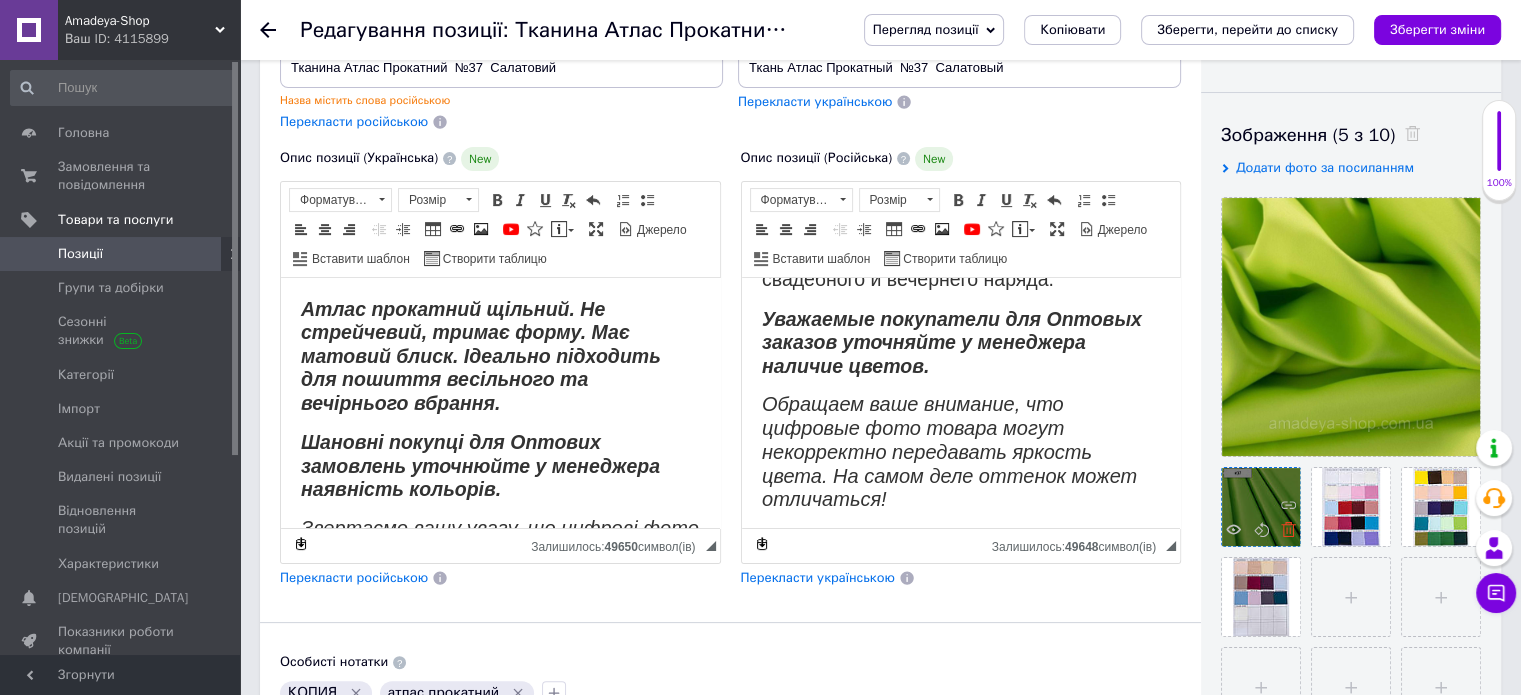click 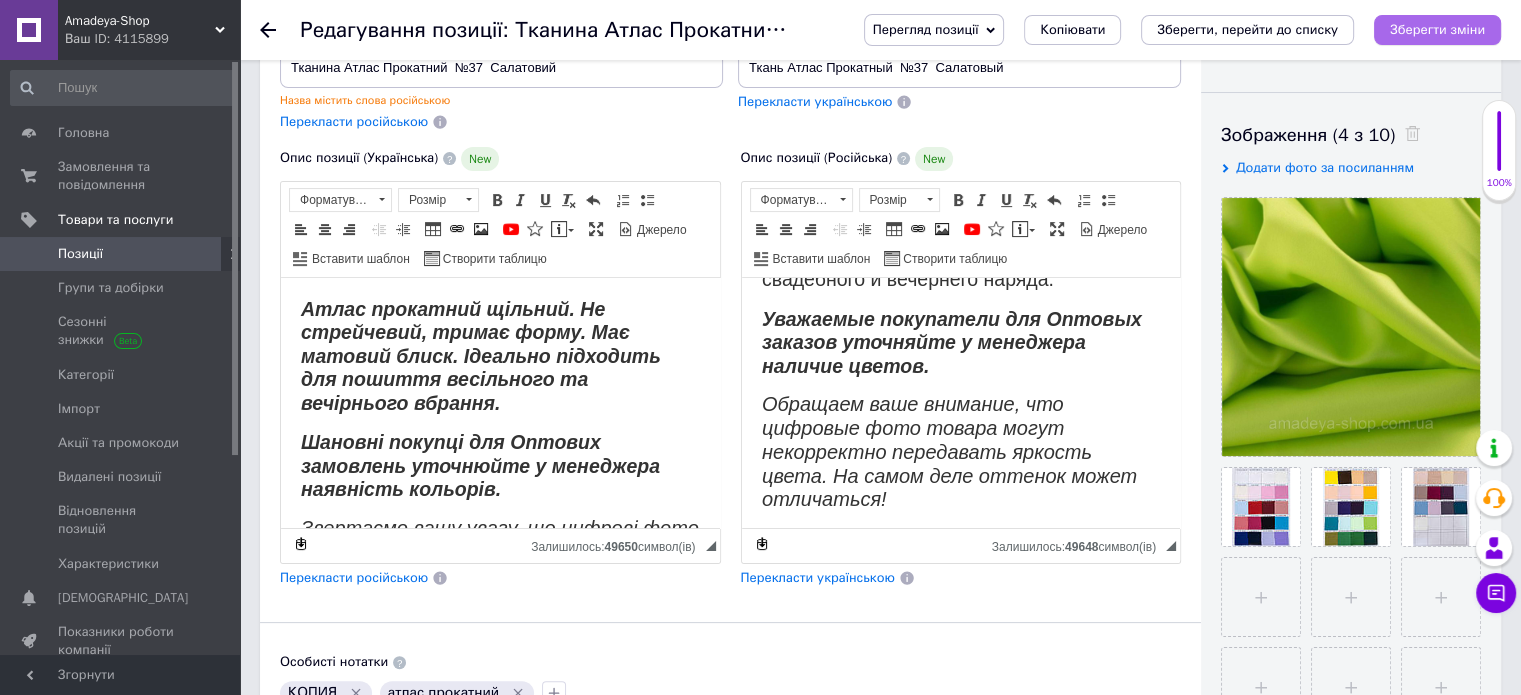 click on "Зберегти зміни" at bounding box center (1437, 29) 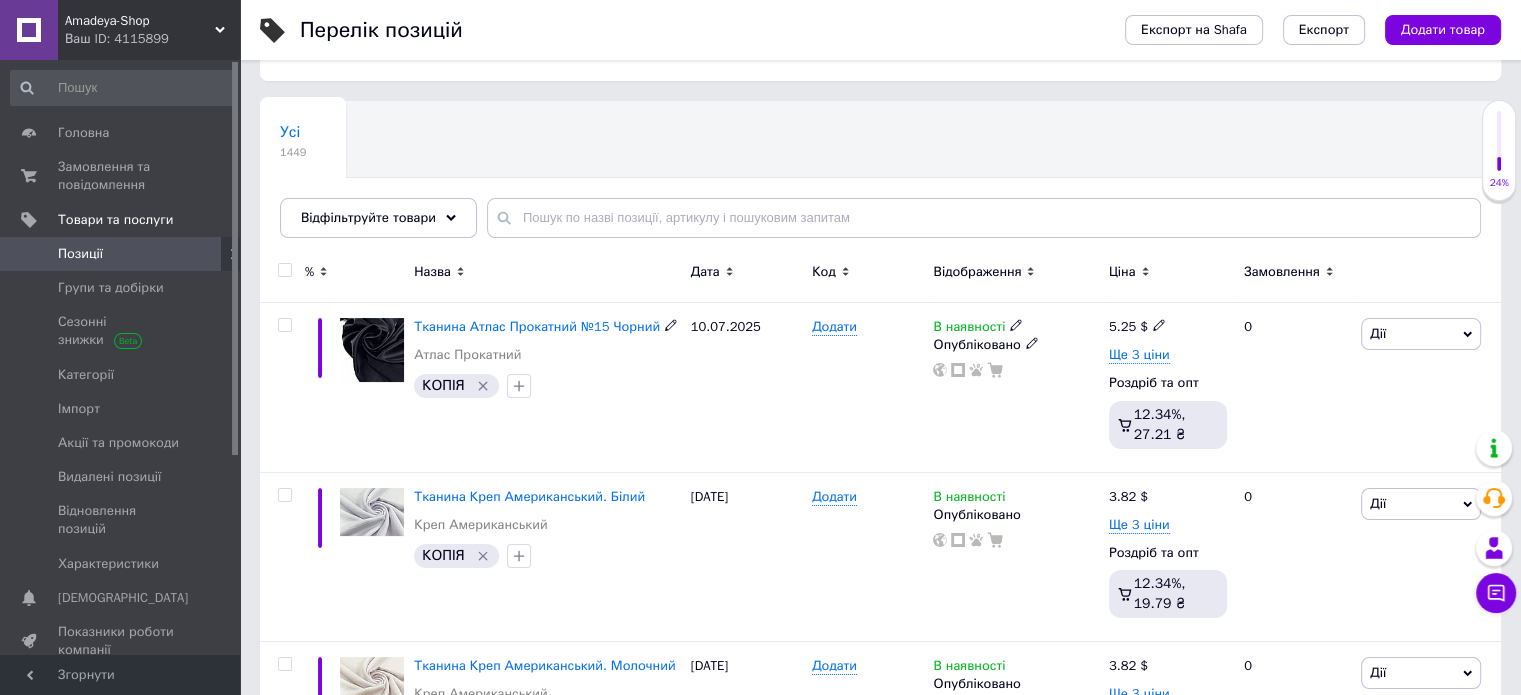 scroll, scrollTop: 200, scrollLeft: 0, axis: vertical 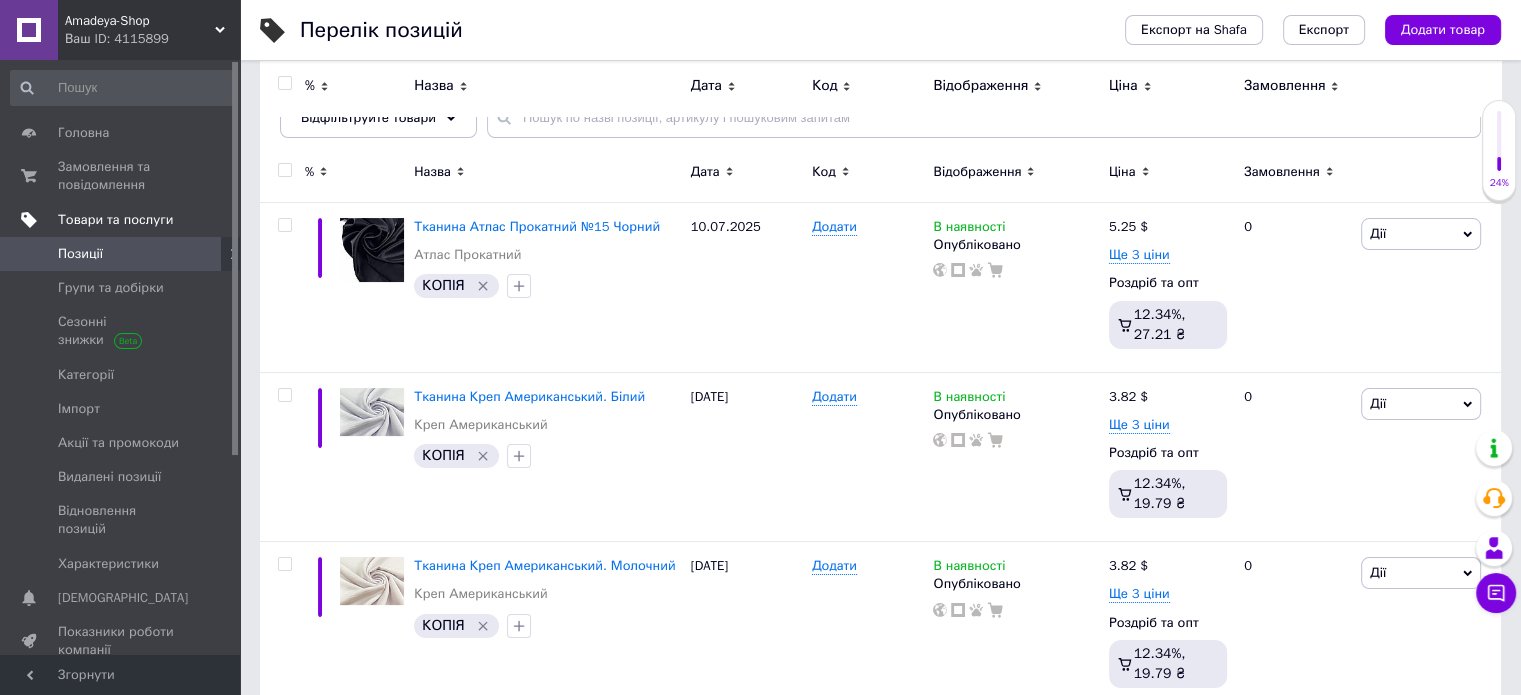 click on "Товари та послуги" at bounding box center [149, 220] 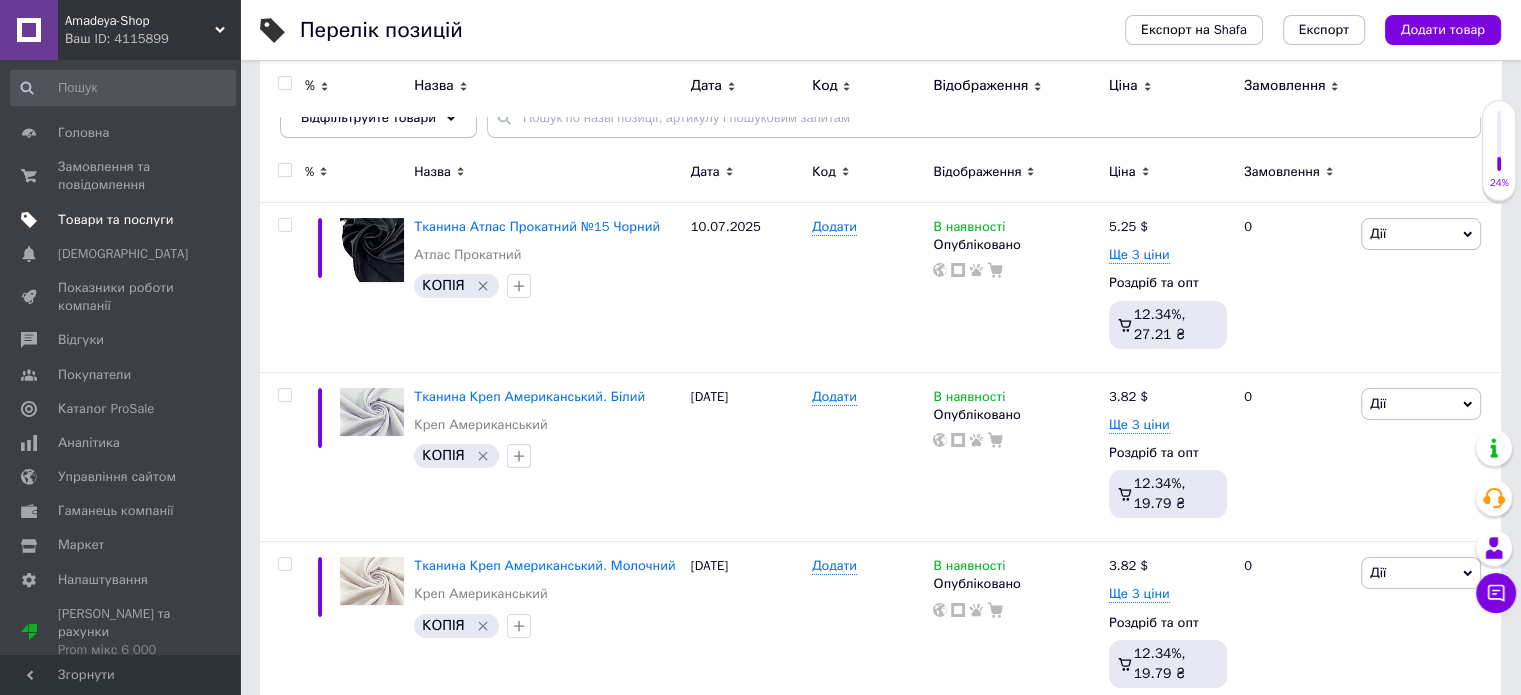 click on "Товари та послуги" at bounding box center (115, 220) 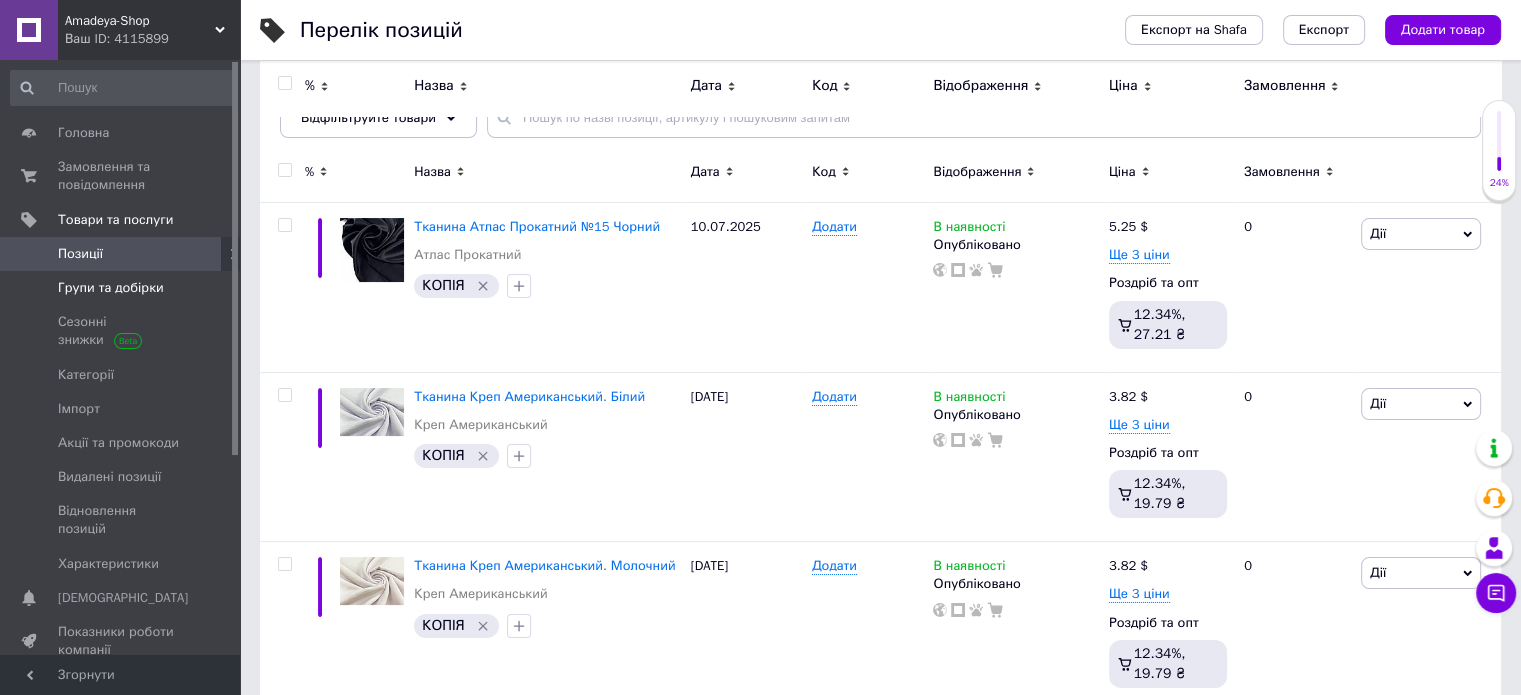 click on "Групи та добірки" at bounding box center [111, 288] 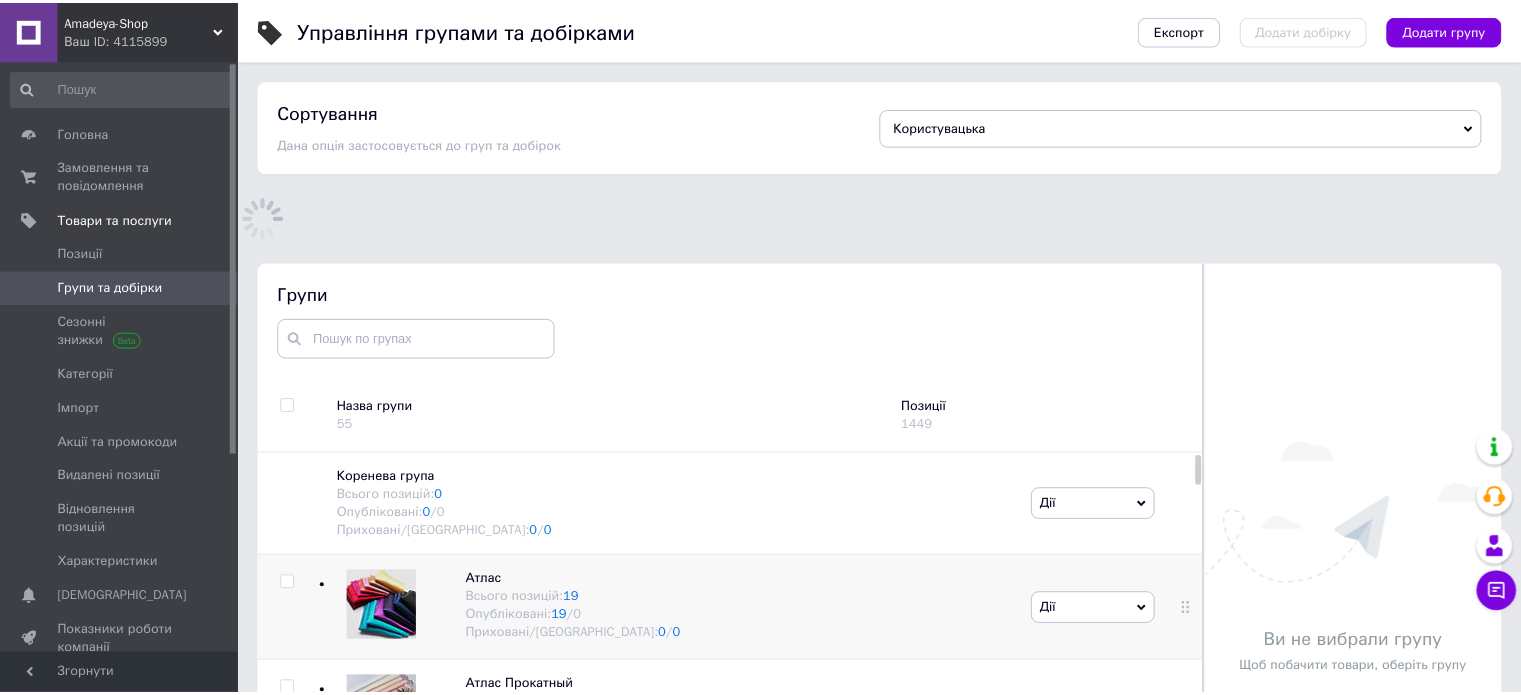 scroll, scrollTop: 79, scrollLeft: 0, axis: vertical 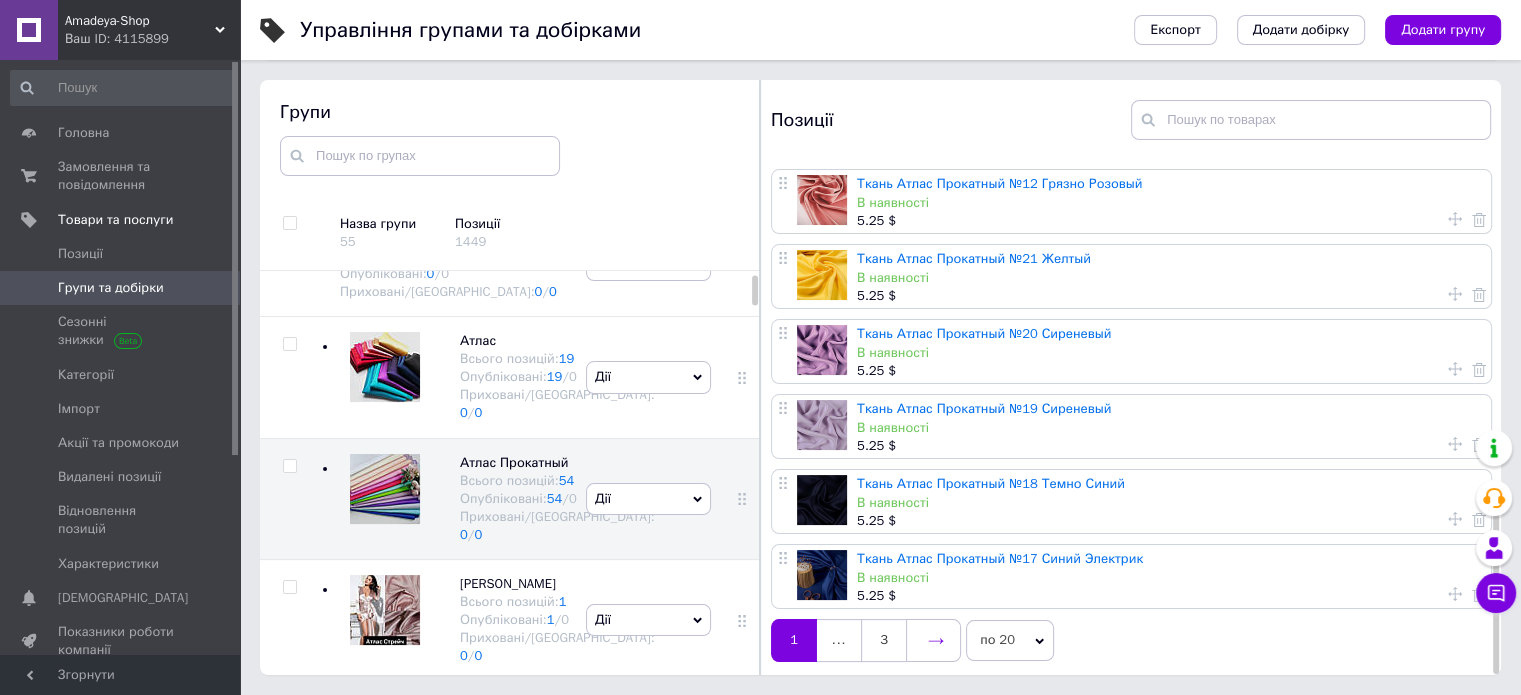 click 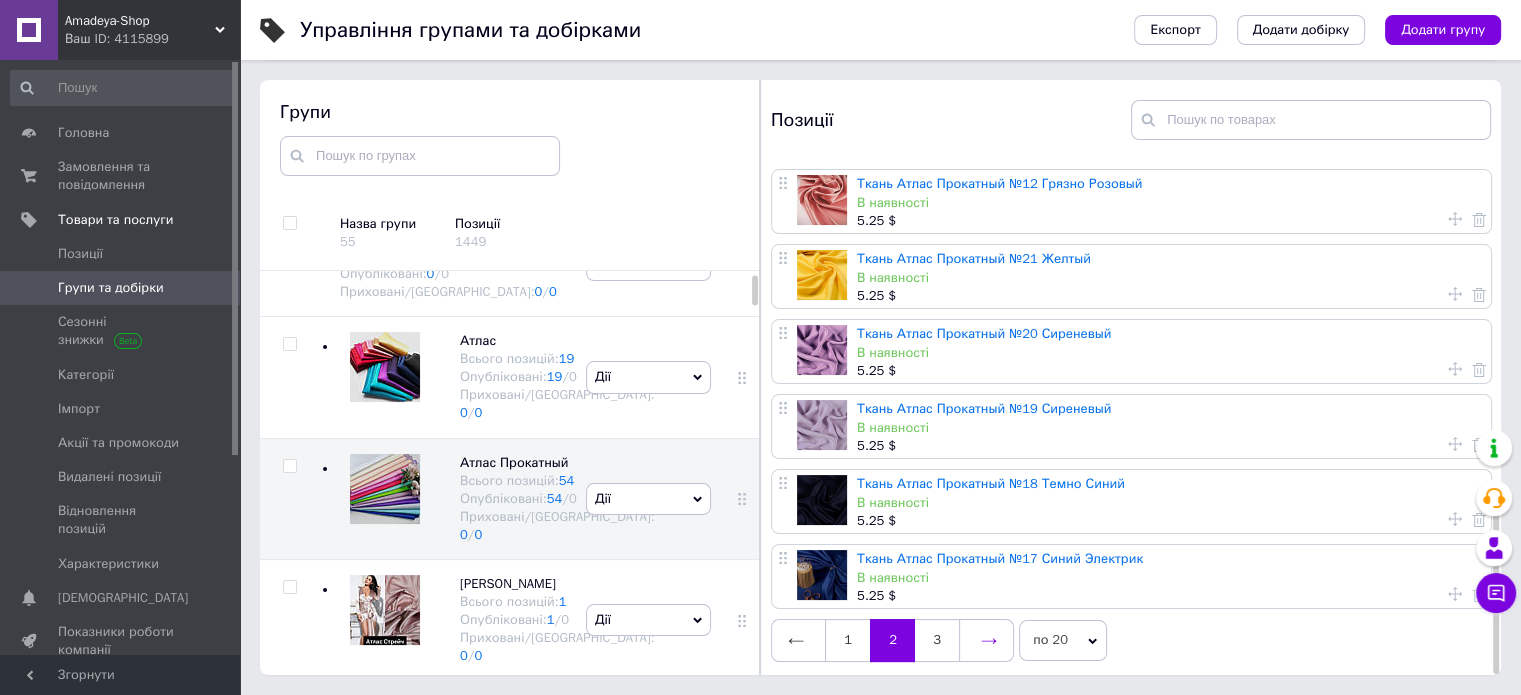 scroll, scrollTop: 0, scrollLeft: 0, axis: both 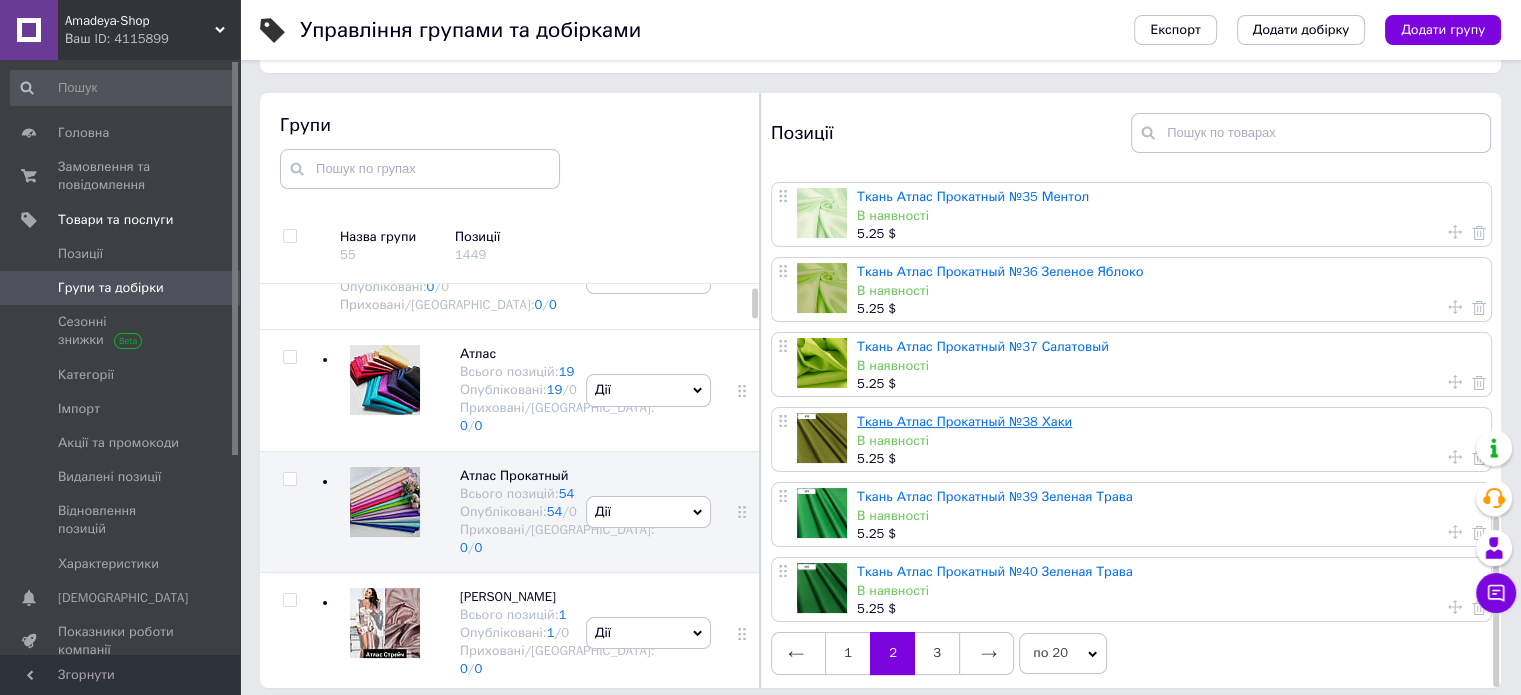 click on "Ткань Атлас Прокатный  №38 Хаки" at bounding box center (964, 421) 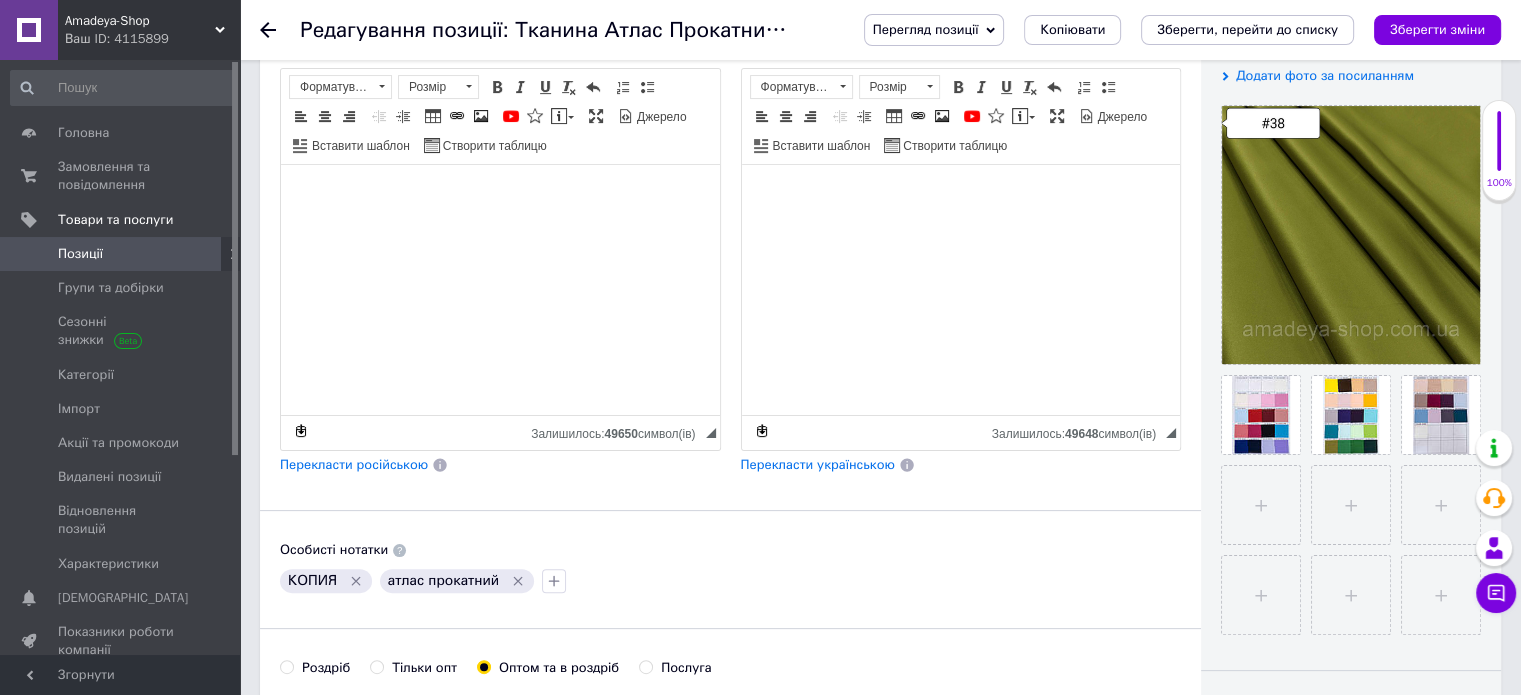 scroll, scrollTop: 400, scrollLeft: 0, axis: vertical 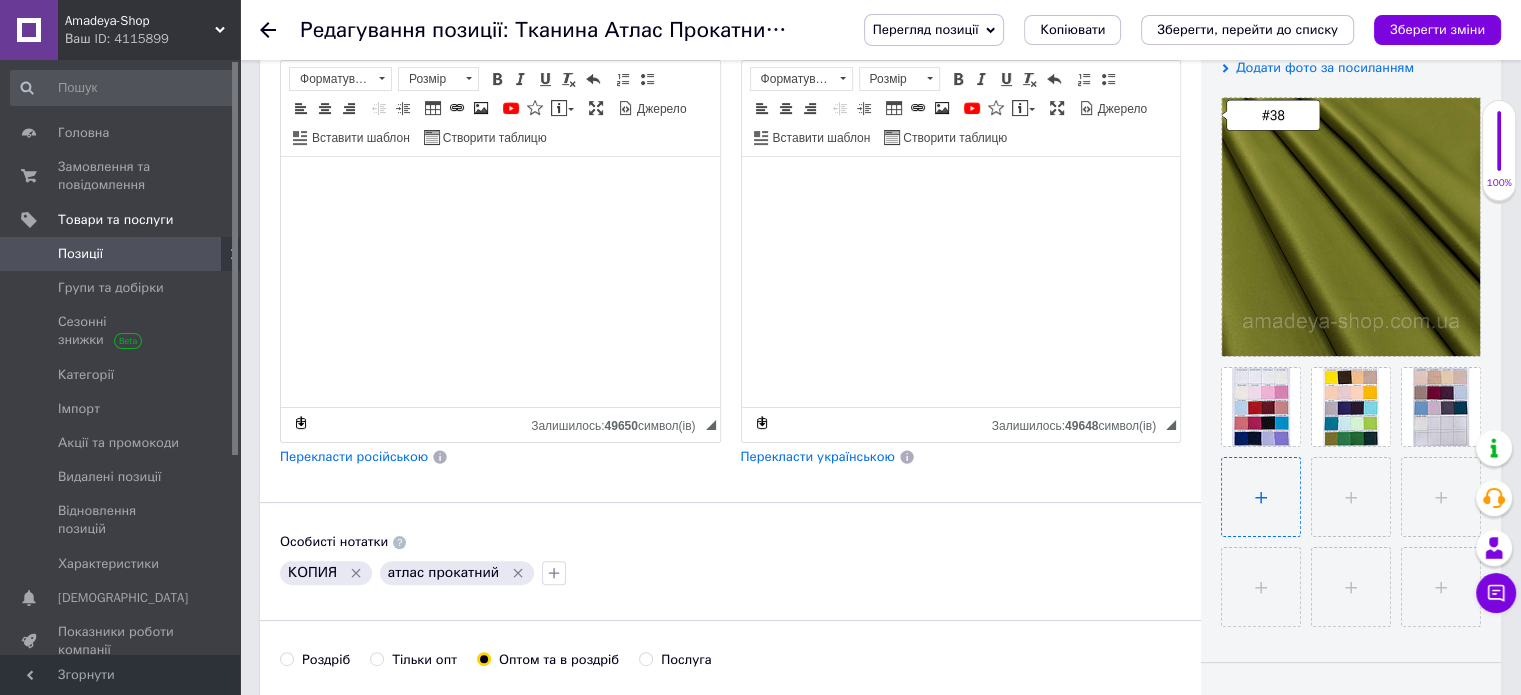 click at bounding box center (1261, 497) 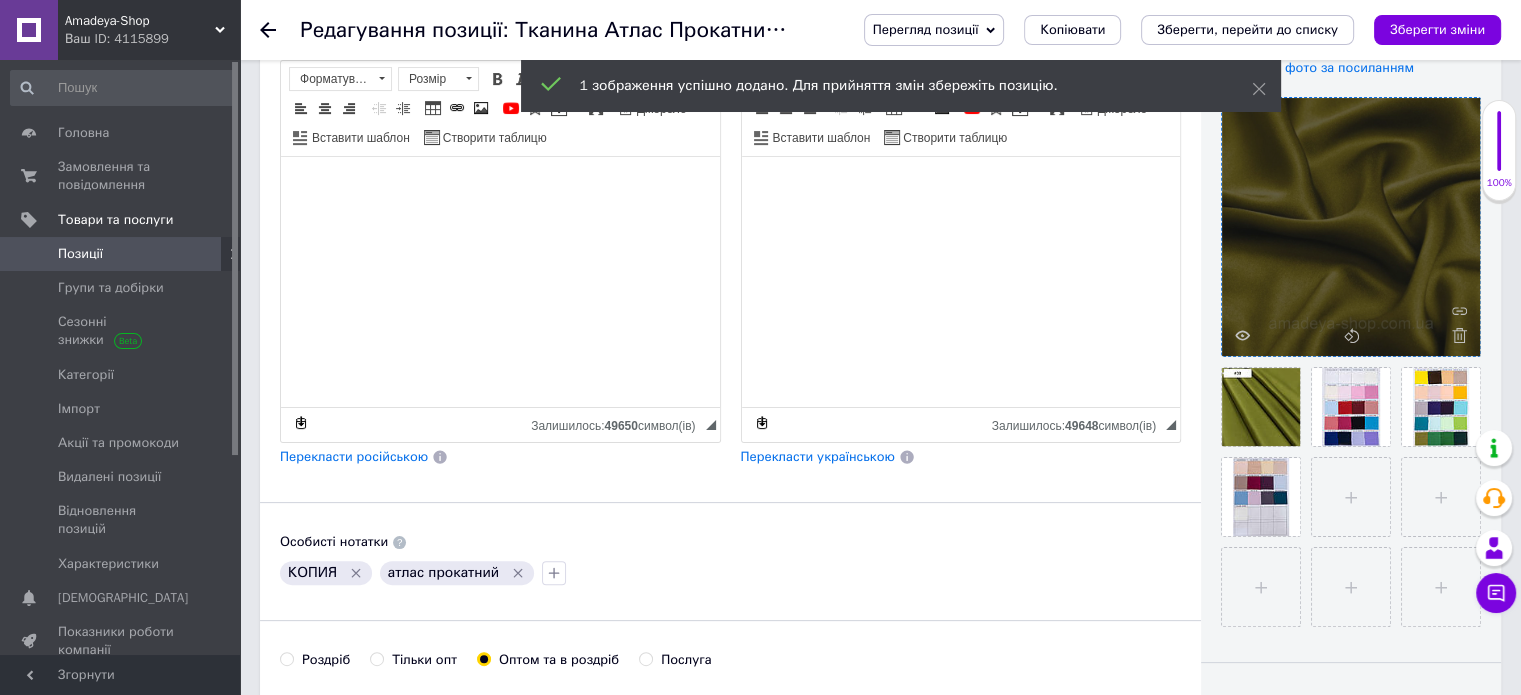 drag, startPoint x: 1359, startPoint y: 297, endPoint x: 1366, endPoint y: 271, distance: 26.925823 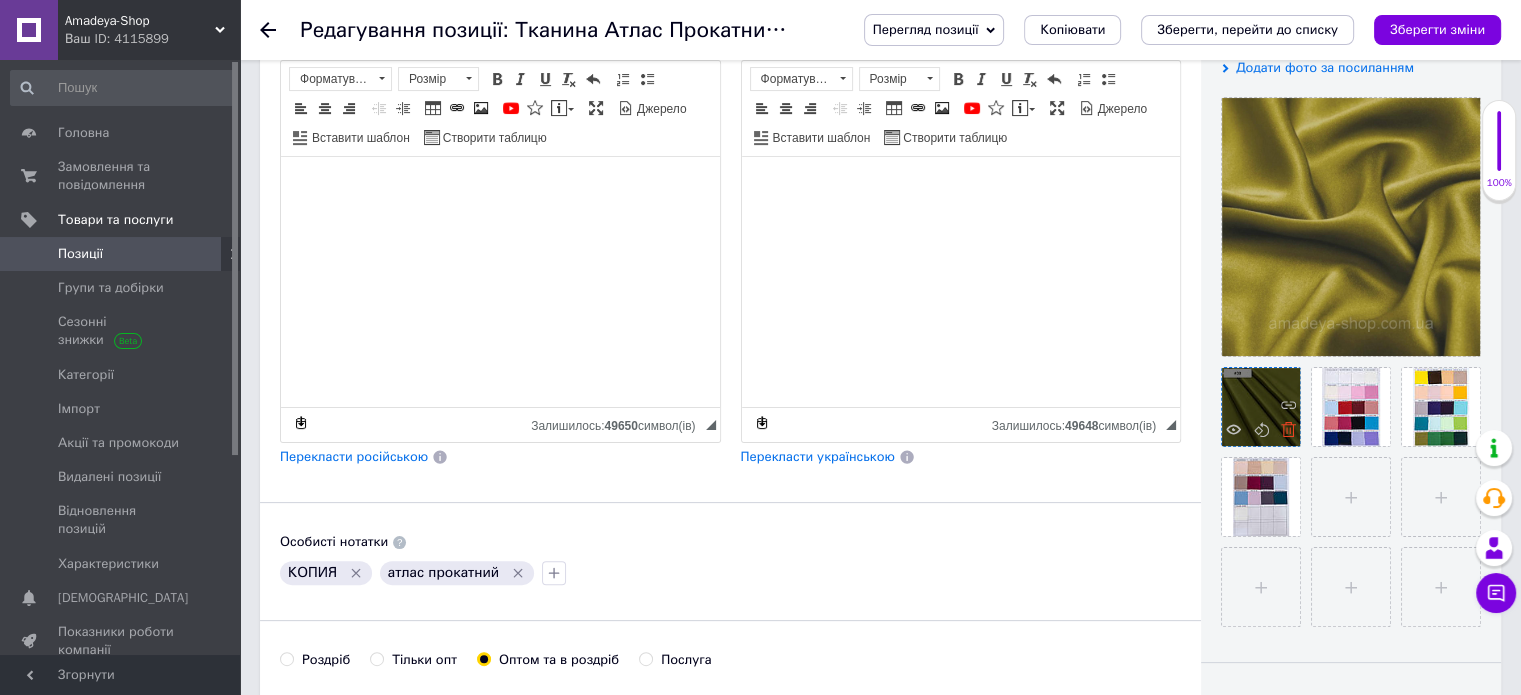 click 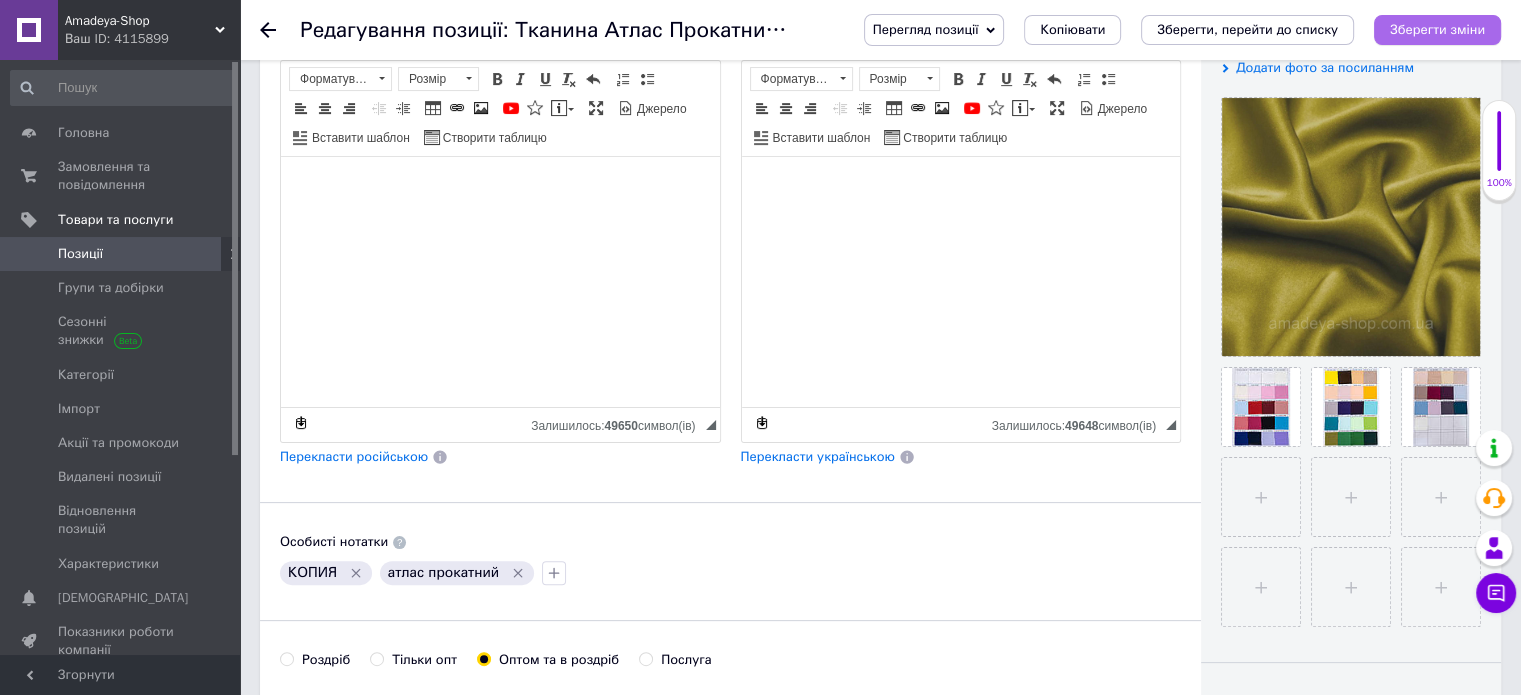 click on "Зберегти зміни" at bounding box center (1437, 29) 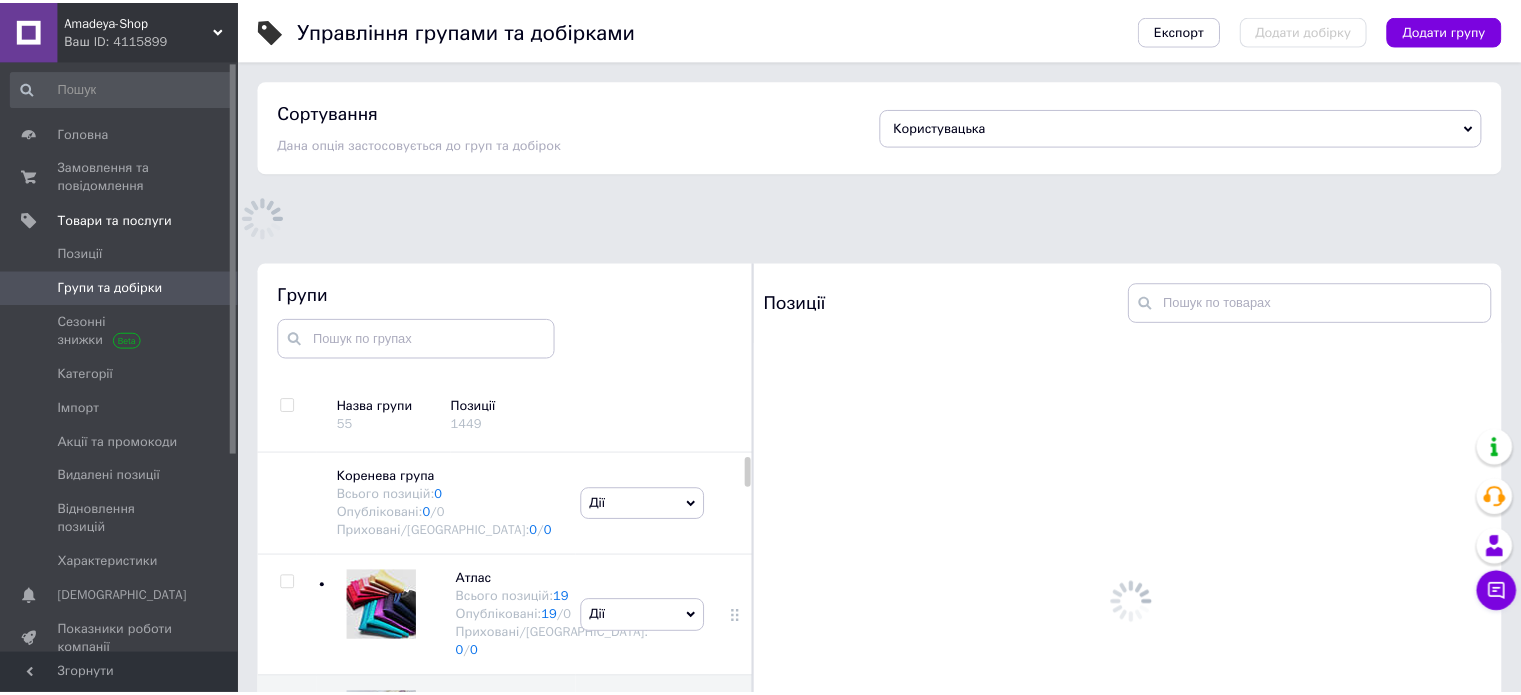 scroll, scrollTop: 183, scrollLeft: 0, axis: vertical 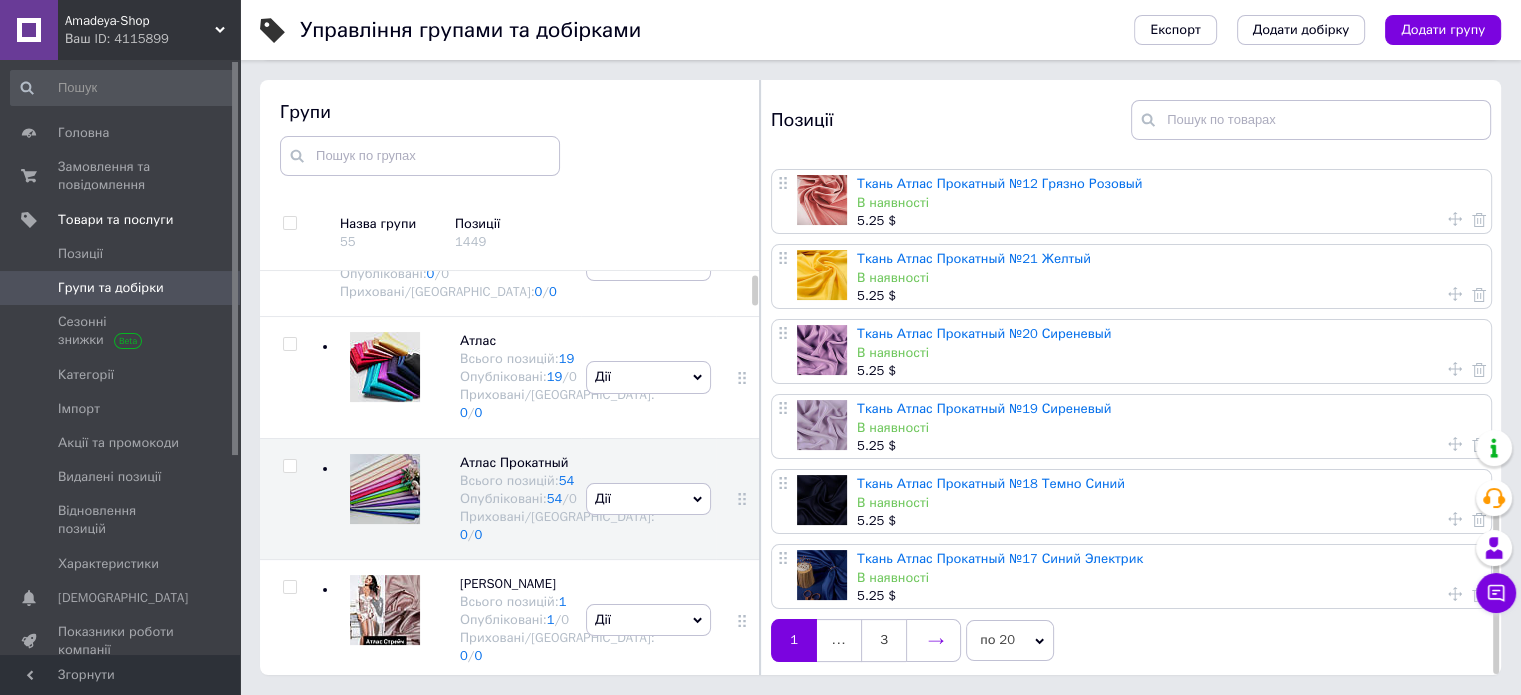 click at bounding box center [933, 640] 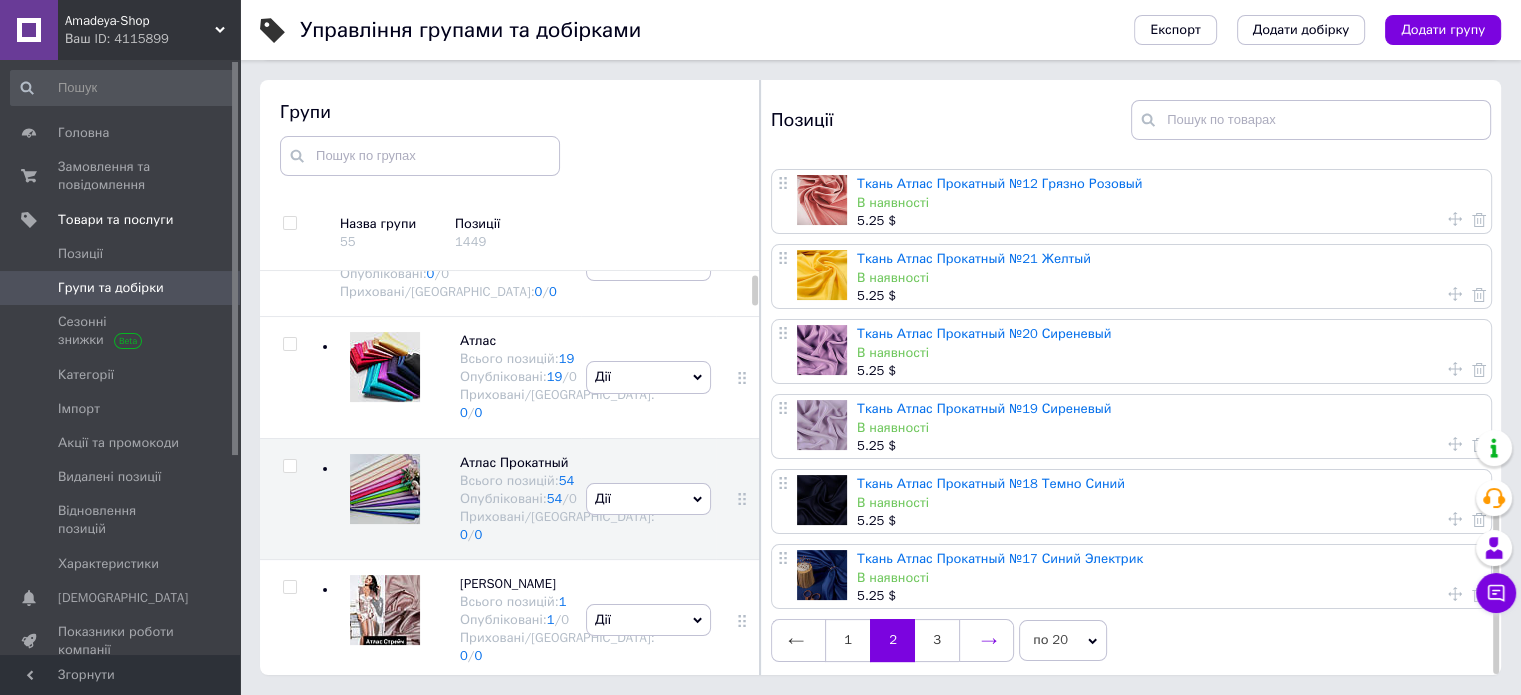 scroll, scrollTop: 0, scrollLeft: 0, axis: both 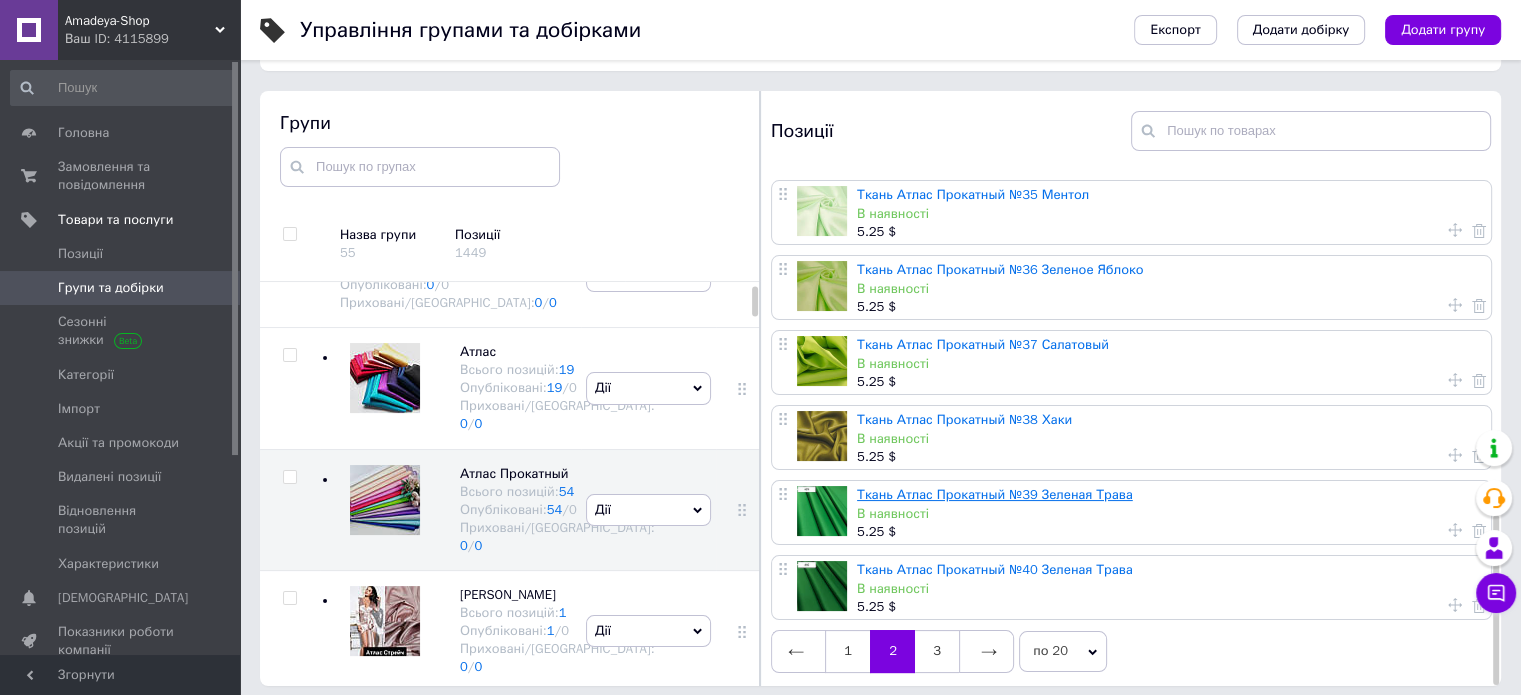 click on "Ткань Атлас Прокатный  №39  Зеленая Трава" at bounding box center (995, 494) 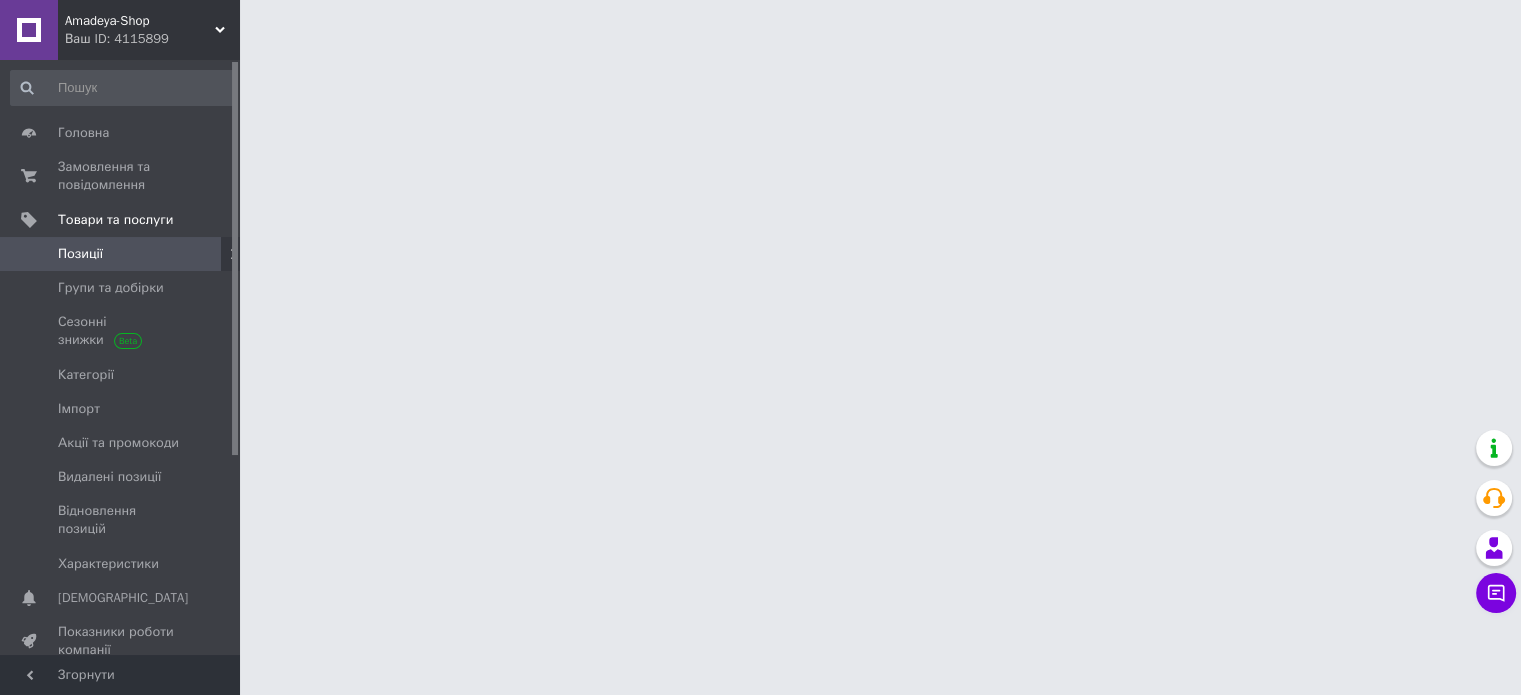 scroll, scrollTop: 0, scrollLeft: 0, axis: both 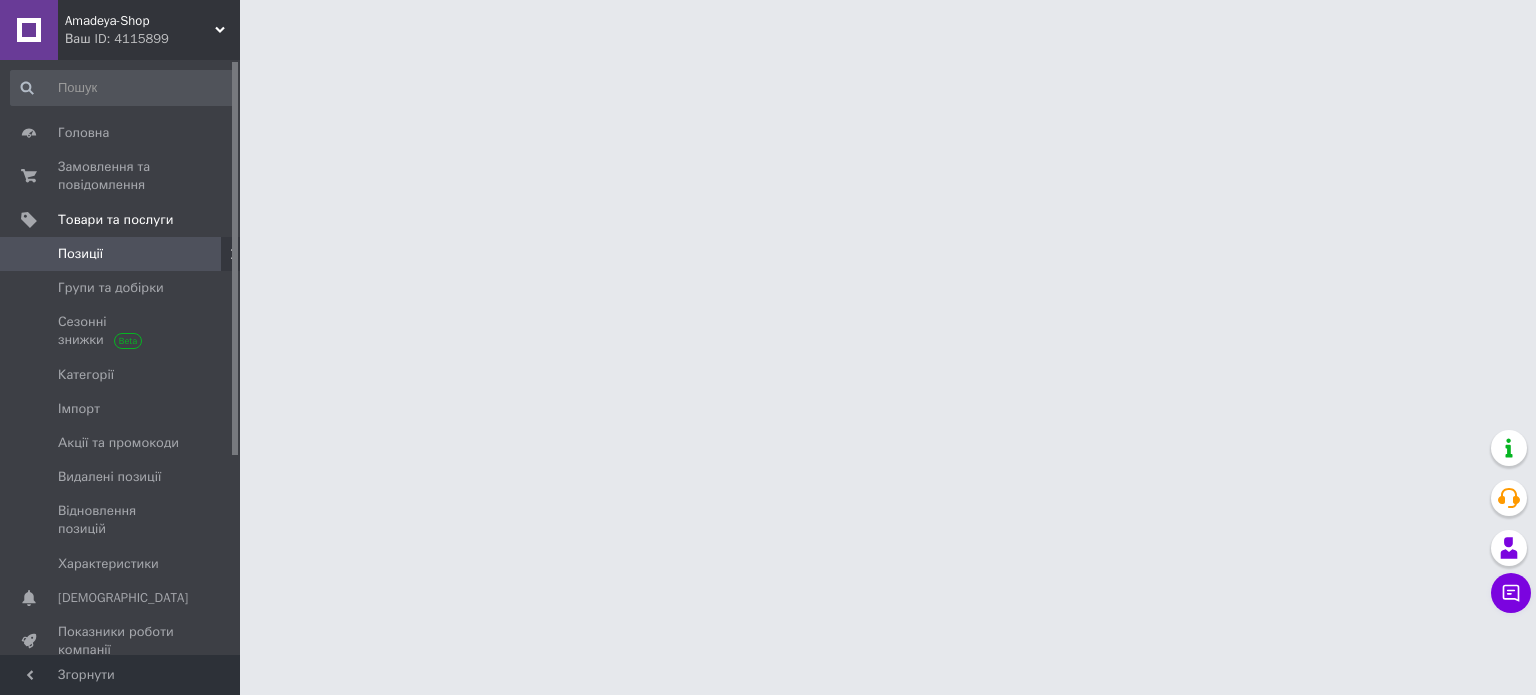 click on "Amadeya-Shop Ваш ID: 4115899 Сайт Amadeya-Shop Кабінет покупця Перевірити стан системи Сторінка на порталі Довідка Вийти Головна Замовлення та повідомлення 0 0 Товари та послуги Позиції Групи та добірки Сезонні знижки Категорії Імпорт Акції та промокоди Видалені позиції Відновлення позицій Характеристики Сповіщення 0 0 Показники роботи компанії Відгуки Покупатели Каталог ProSale Аналітика Управління сайтом Гаманець компанії [PERSON_NAME] Тарифи та рахунки Prom мікс 6 000 Згорнути" at bounding box center (768, 25) 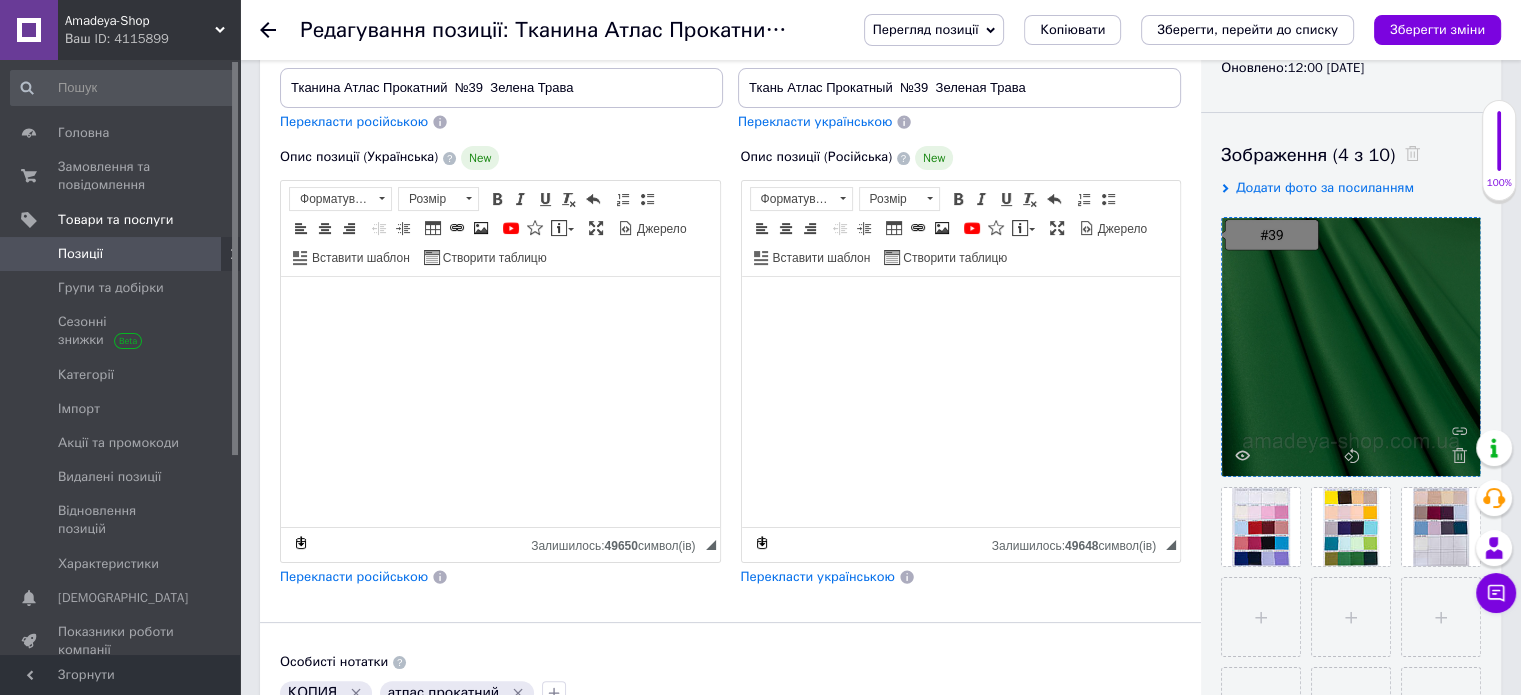 scroll, scrollTop: 300, scrollLeft: 0, axis: vertical 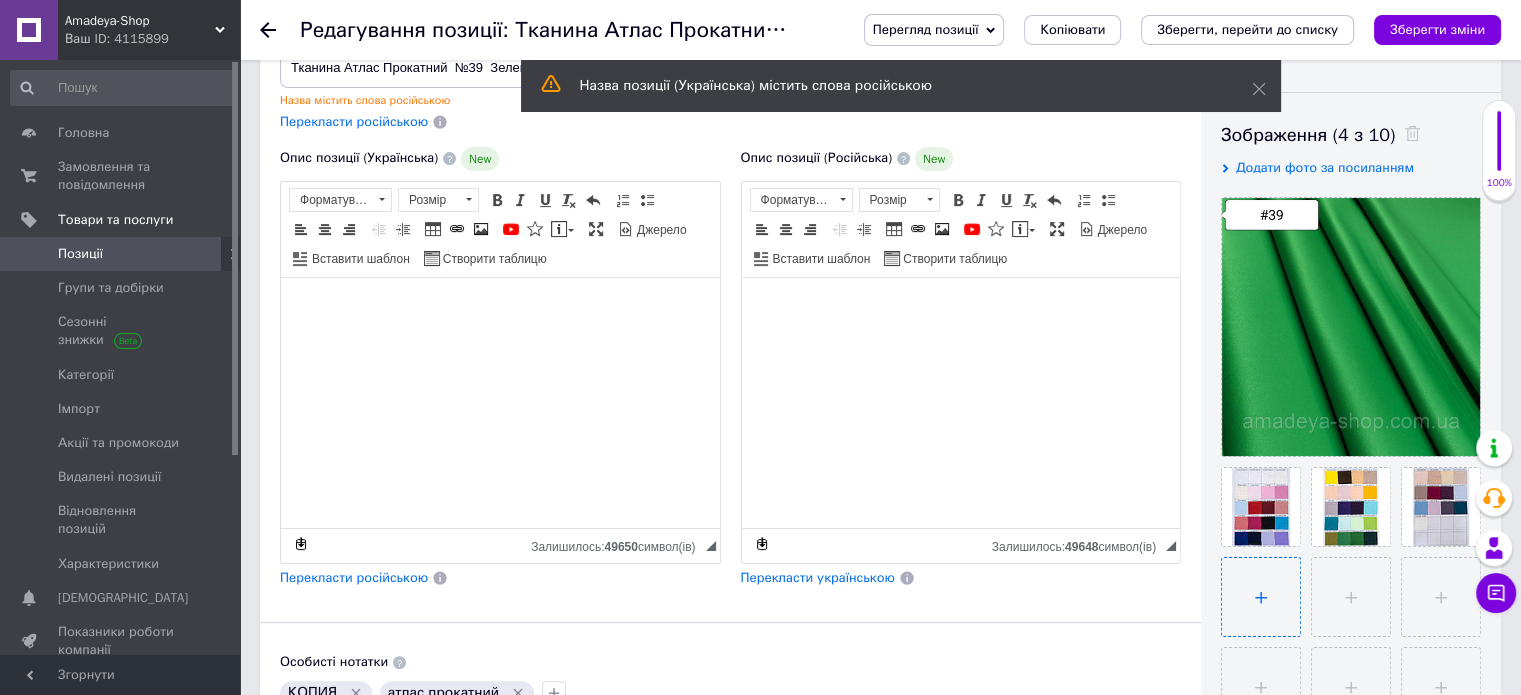 click at bounding box center [1261, 597] 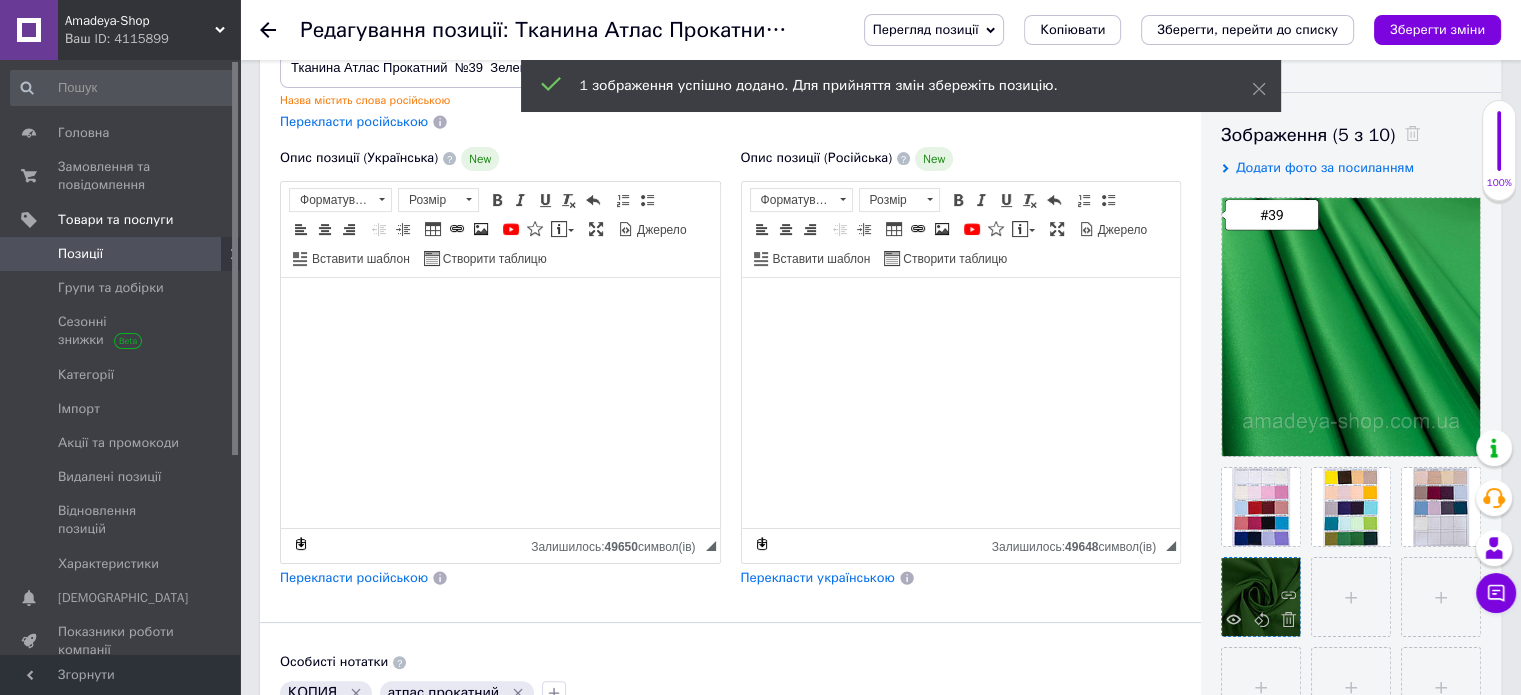 drag, startPoint x: 1259, startPoint y: 583, endPoint x: 1261, endPoint y: 563, distance: 20.09975 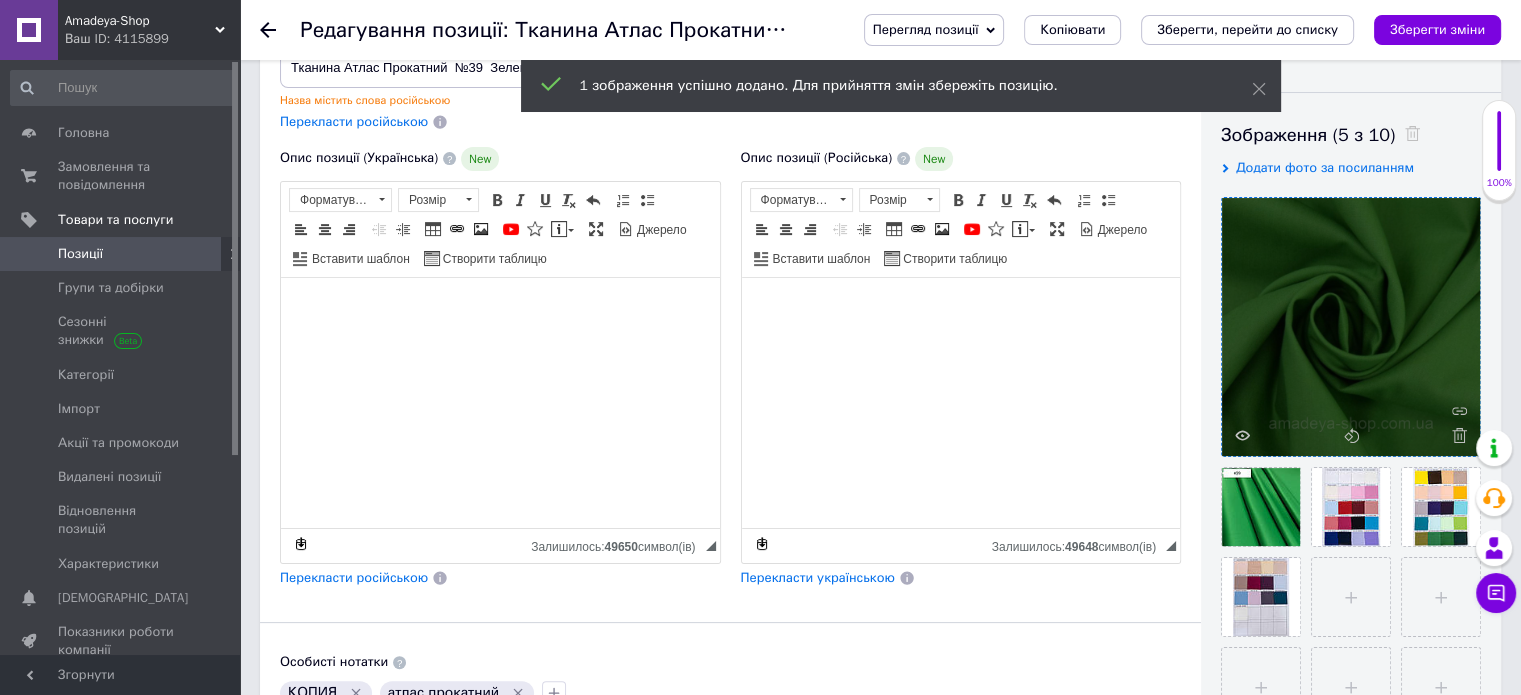 click at bounding box center (1351, 327) 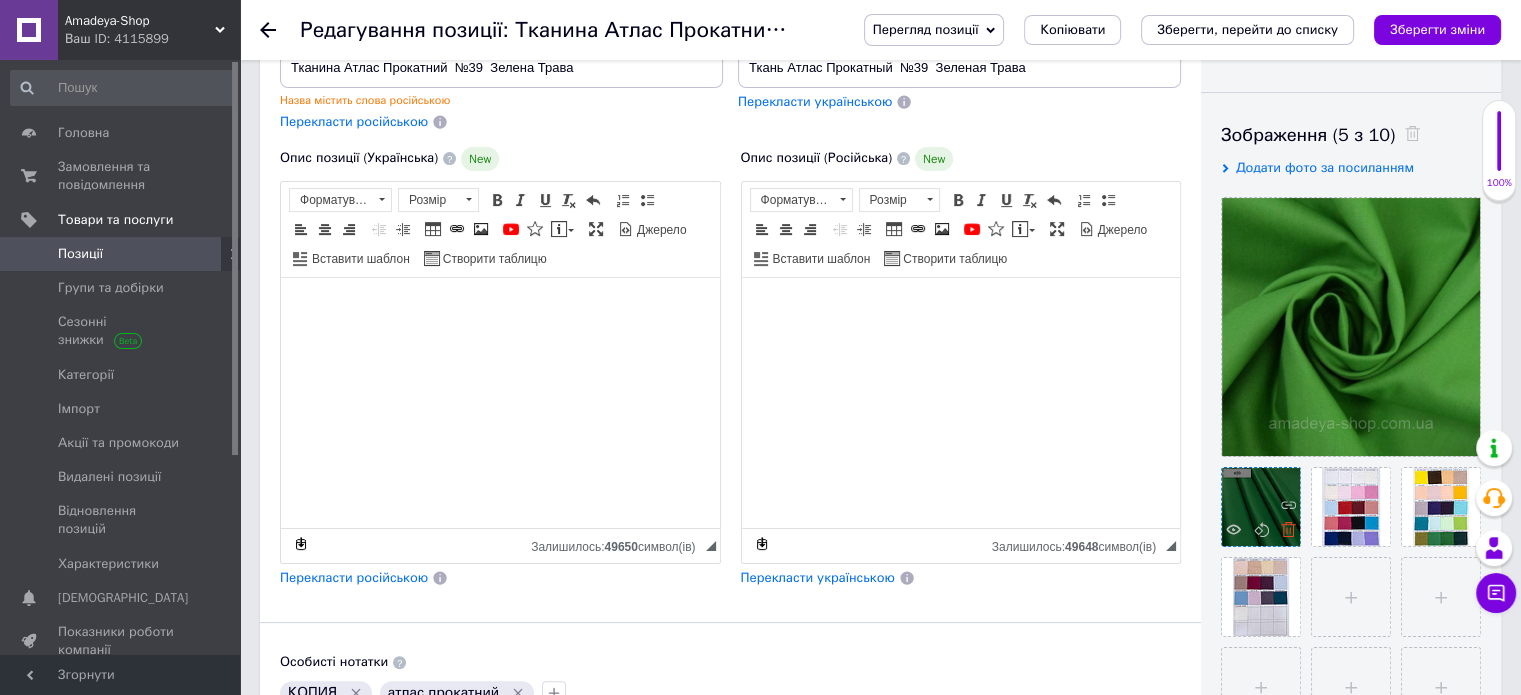 click 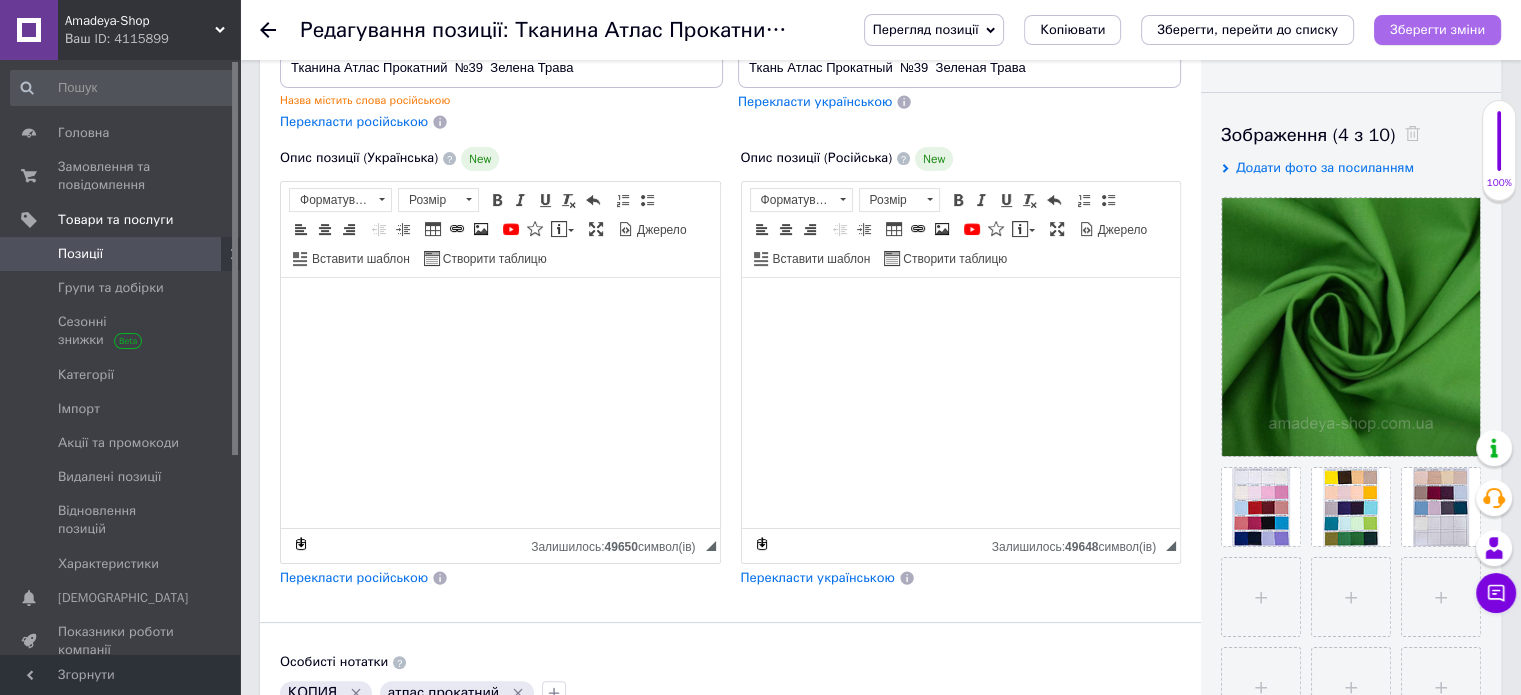click on "Зберегти зміни" at bounding box center [1437, 29] 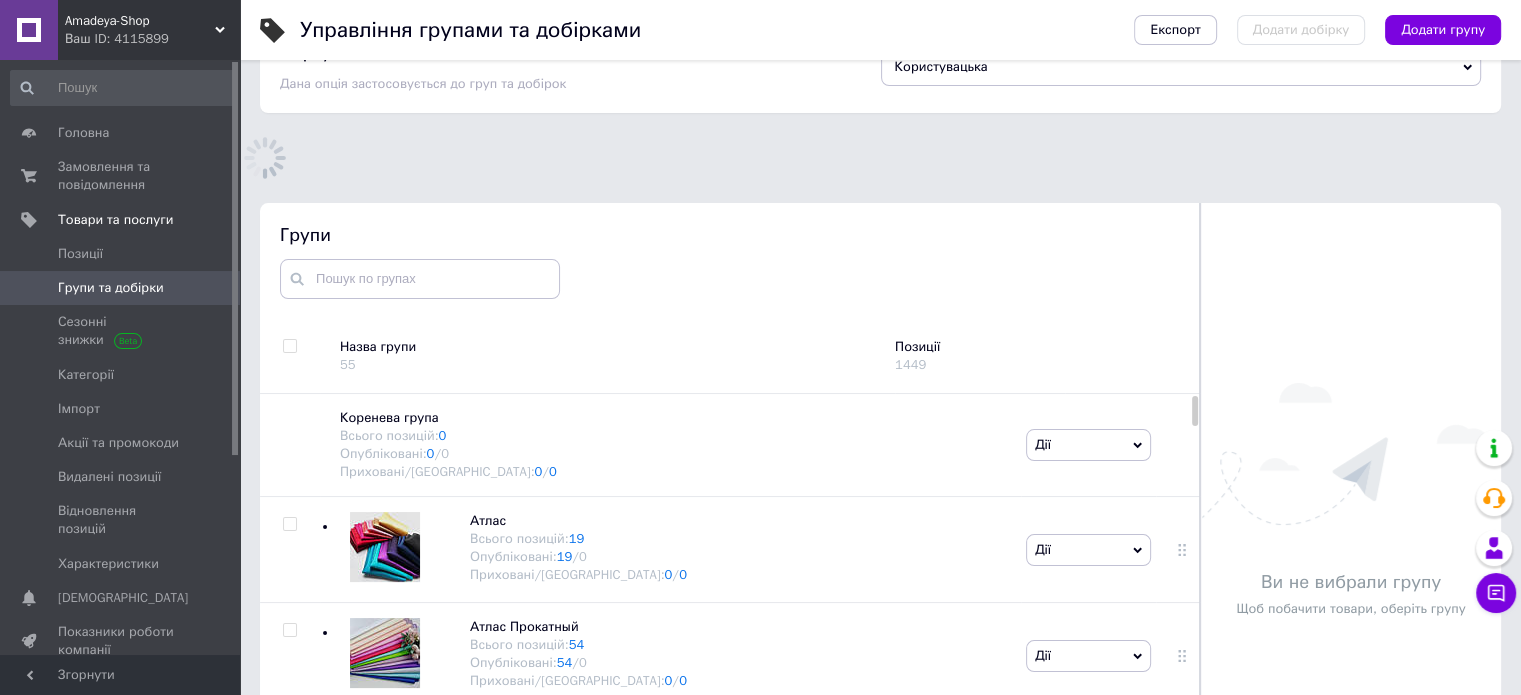 scroll, scrollTop: 155, scrollLeft: 0, axis: vertical 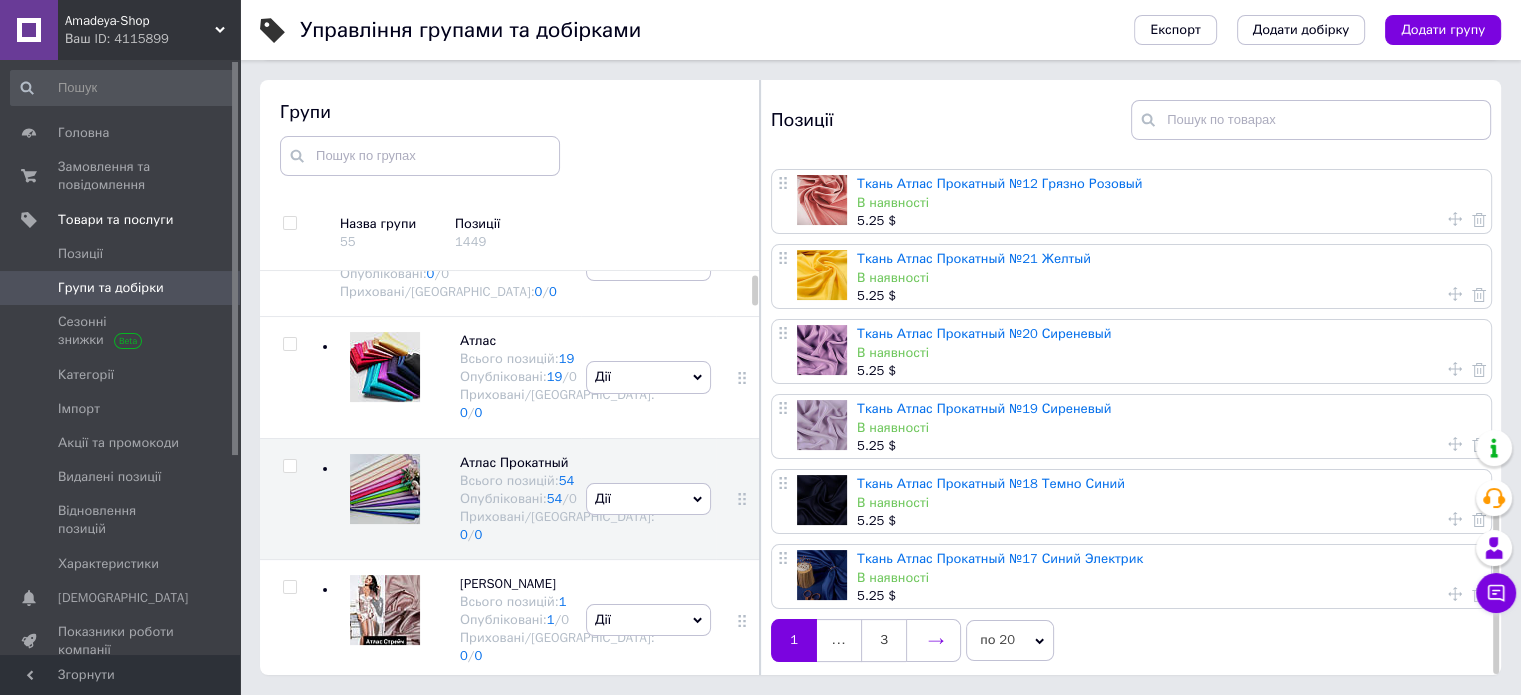 click 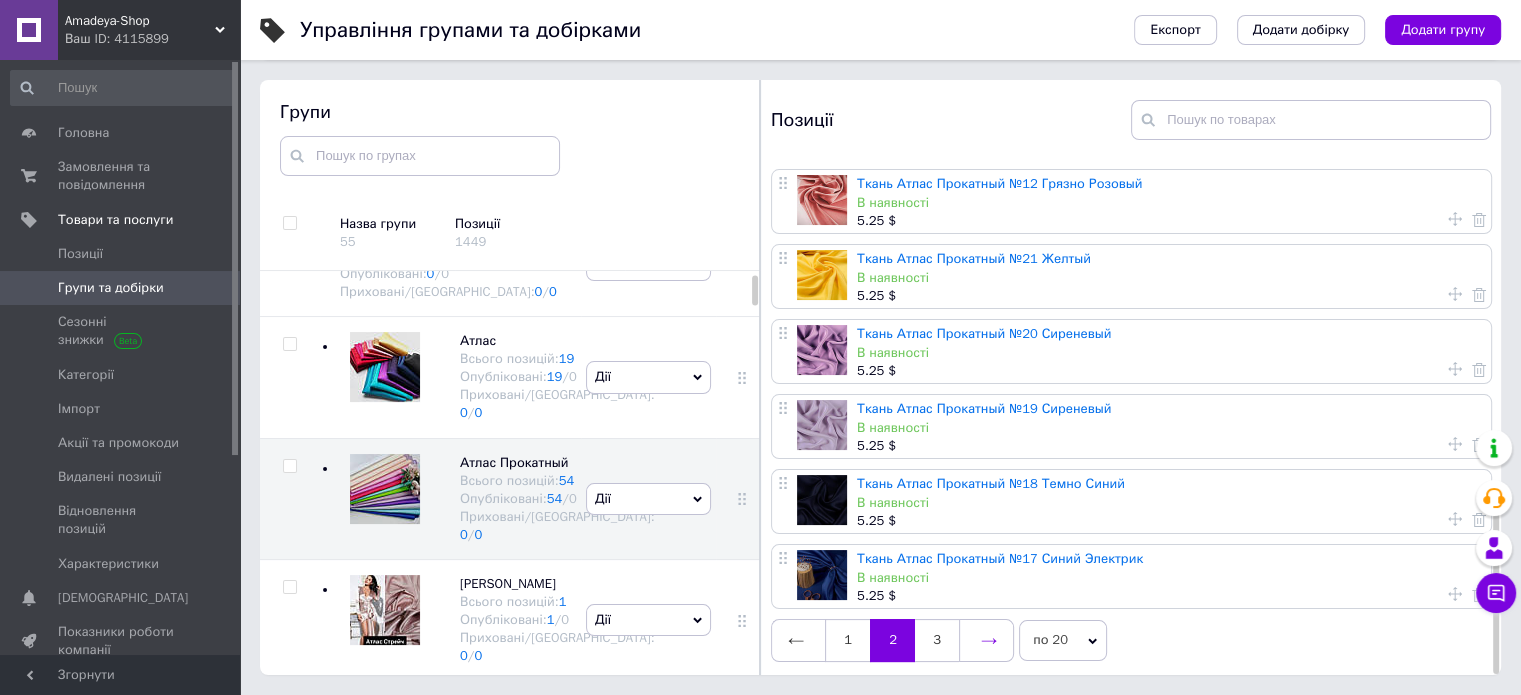 scroll, scrollTop: 0, scrollLeft: 0, axis: both 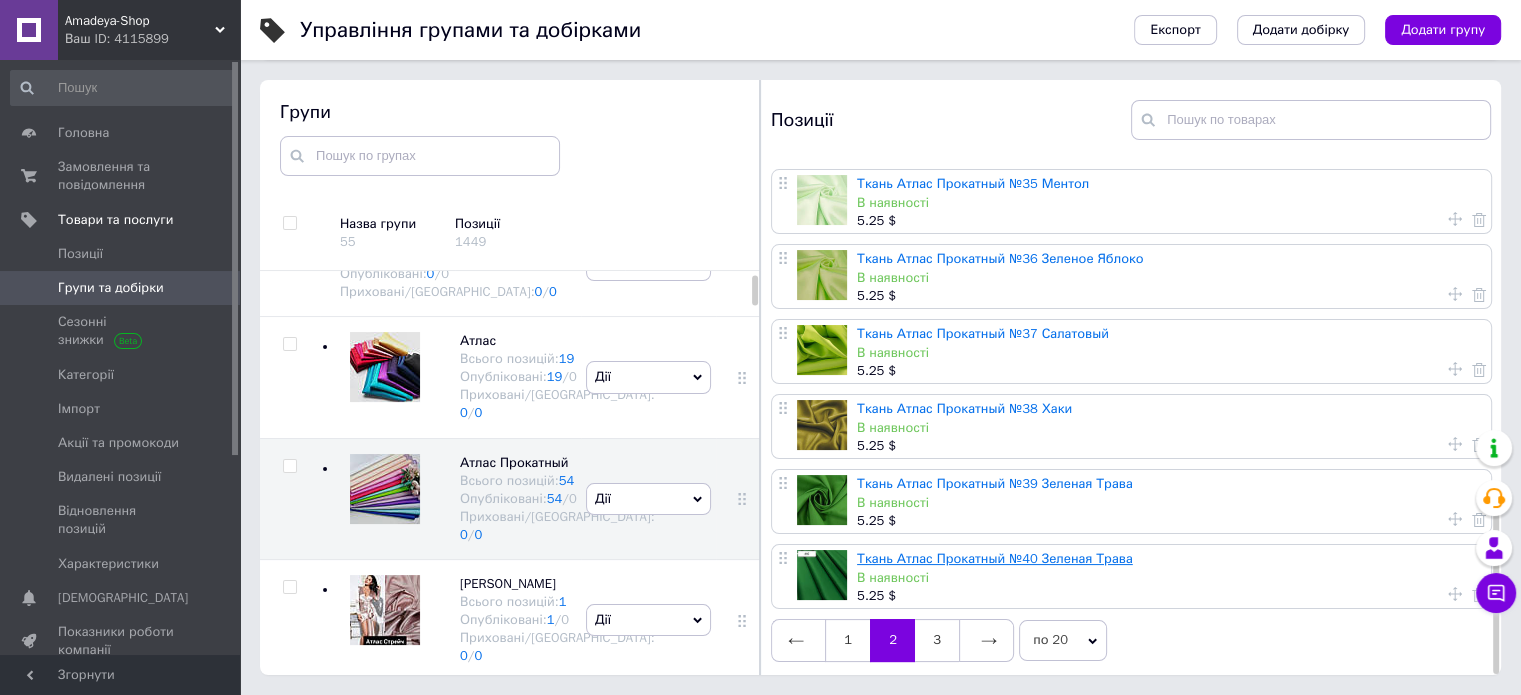 click on "Ткань Атлас Прокатный  №40  Зеленая Трава" at bounding box center (995, 558) 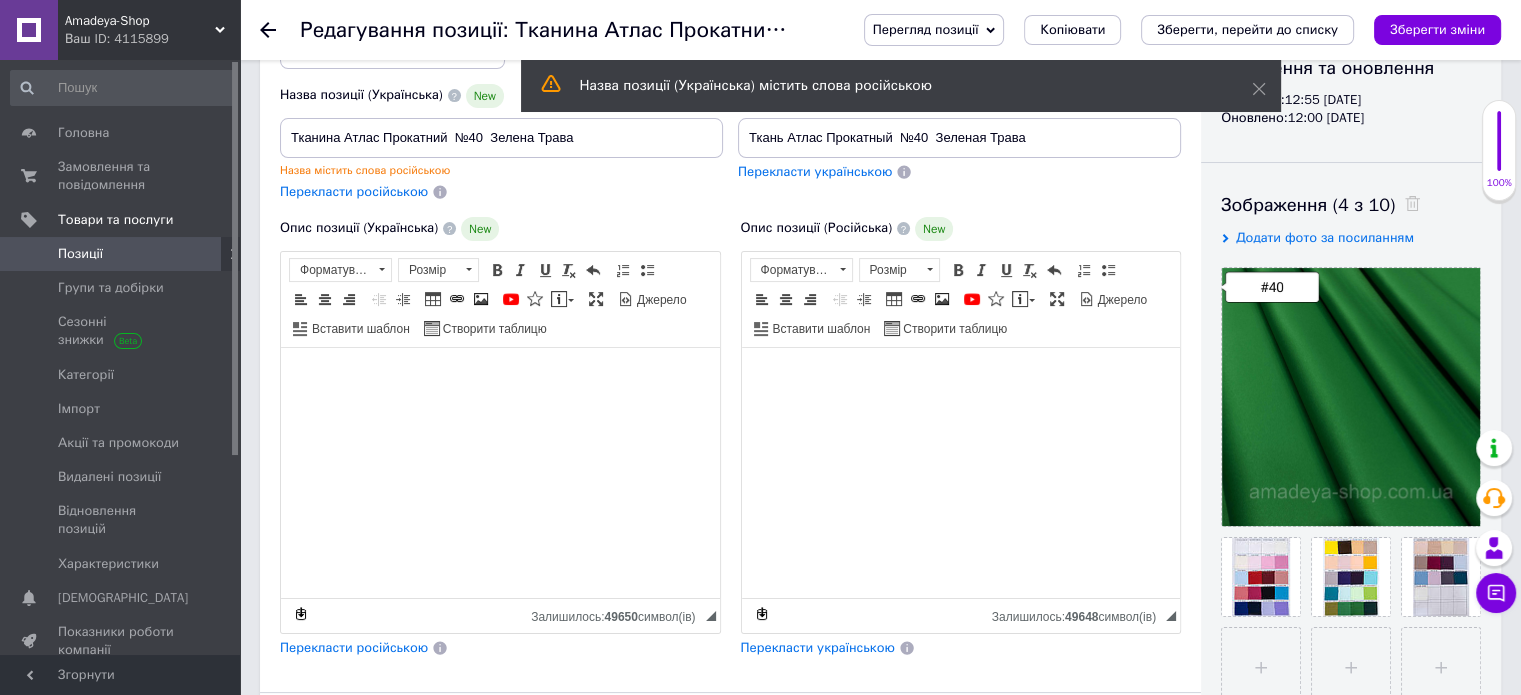 scroll, scrollTop: 300, scrollLeft: 0, axis: vertical 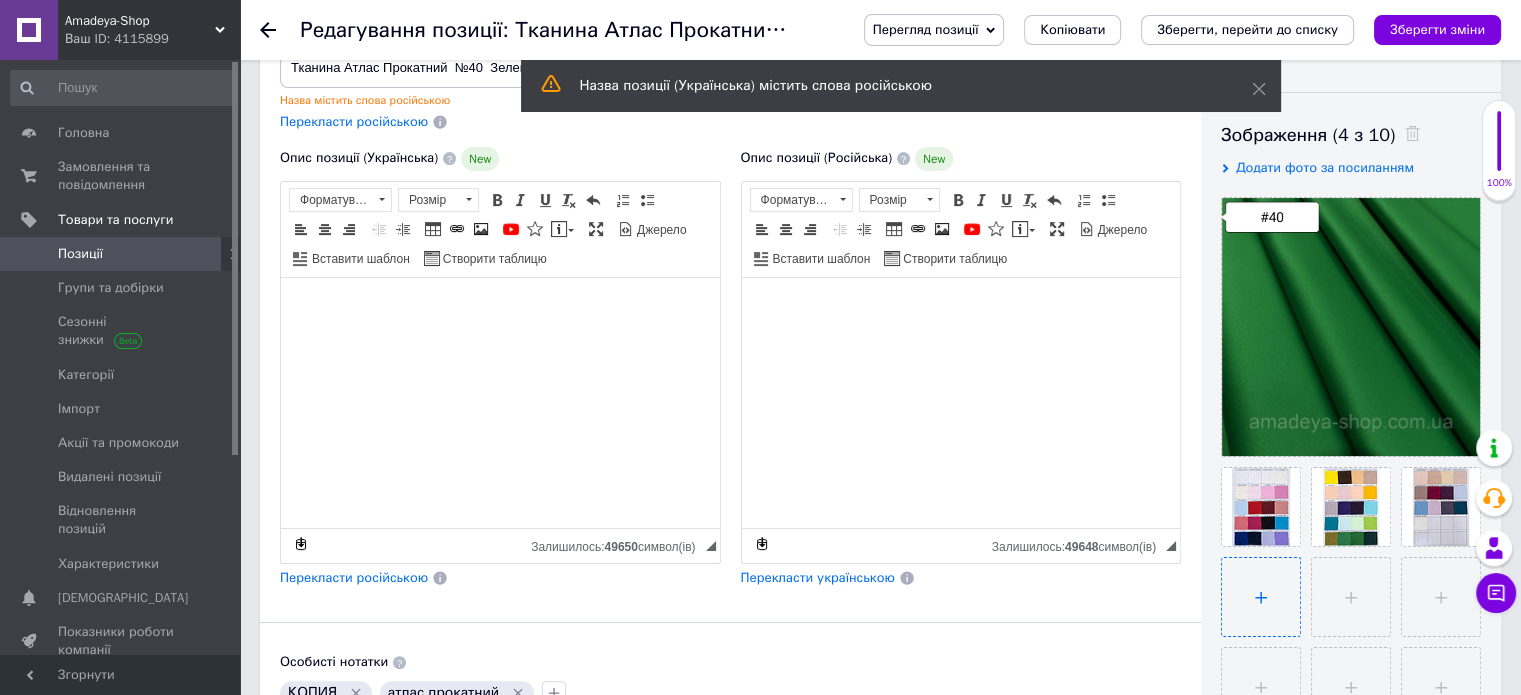 click at bounding box center [1261, 597] 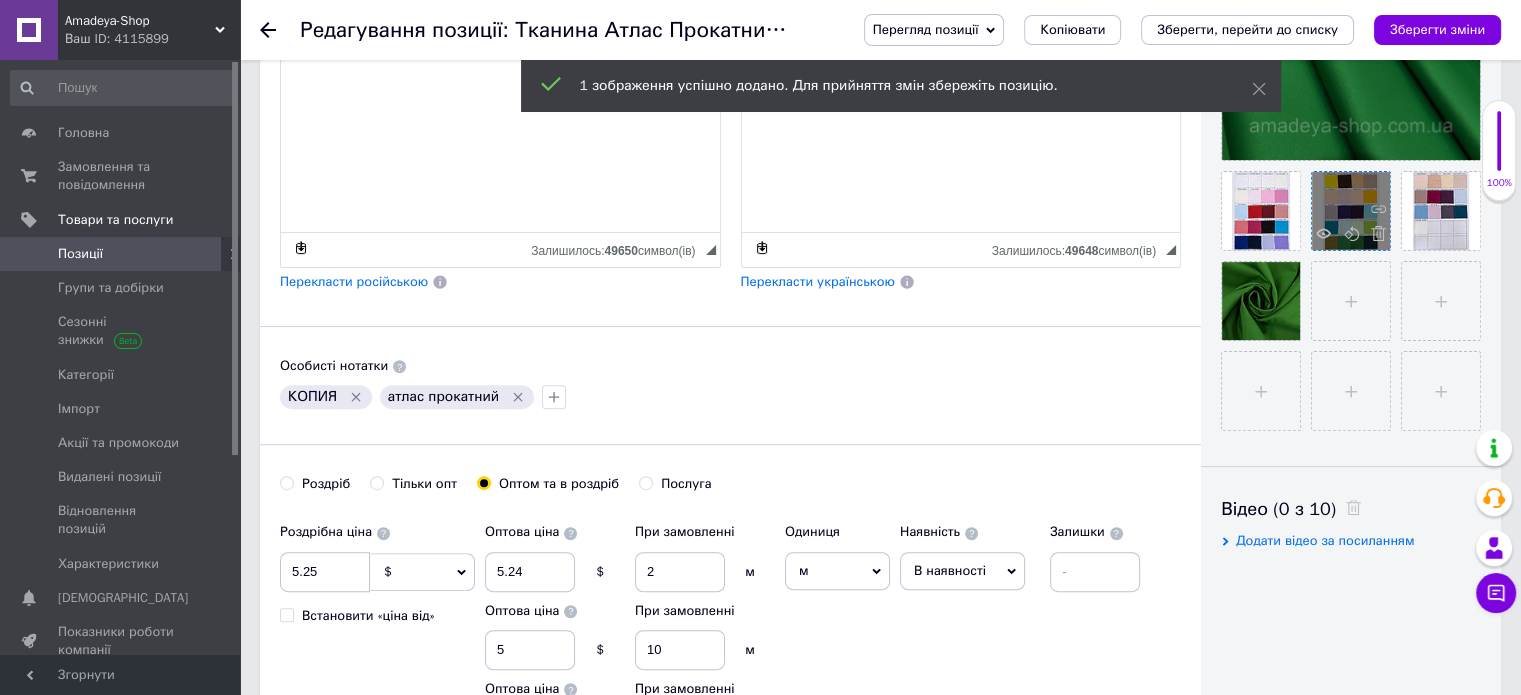scroll, scrollTop: 600, scrollLeft: 0, axis: vertical 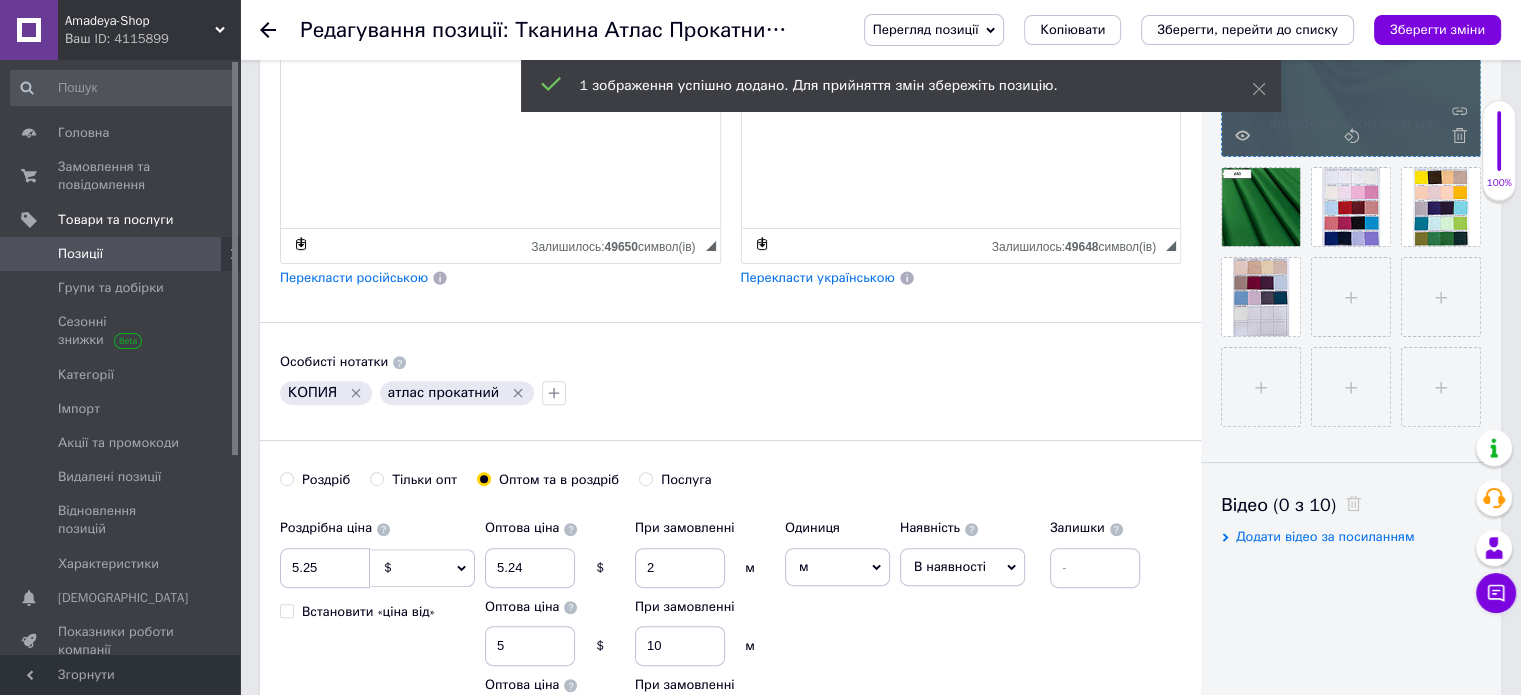 drag, startPoint x: 1352, startPoint y: 138, endPoint x: 1362, endPoint y: 100, distance: 39.293766 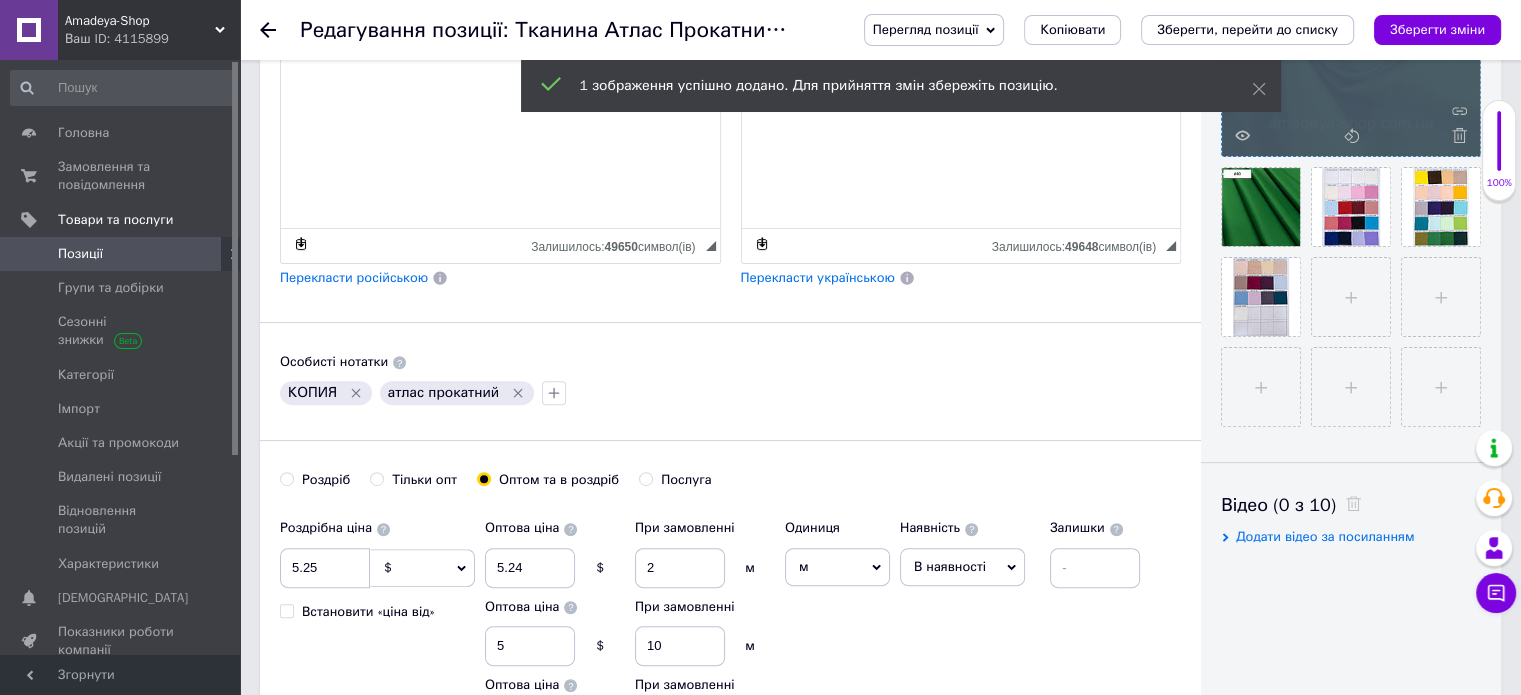click at bounding box center (1351, 27) 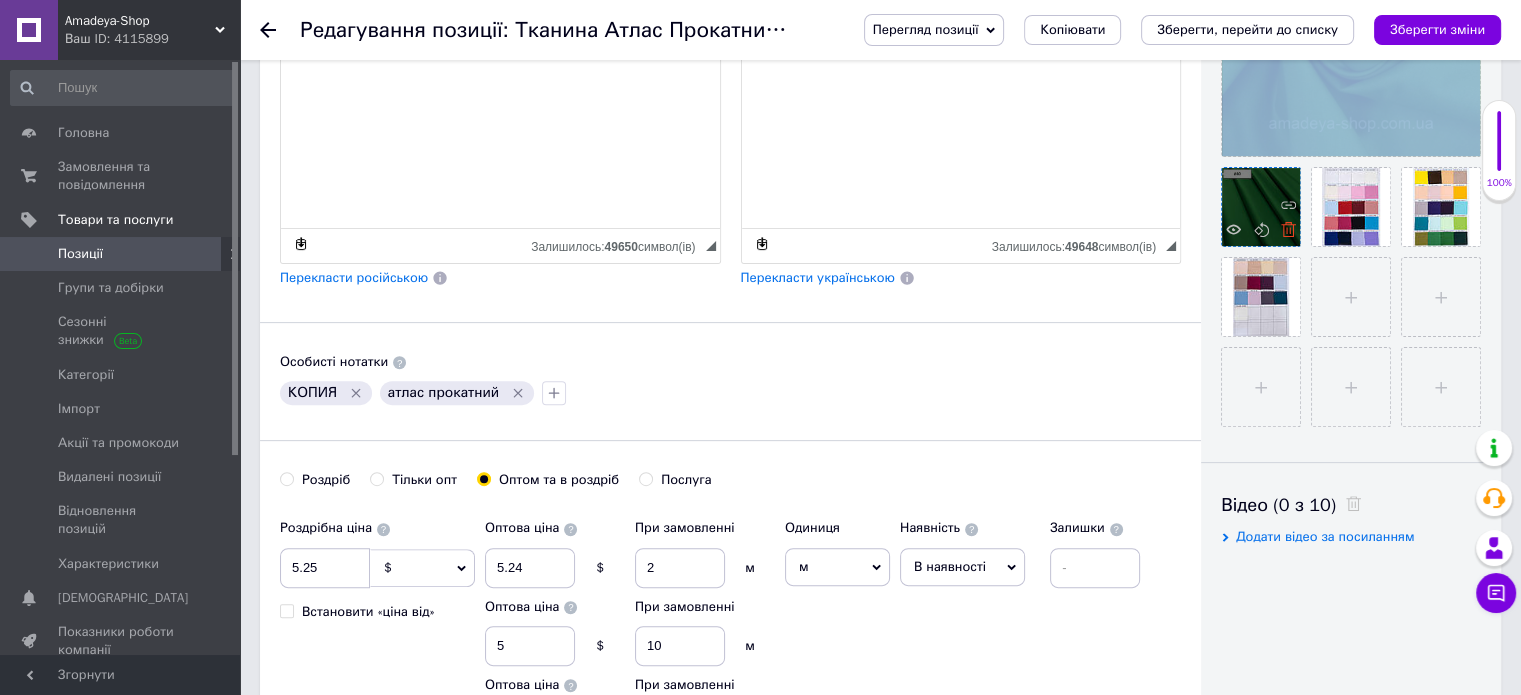 click 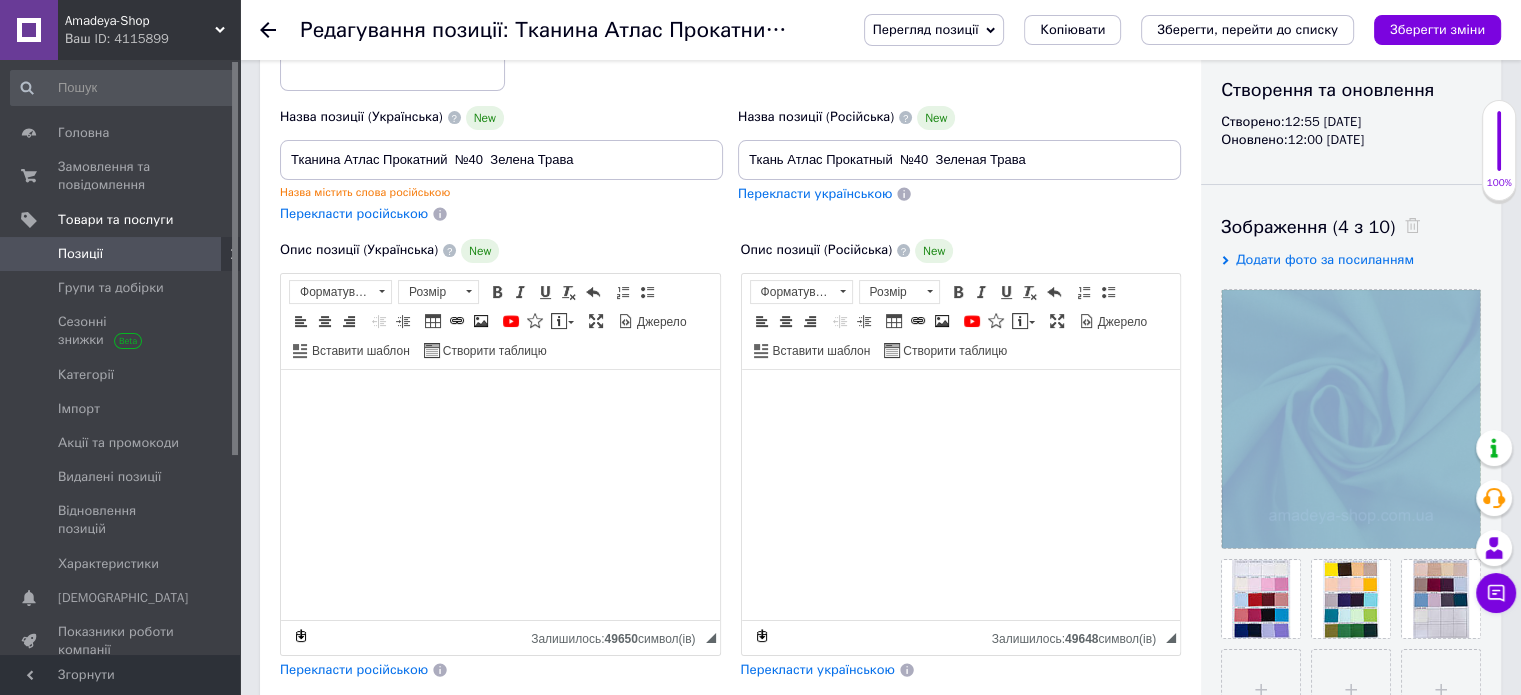 scroll, scrollTop: 200, scrollLeft: 0, axis: vertical 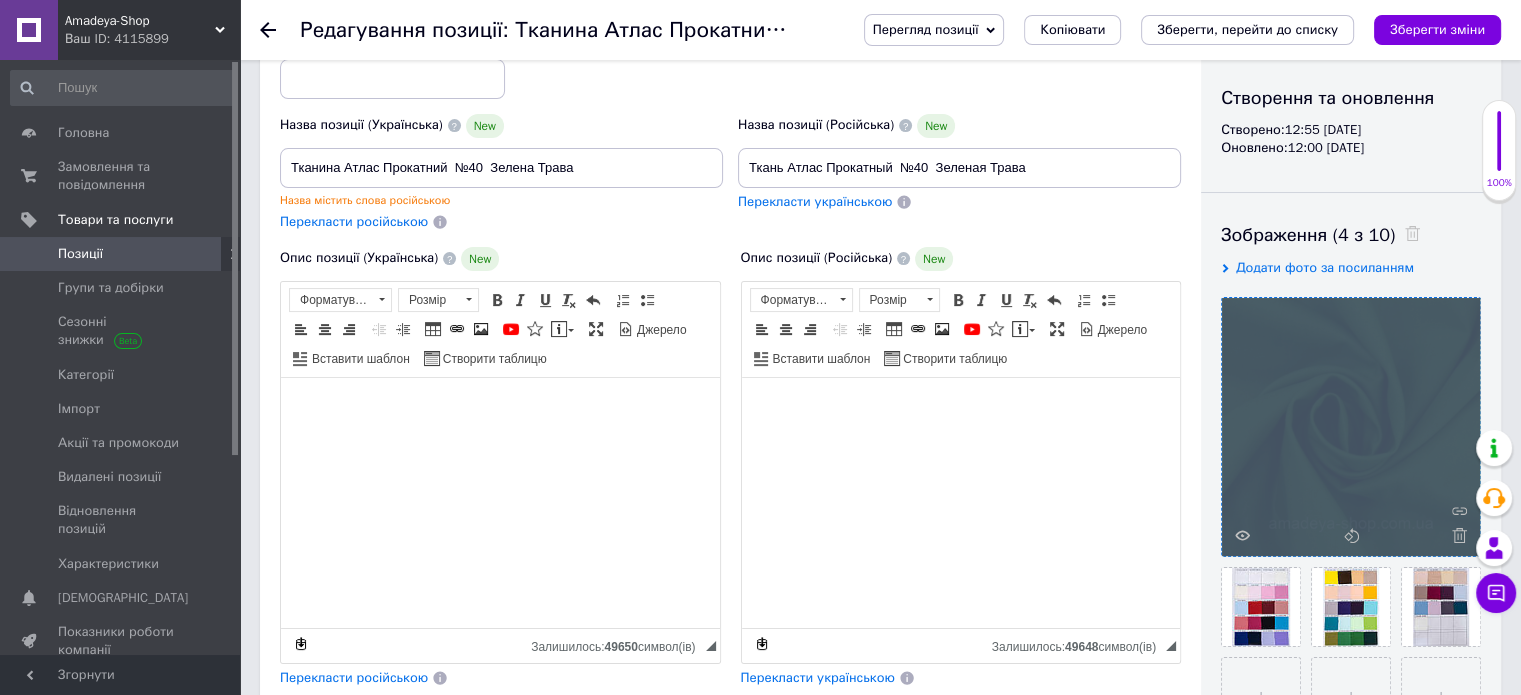 click at bounding box center (1351, 427) 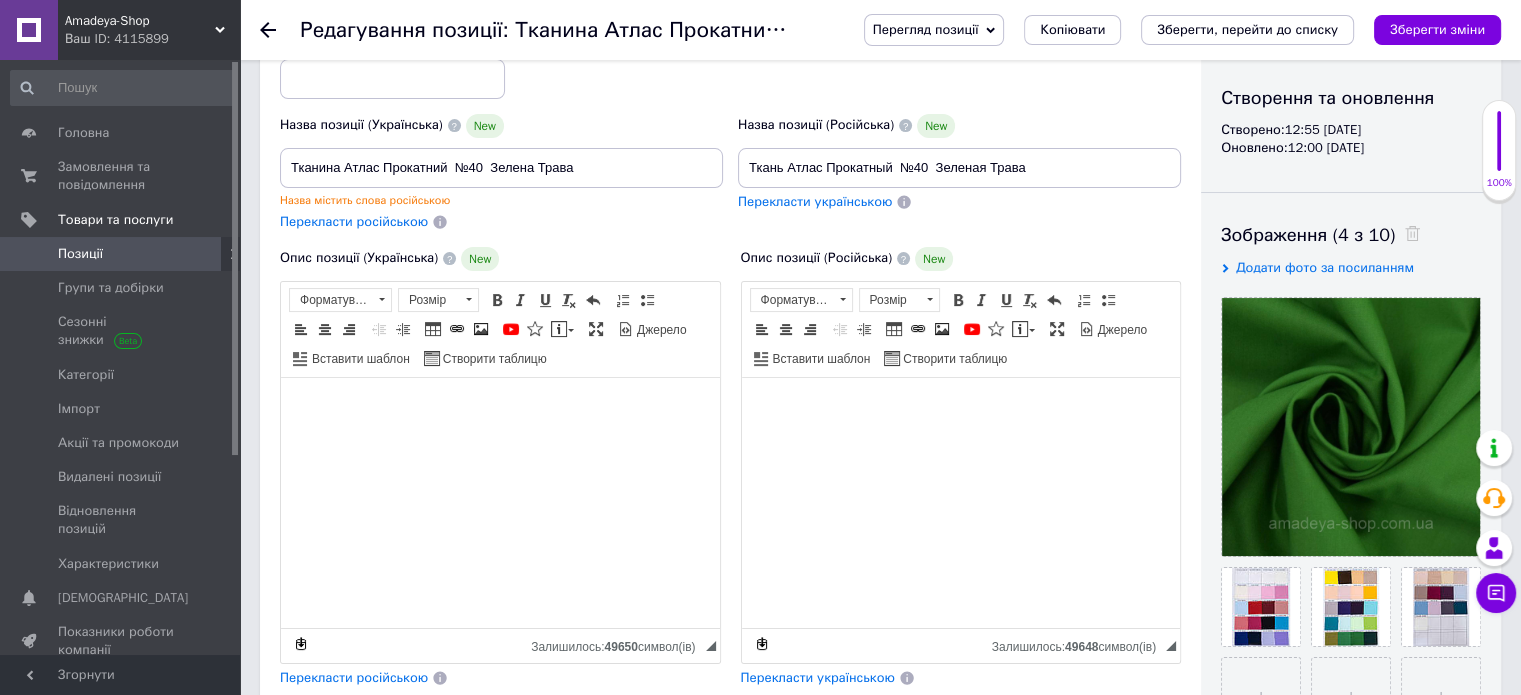 click on "Зберегти зміни" at bounding box center [1437, 29] 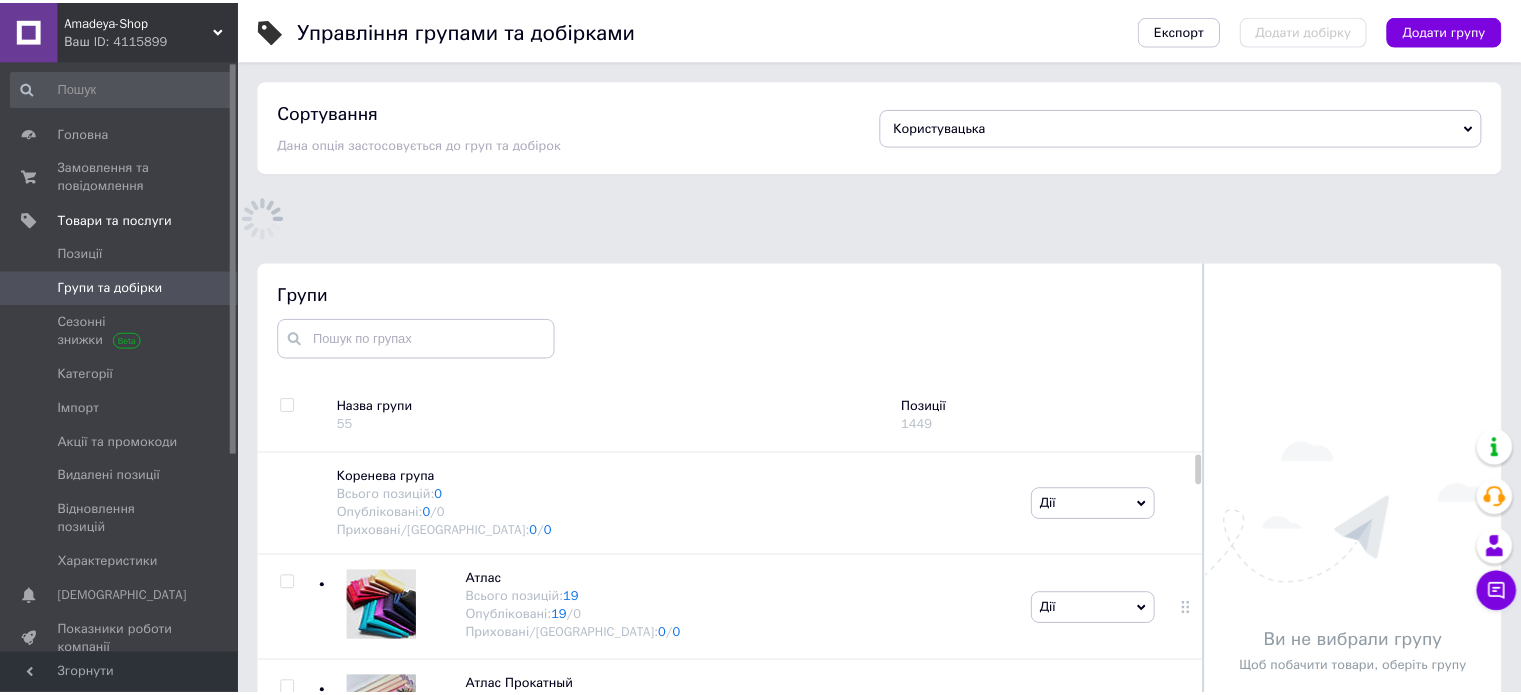 scroll, scrollTop: 120, scrollLeft: 0, axis: vertical 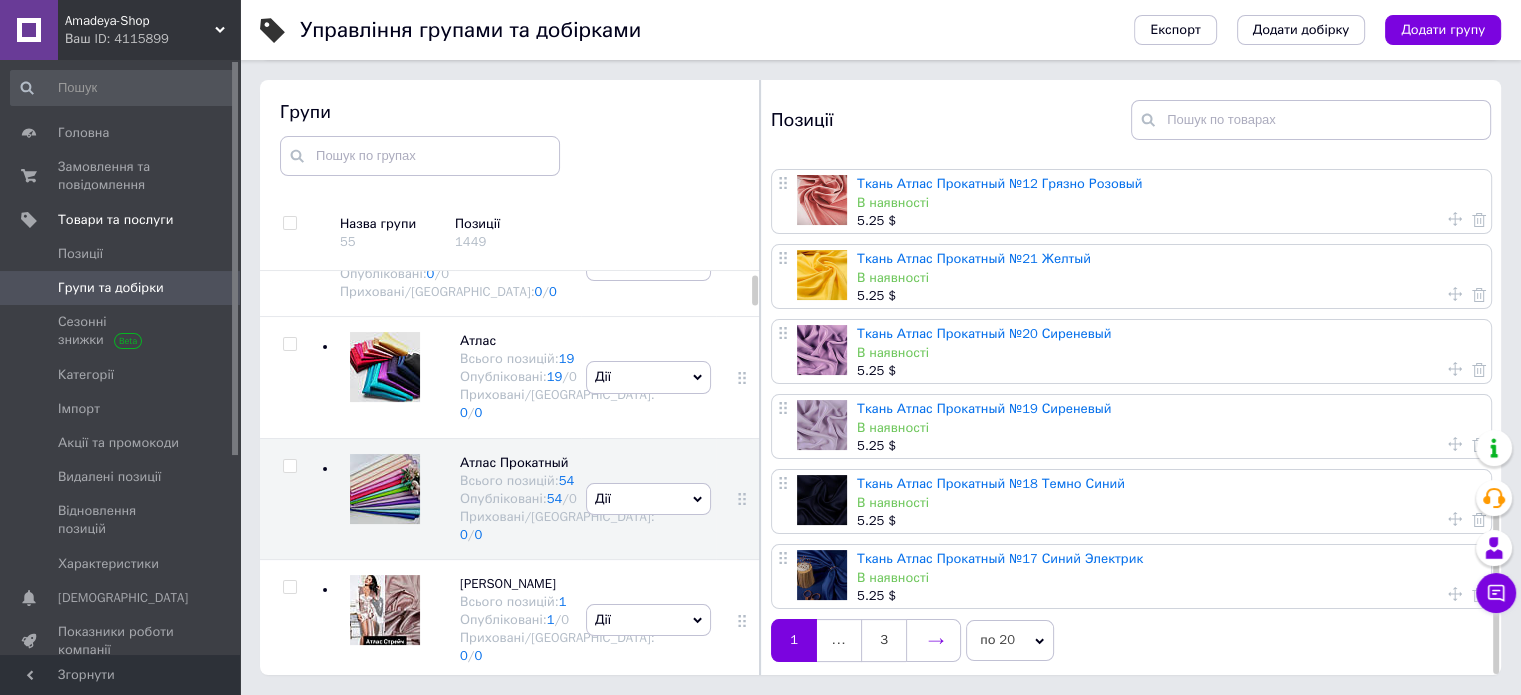 click 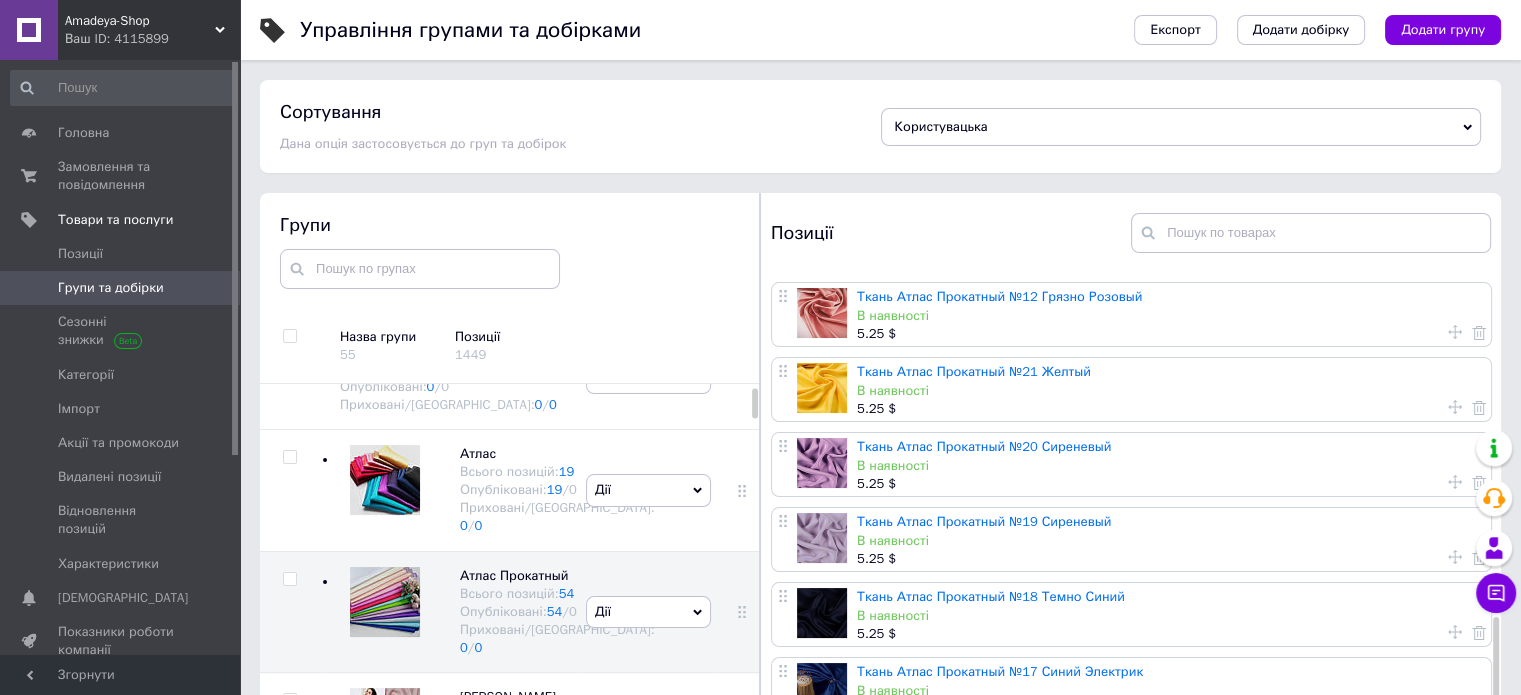 scroll, scrollTop: 0, scrollLeft: 0, axis: both 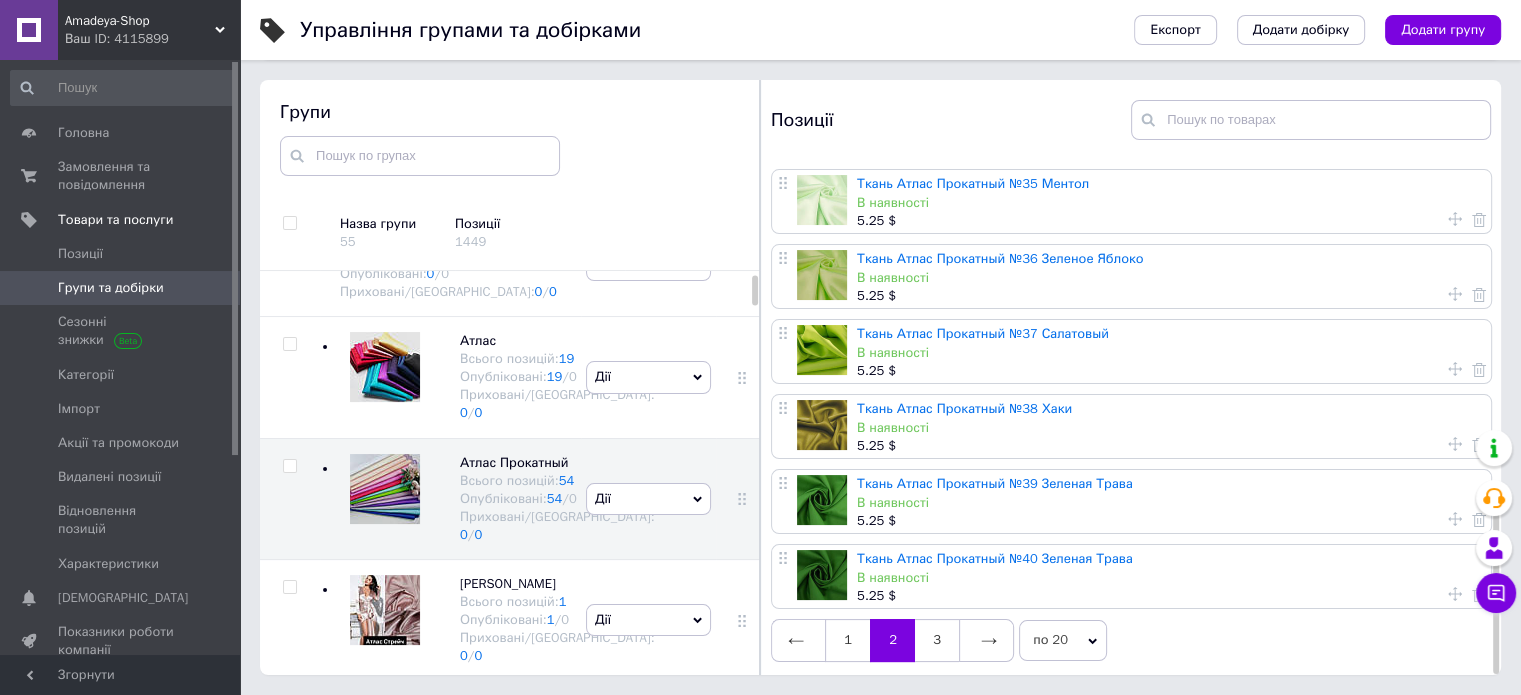 click on "по 20" at bounding box center (1063, 640) 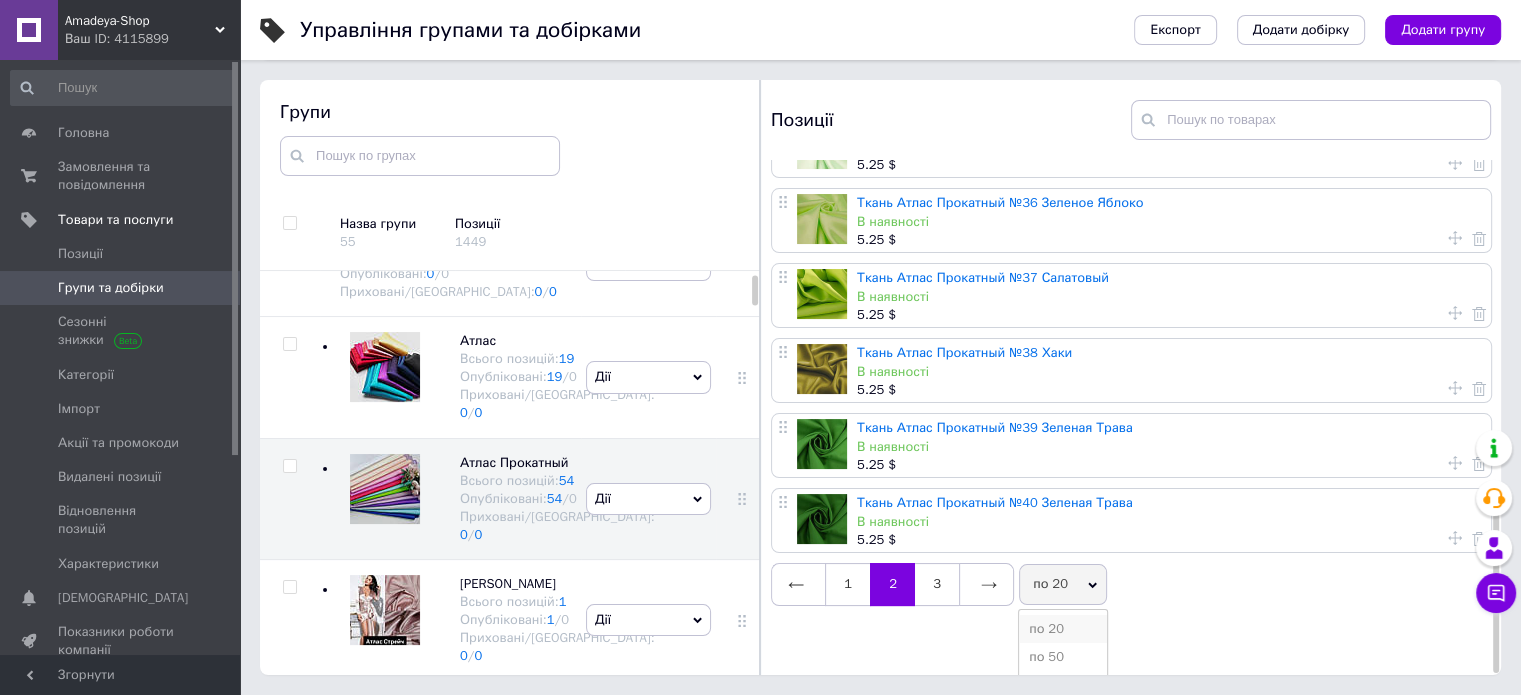 scroll, scrollTop: 1125, scrollLeft: 0, axis: vertical 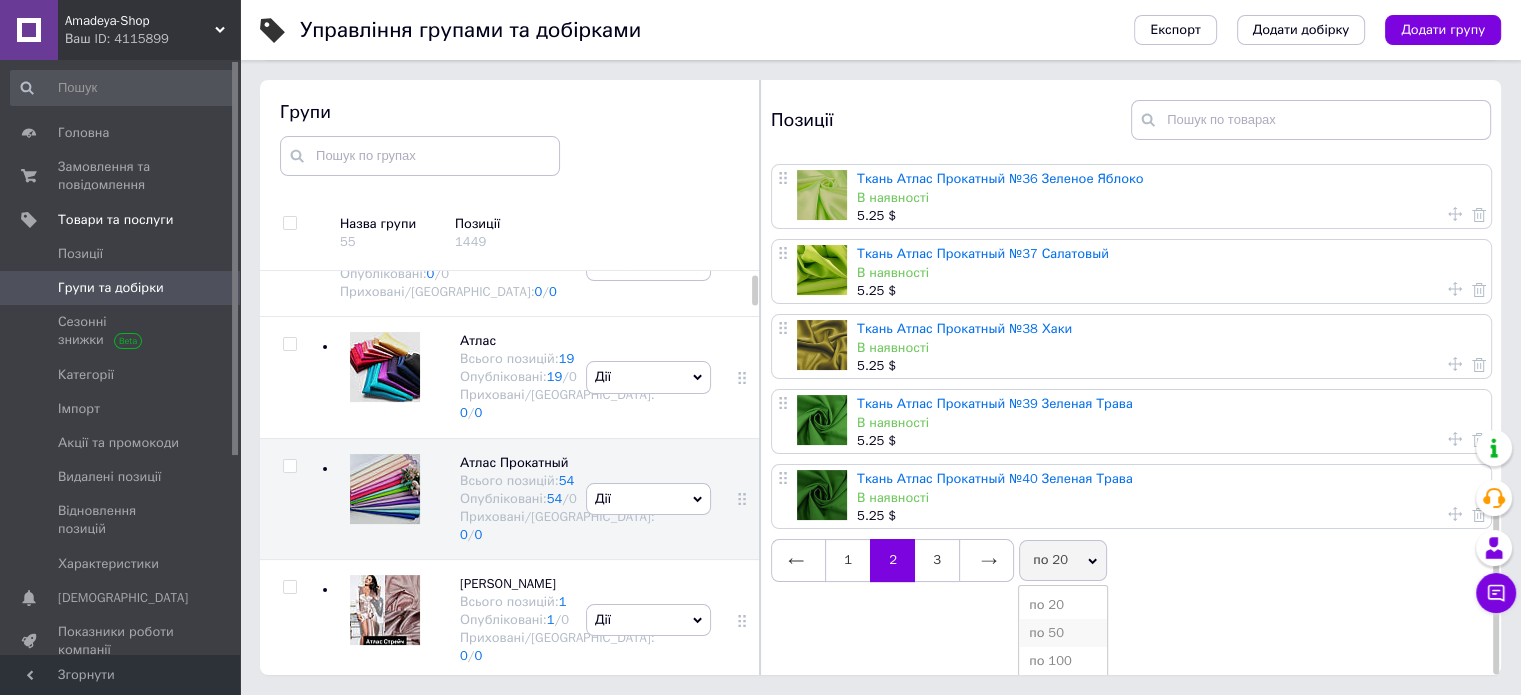 click on "по 50" at bounding box center [1063, 633] 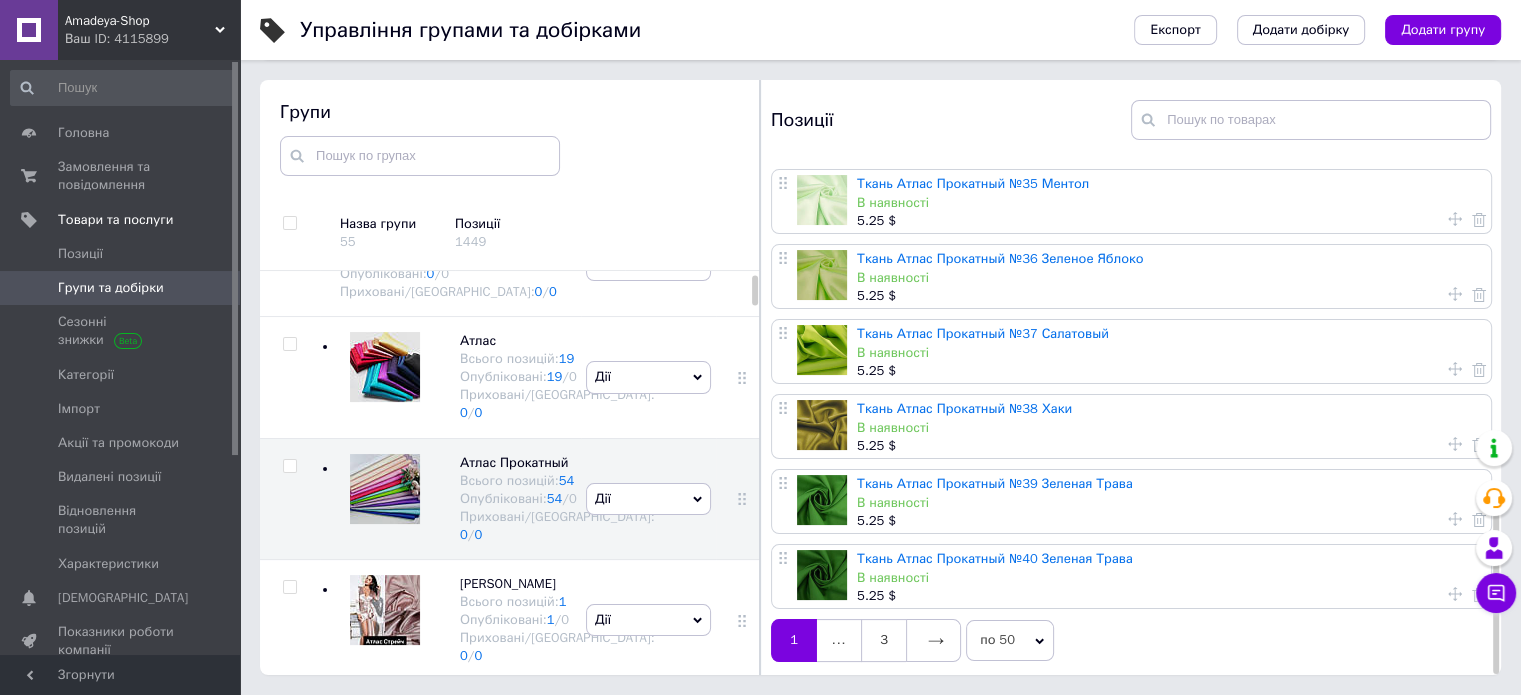 scroll, scrollTop: 0, scrollLeft: 0, axis: both 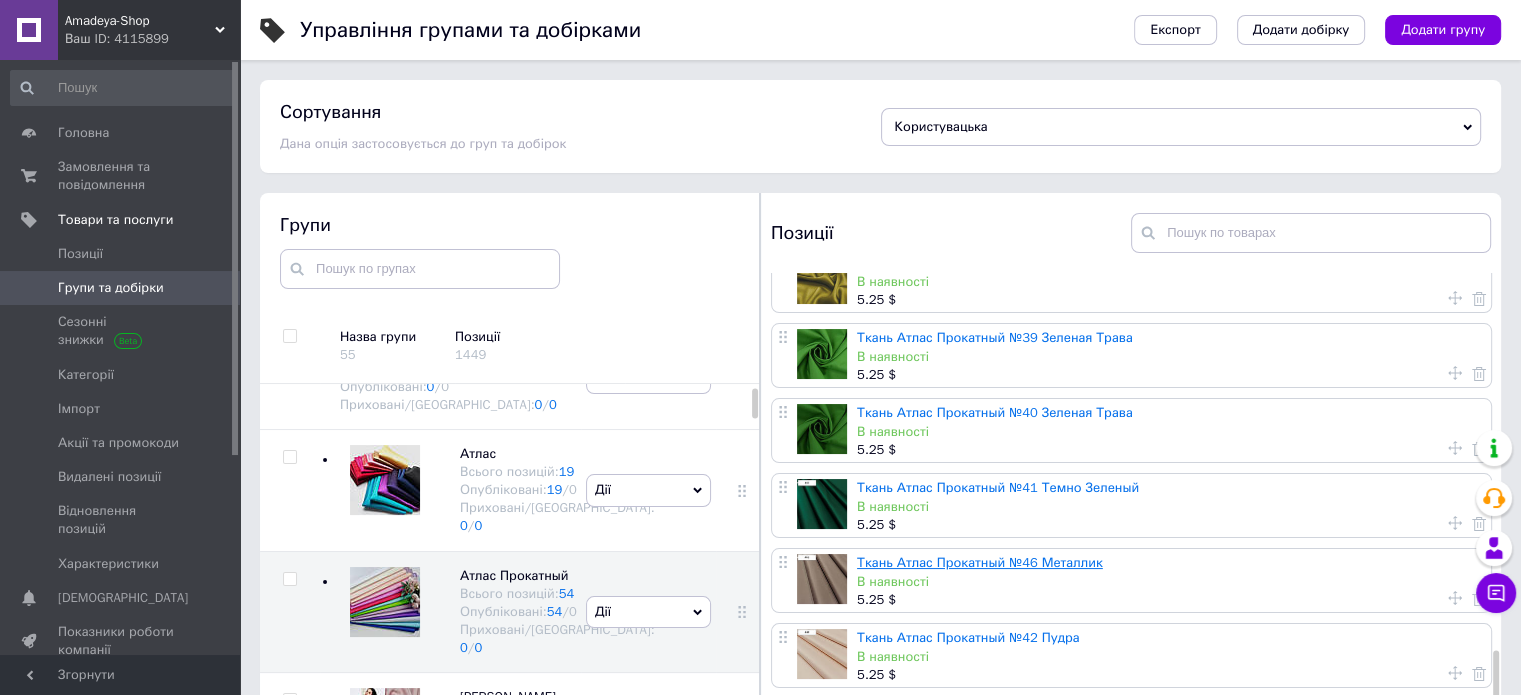 click on "Ткань Атлас Прокатный  №46 Металлик" at bounding box center [980, 562] 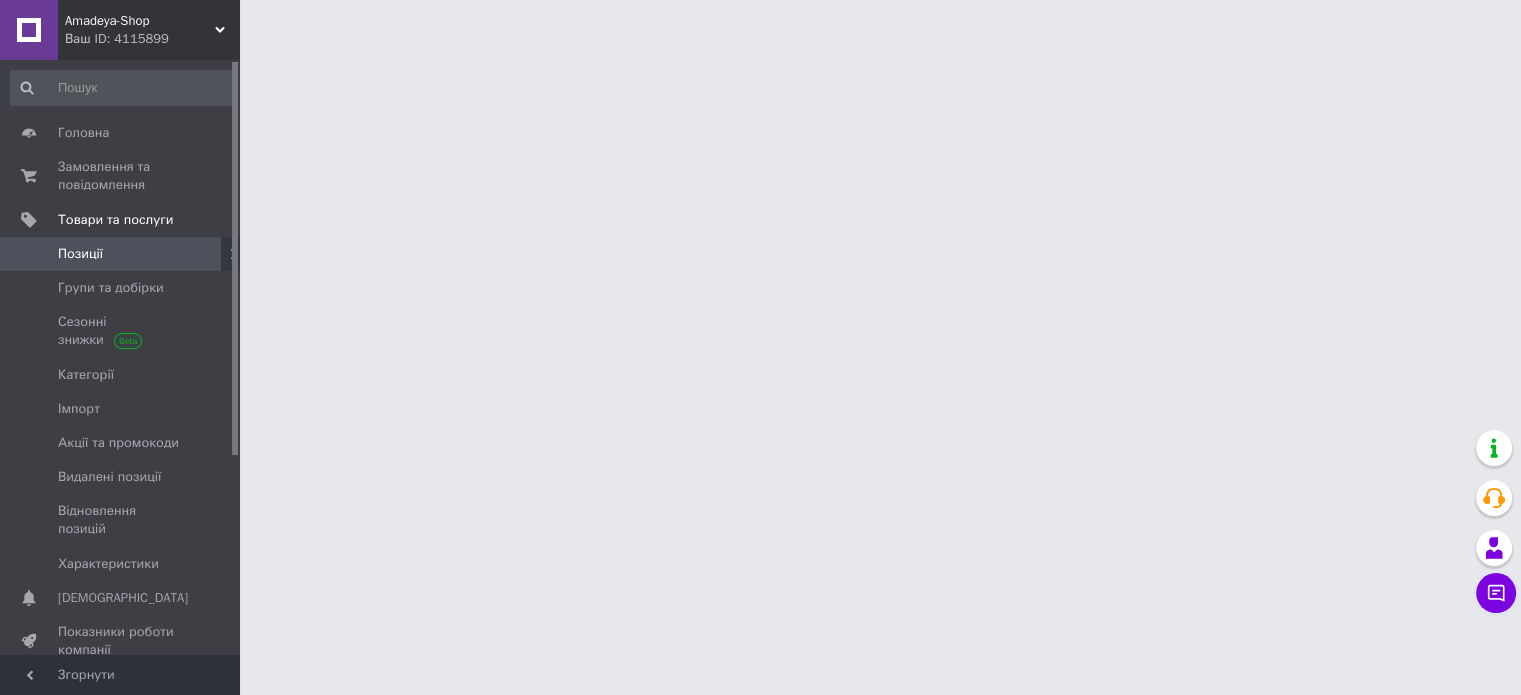 click on "Amadeya-Shop Ваш ID: 4115899 Сайт Amadeya-Shop Кабінет покупця Перевірити стан системи Сторінка на порталі Довідка Вийти Головна Замовлення та повідомлення 0 0 Товари та послуги Позиції Групи та добірки Сезонні знижки Категорії Імпорт Акції та промокоди Видалені позиції Відновлення позицій Характеристики Сповіщення 0 0 Показники роботи компанії Відгуки Покупатели Каталог ProSale Аналітика Управління сайтом Гаманець компанії [PERSON_NAME] Тарифи та рахунки Prom мікс 6 000 Згорнути" at bounding box center [760, 25] 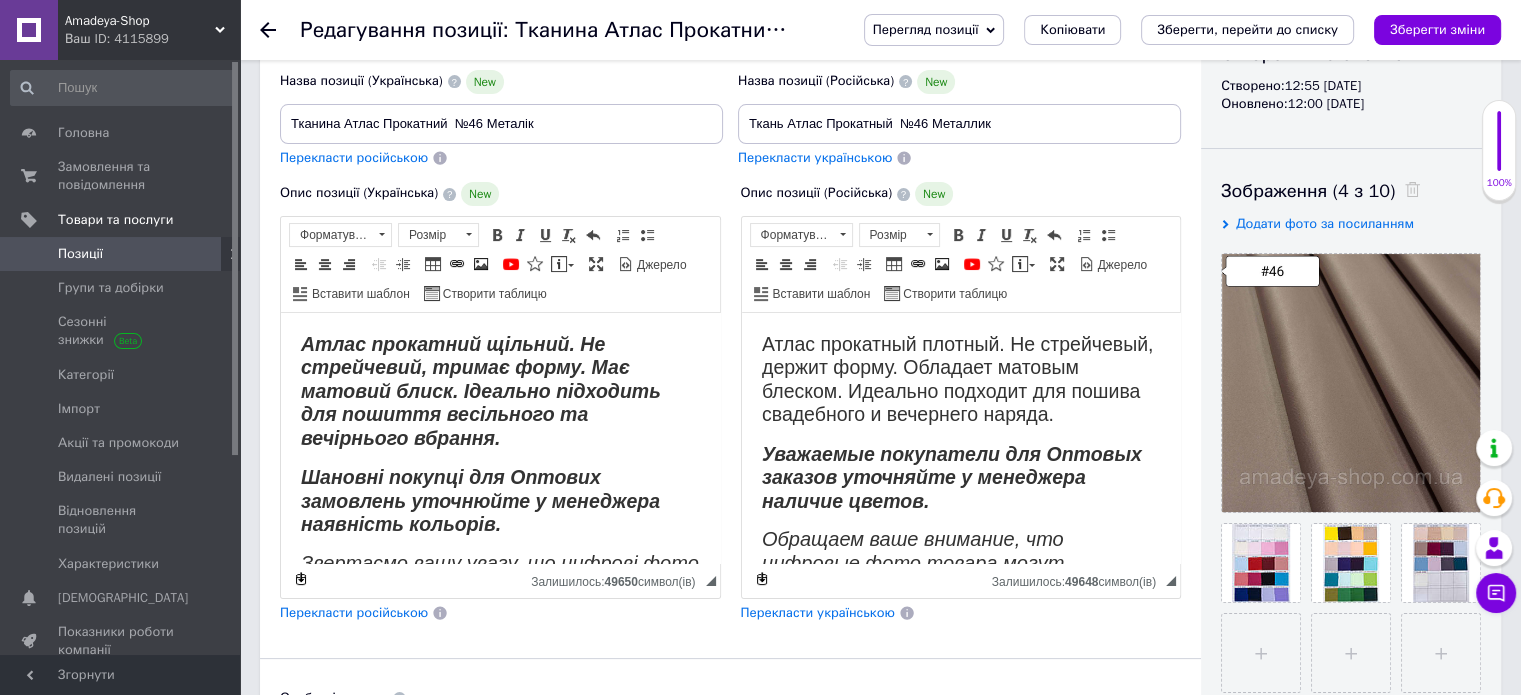 scroll, scrollTop: 300, scrollLeft: 0, axis: vertical 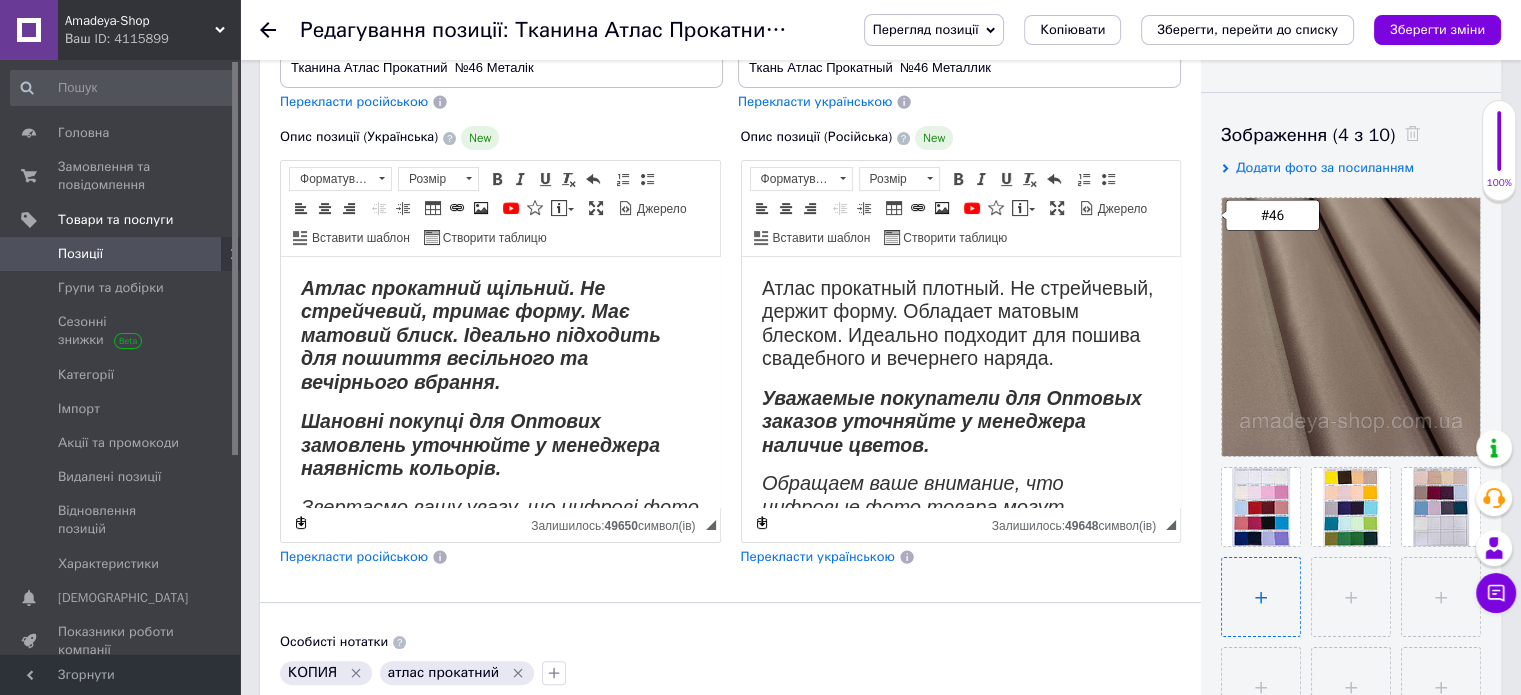 click at bounding box center [1261, 597] 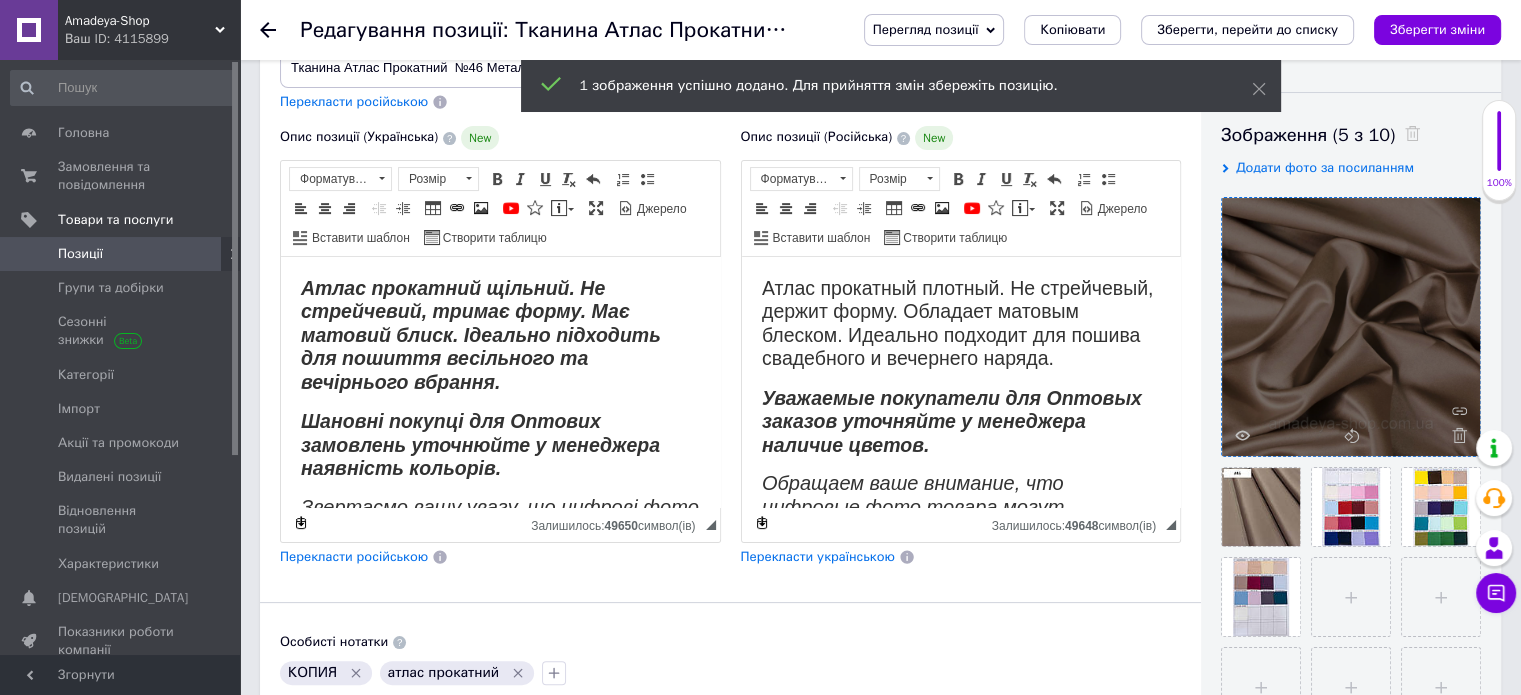 drag, startPoint x: 1305, startPoint y: 391, endPoint x: 1313, endPoint y: 356, distance: 35.902645 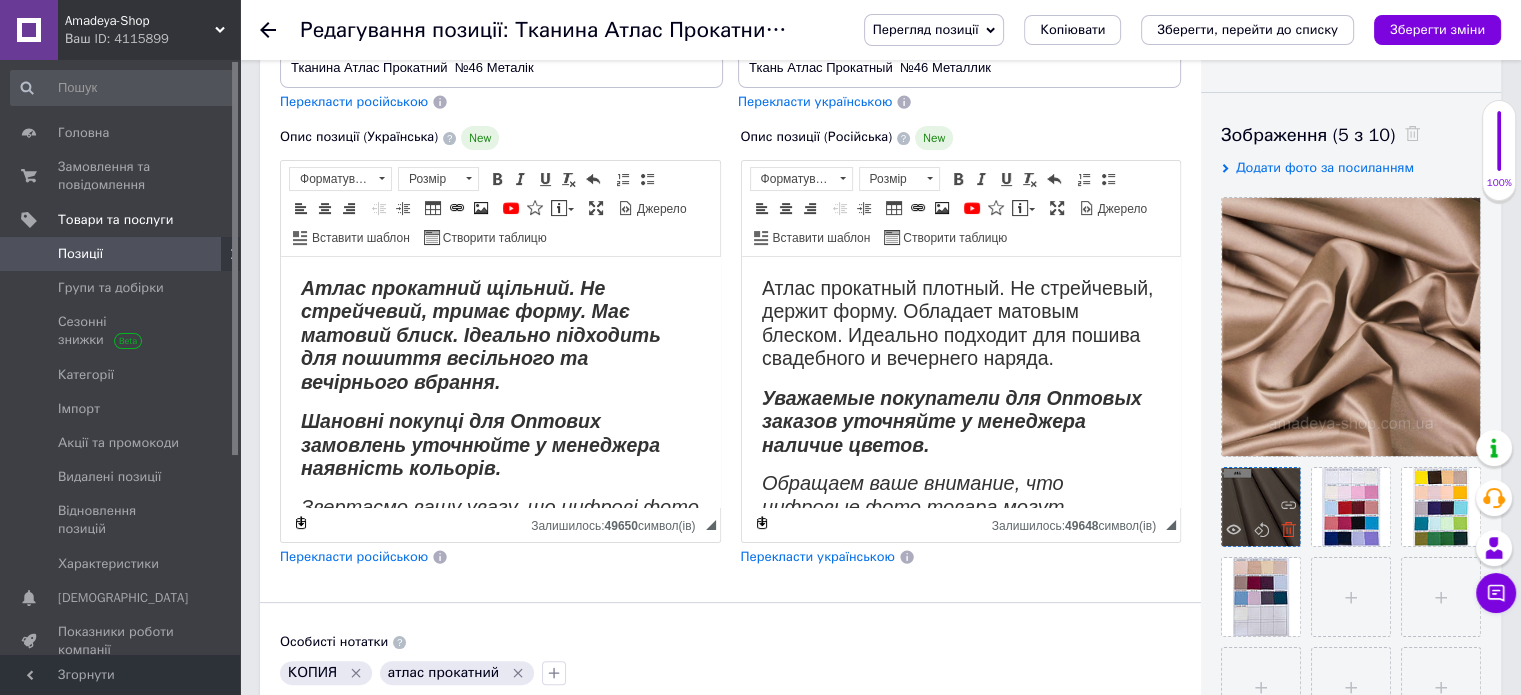 click 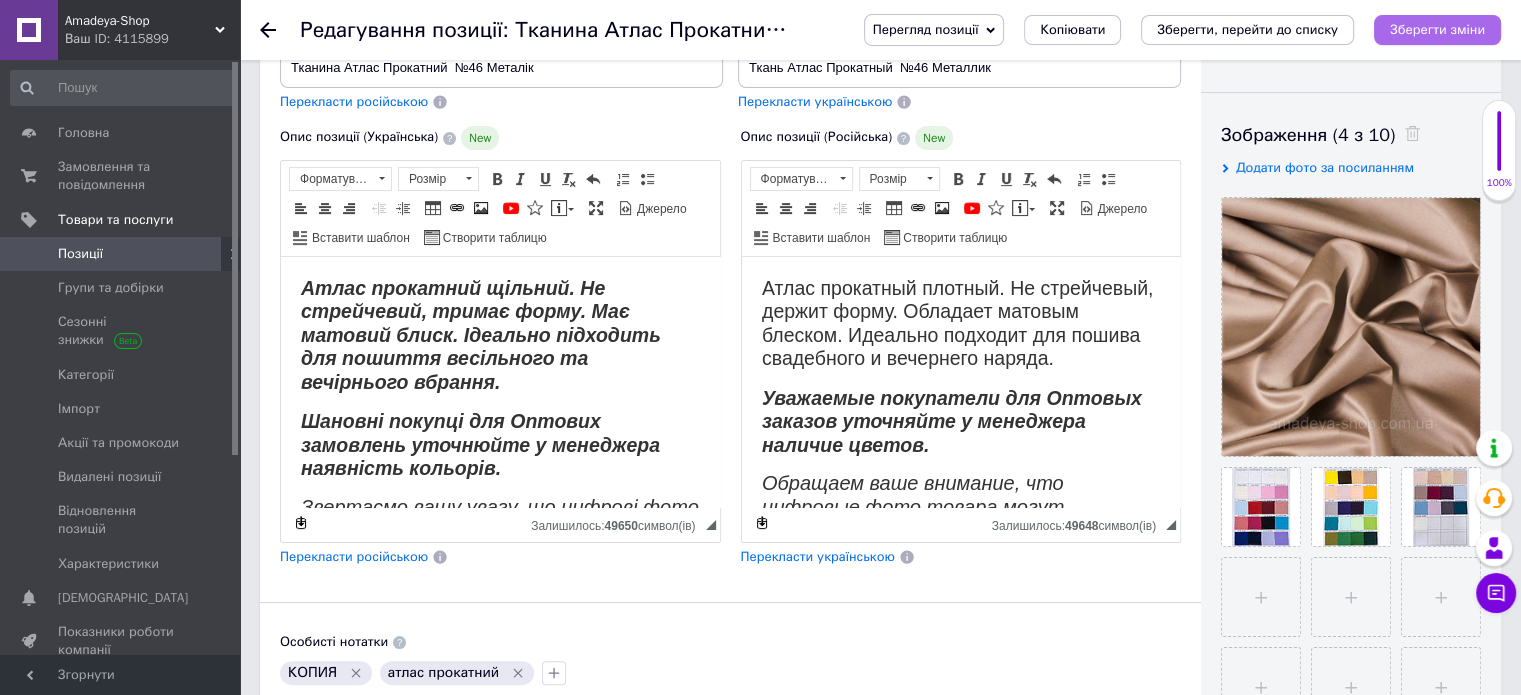 click on "Зберегти зміни" at bounding box center (1437, 29) 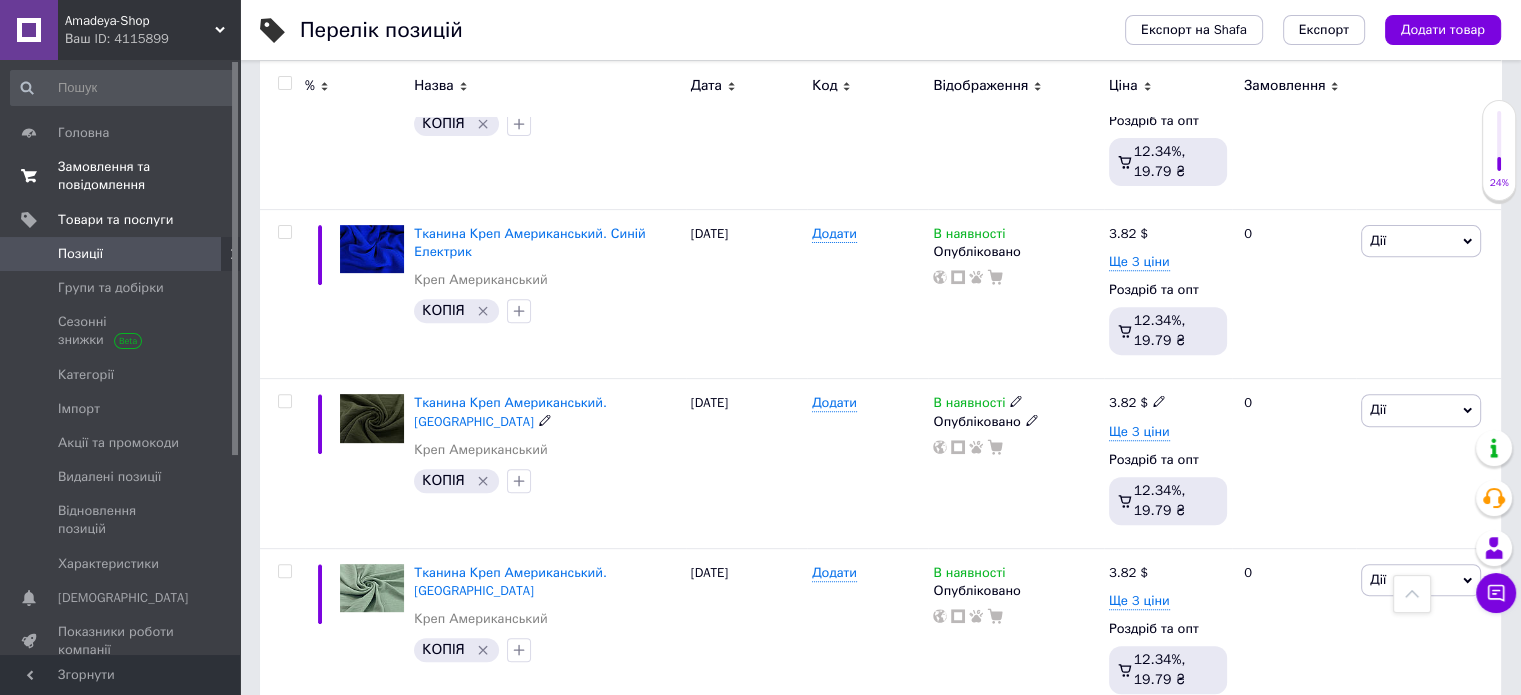 scroll, scrollTop: 700, scrollLeft: 0, axis: vertical 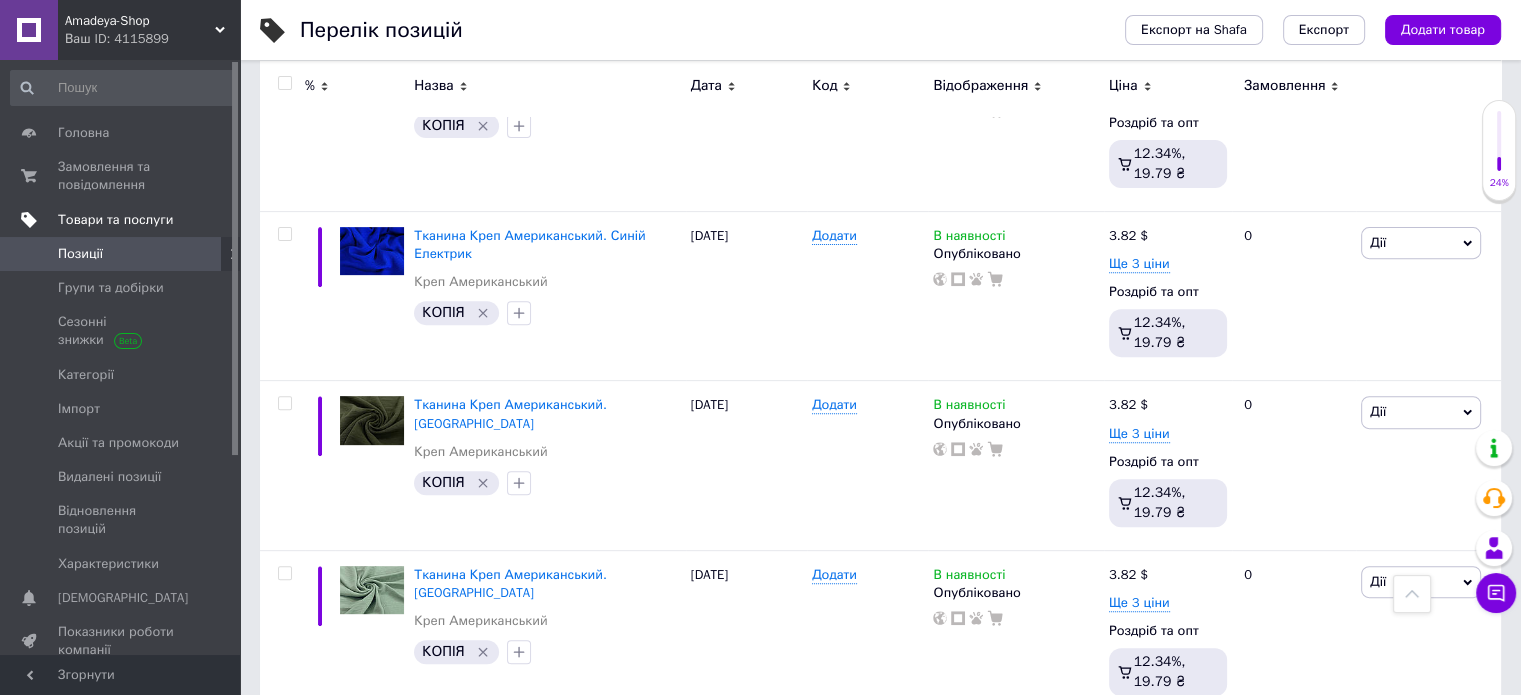 click on "Товари та послуги" at bounding box center [115, 220] 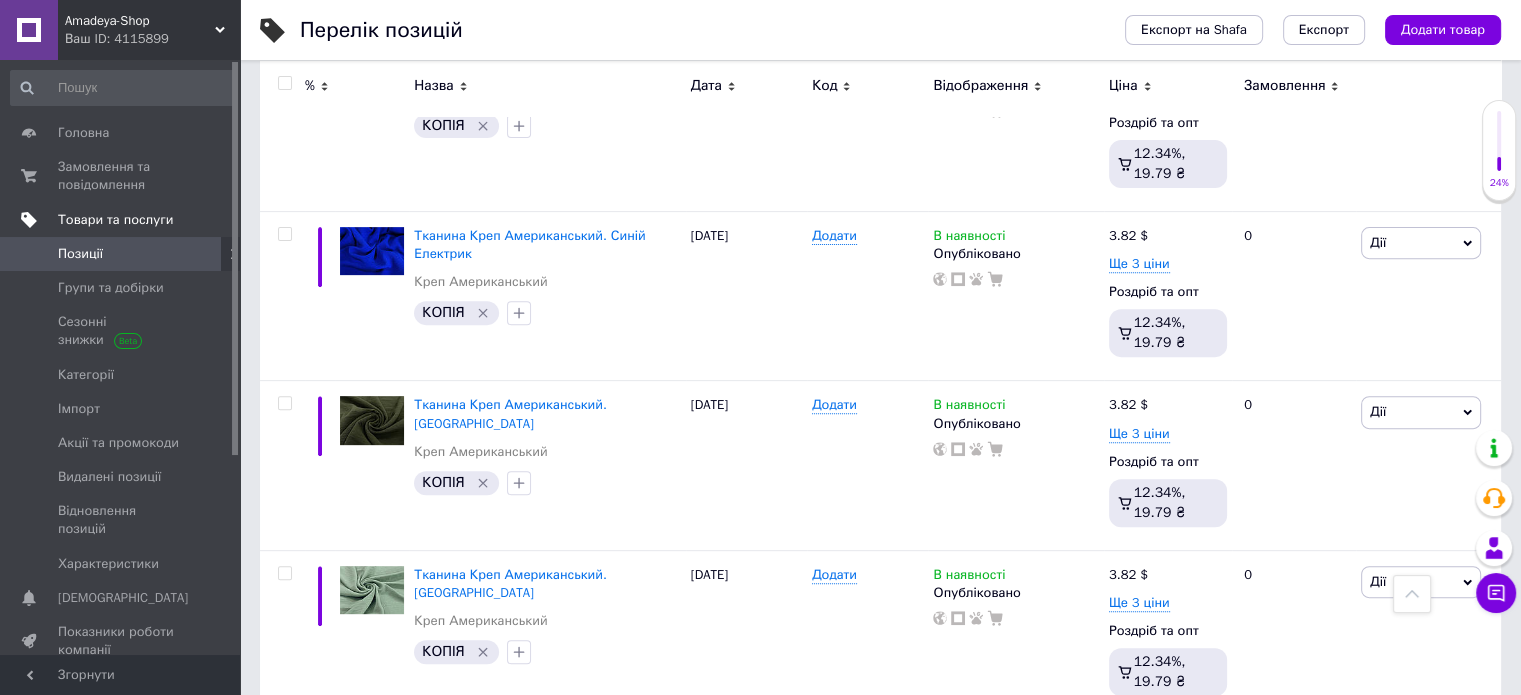 click on "Товари та послуги" at bounding box center (115, 220) 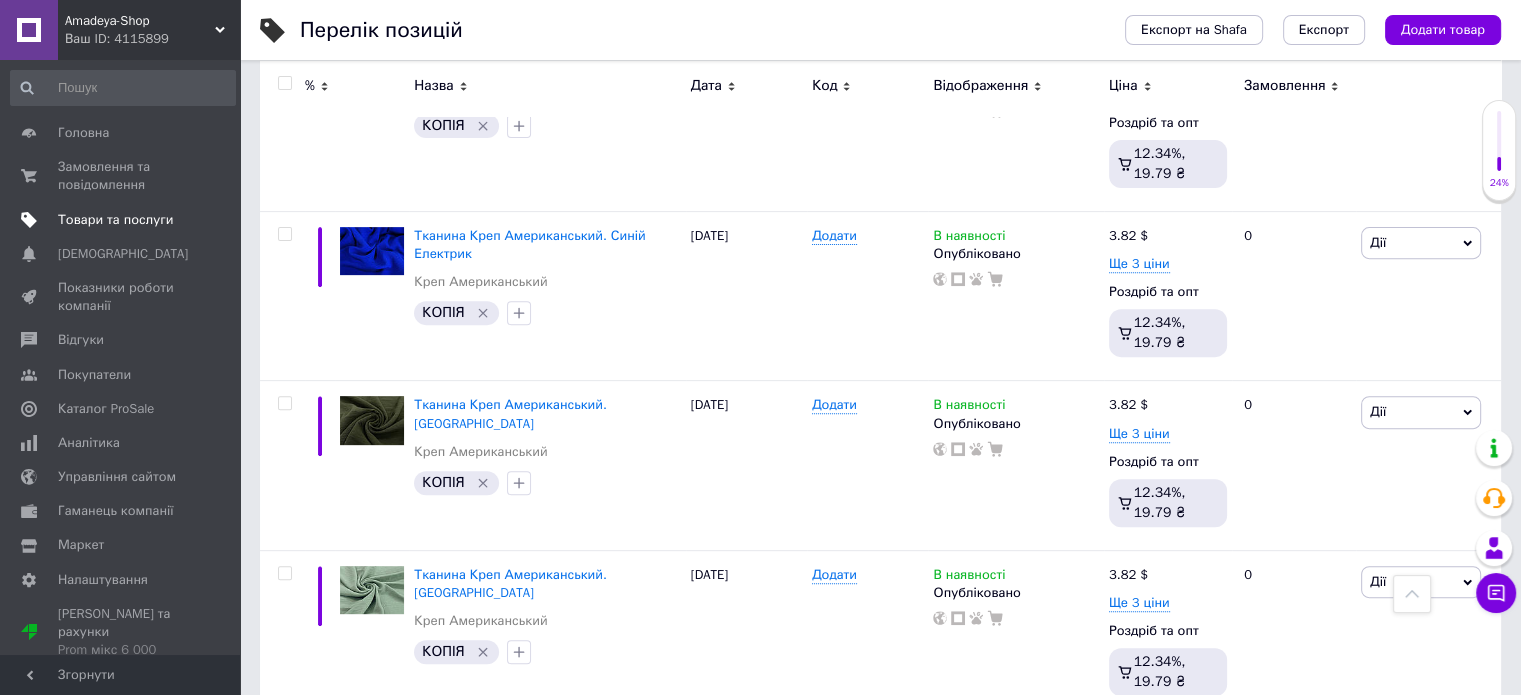 click on "Товари та послуги" at bounding box center [115, 220] 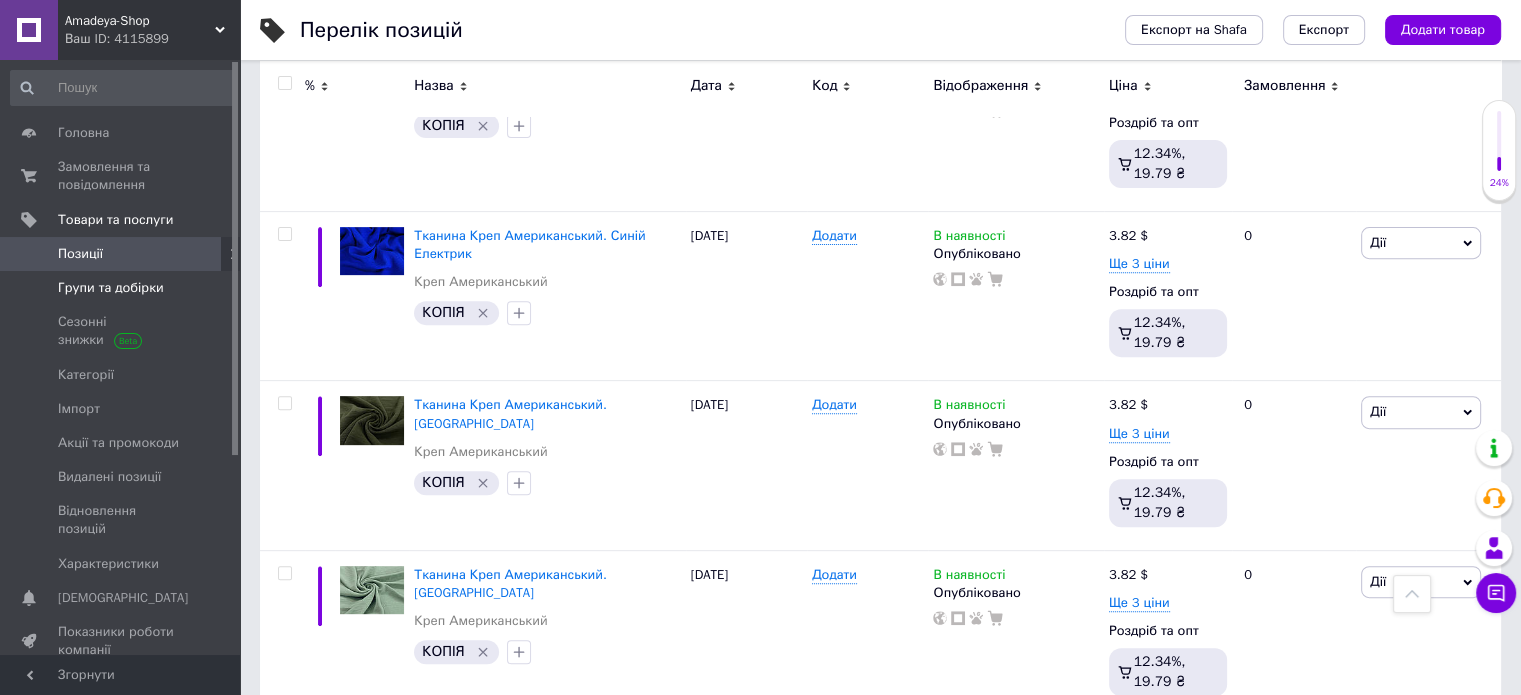 click on "Групи та добірки" at bounding box center (111, 288) 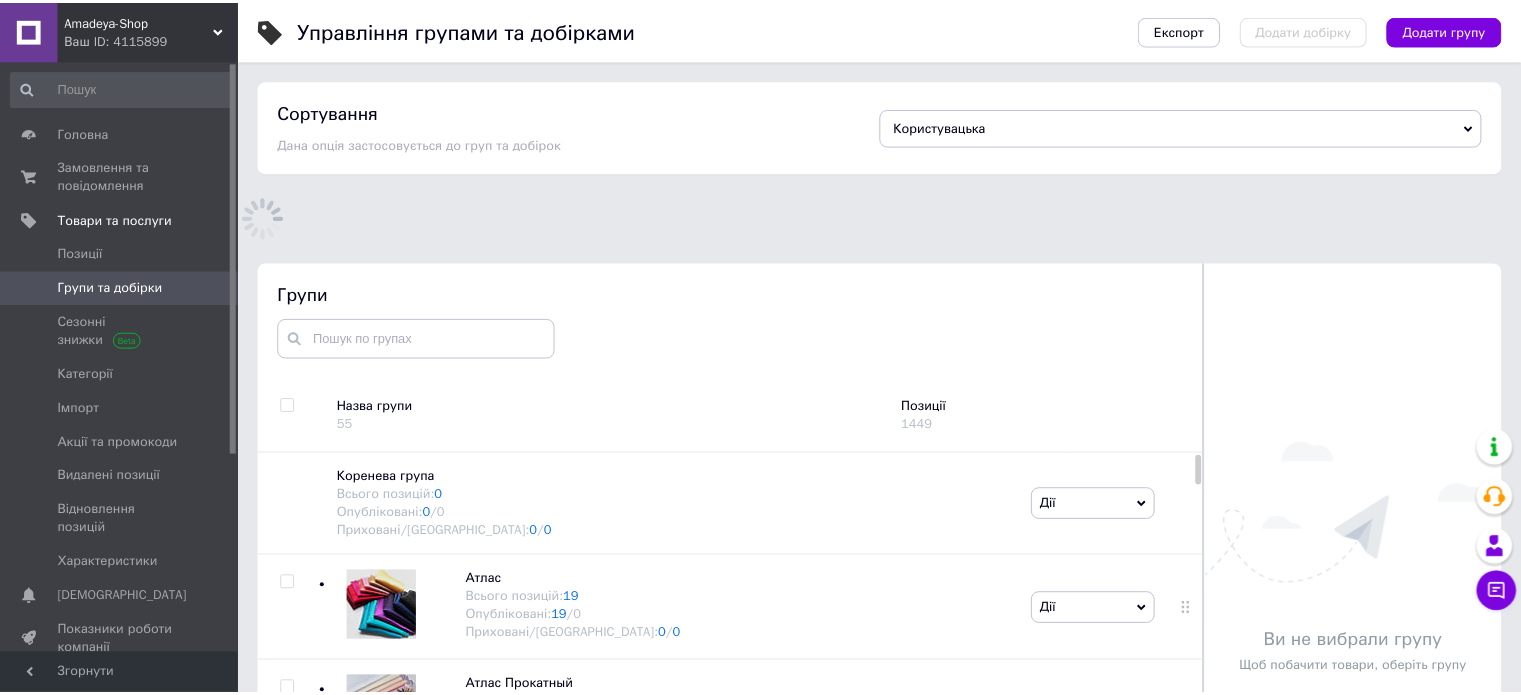 scroll, scrollTop: 154, scrollLeft: 0, axis: vertical 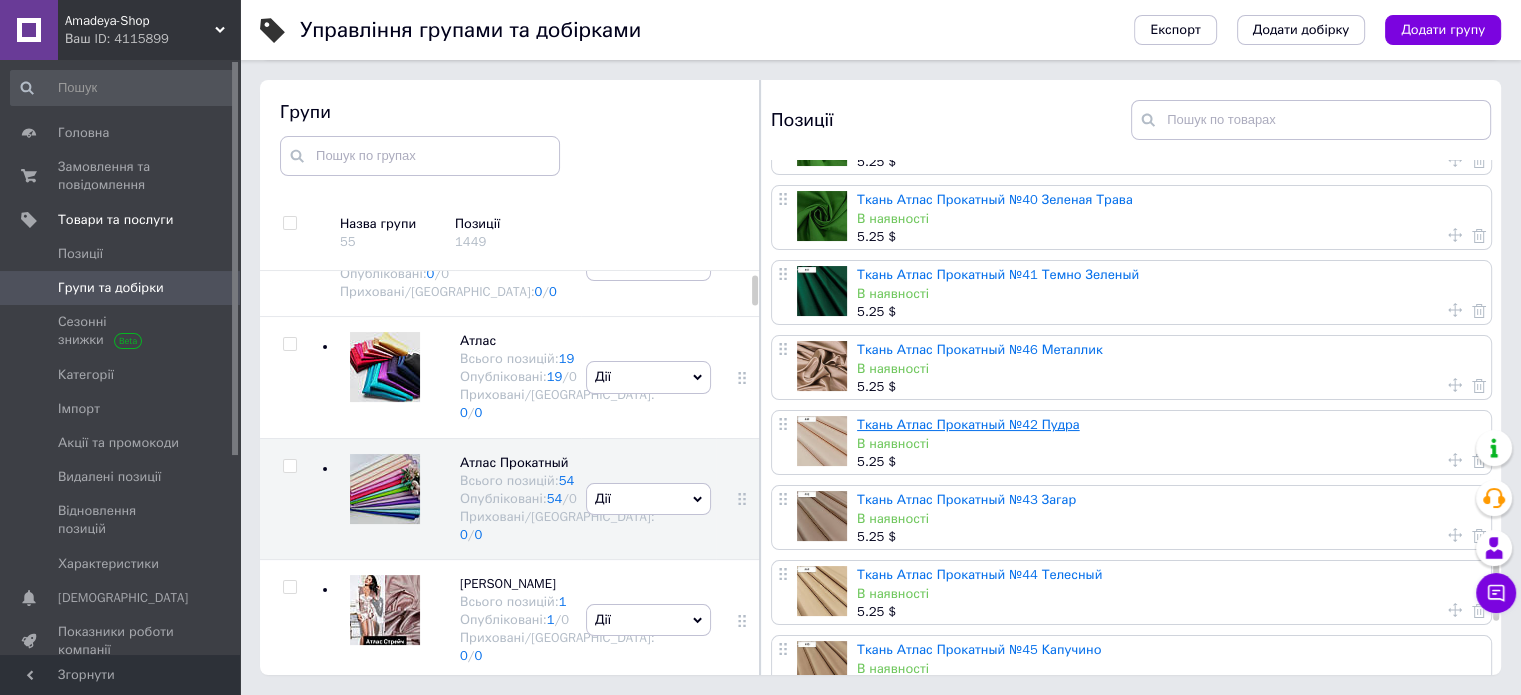 click on "Ткань Атлас Прокатный  №42 Пудра" at bounding box center [968, 424] 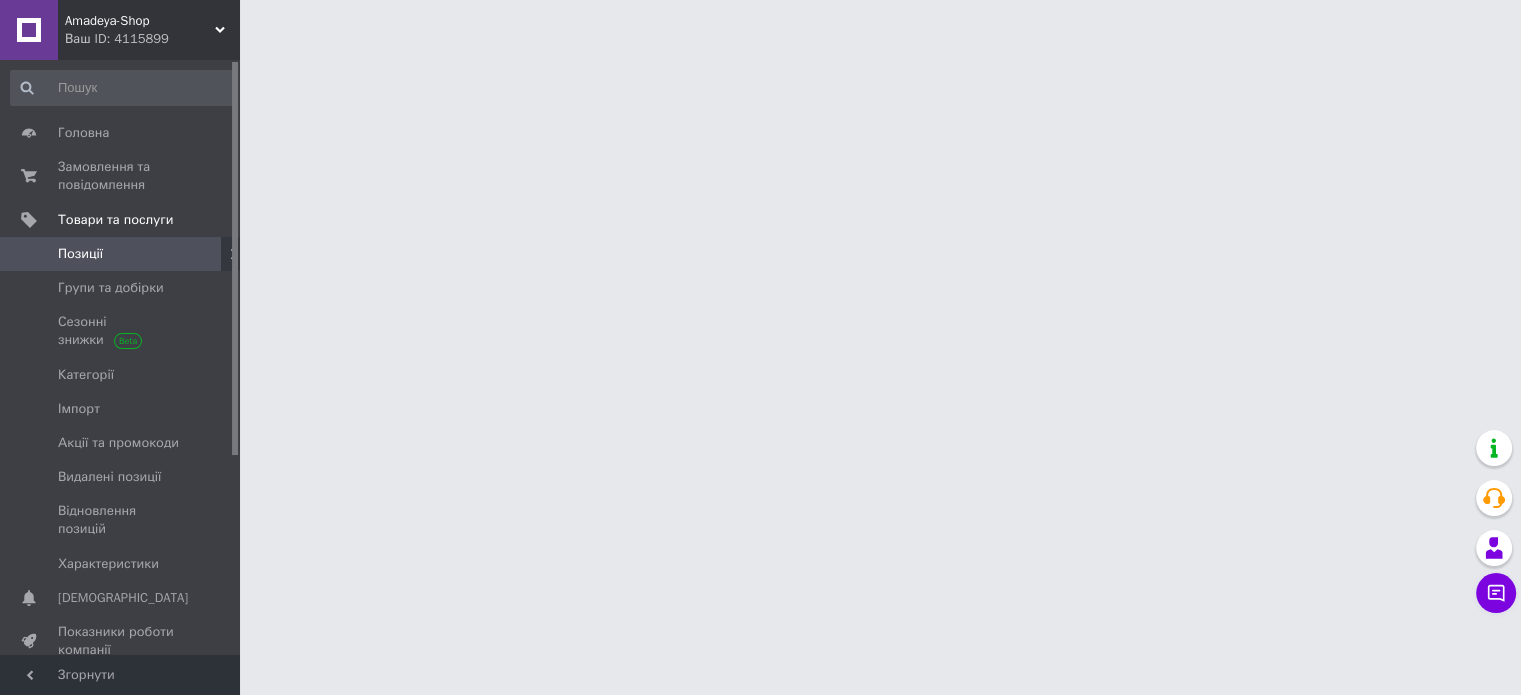 click on "Amadeya-Shop Ваш ID: 4115899 Сайт Amadeya-Shop Кабінет покупця Перевірити стан системи Сторінка на порталі Довідка Вийти Головна Замовлення та повідомлення 0 0 Товари та послуги Позиції Групи та добірки Сезонні знижки Категорії Імпорт Акції та промокоди Видалені позиції Відновлення позицій Характеристики Сповіщення 0 0 Показники роботи компанії Відгуки Покупатели Каталог ProSale Аналітика Управління сайтом Гаманець компанії [PERSON_NAME] Тарифи та рахунки Prom мікс 6 000 Згорнути" at bounding box center [760, 25] 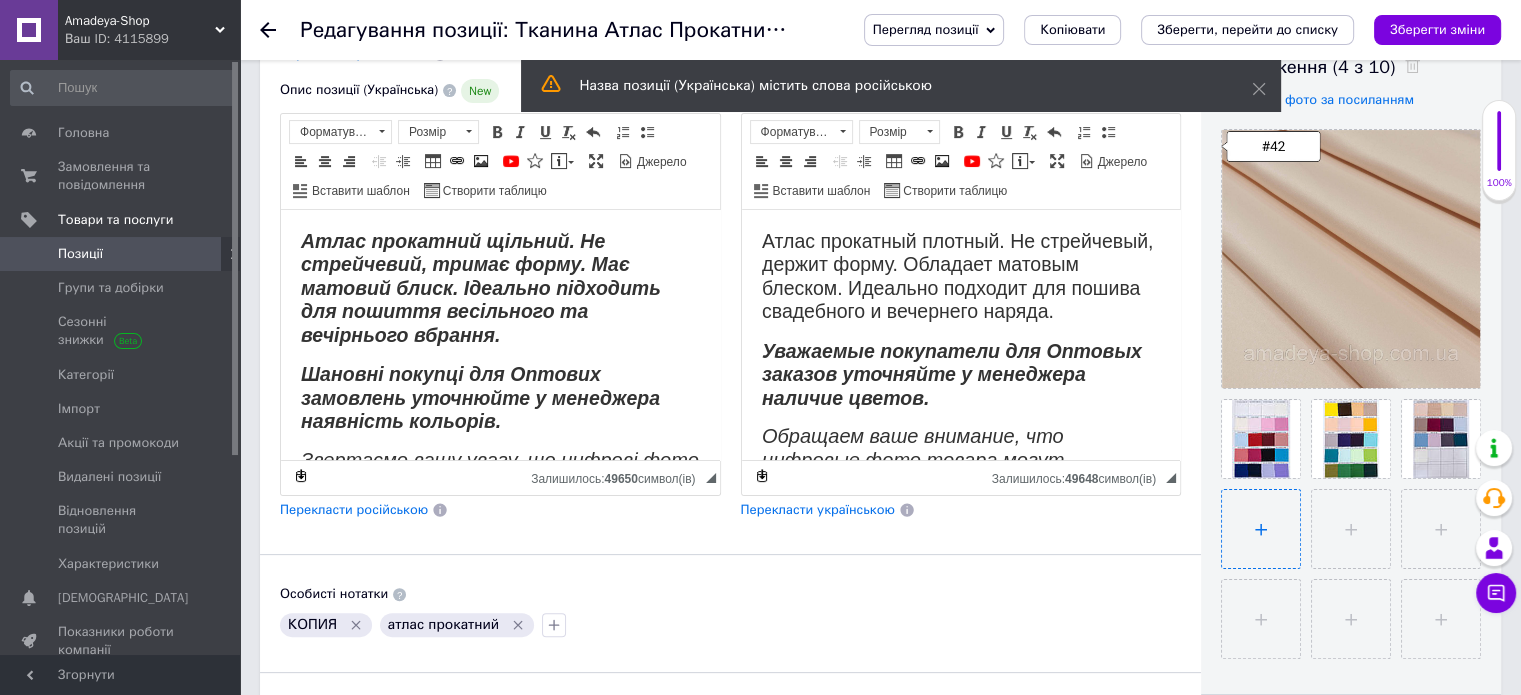 scroll, scrollTop: 400, scrollLeft: 0, axis: vertical 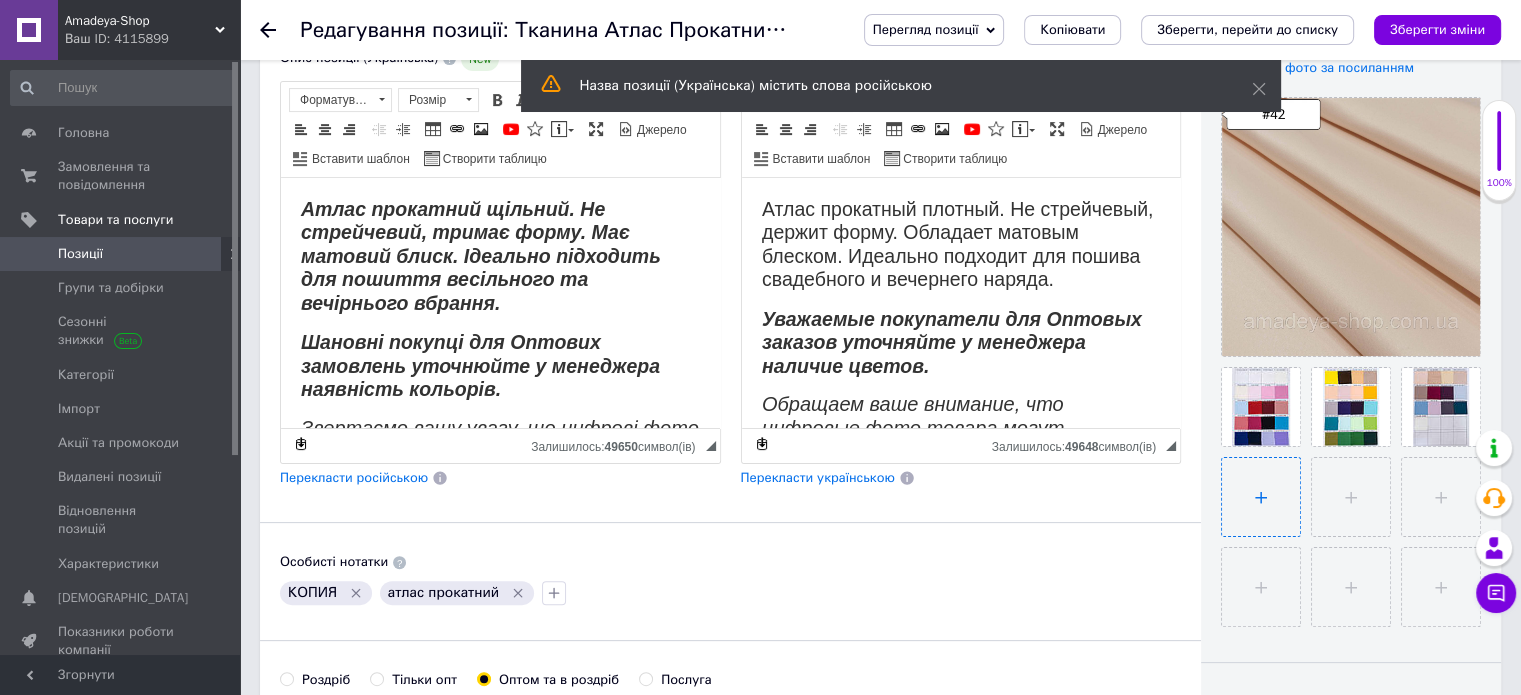 click at bounding box center (1261, 497) 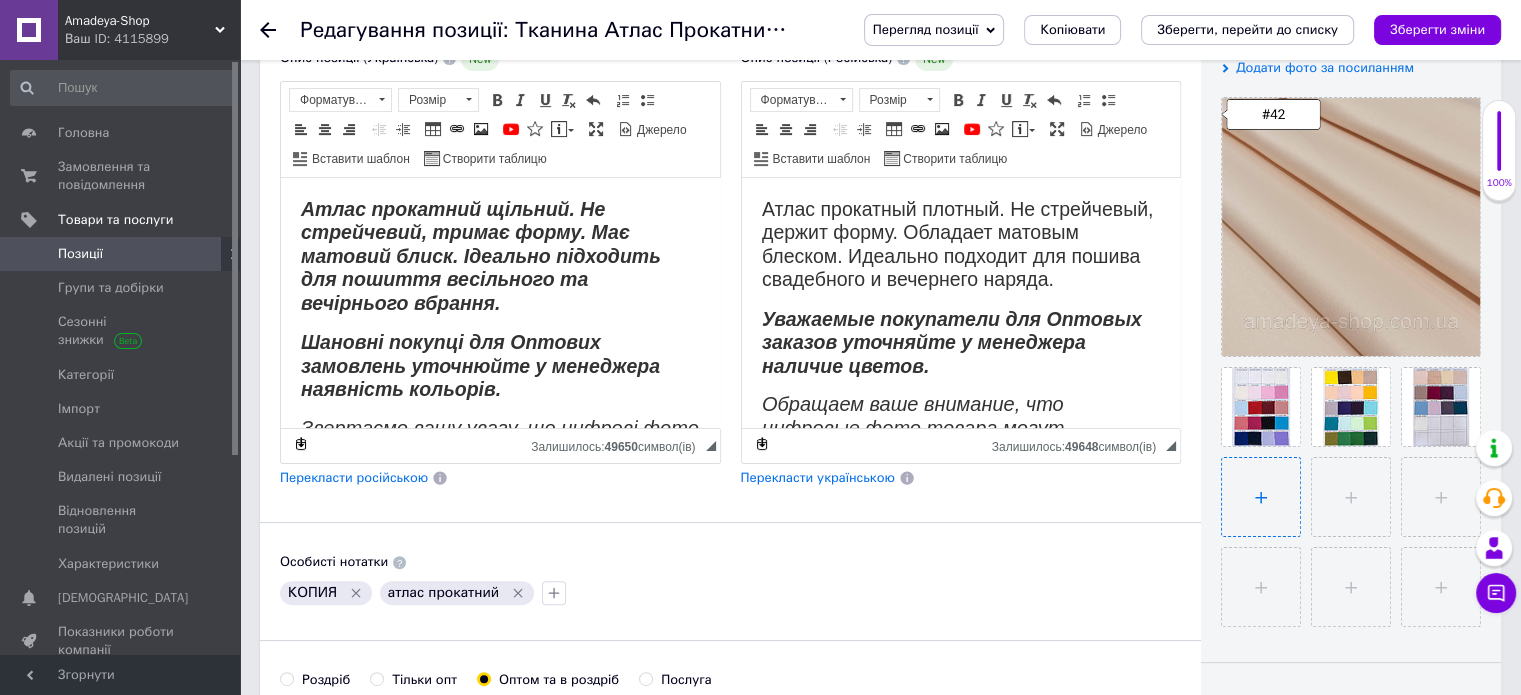 type on "C:\fakepath\№42 Атлас Прокатный (Пудра).jpg" 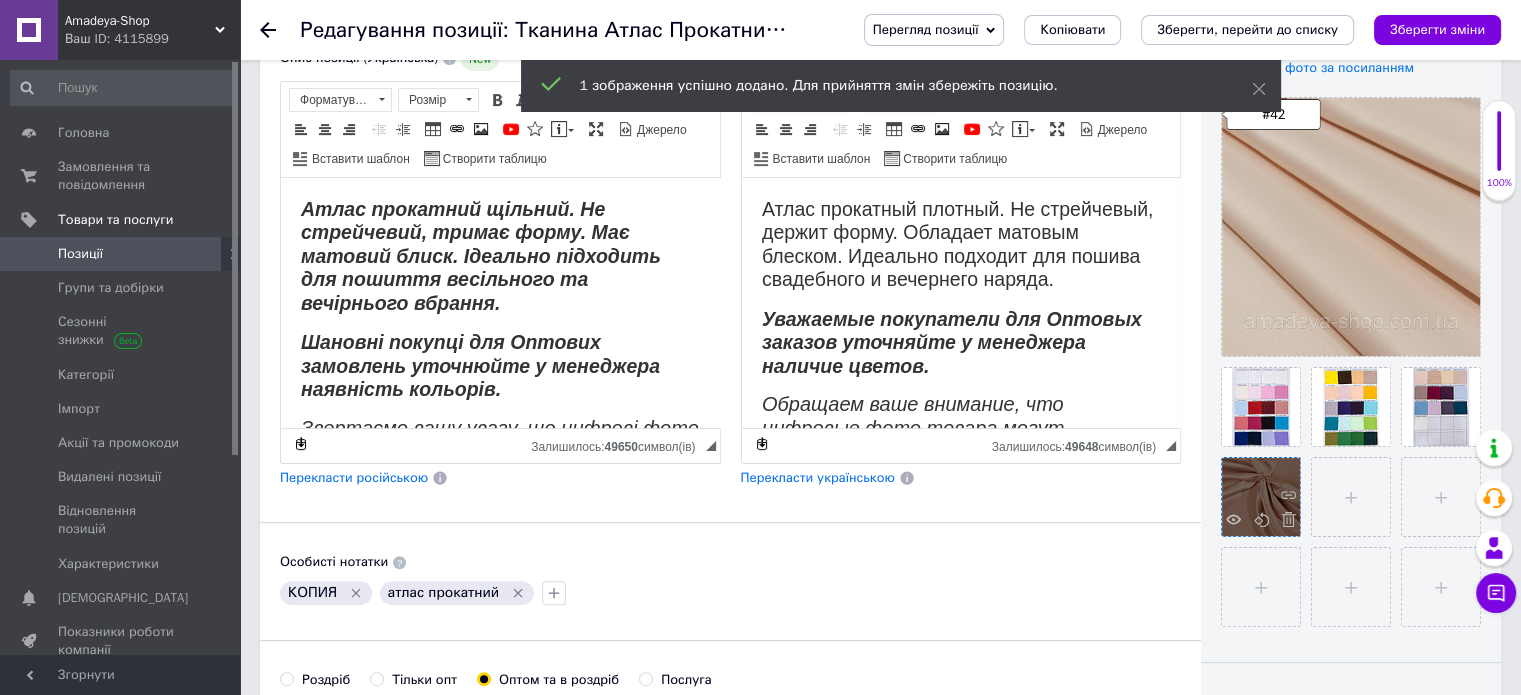 click at bounding box center [1261, 497] 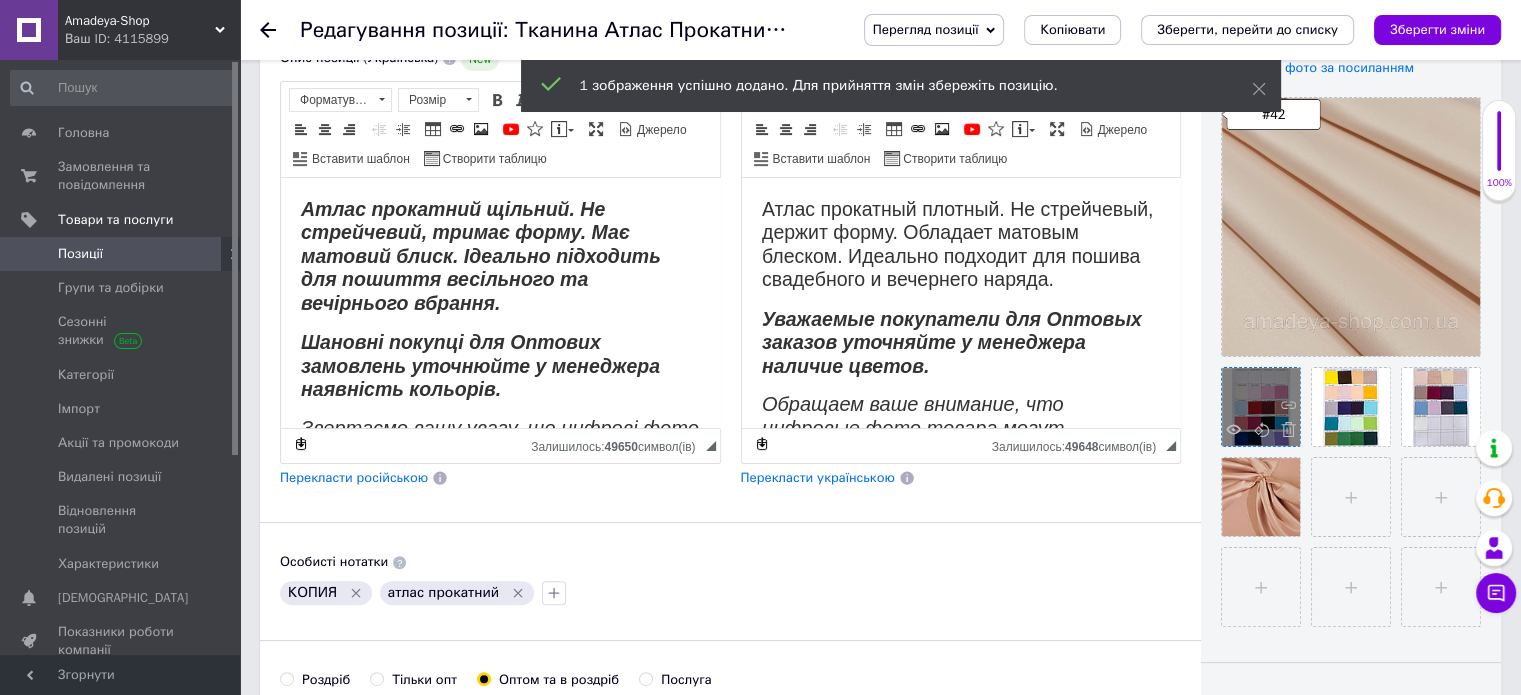 drag, startPoint x: 1235, startPoint y: 486, endPoint x: 1283, endPoint y: 375, distance: 120.93387 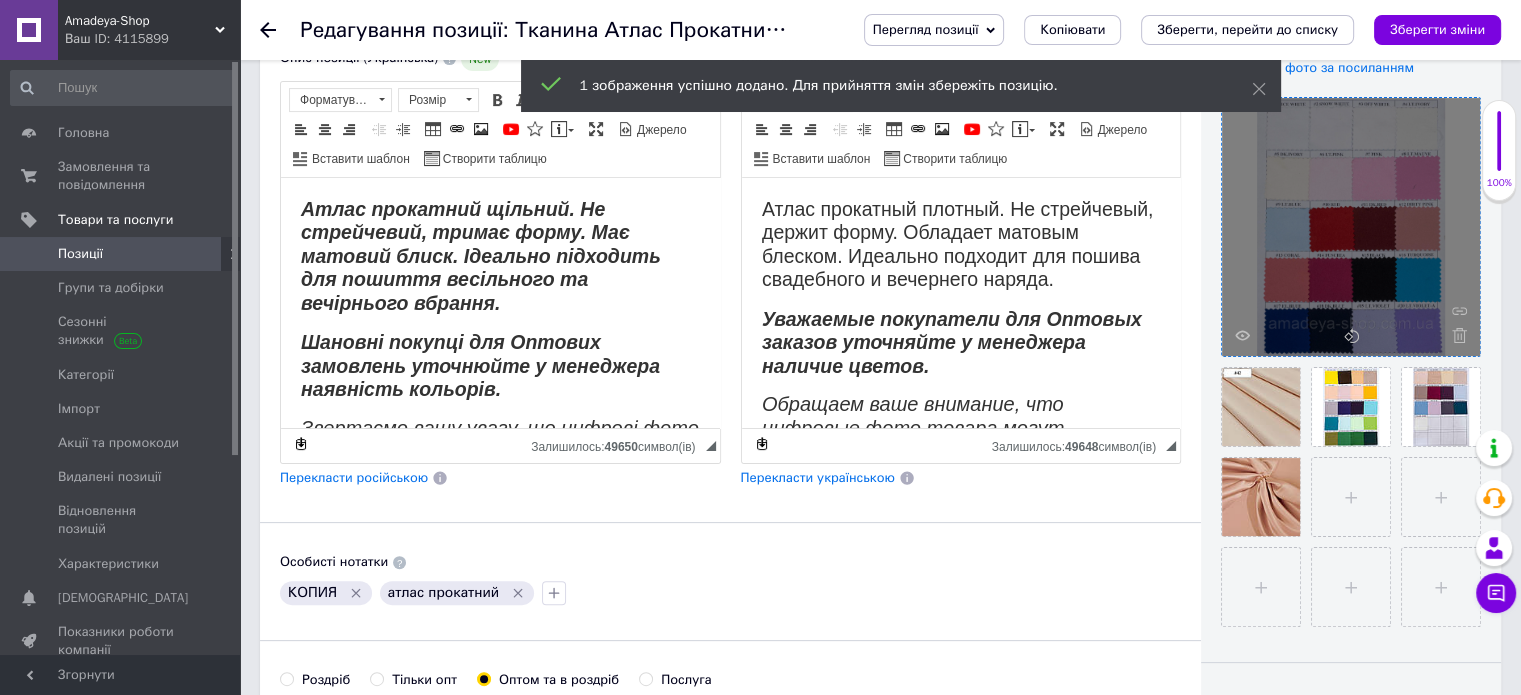 drag, startPoint x: 1299, startPoint y: 311, endPoint x: 1312, endPoint y: 277, distance: 36.40055 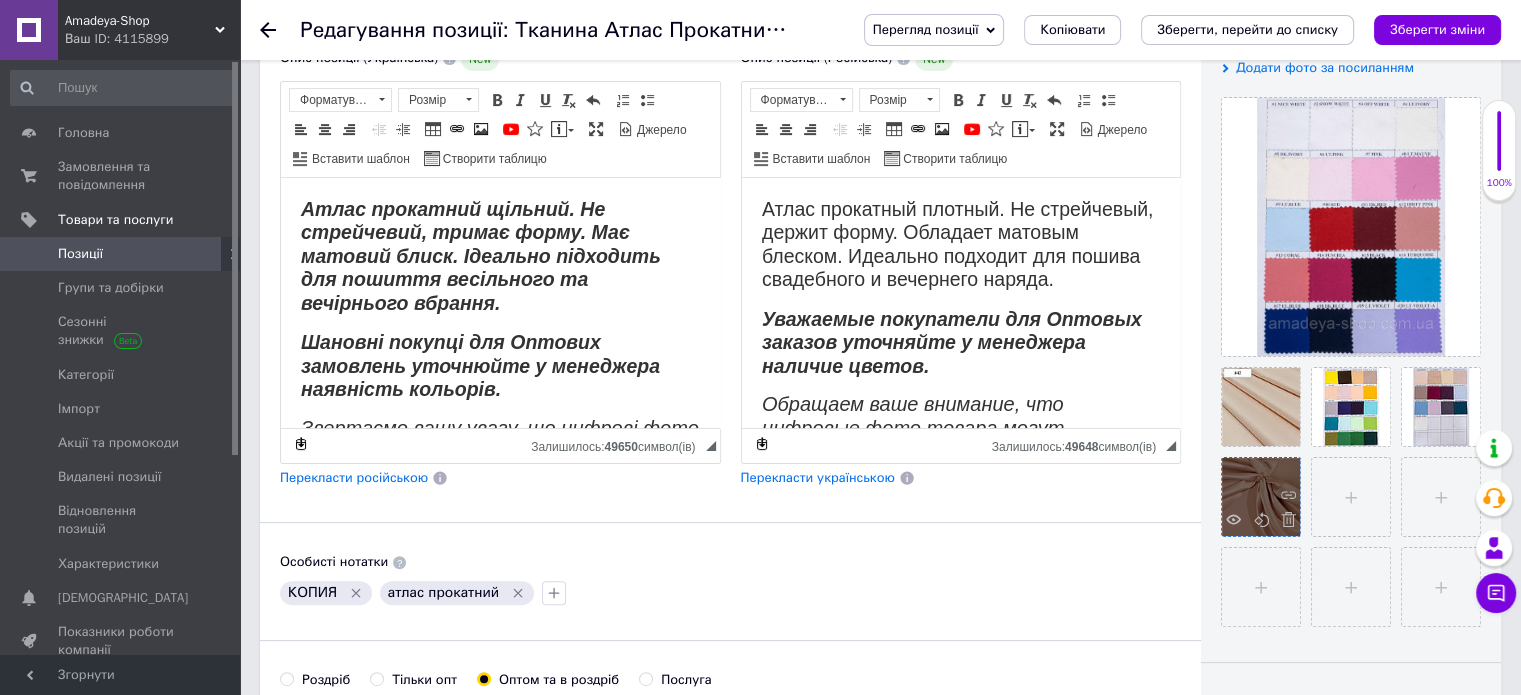 click at bounding box center [1261, 497] 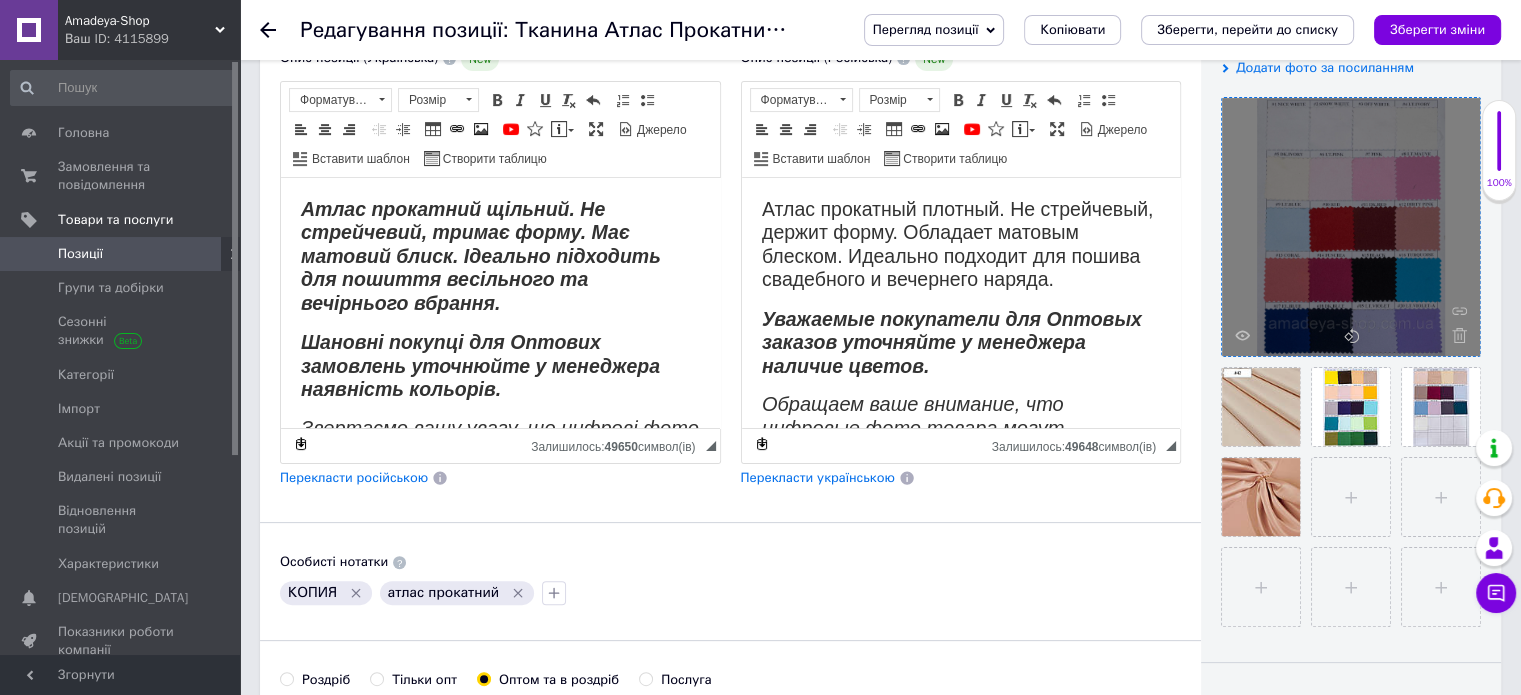 drag, startPoint x: 1258, startPoint y: 480, endPoint x: 1286, endPoint y: 191, distance: 290.35324 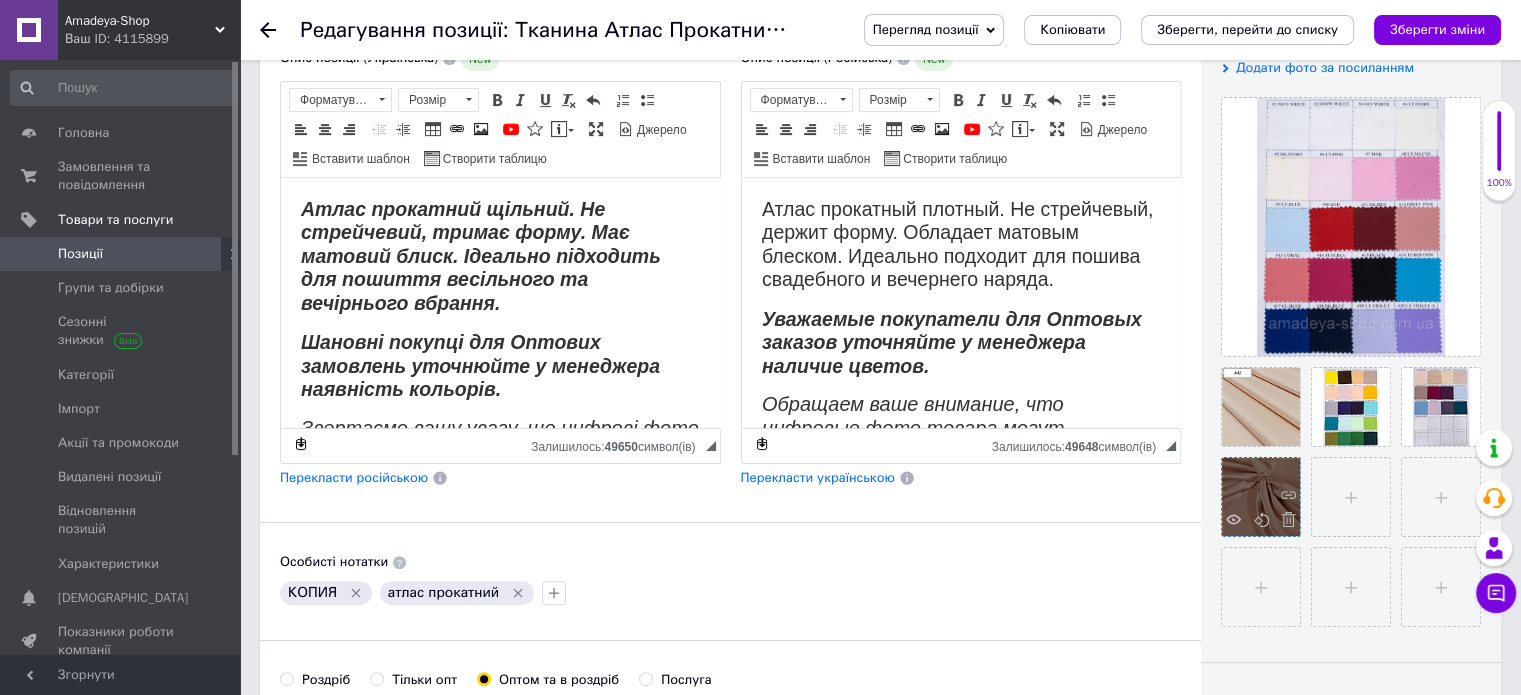 click at bounding box center [1261, 497] 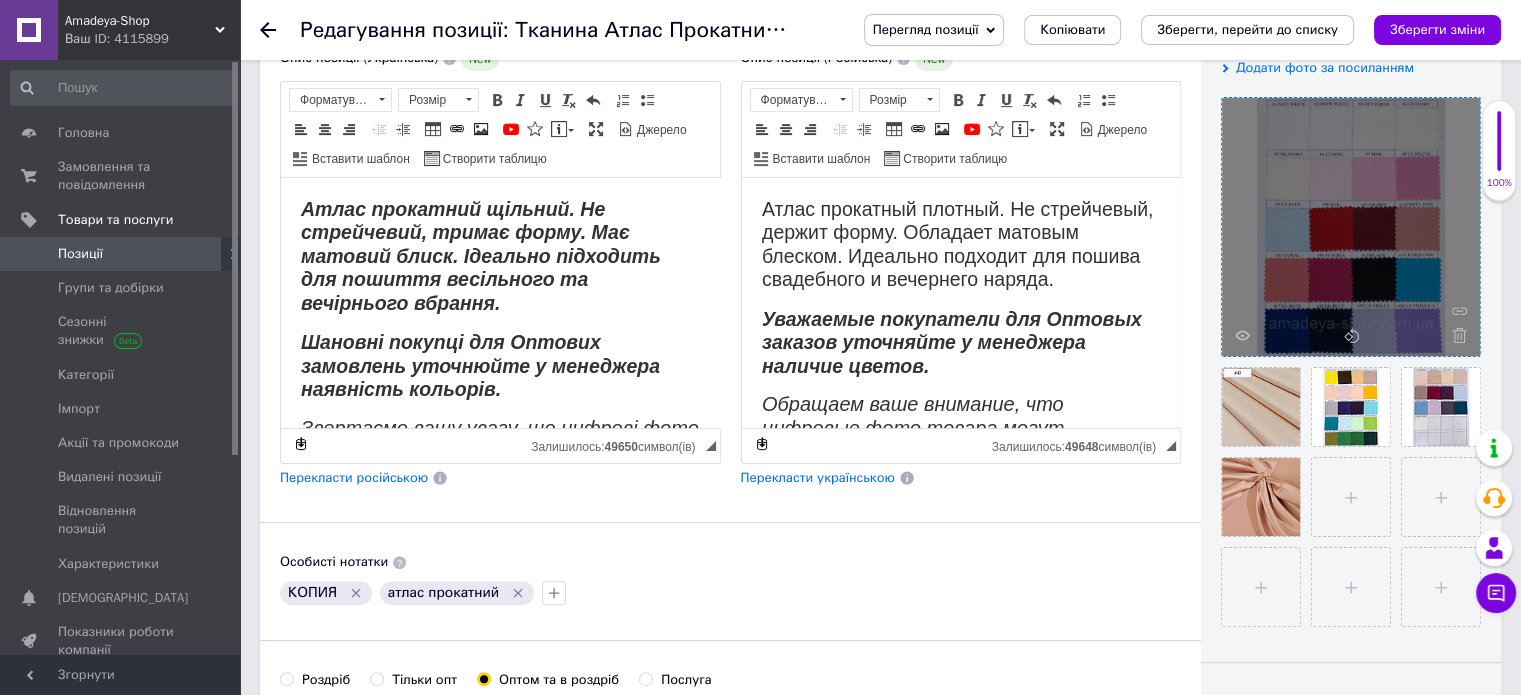 drag, startPoint x: 1266, startPoint y: 375, endPoint x: 1269, endPoint y: 301, distance: 74.06078 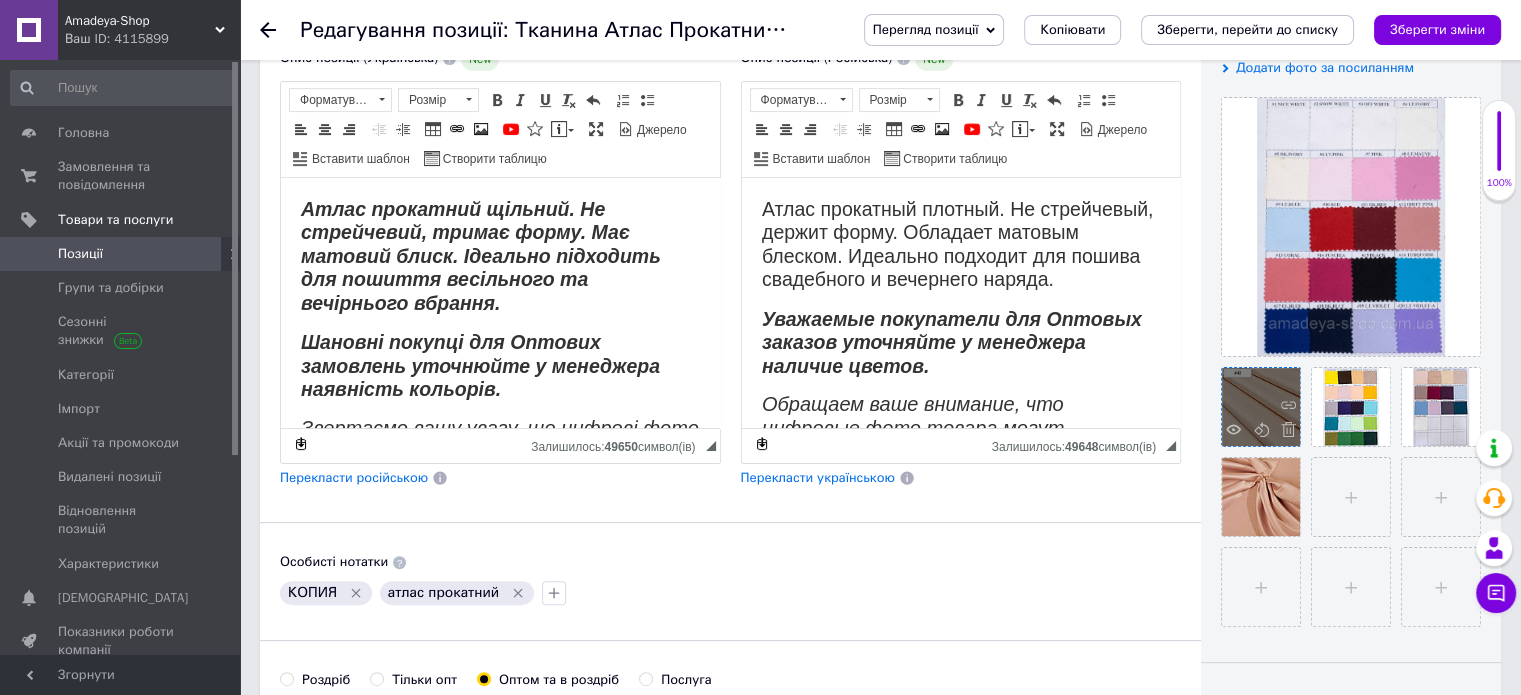 click at bounding box center [1261, 407] 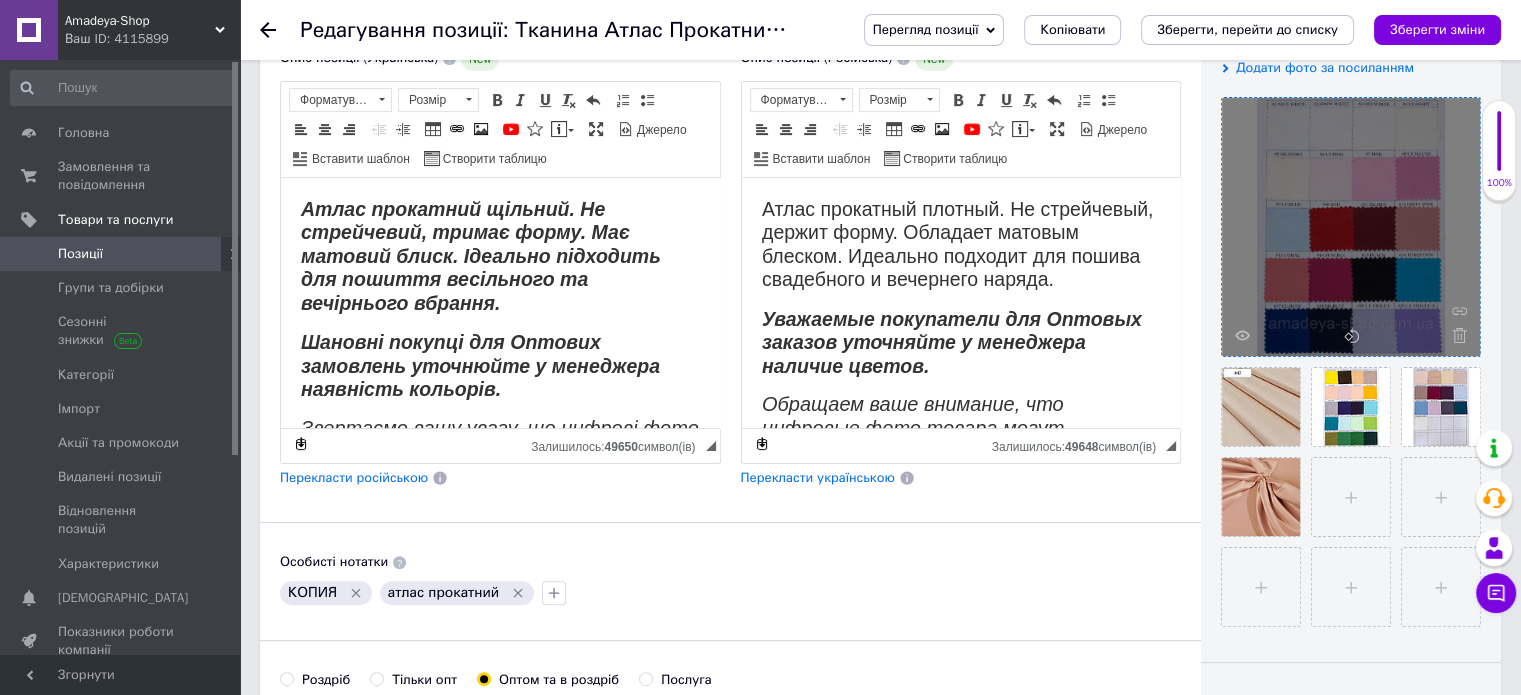 drag, startPoint x: 1252, startPoint y: 397, endPoint x: 1333, endPoint y: 227, distance: 188.31091 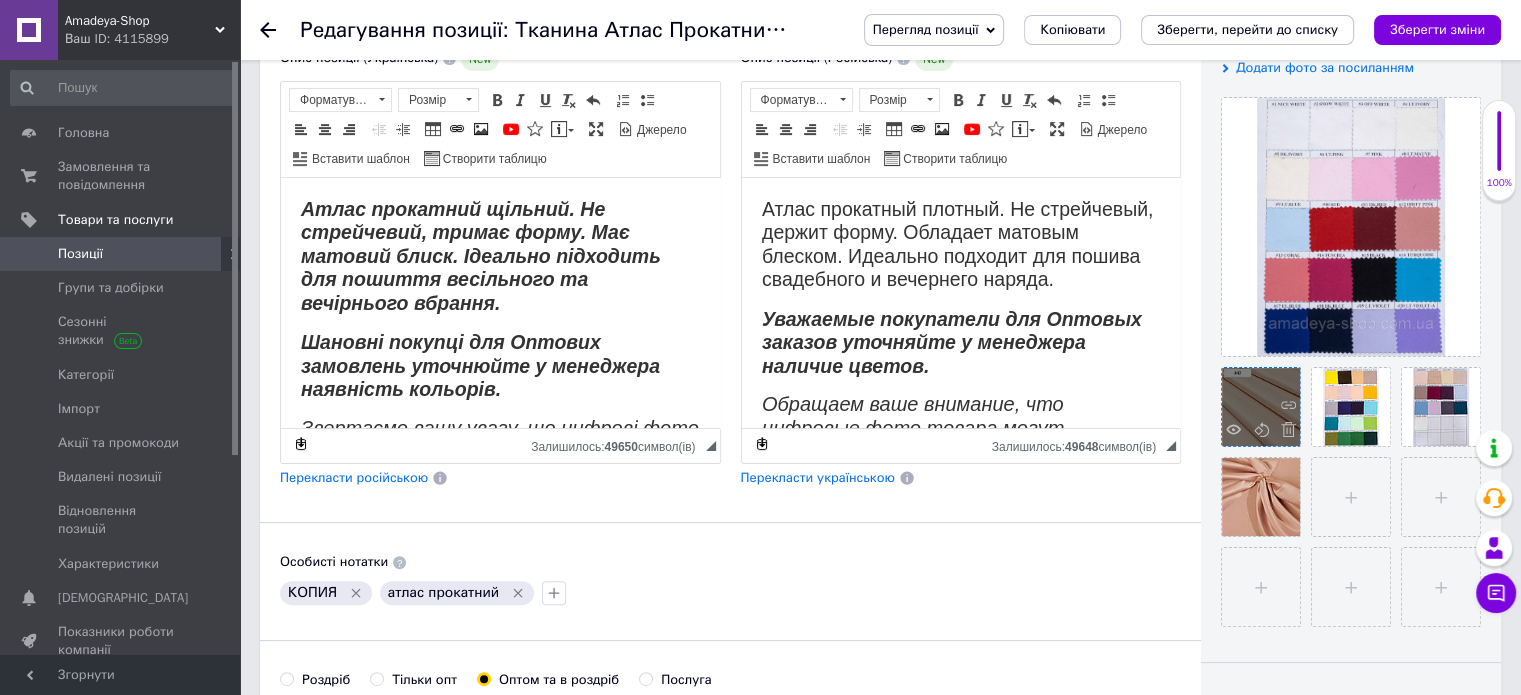 click at bounding box center [1261, 407] 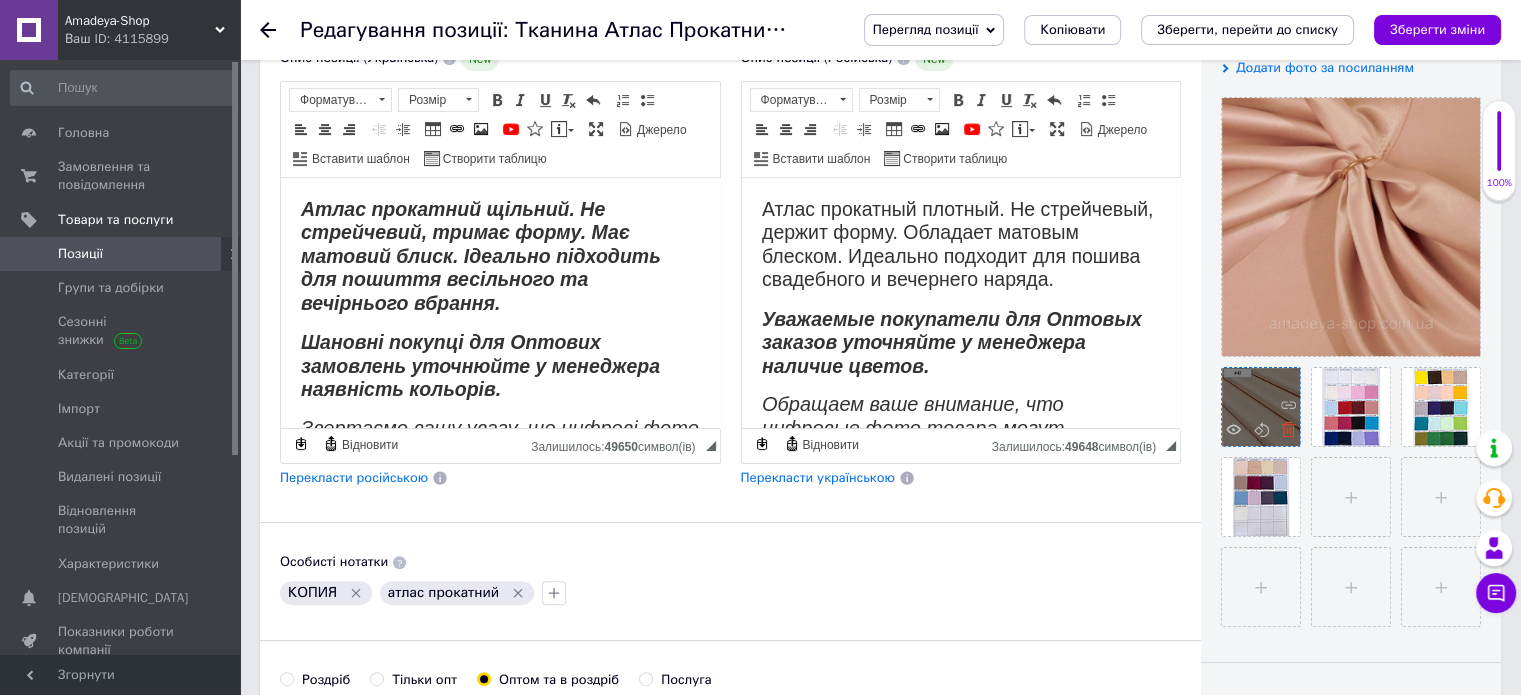 click 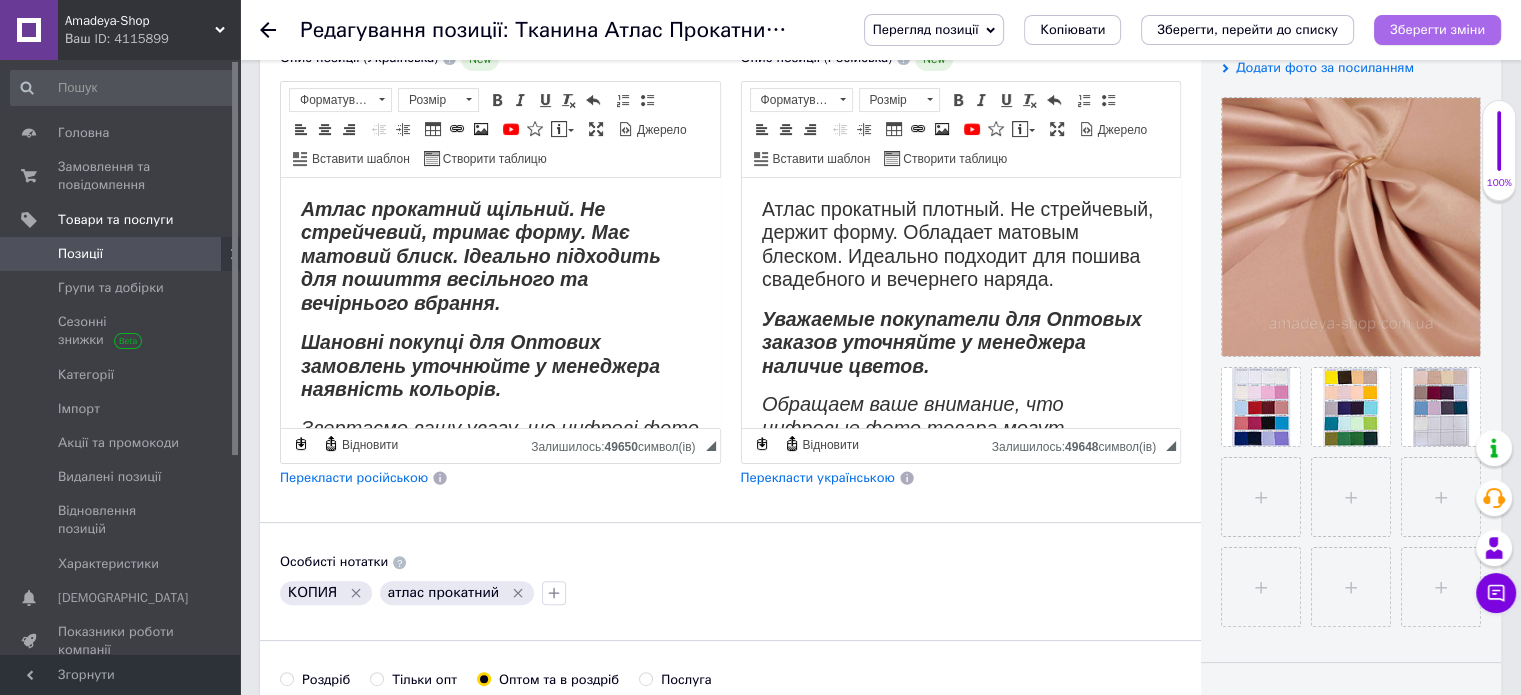 click on "Зберегти зміни" at bounding box center [1437, 29] 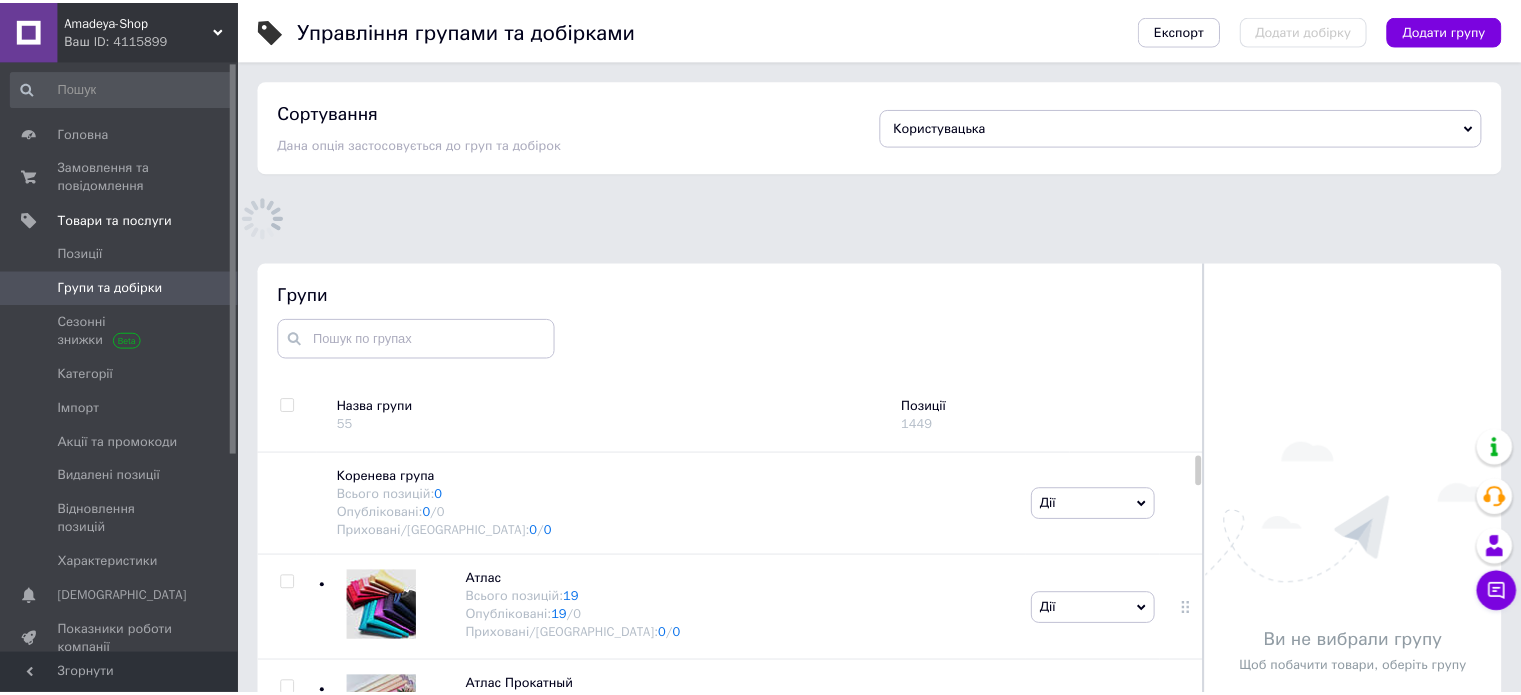 scroll, scrollTop: 167, scrollLeft: 0, axis: vertical 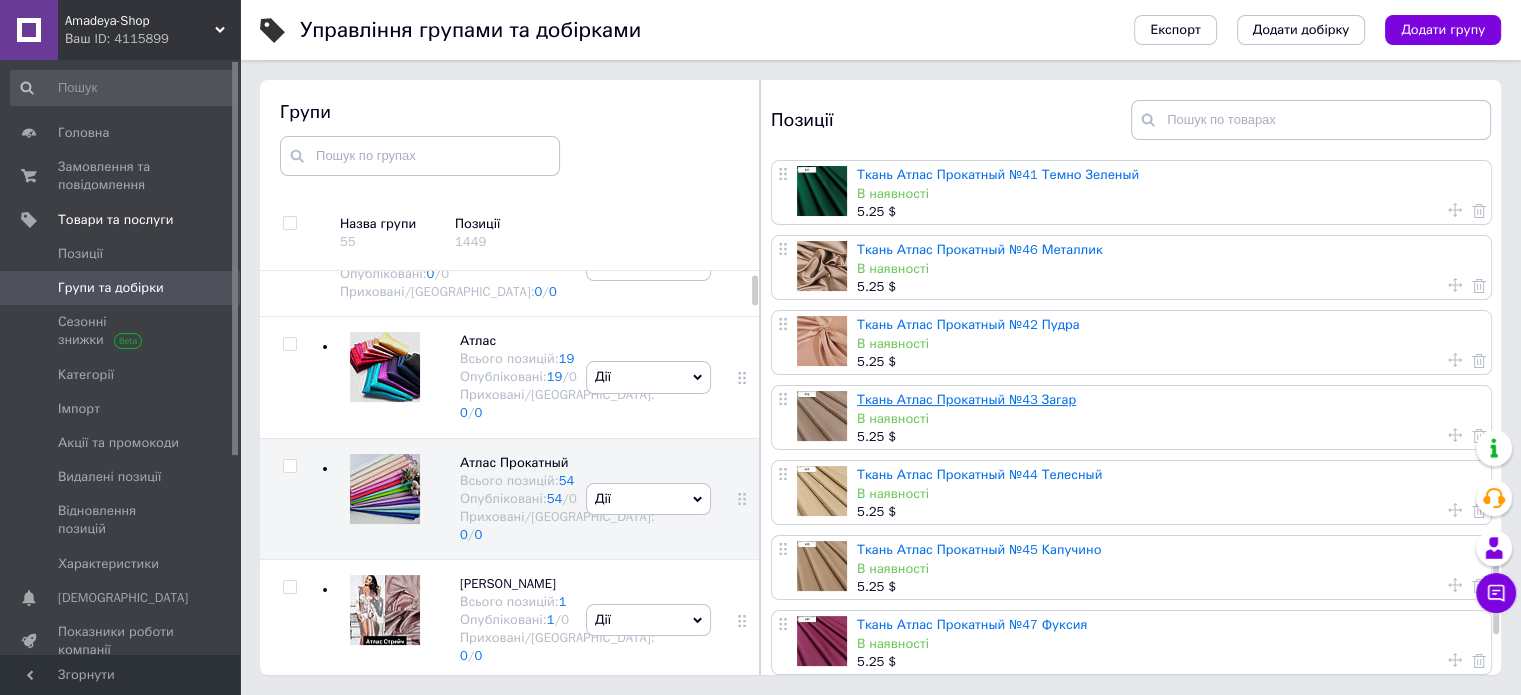 click on "Ткань Атлас Прокатный  №43  Загар" at bounding box center [966, 399] 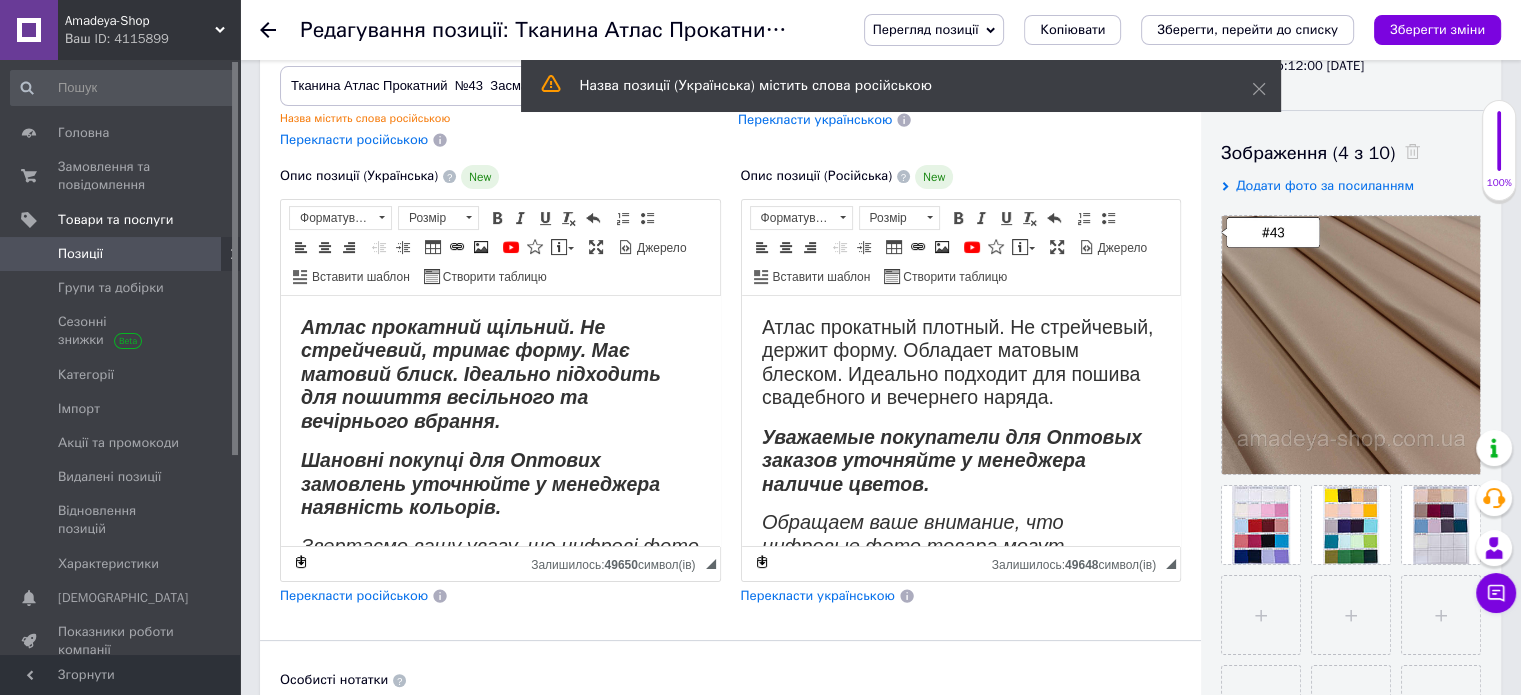 scroll, scrollTop: 300, scrollLeft: 0, axis: vertical 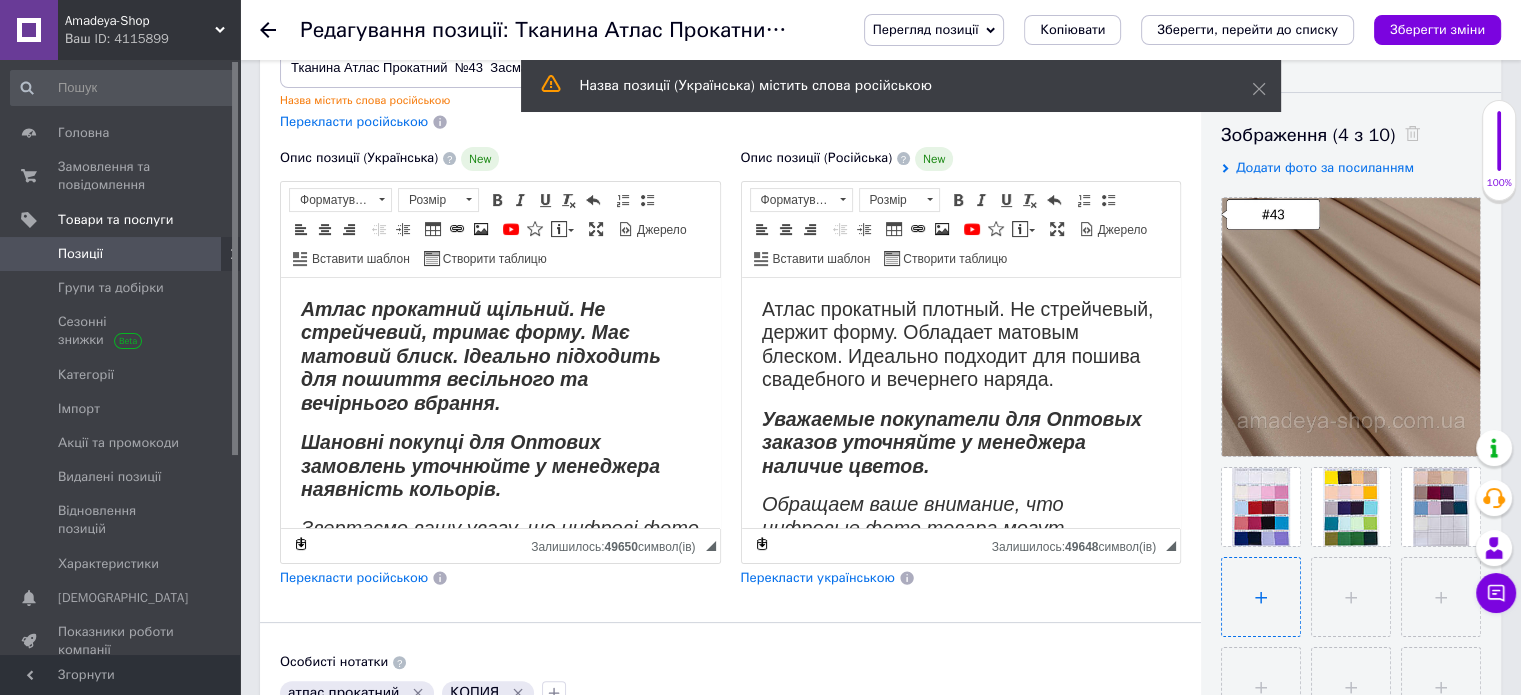 click at bounding box center (1261, 597) 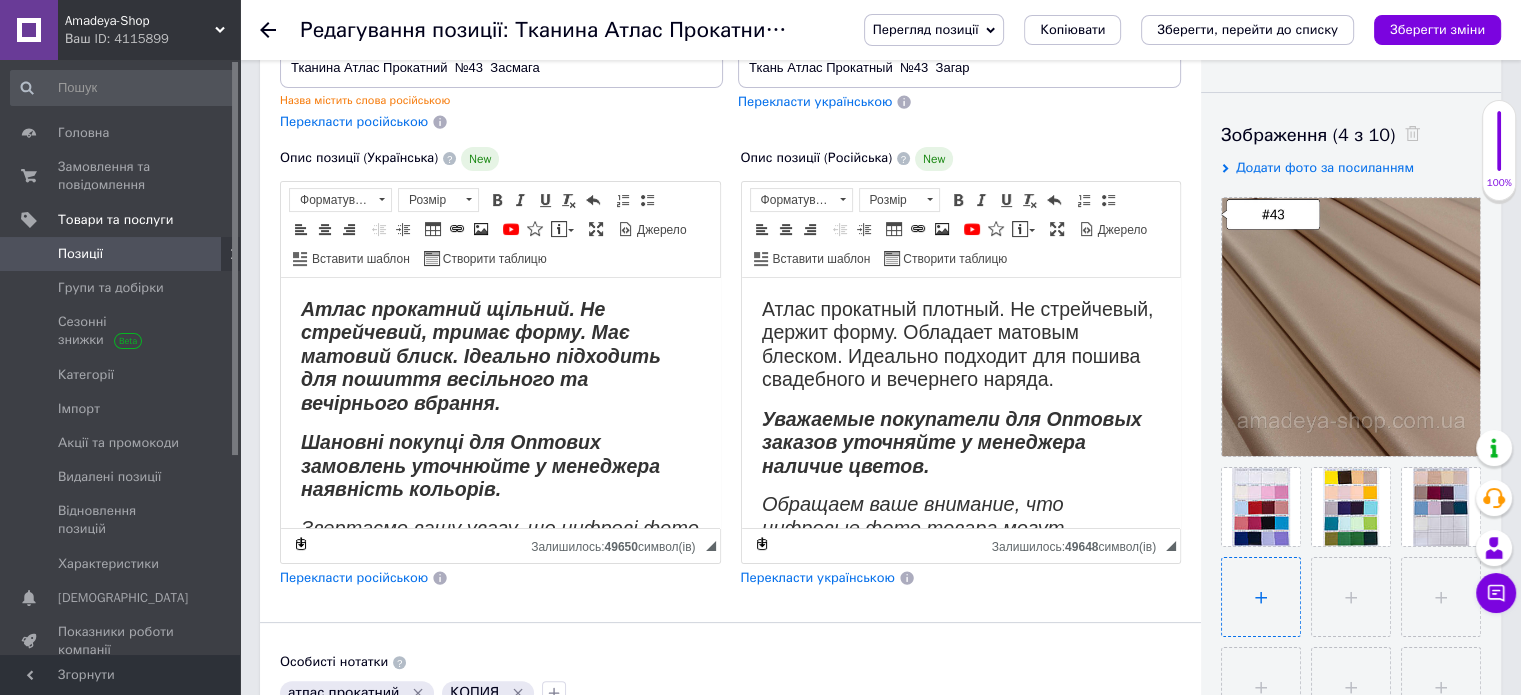 type on "C:\fakepath\№43 Атлас Прокатный (Загар).jpg" 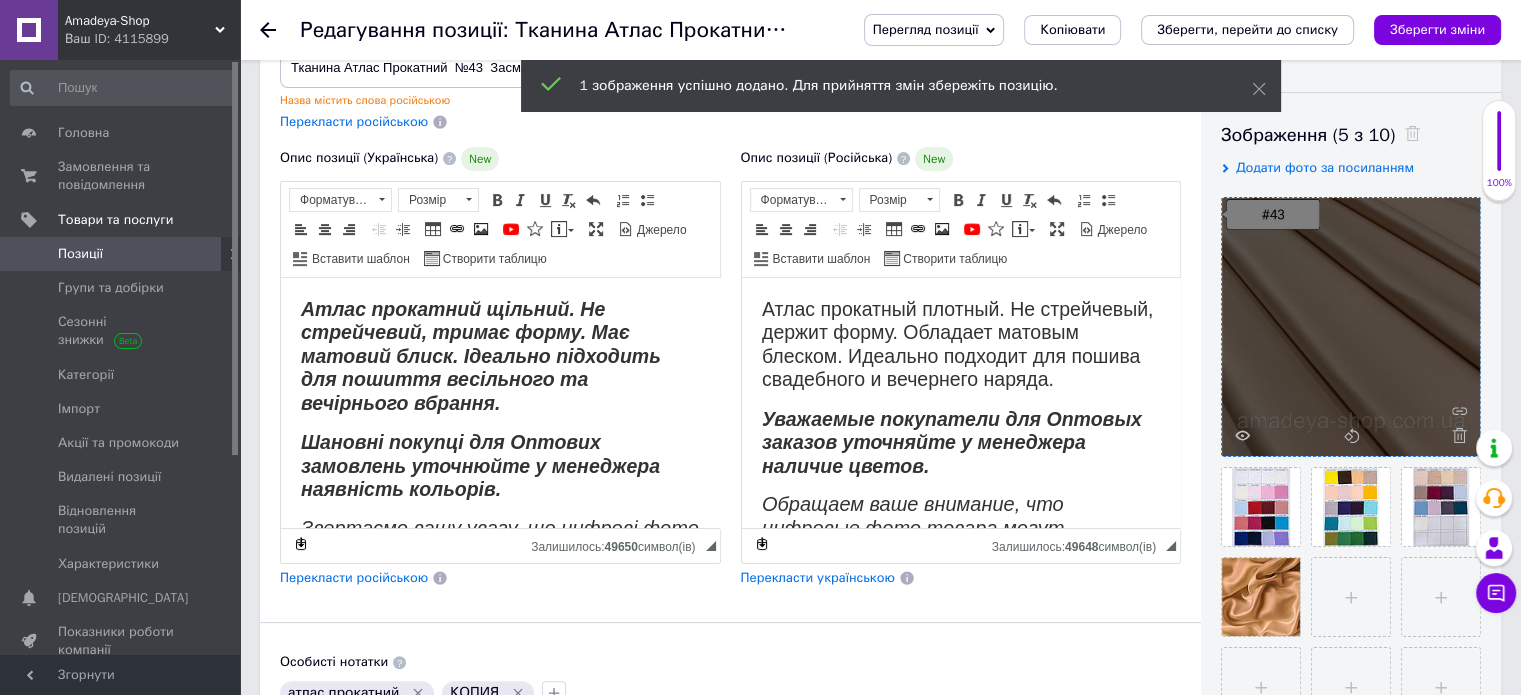 drag, startPoint x: 1297, startPoint y: 373, endPoint x: 1305, endPoint y: 356, distance: 18.788294 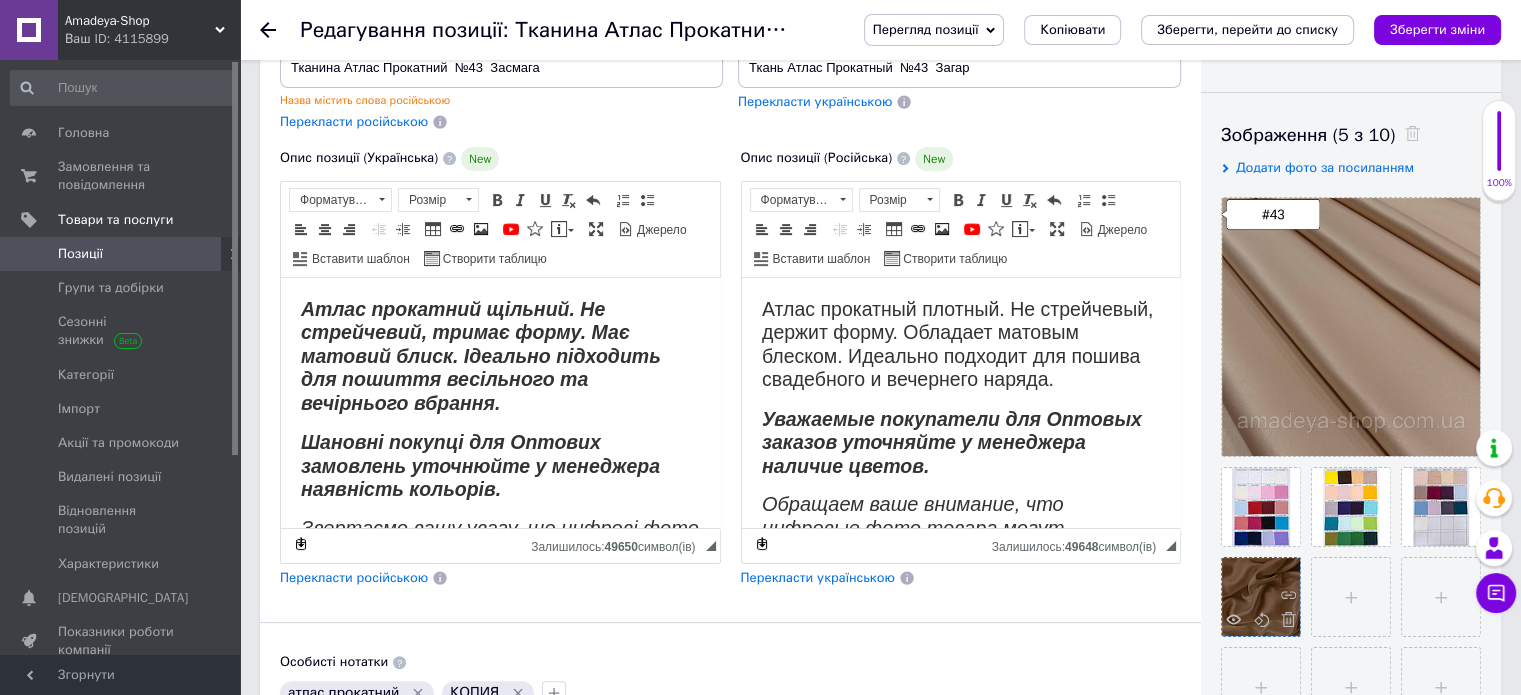 click at bounding box center [1261, 597] 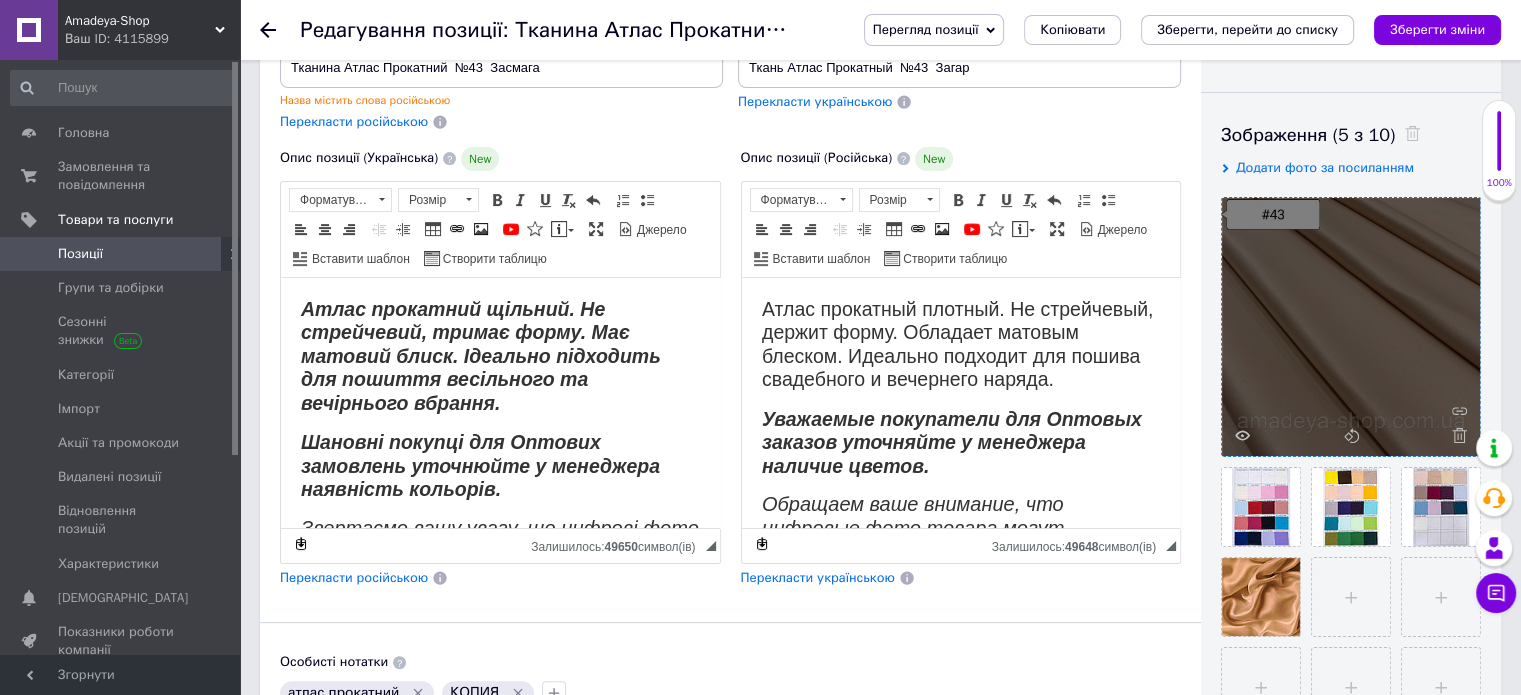 drag, startPoint x: 1260, startPoint y: 584, endPoint x: 1321, endPoint y: 363, distance: 229.26404 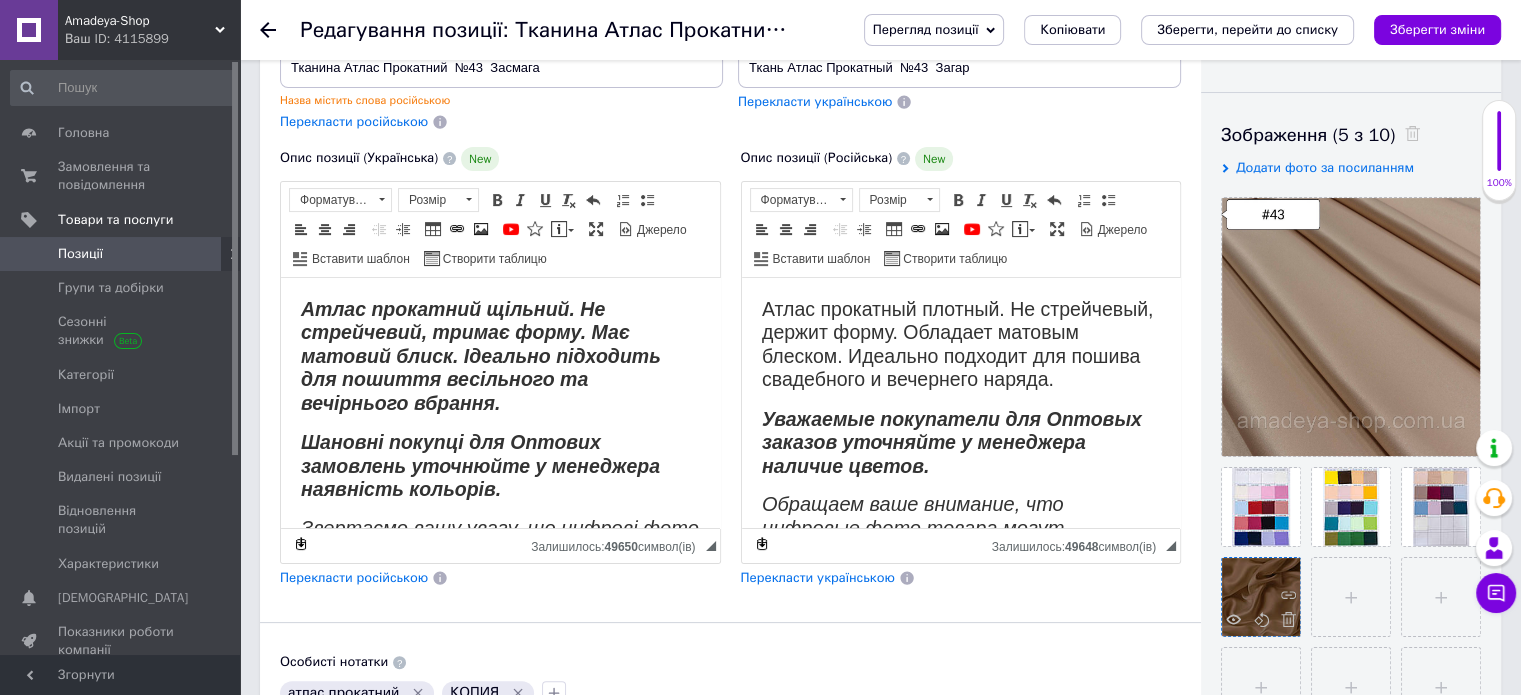 click at bounding box center [1261, 597] 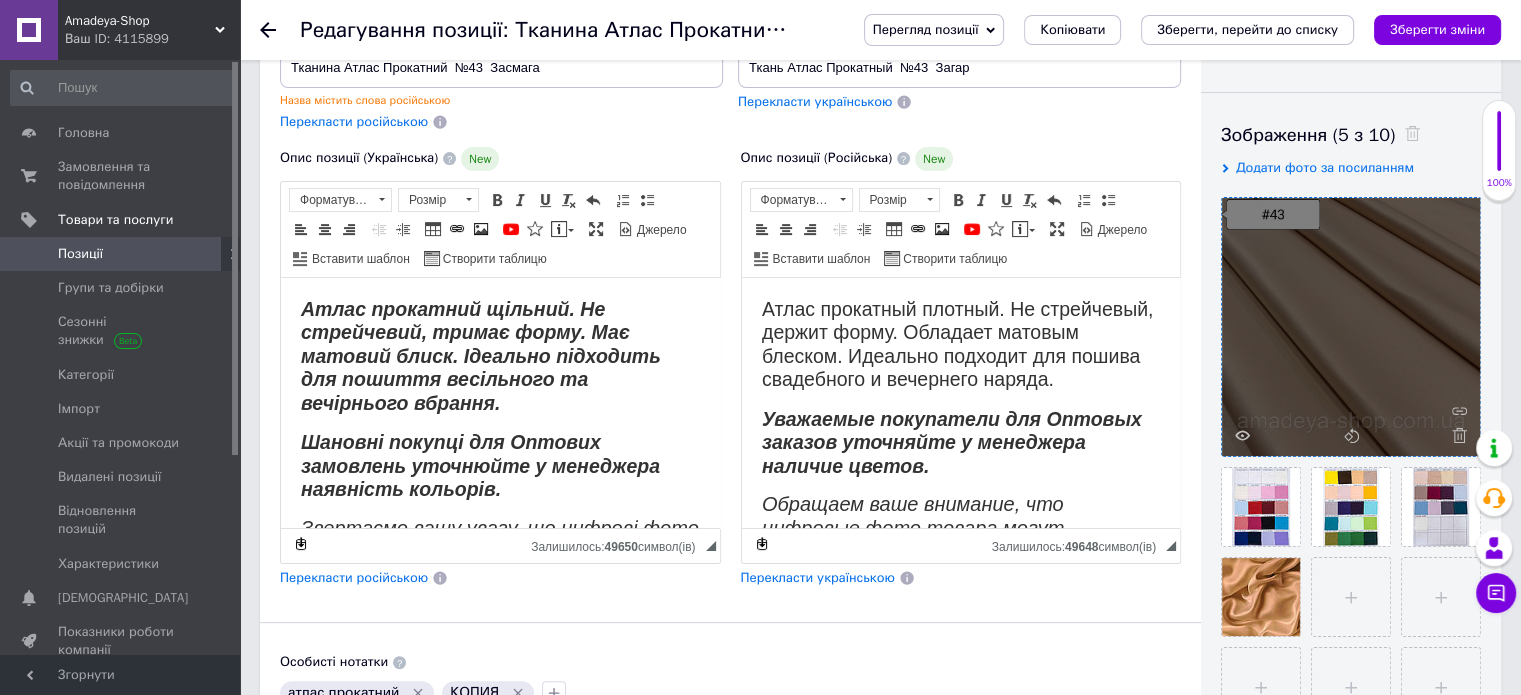 click at bounding box center (1351, 327) 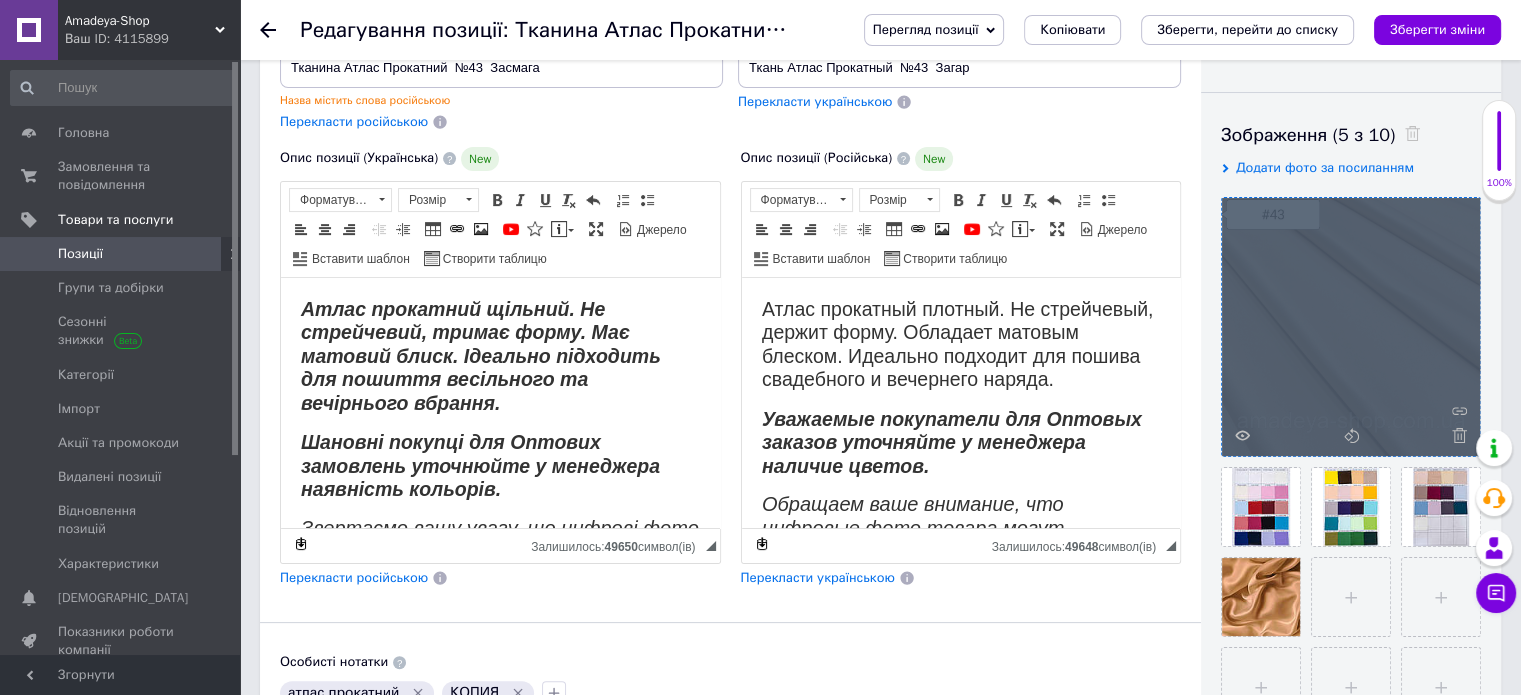 click at bounding box center [1351, 327] 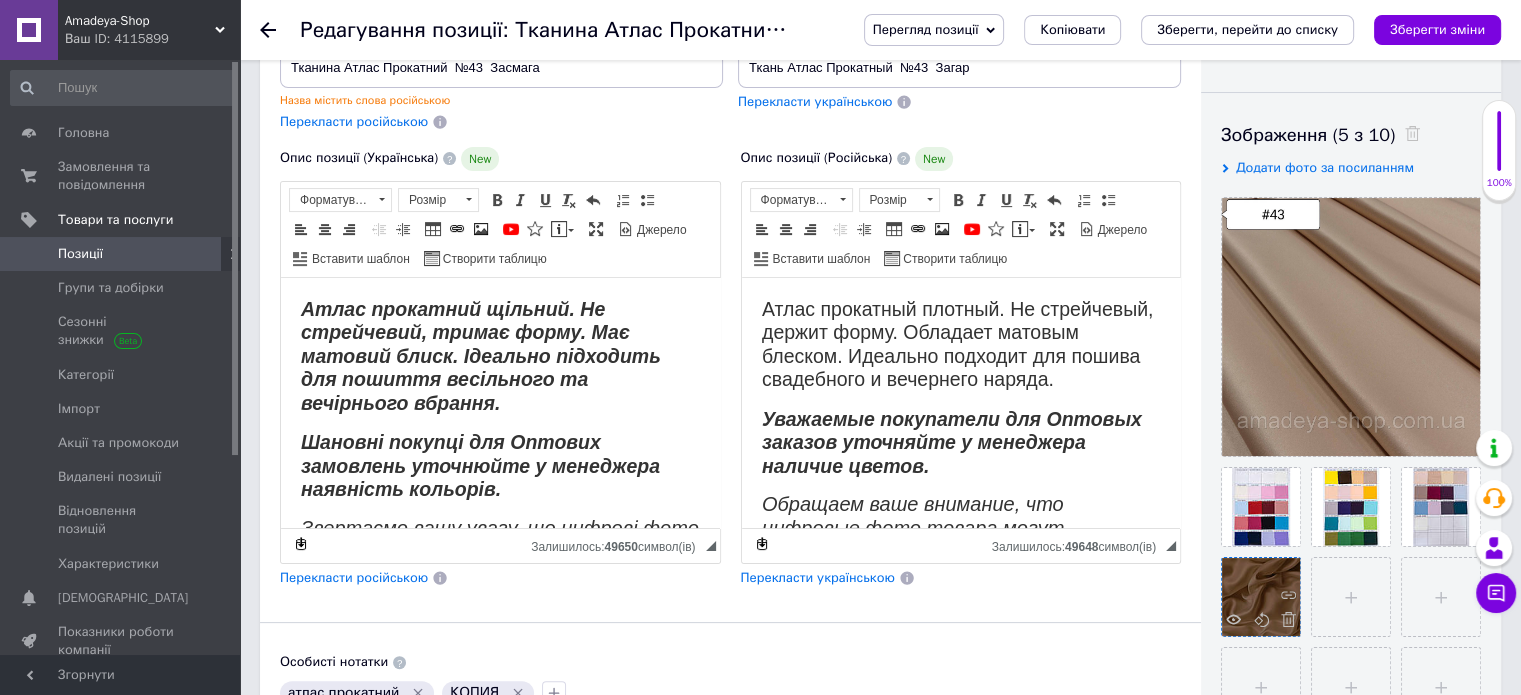 click at bounding box center [1261, 597] 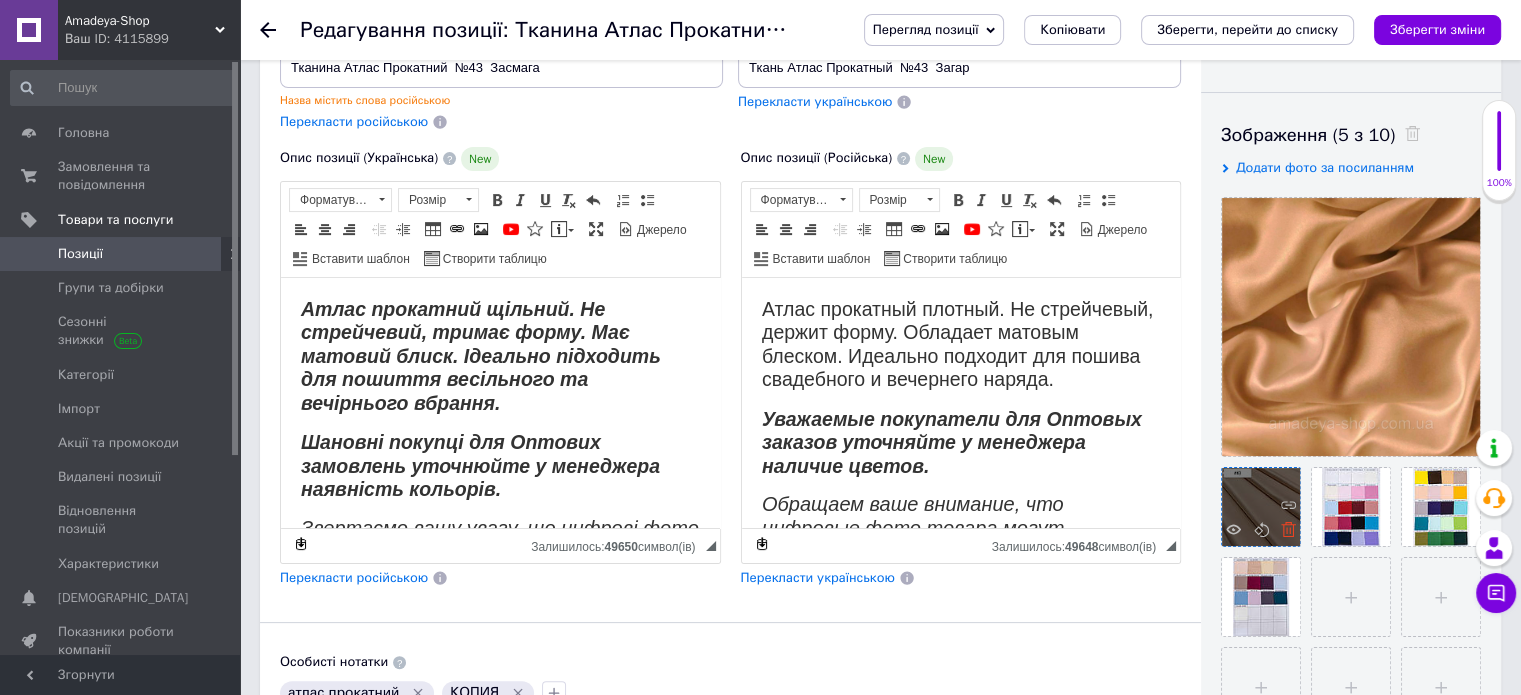 click 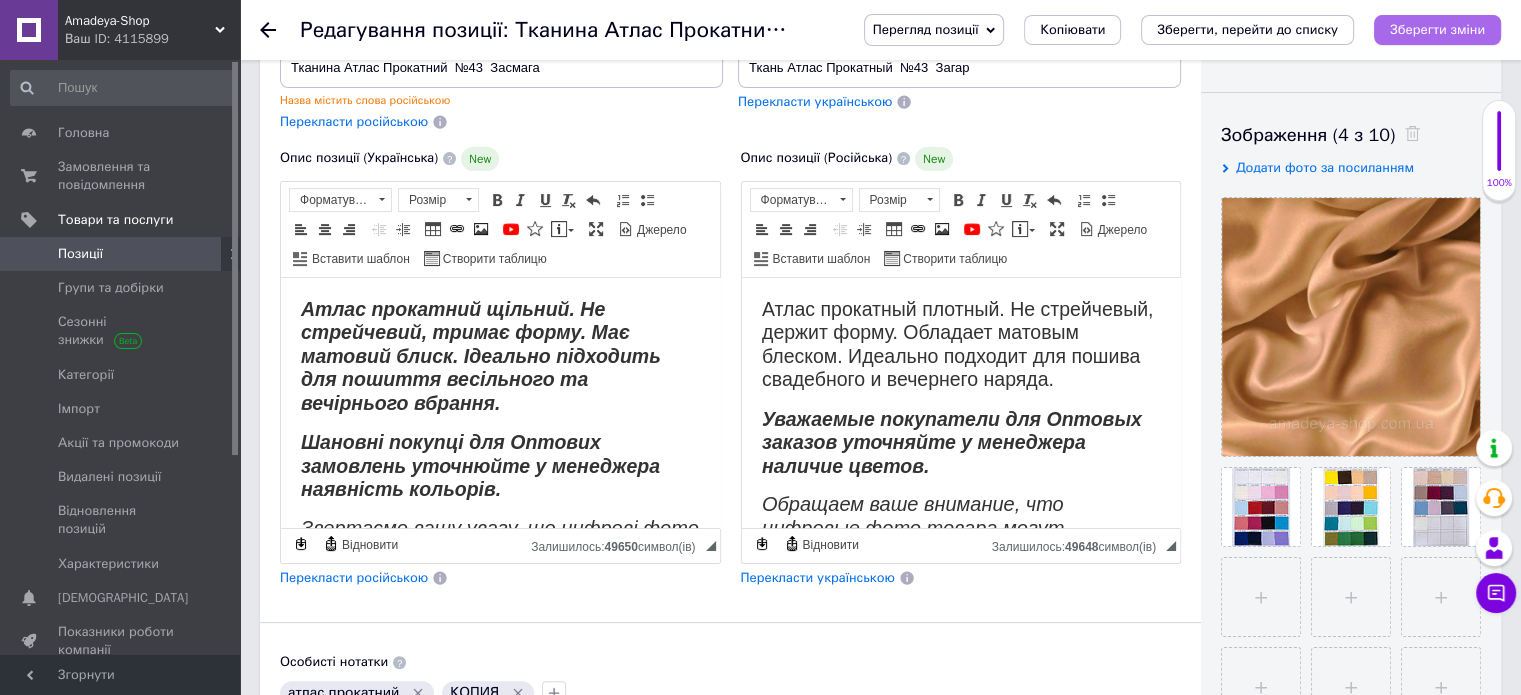 click on "Зберегти зміни" at bounding box center (1437, 29) 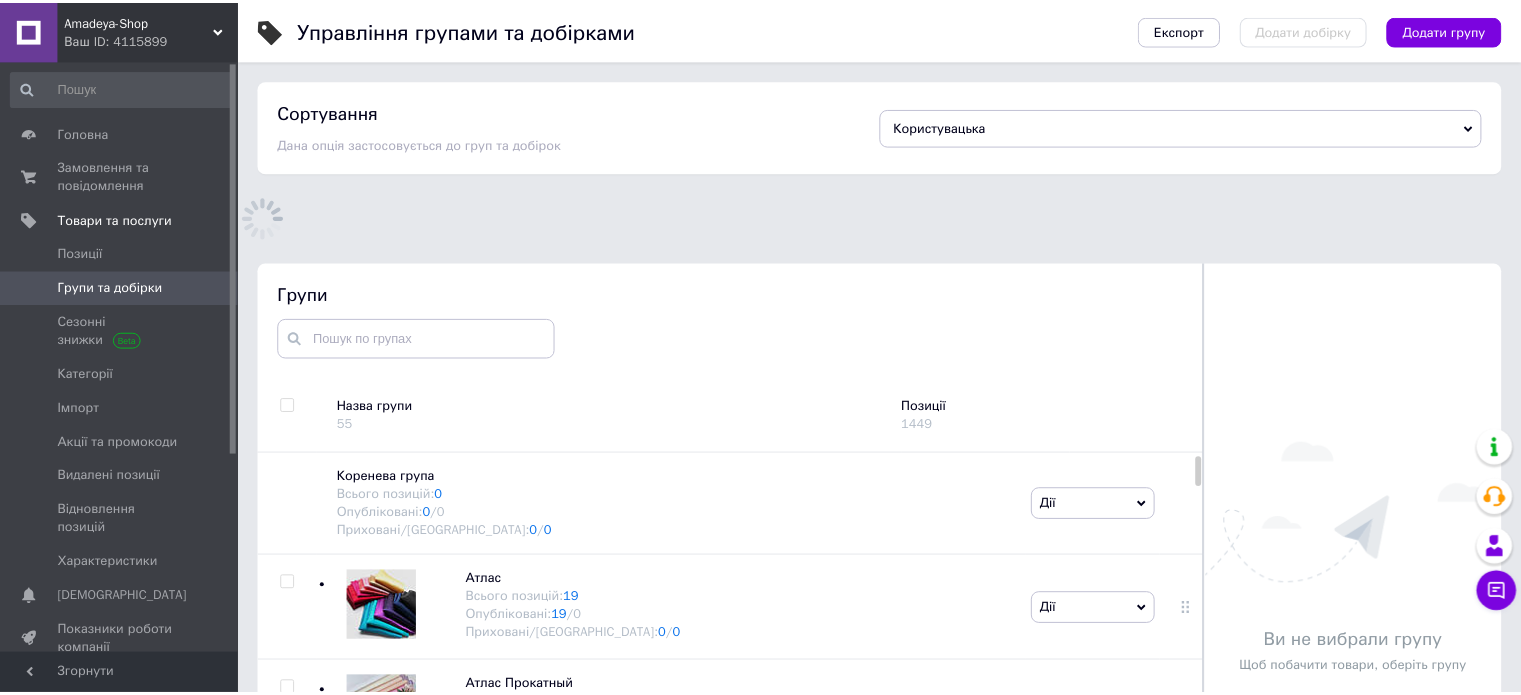 scroll, scrollTop: 154, scrollLeft: 0, axis: vertical 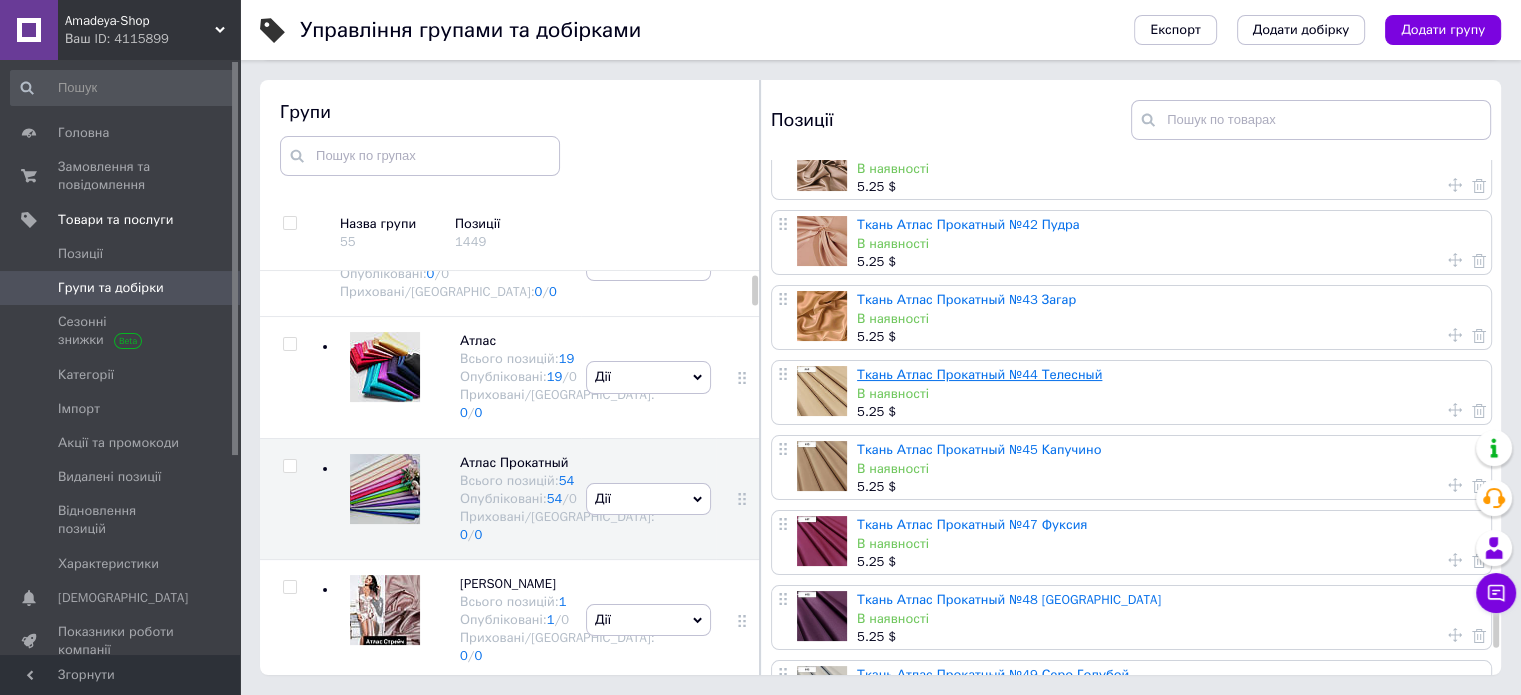 click on "Ткань Атлас Прокатный  №44  Телесный" at bounding box center [979, 374] 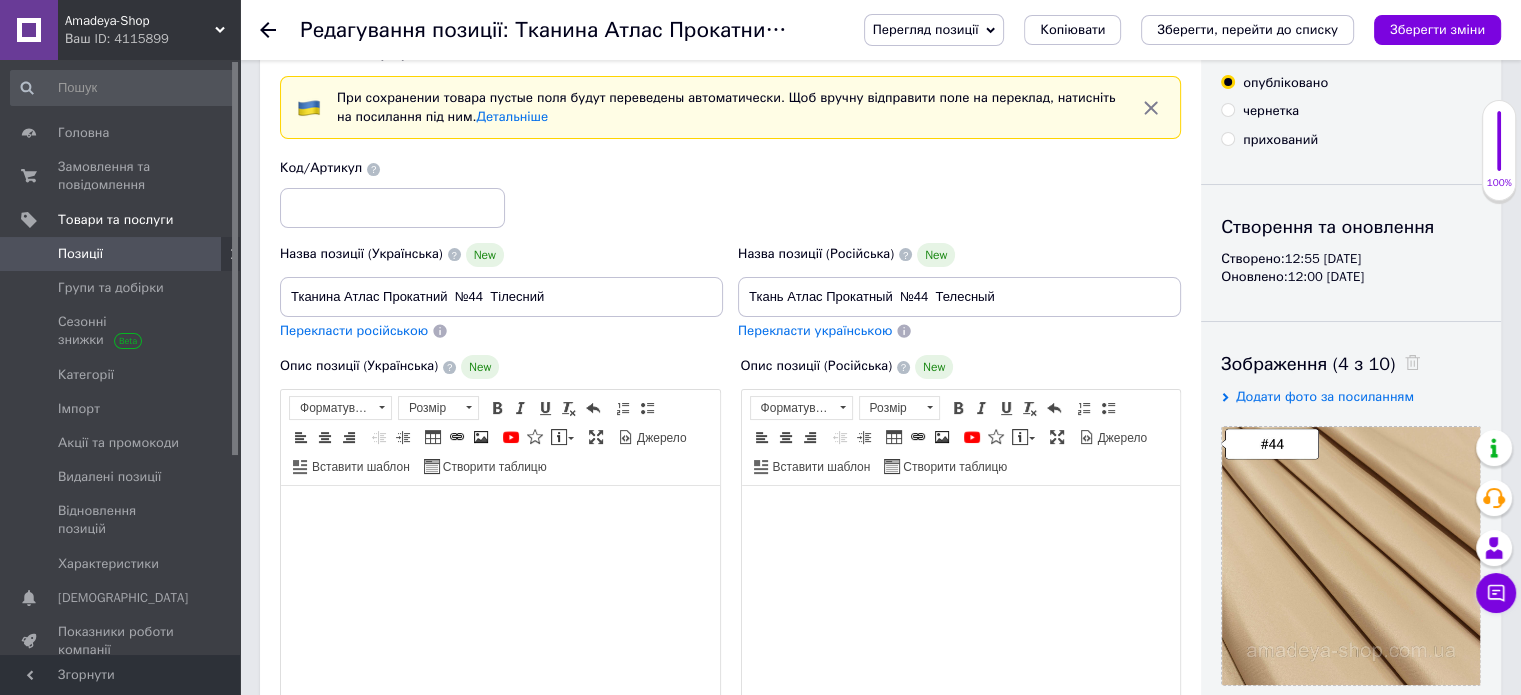 scroll, scrollTop: 300, scrollLeft: 0, axis: vertical 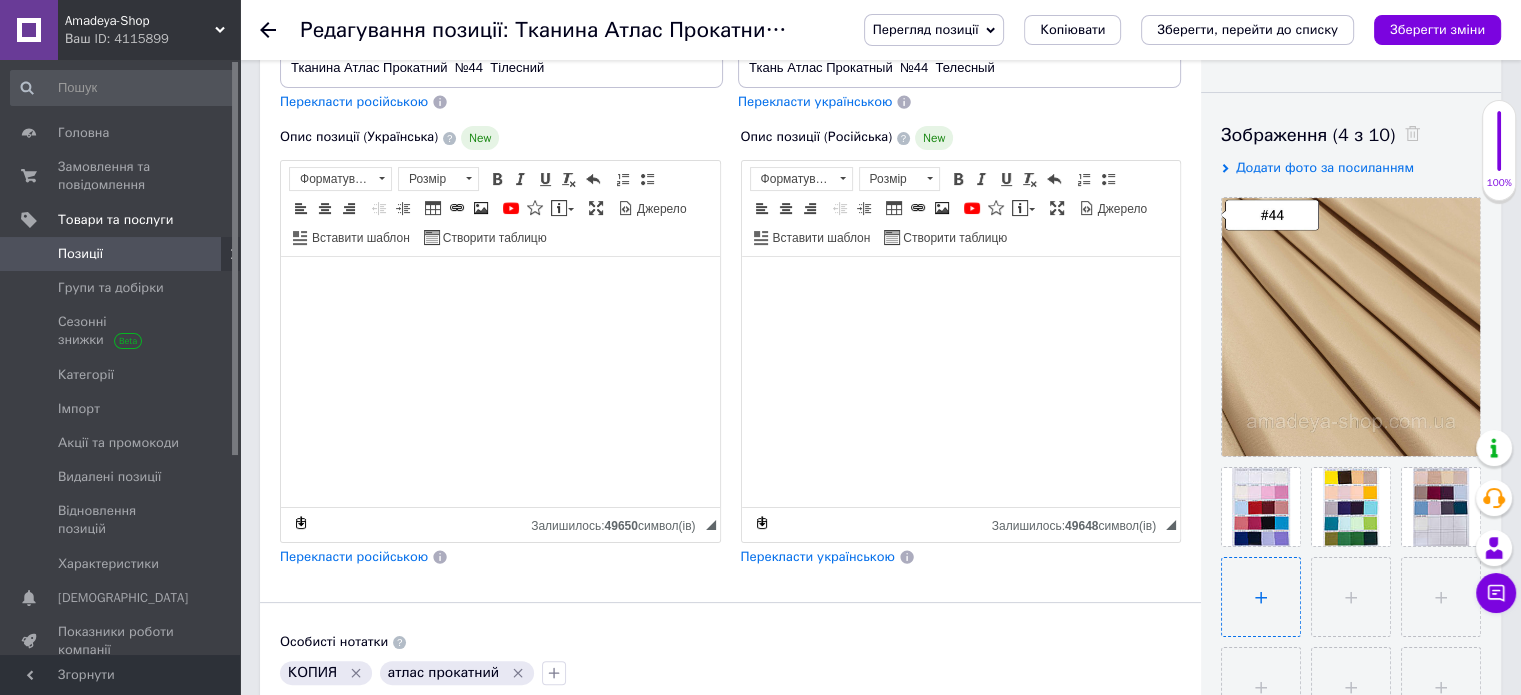 click at bounding box center (1261, 597) 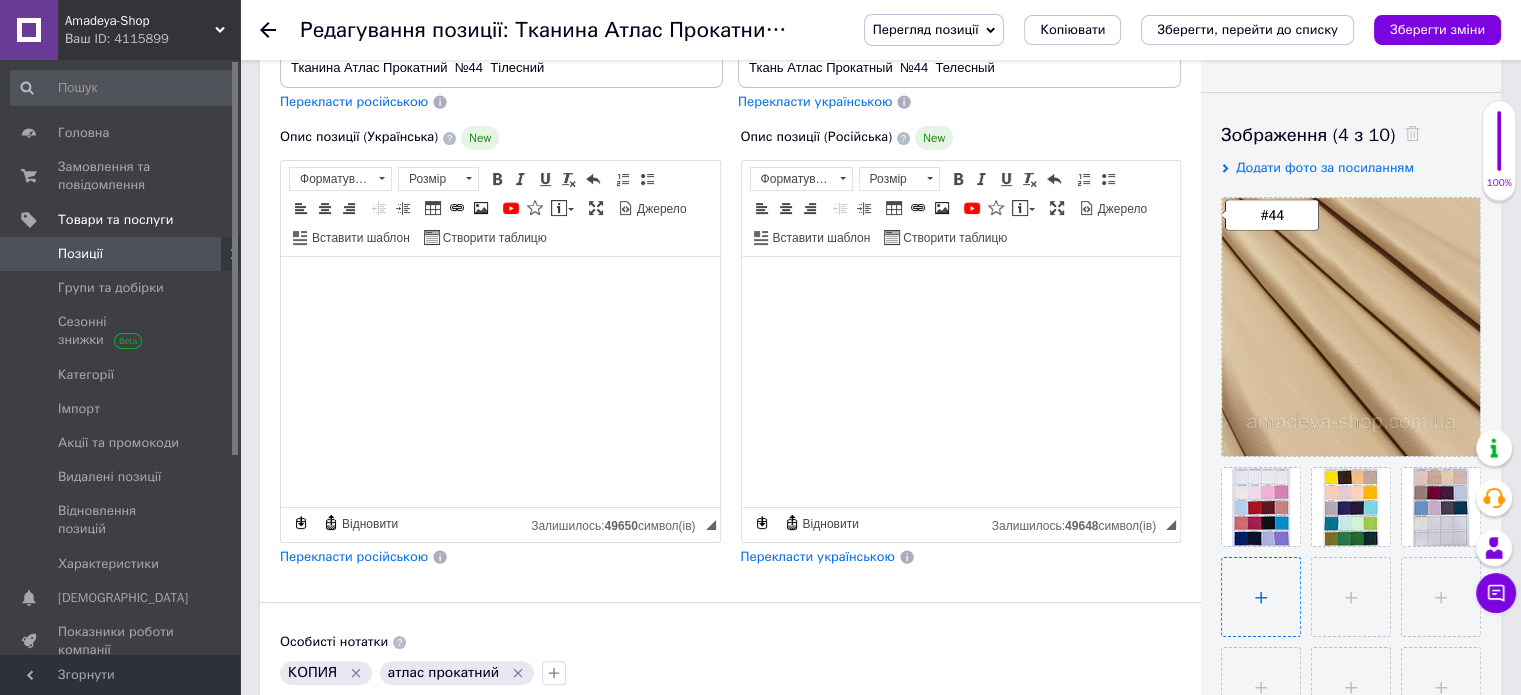 click at bounding box center [1261, 597] 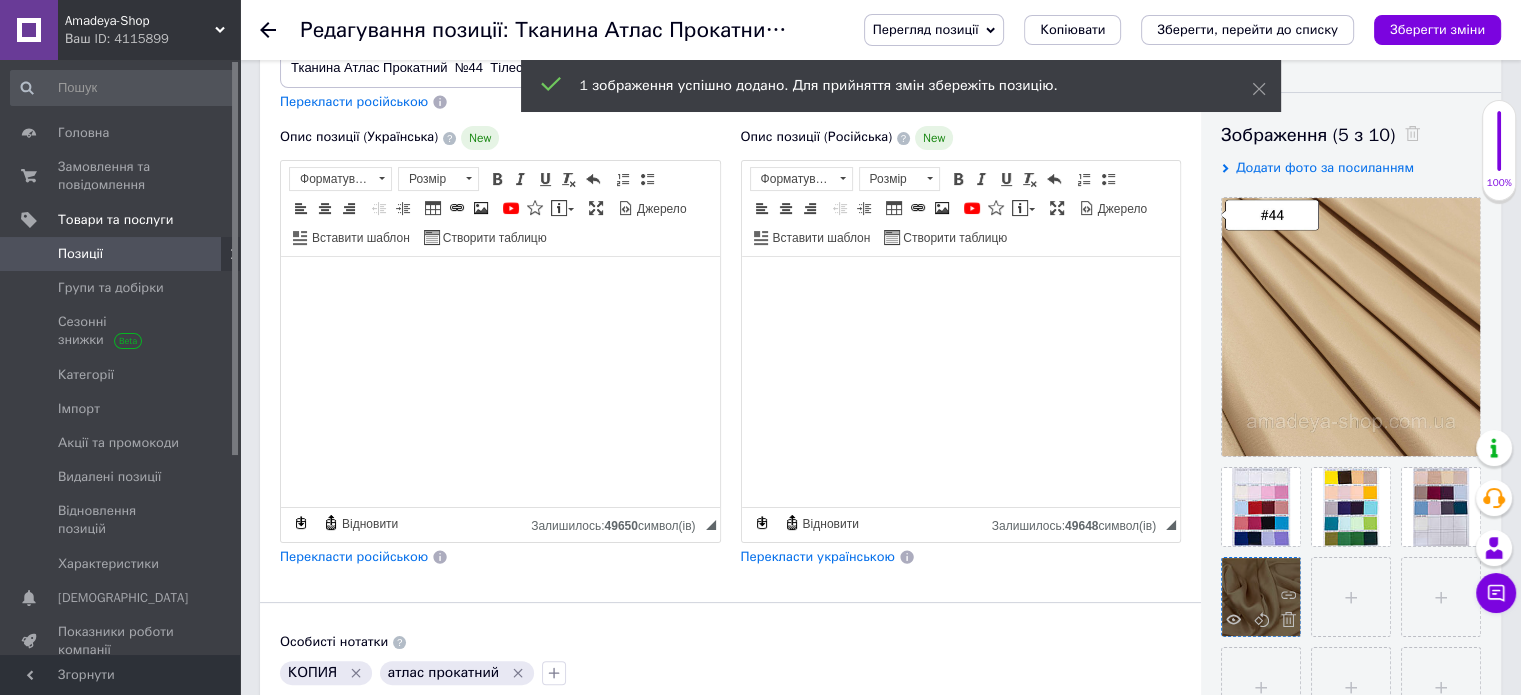 click at bounding box center (1261, 597) 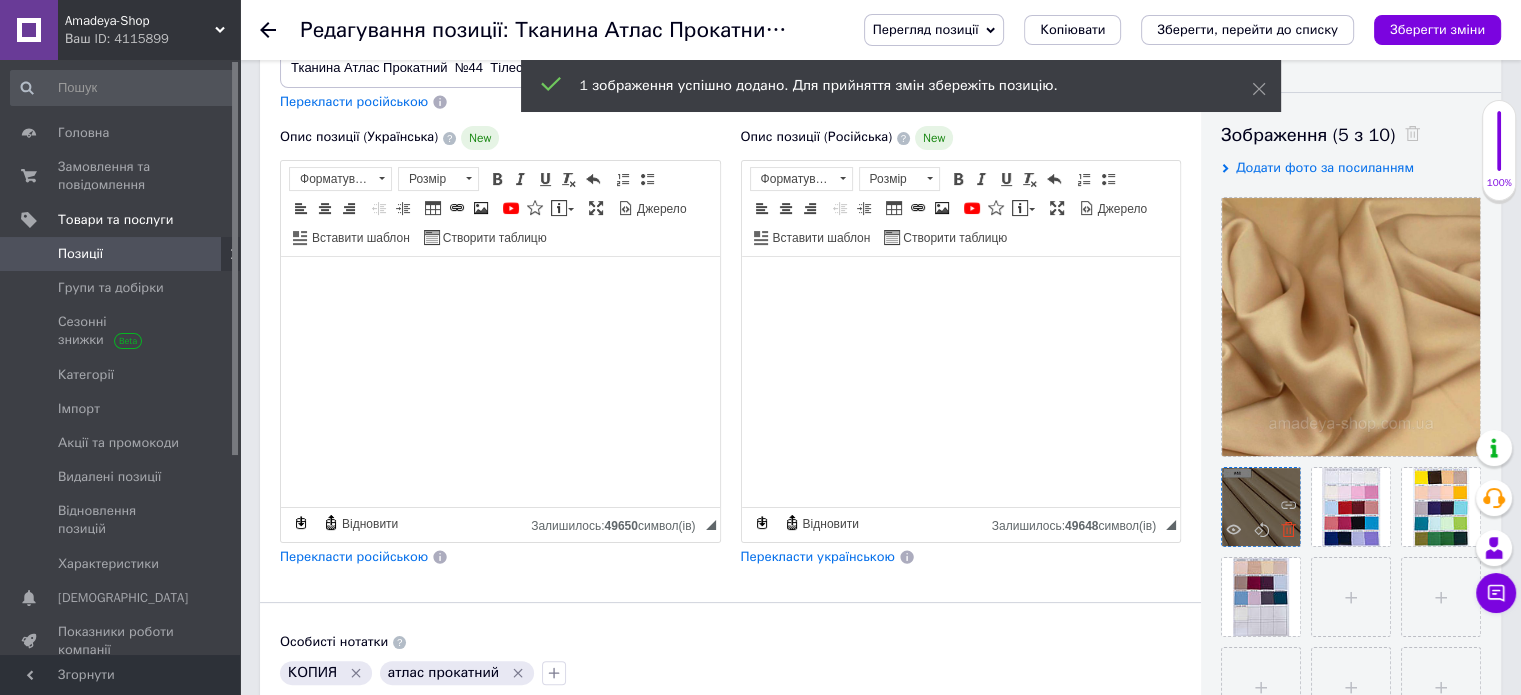 click 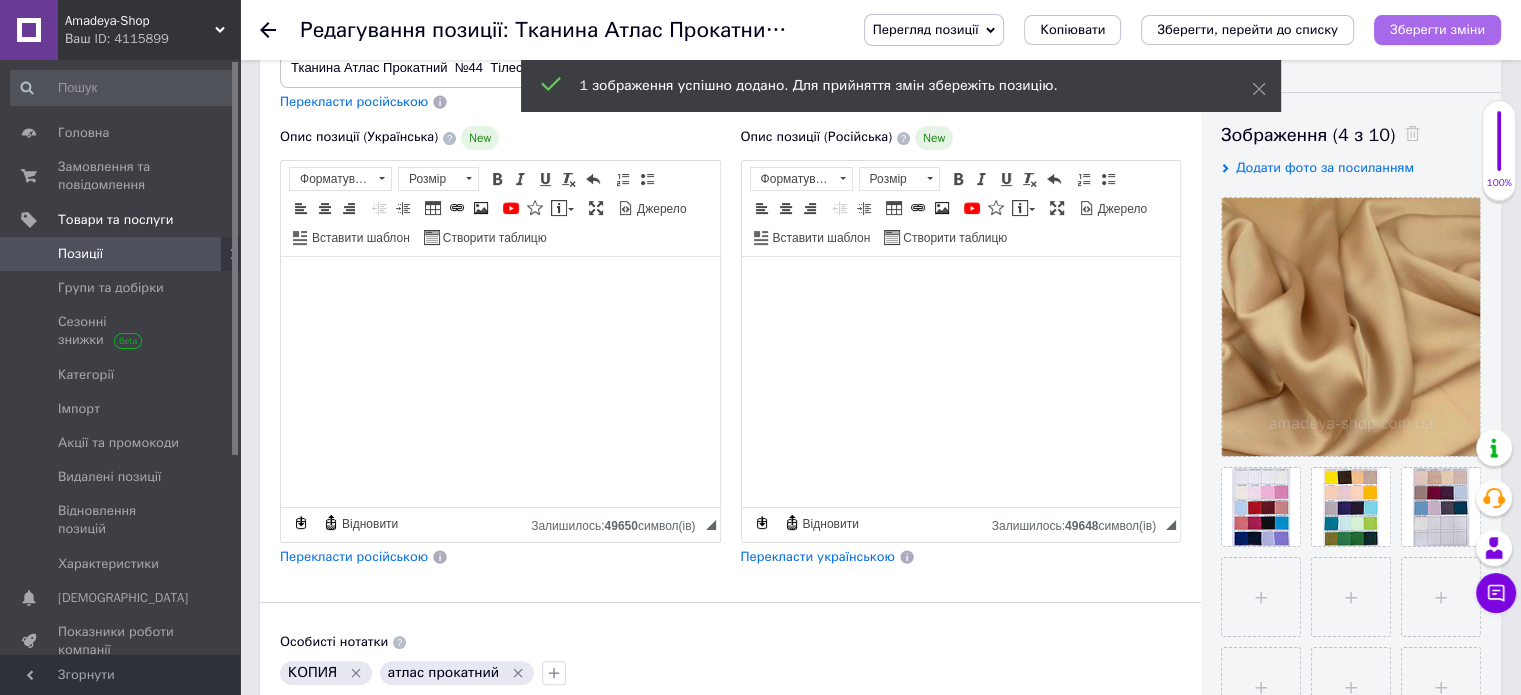 click on "Зберегти зміни" at bounding box center (1437, 29) 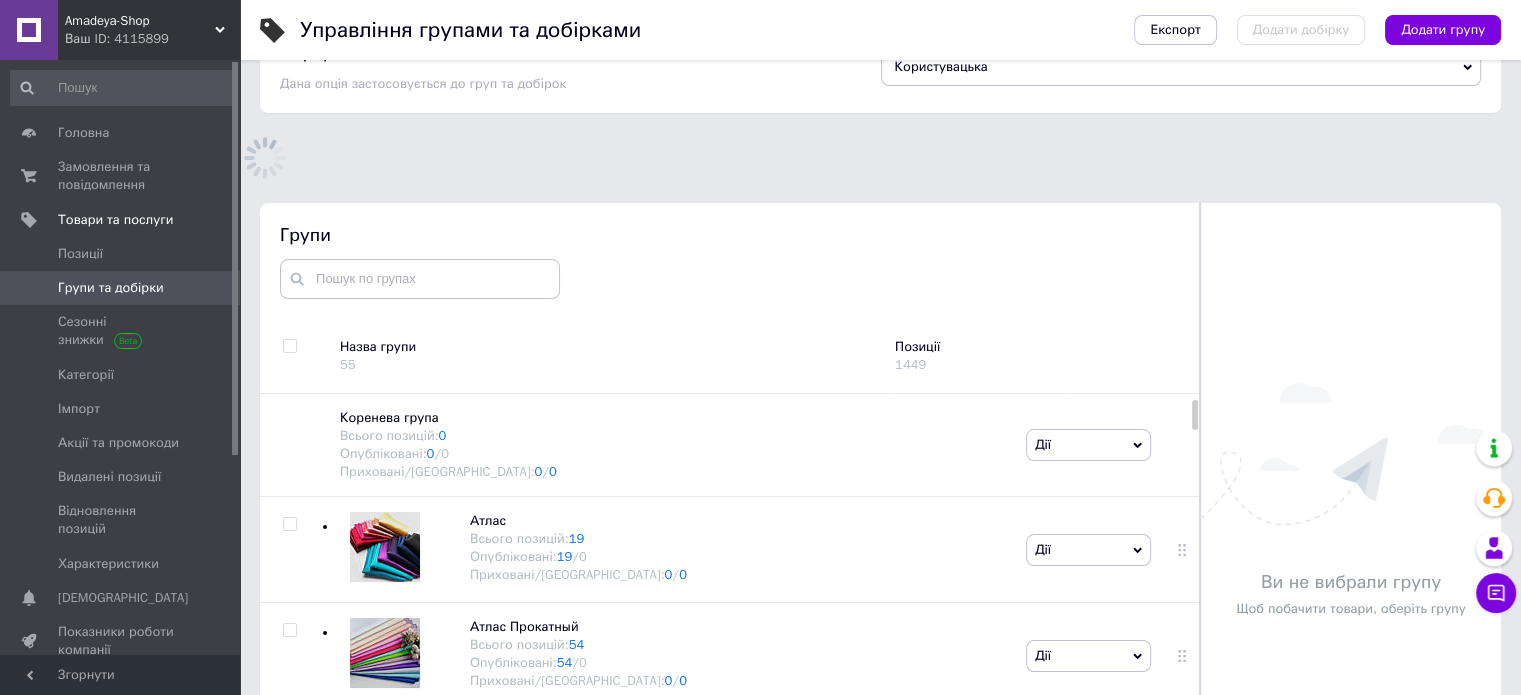 scroll, scrollTop: 113, scrollLeft: 0, axis: vertical 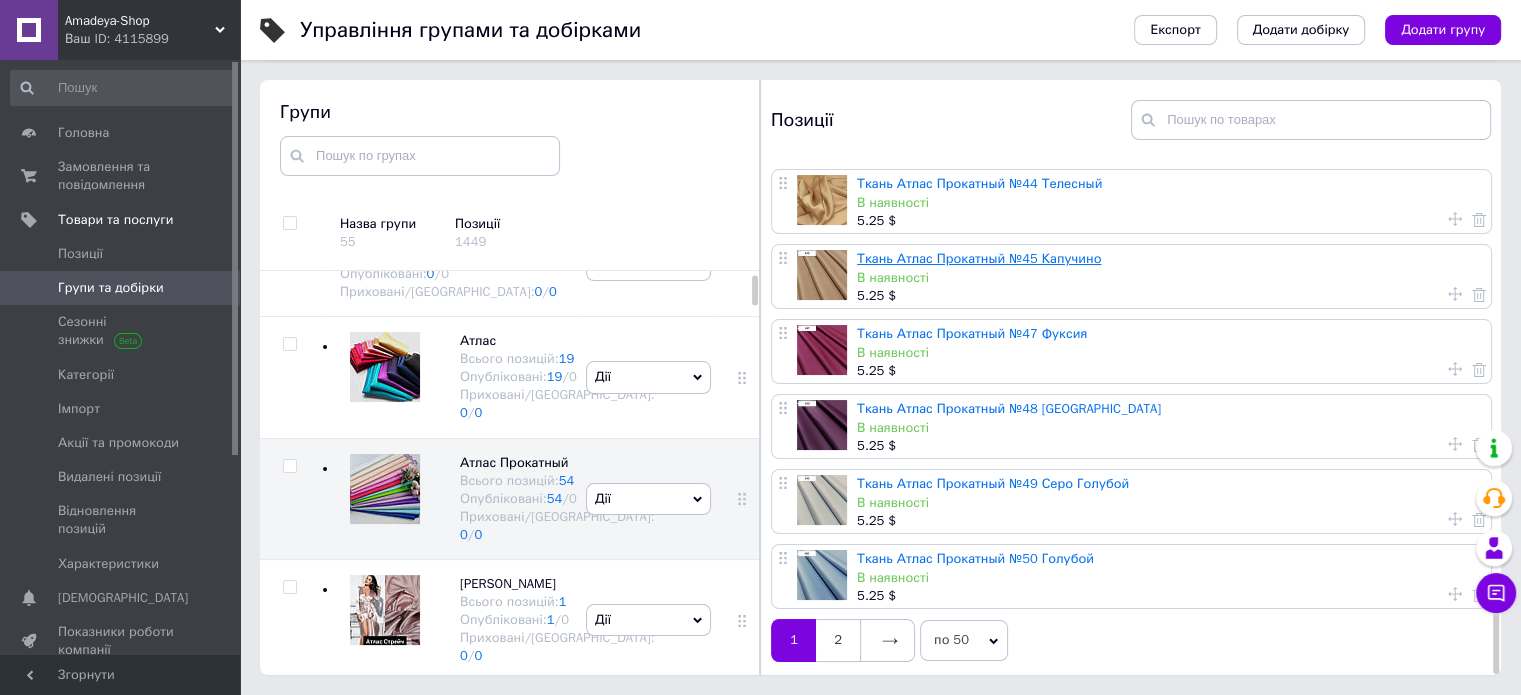 click on "Ткань Атлас Прокатный  №45  Капучино" at bounding box center [979, 258] 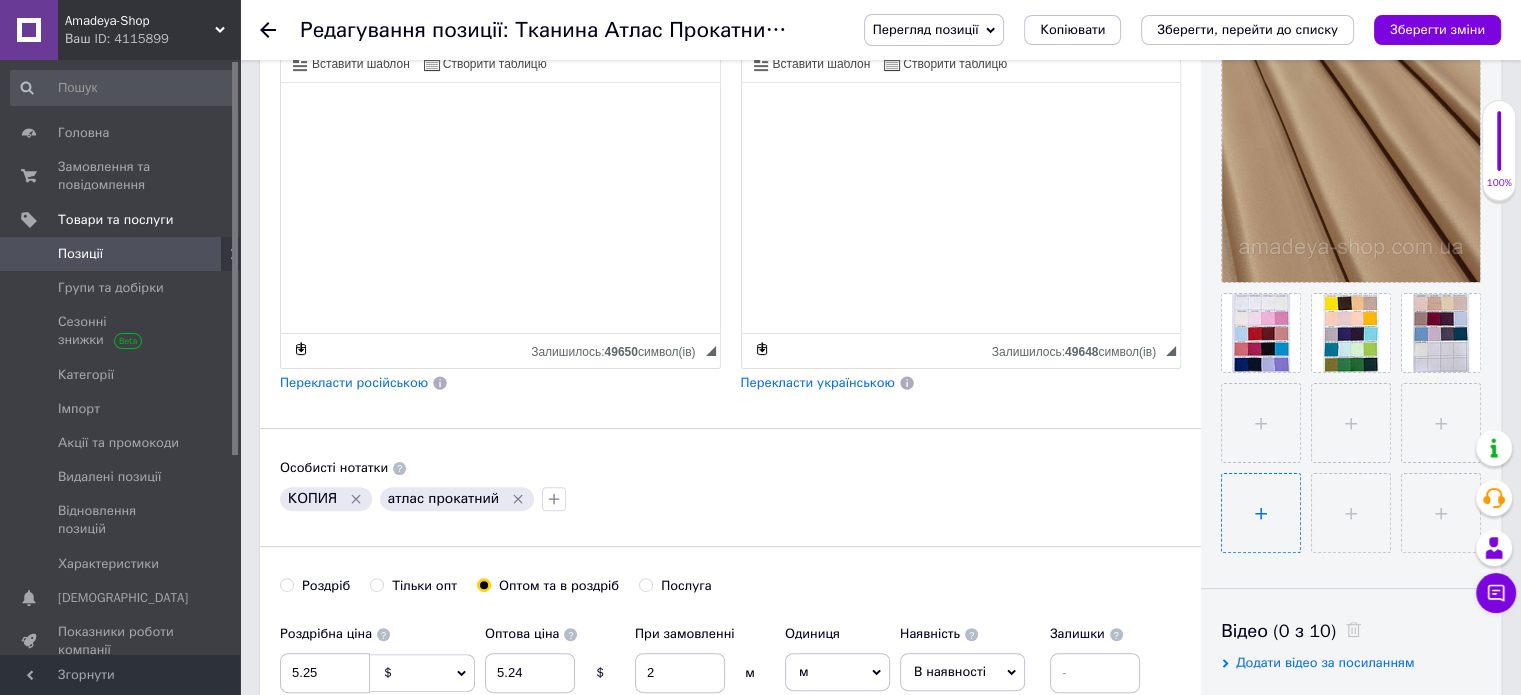 scroll, scrollTop: 500, scrollLeft: 0, axis: vertical 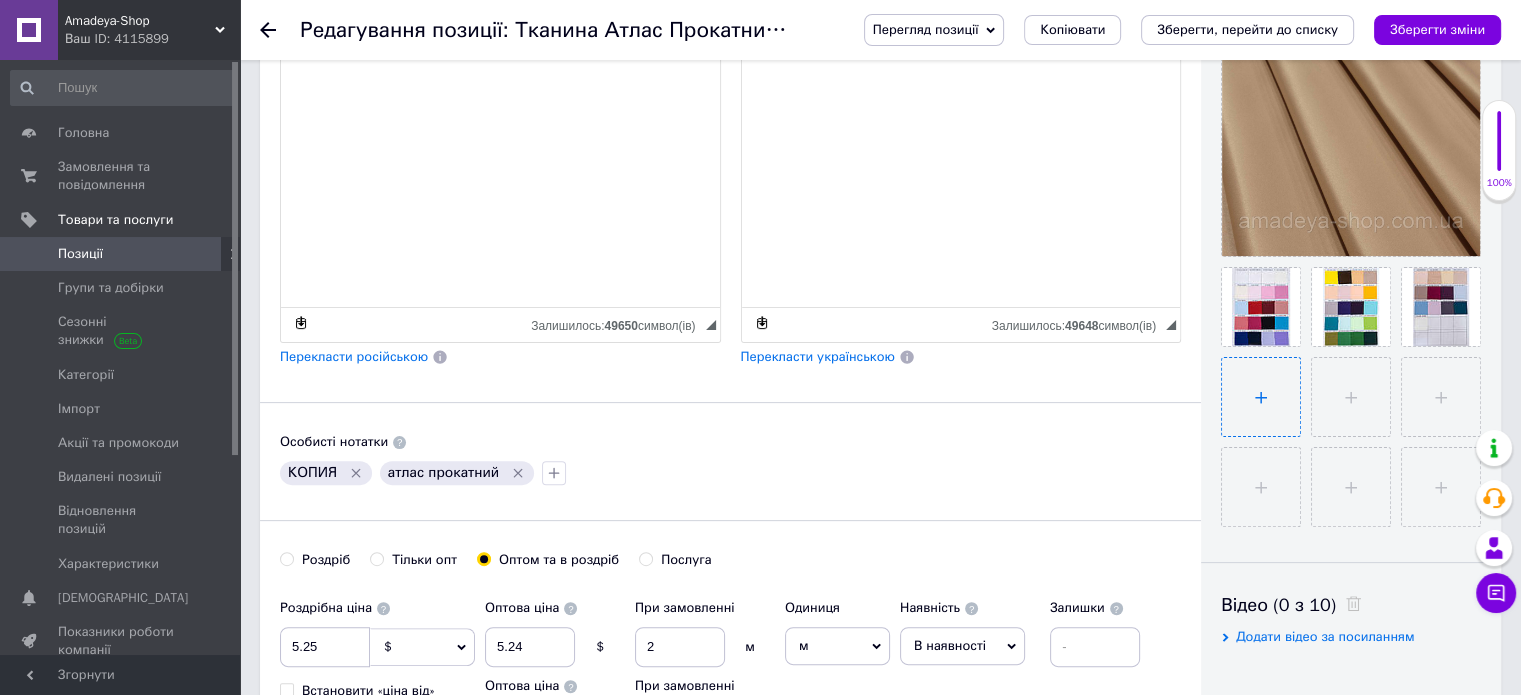 click at bounding box center [1261, 397] 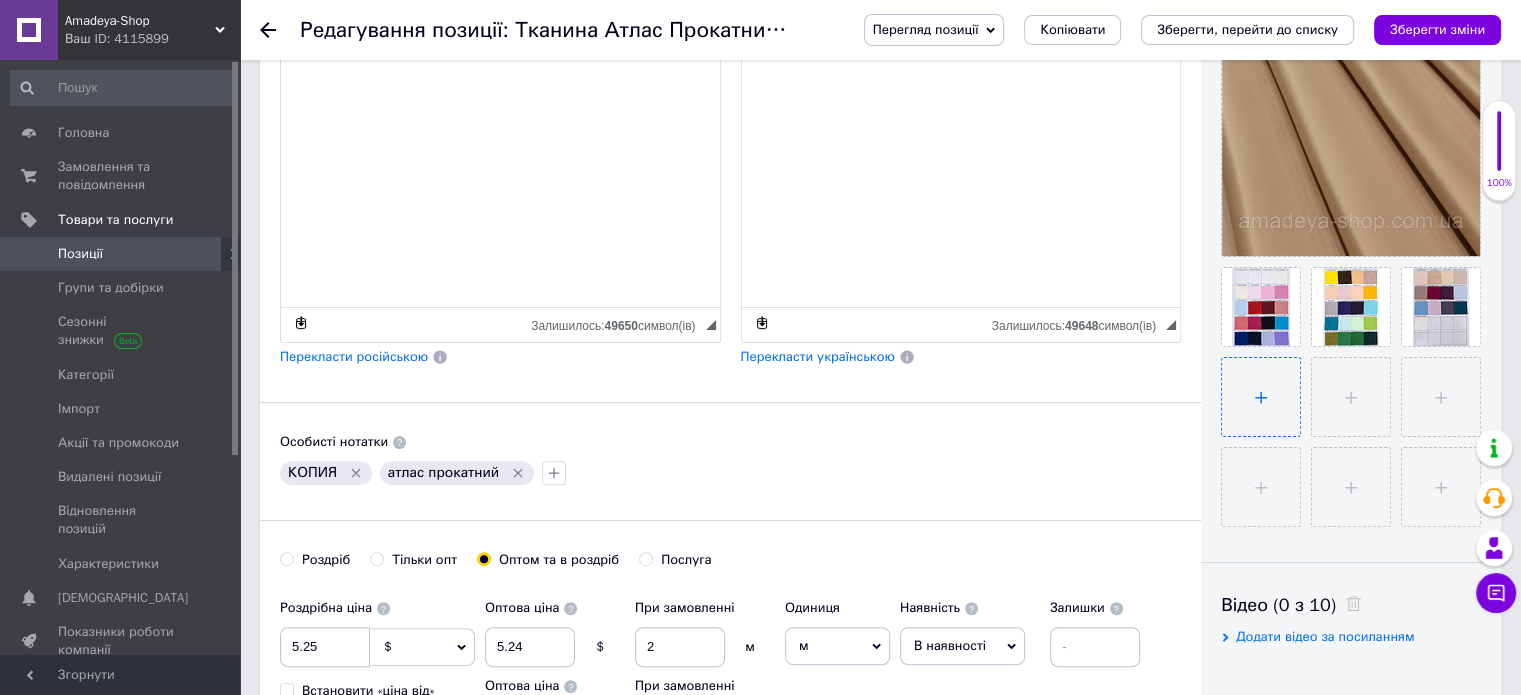 scroll, scrollTop: 400, scrollLeft: 0, axis: vertical 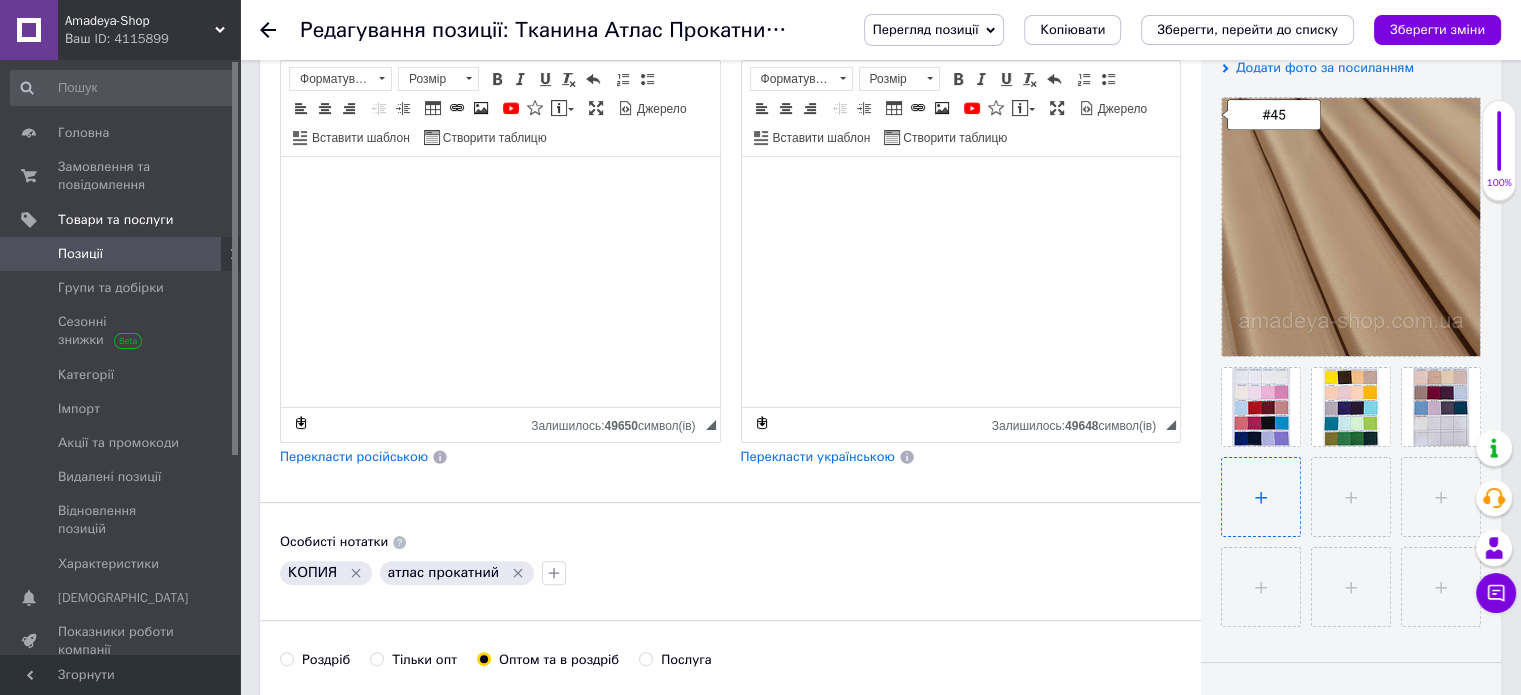 type on "C:\fakepath\№45 Атлас Прокатный (Капучино).jpg" 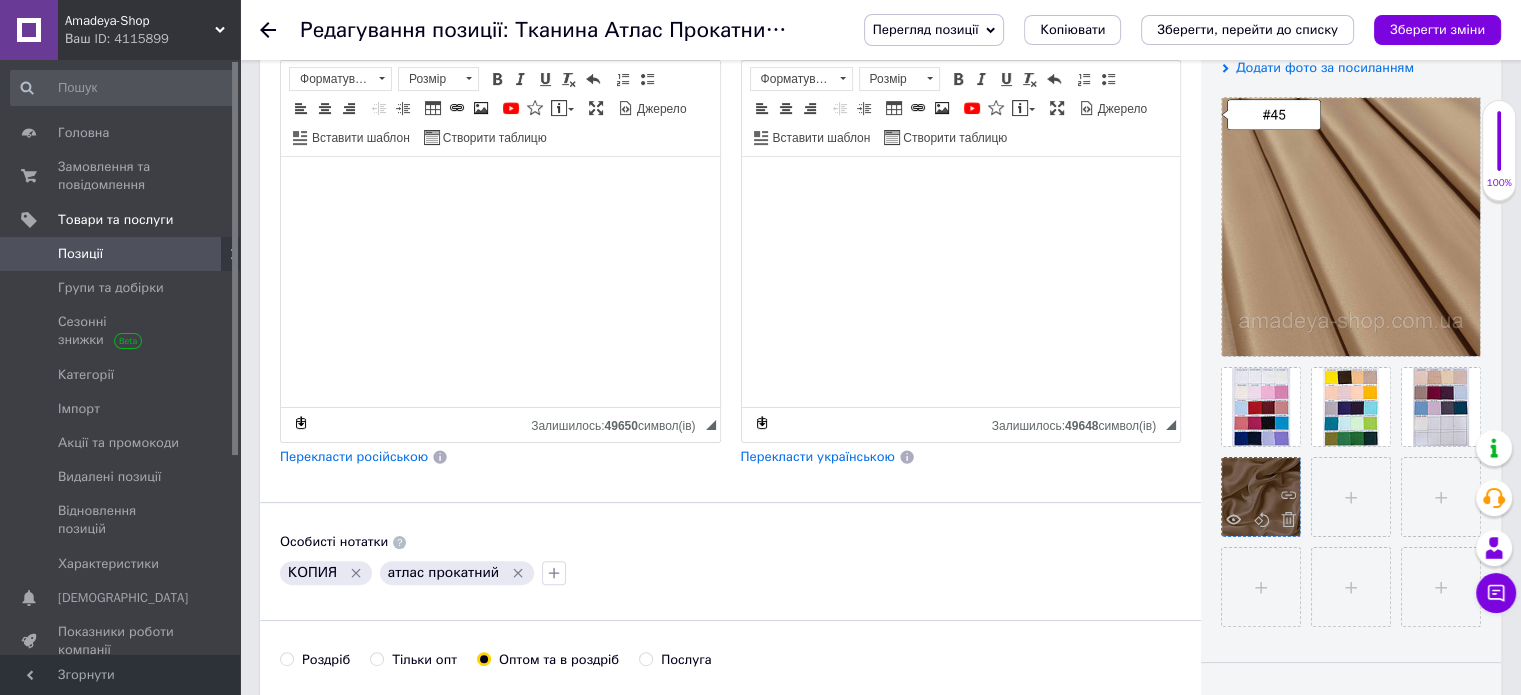 click at bounding box center (1261, 497) 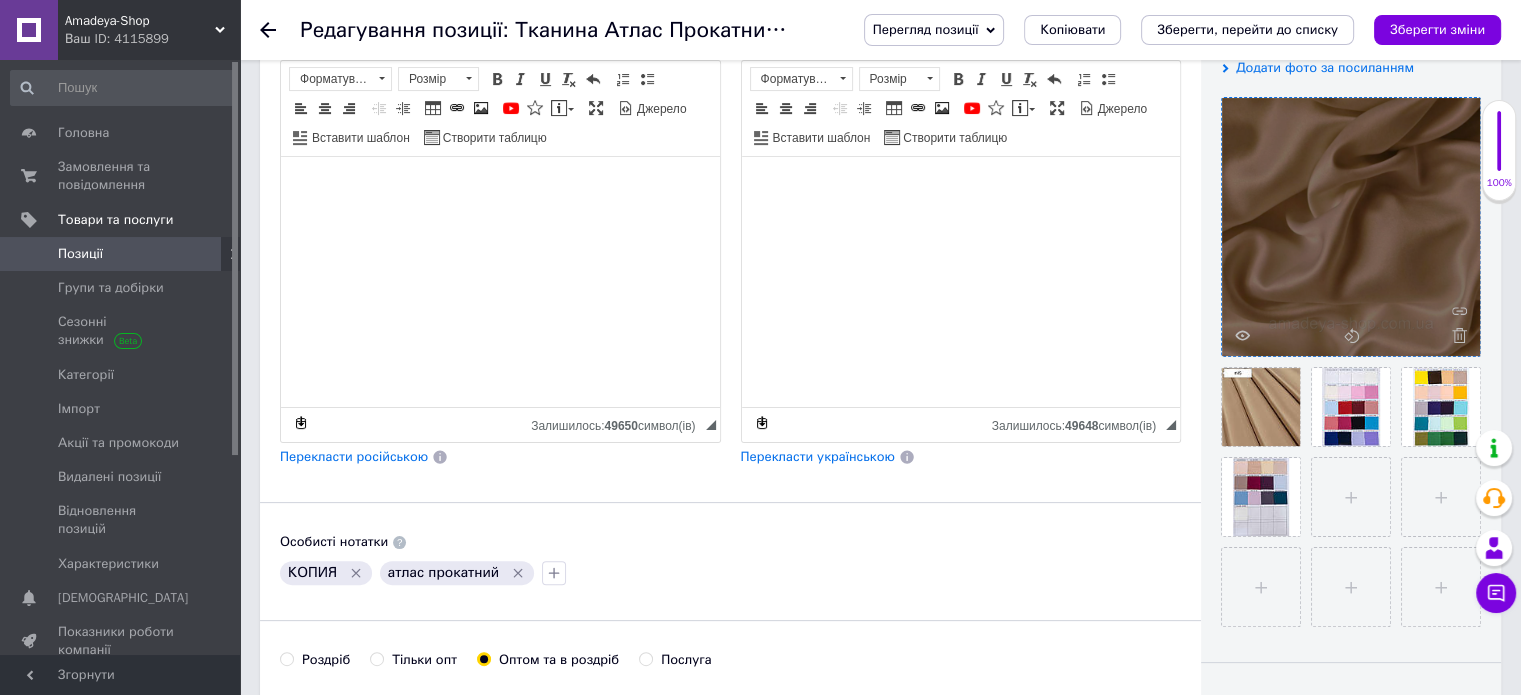 click at bounding box center [1351, 227] 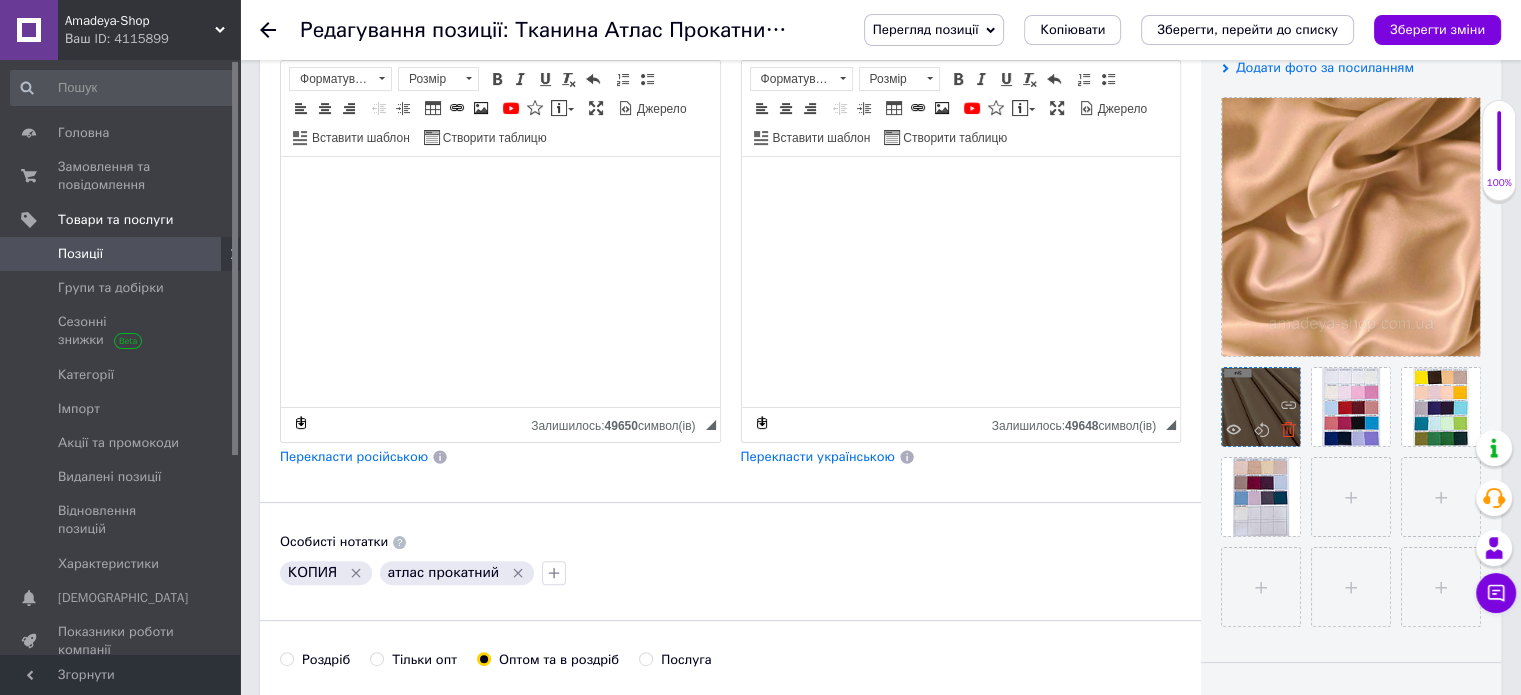 click 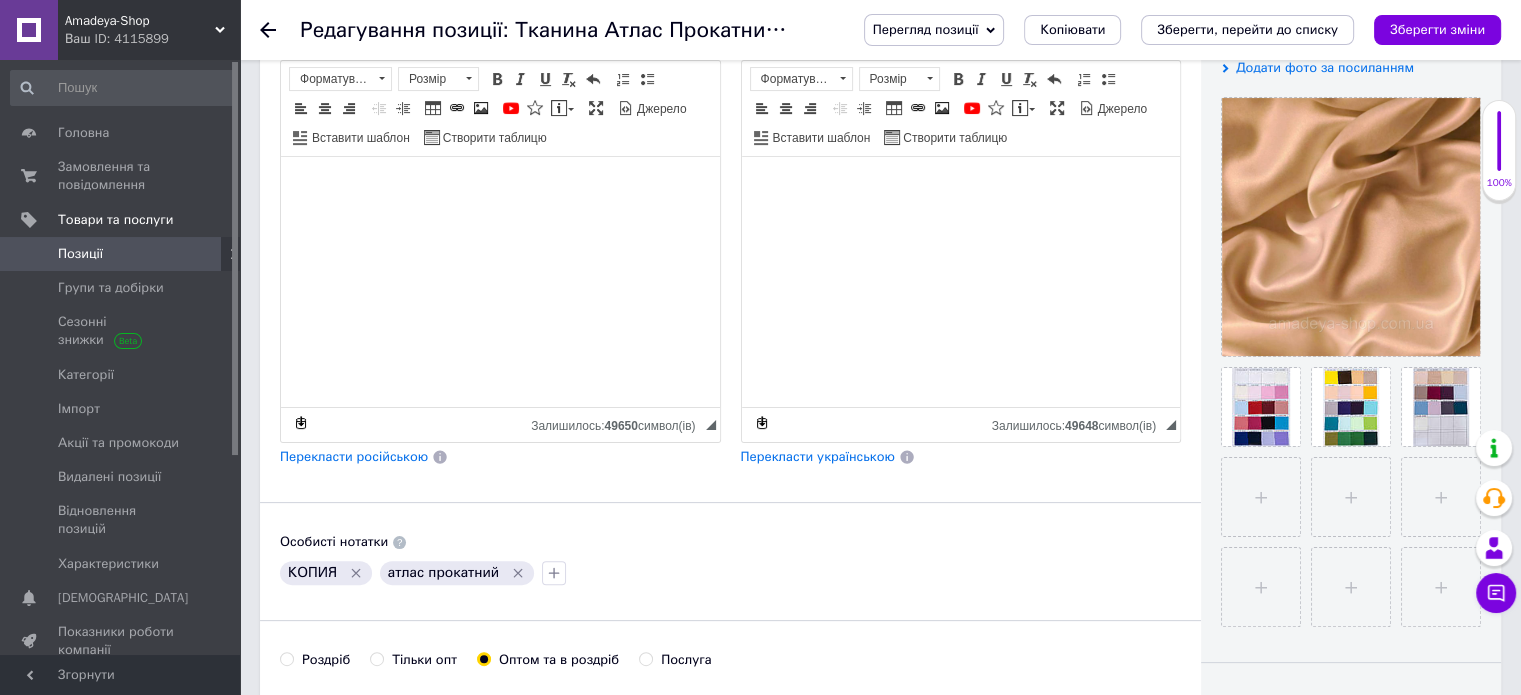 click on "Зберегти зміни" at bounding box center [1437, 29] 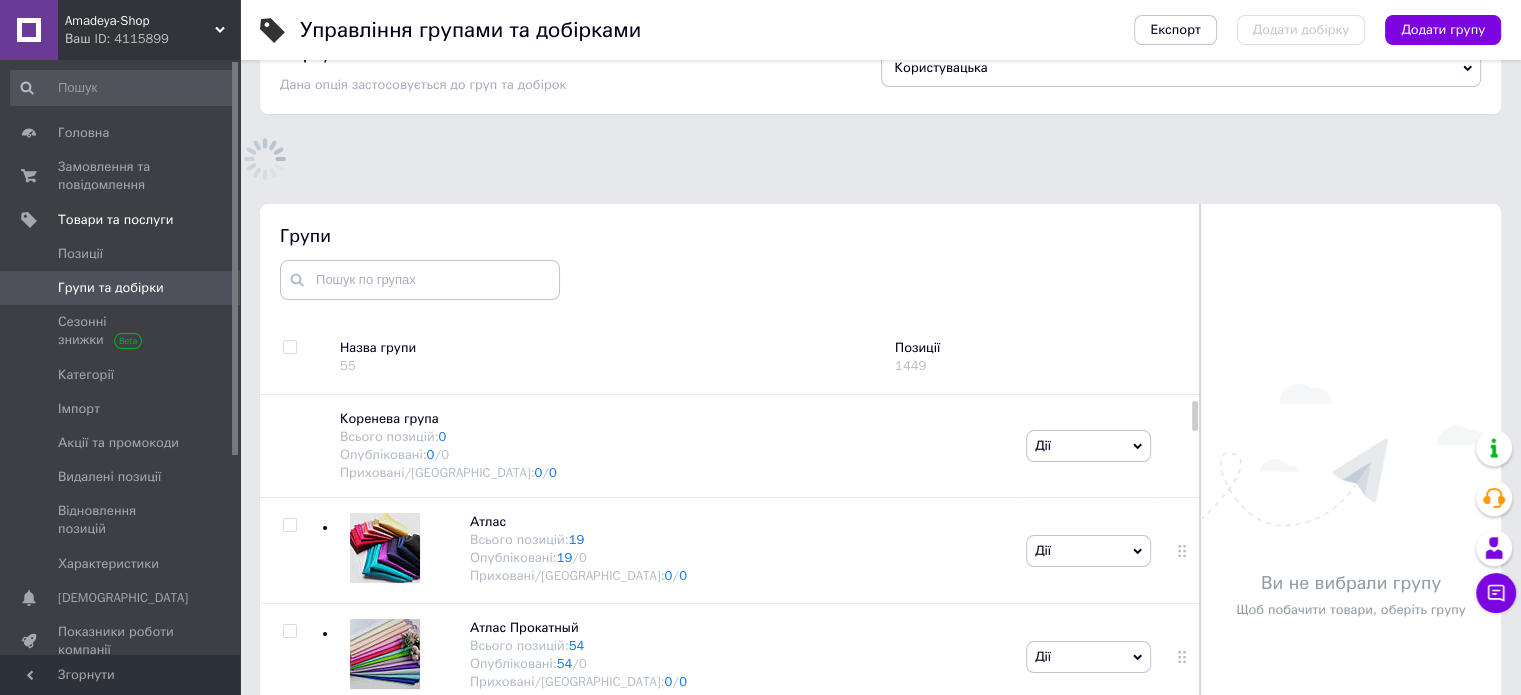 scroll, scrollTop: 113, scrollLeft: 0, axis: vertical 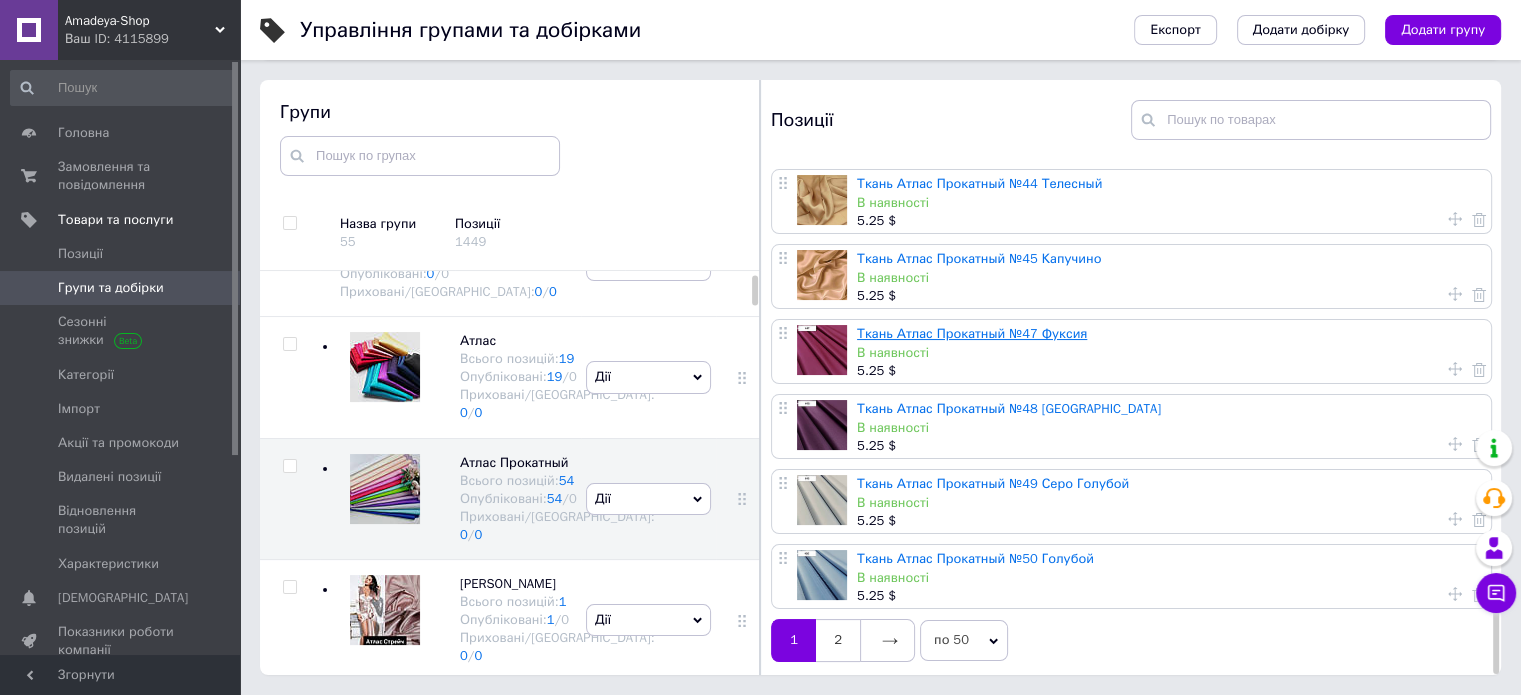 click on "Ткань Атлас Прокатный  №47 Фуксия" at bounding box center (972, 333) 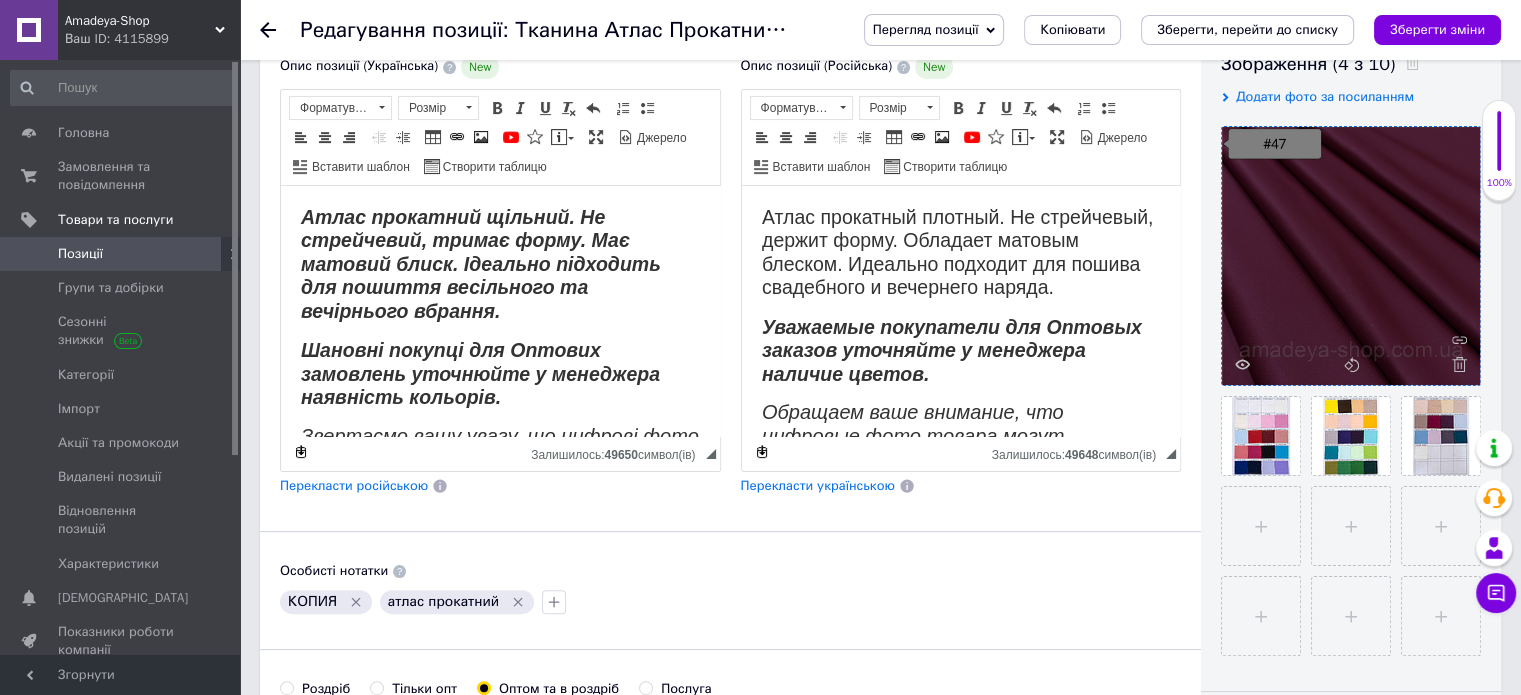 scroll, scrollTop: 400, scrollLeft: 0, axis: vertical 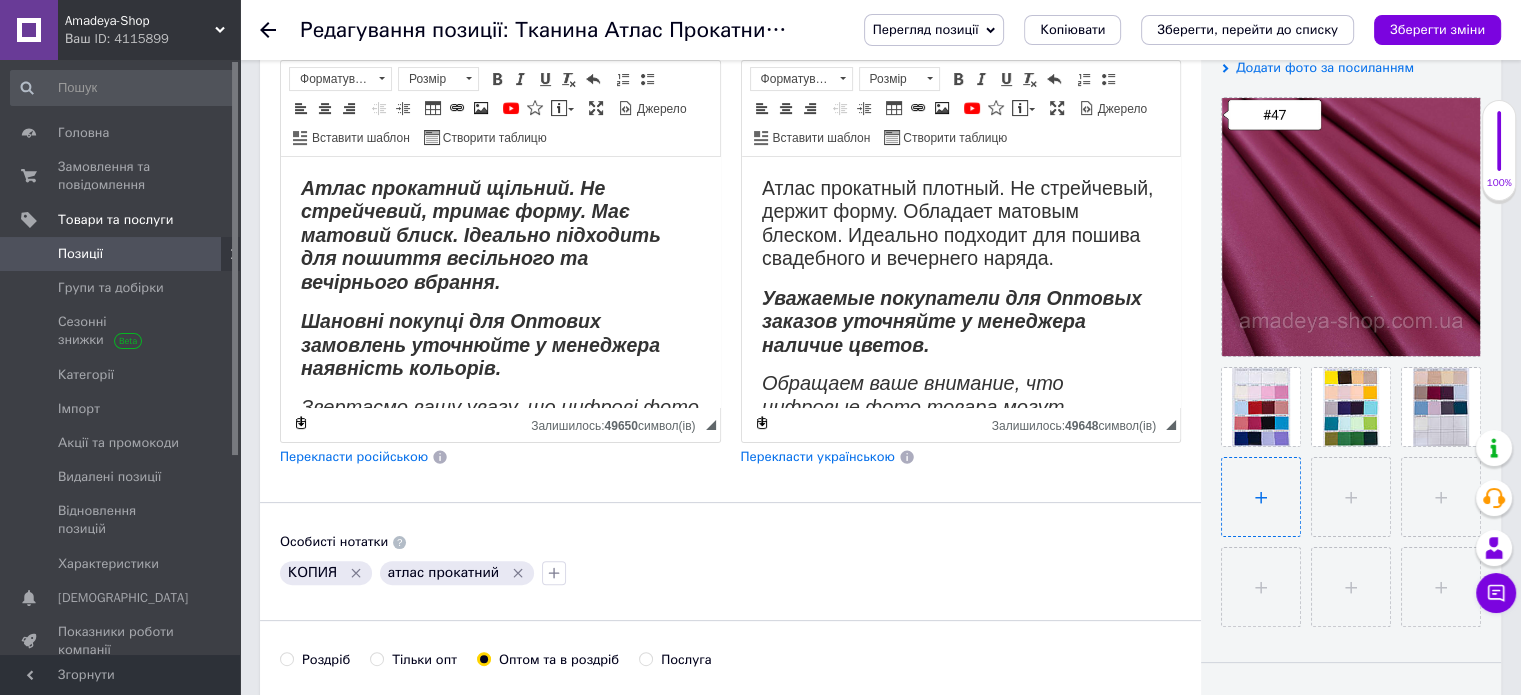 click at bounding box center [1261, 497] 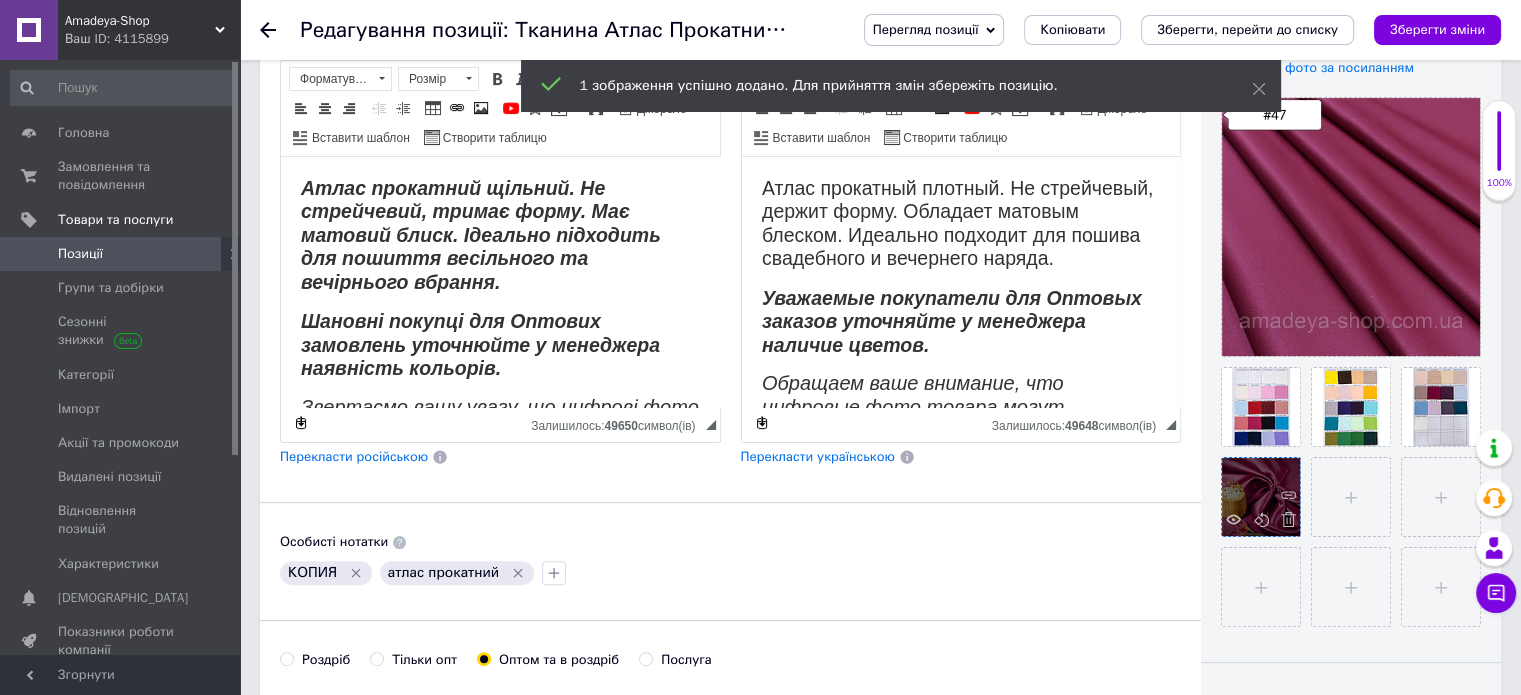 click at bounding box center [1261, 497] 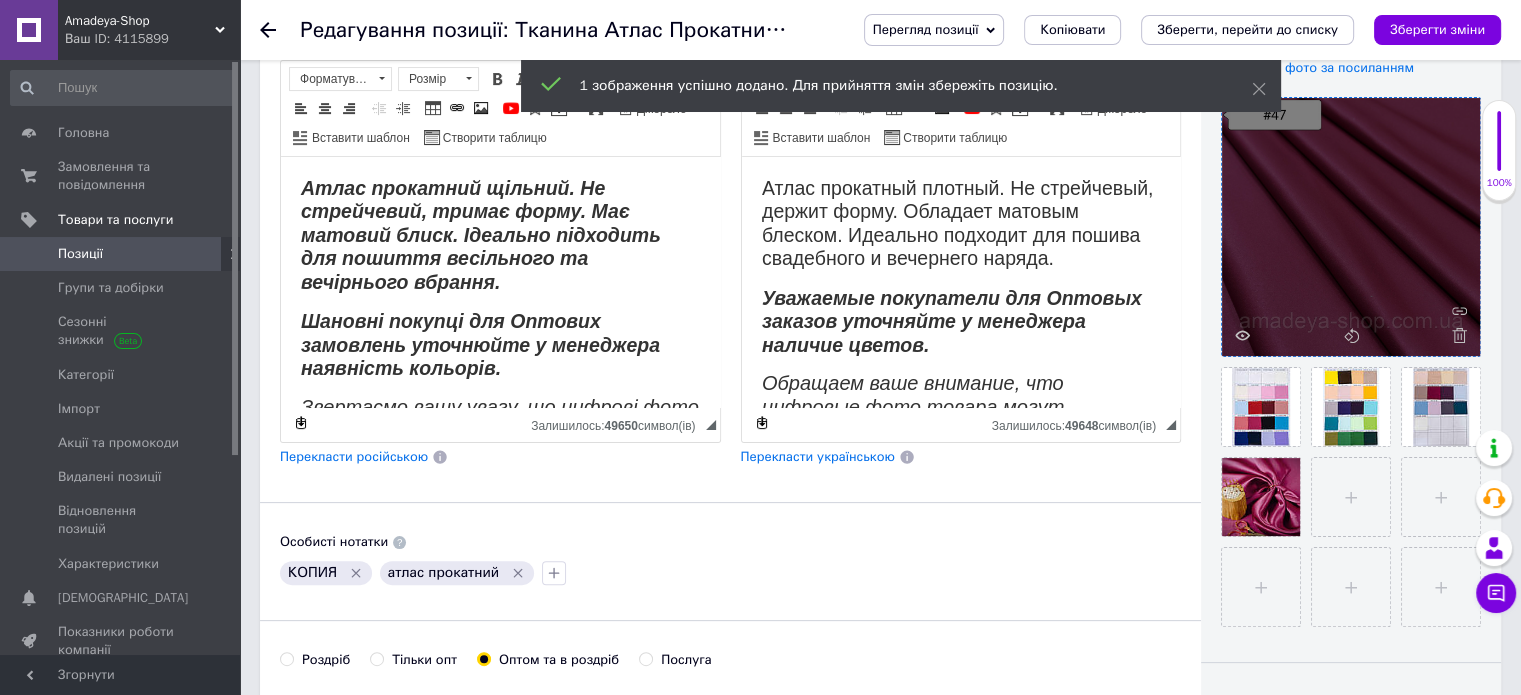 drag, startPoint x: 1251, startPoint y: 487, endPoint x: 1284, endPoint y: 347, distance: 143.83672 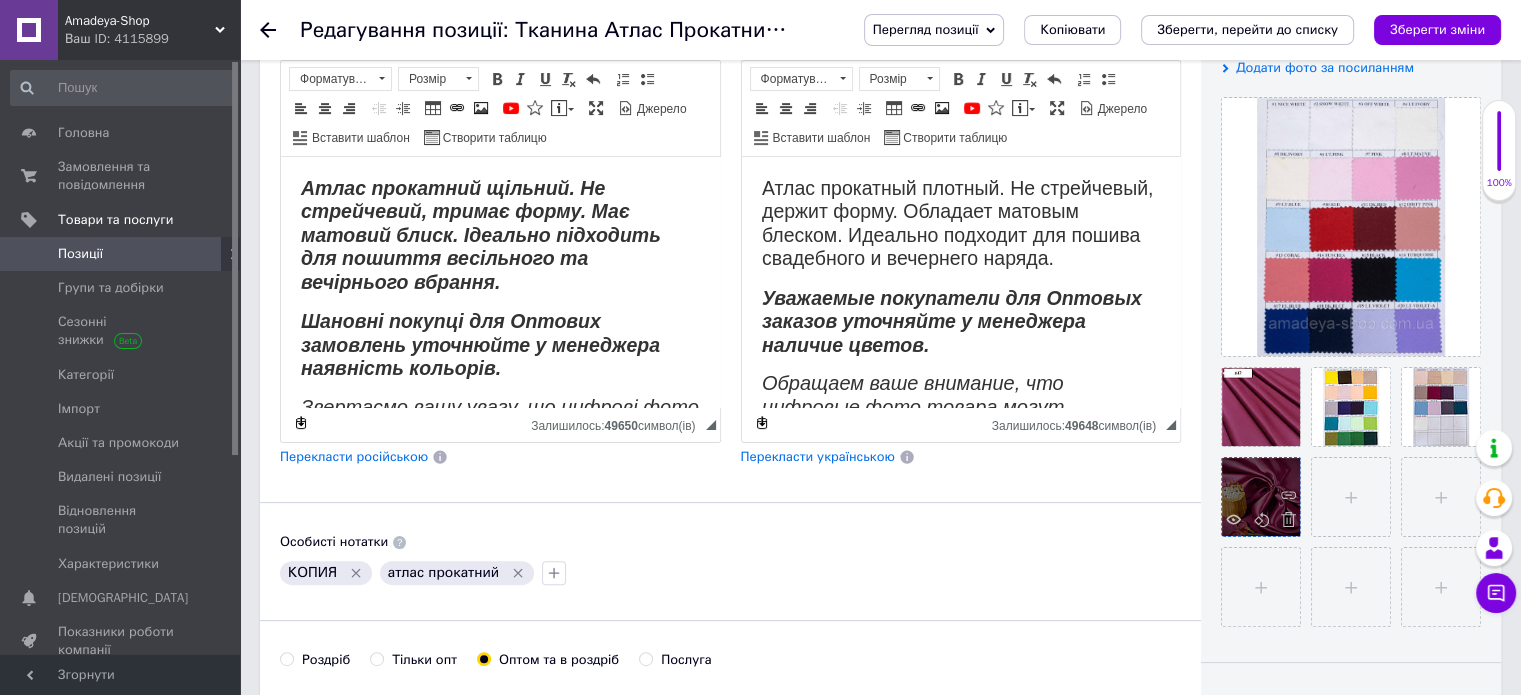 click at bounding box center [1261, 497] 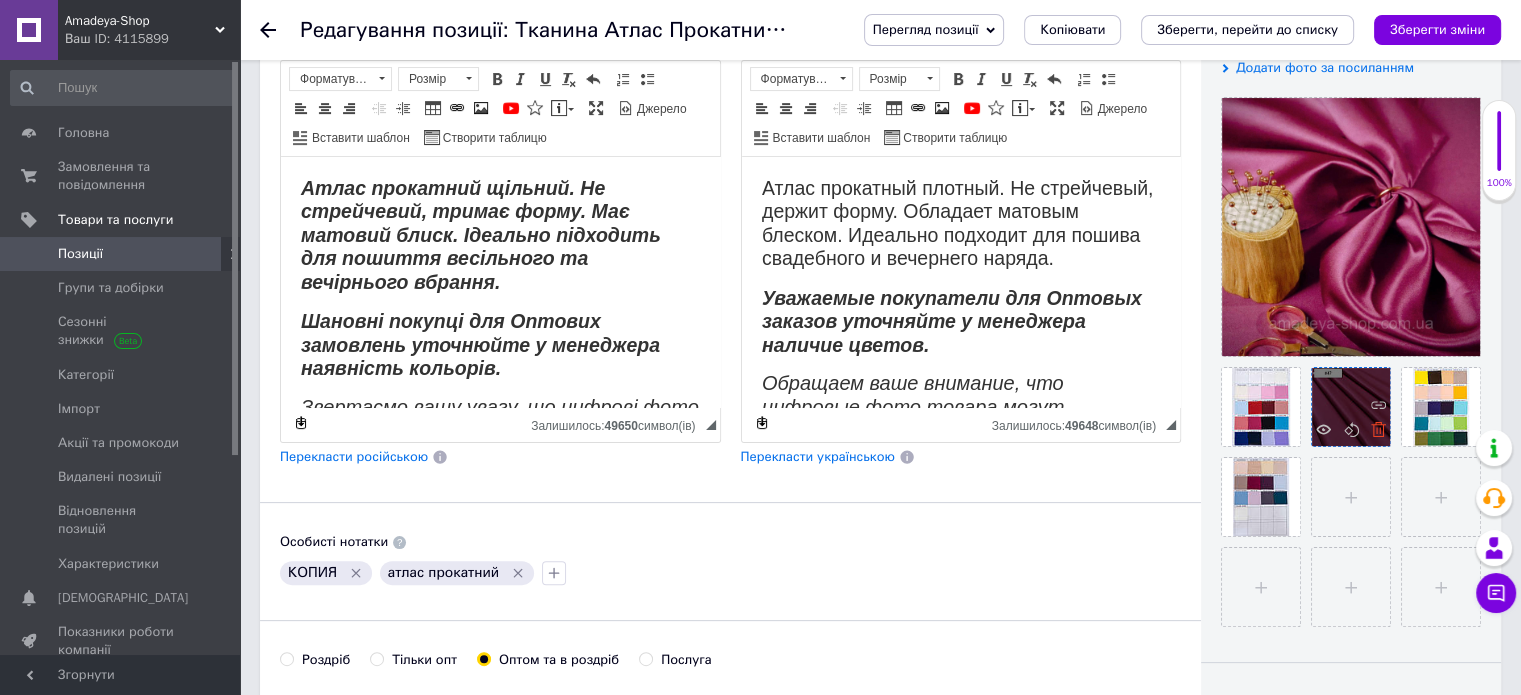 click 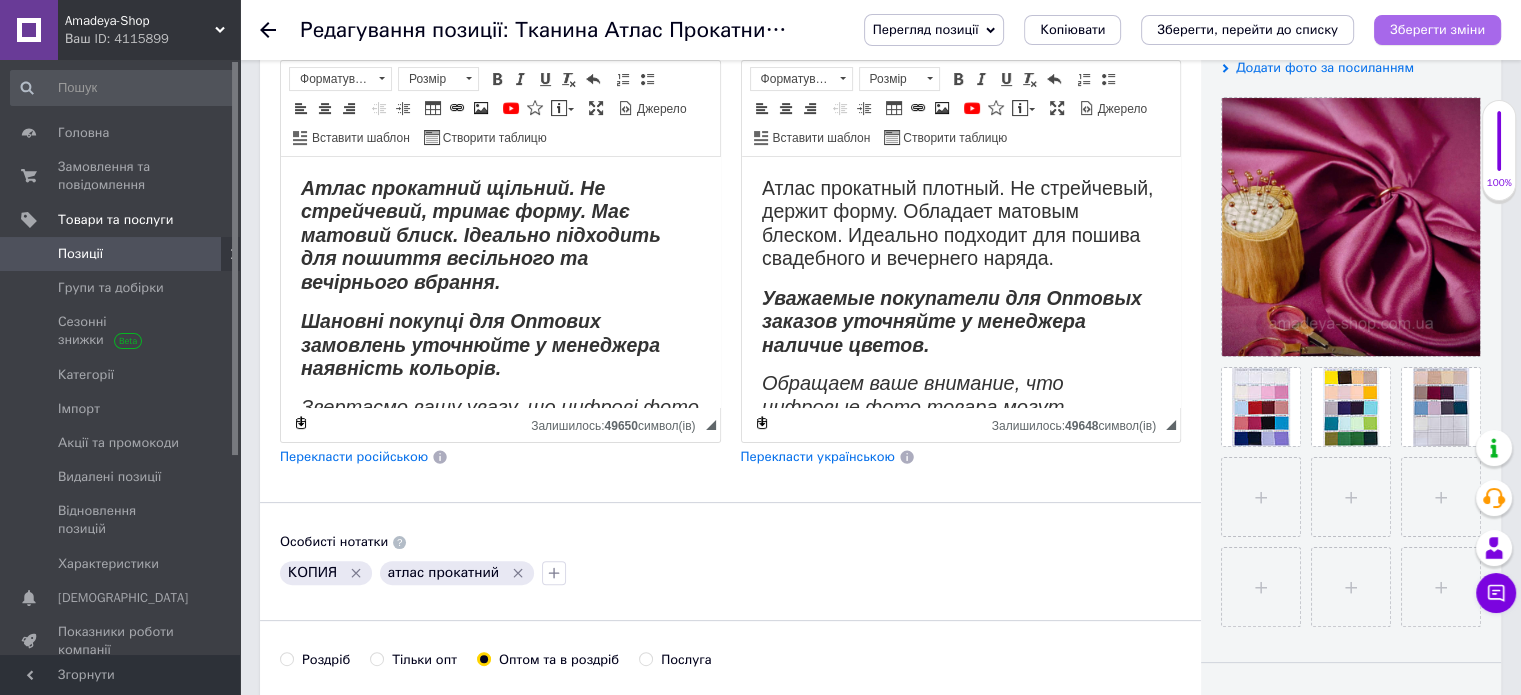 click on "Зберегти зміни" at bounding box center [1437, 29] 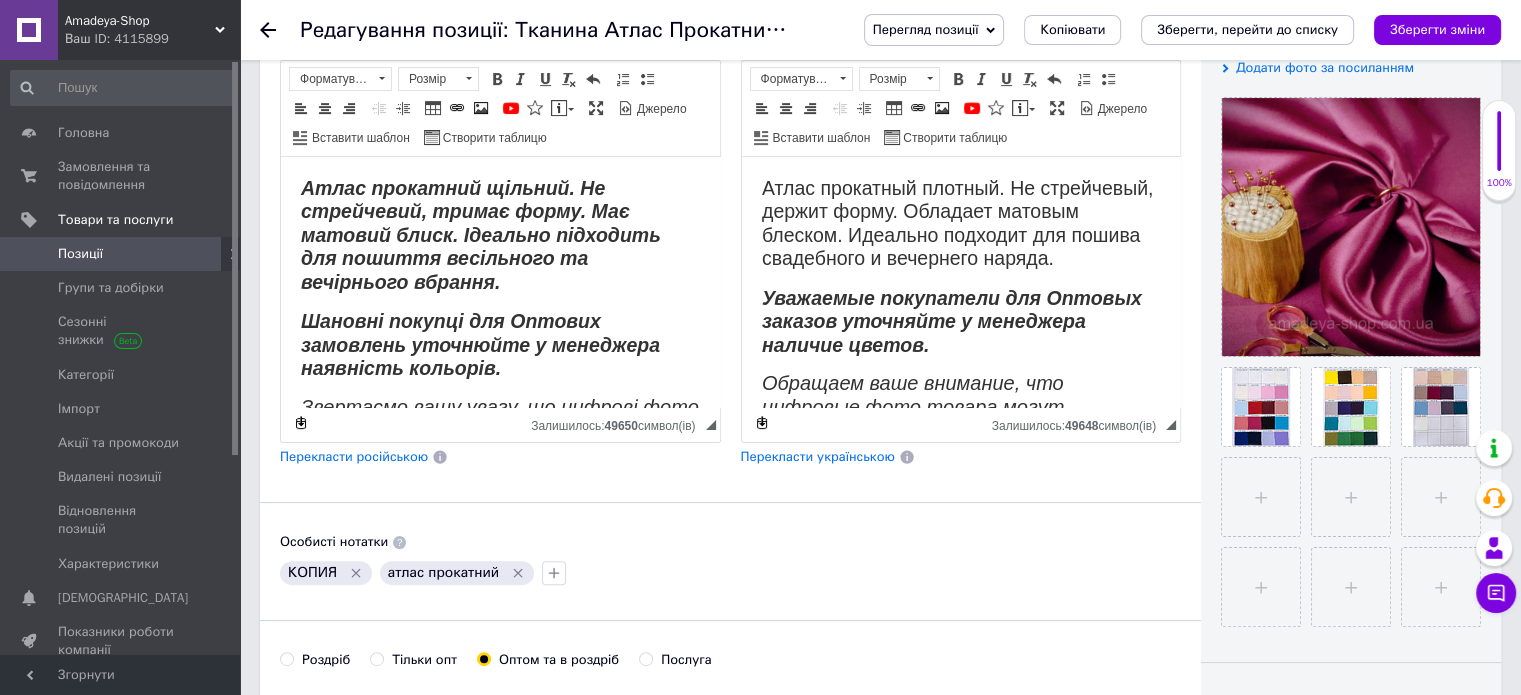 scroll, scrollTop: 0, scrollLeft: 0, axis: both 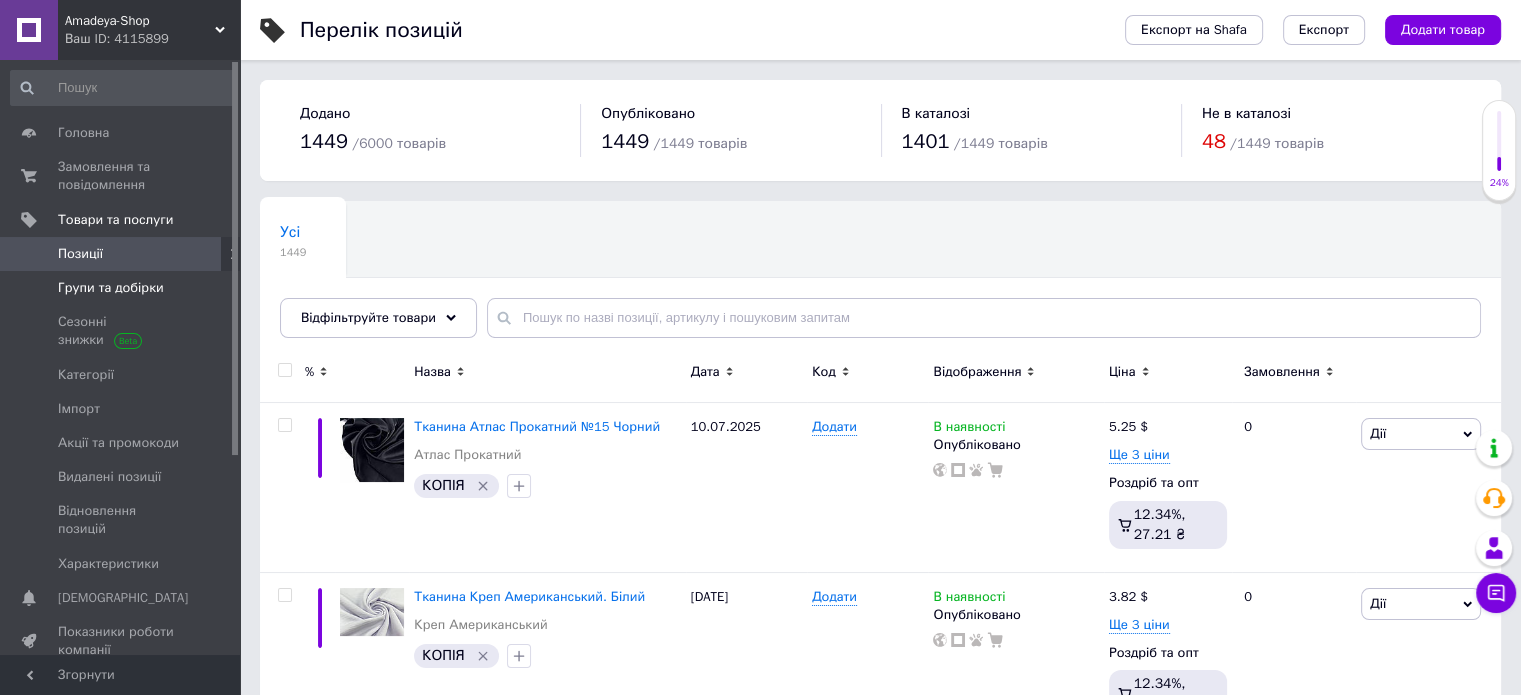 click on "Групи та добірки" at bounding box center [111, 288] 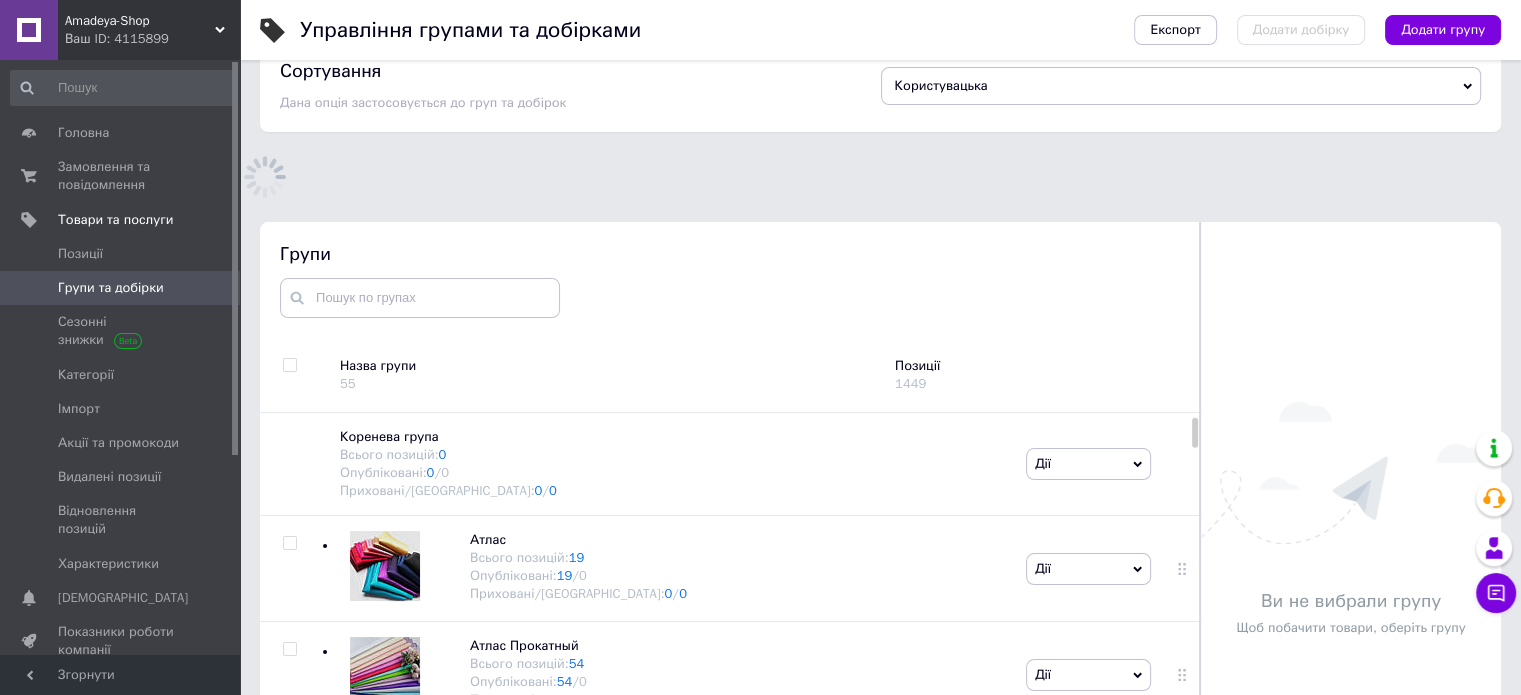 scroll, scrollTop: 183, scrollLeft: 0, axis: vertical 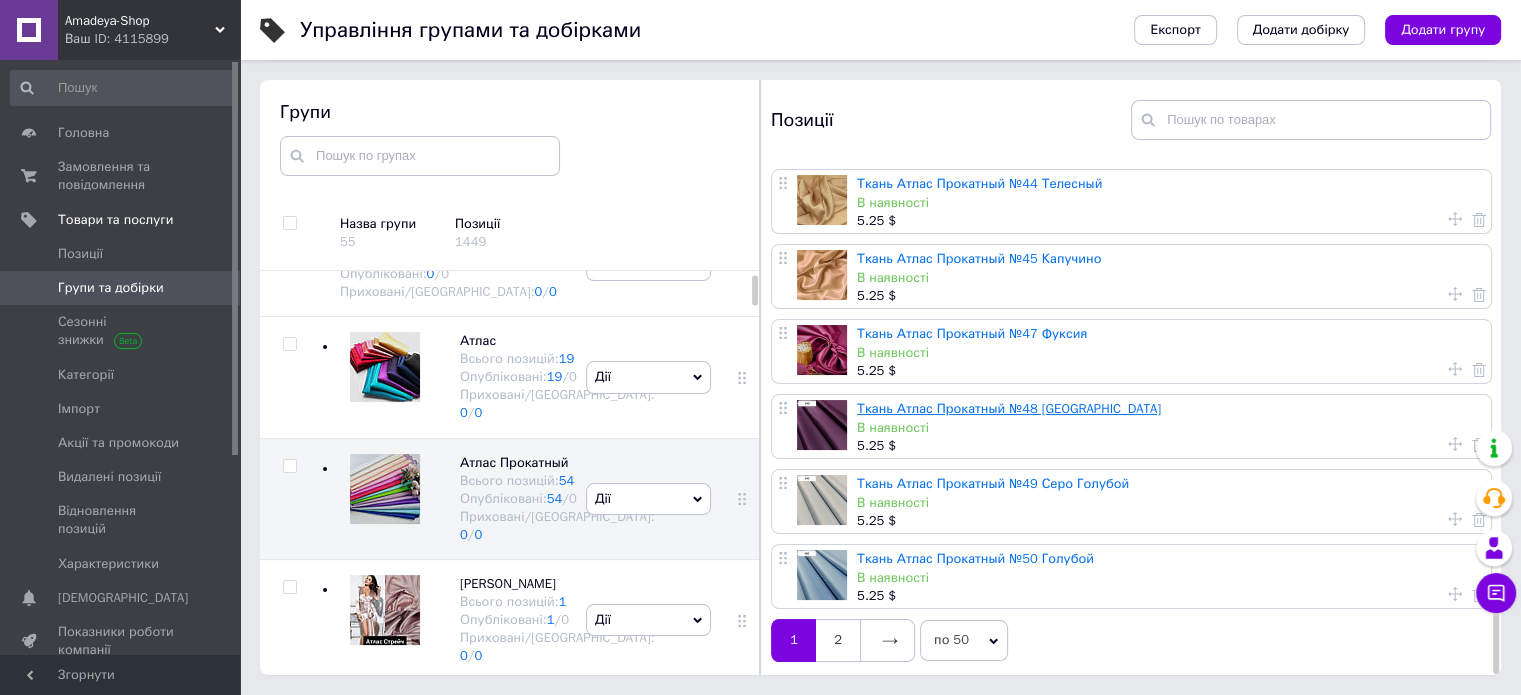 click on "Ткань Атлас Прокатный  №48 [GEOGRAPHIC_DATA]" at bounding box center (1009, 408) 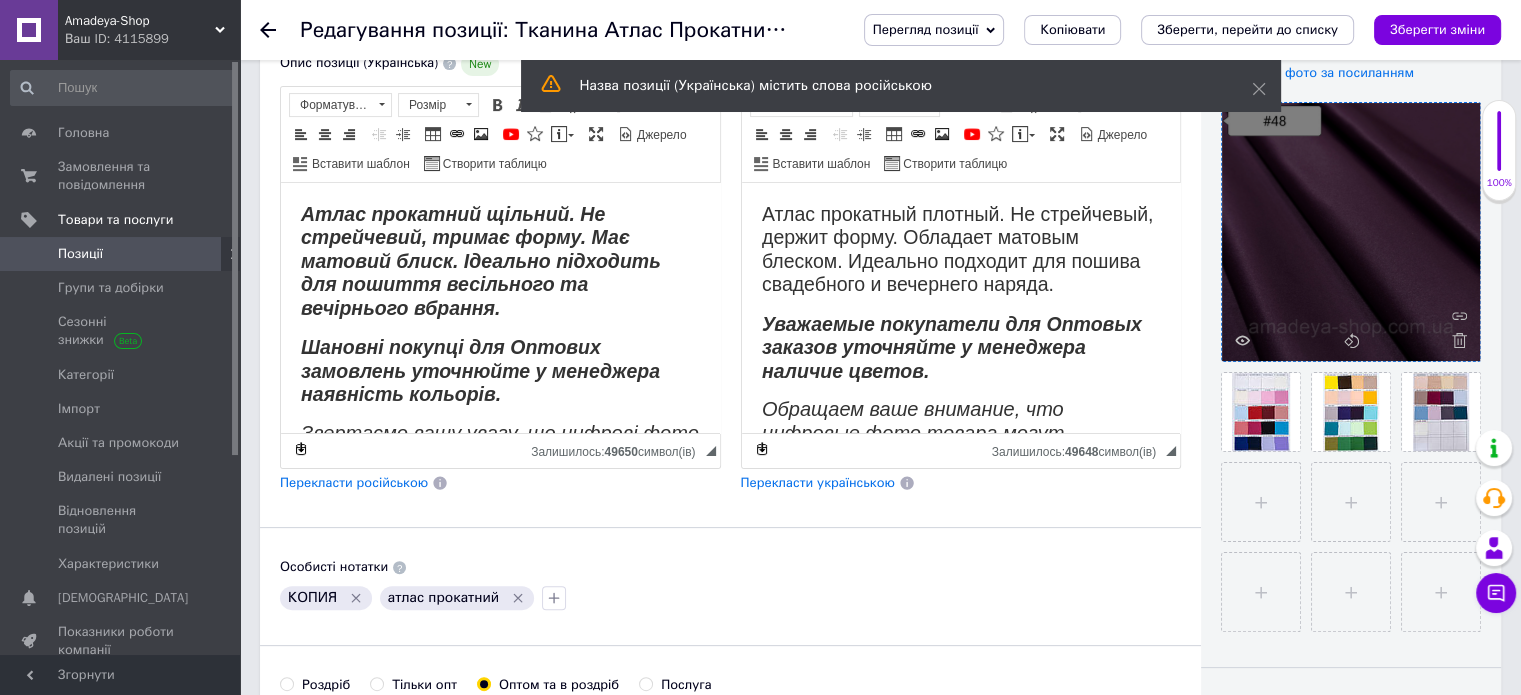 scroll, scrollTop: 400, scrollLeft: 0, axis: vertical 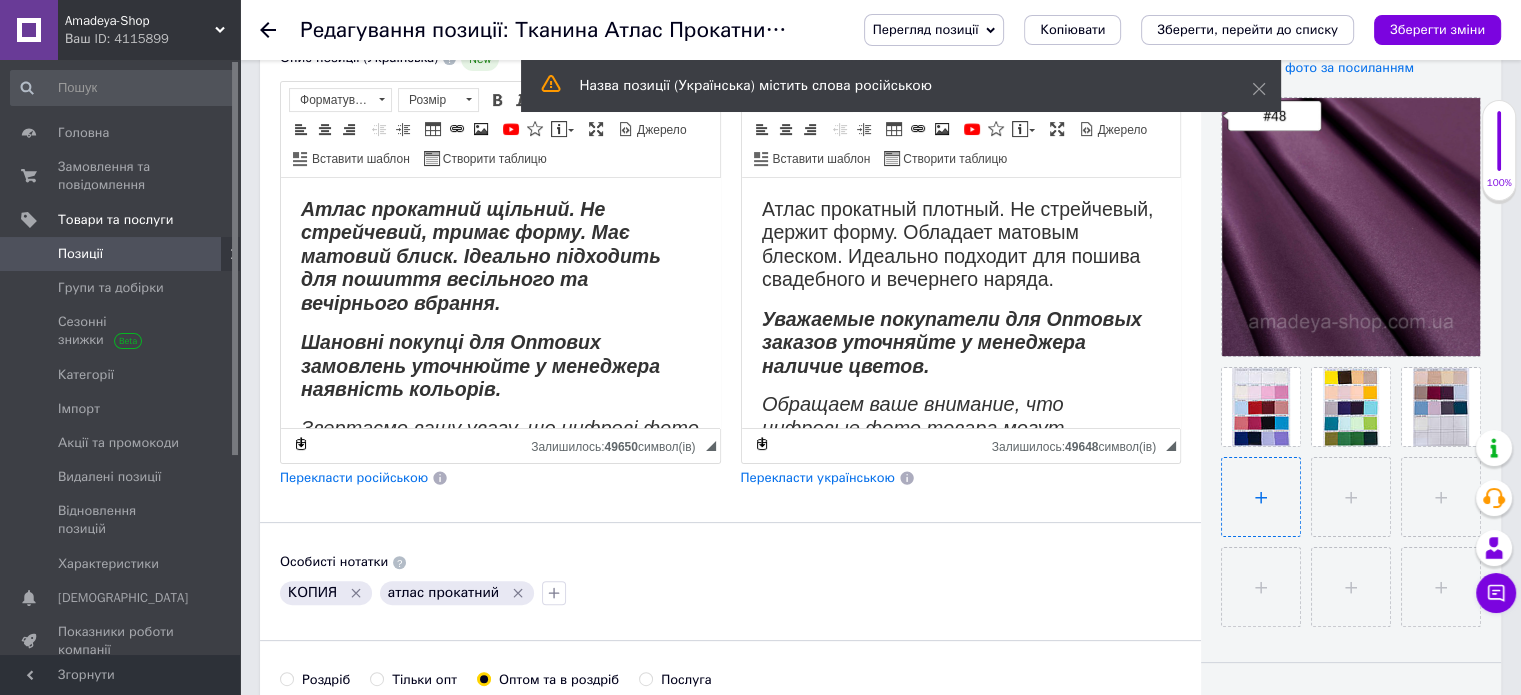 click at bounding box center [1261, 497] 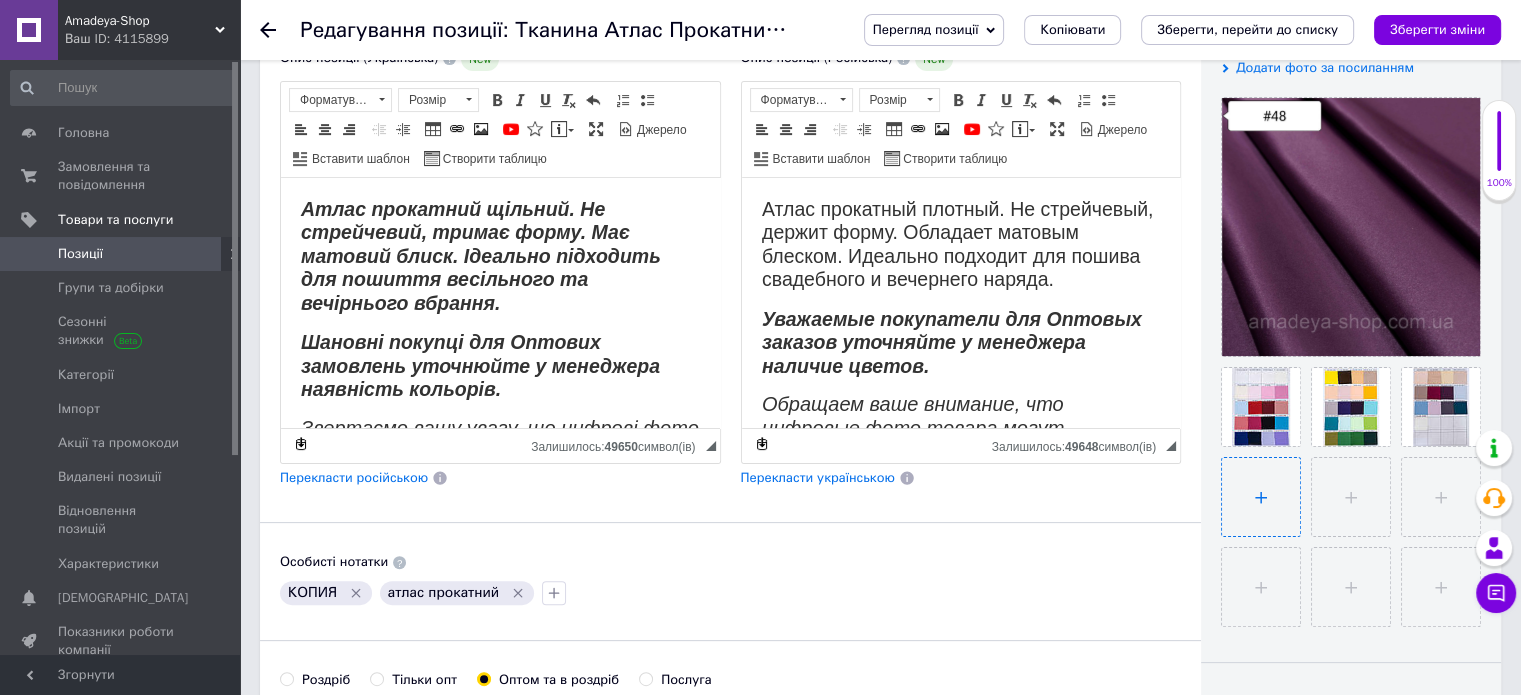 type on "C:\fakepath\№48 Атлас Прокатный (Виноградный).jpg" 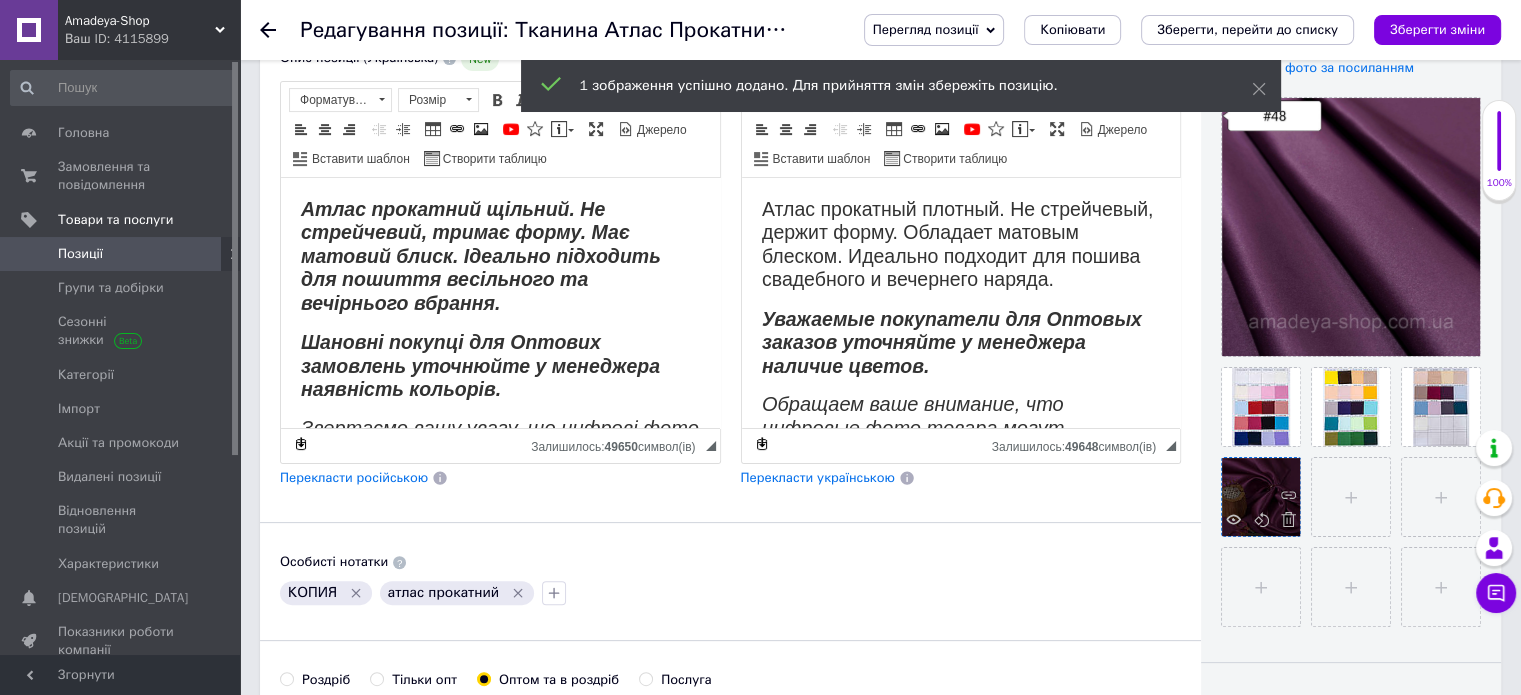 click at bounding box center [1261, 497] 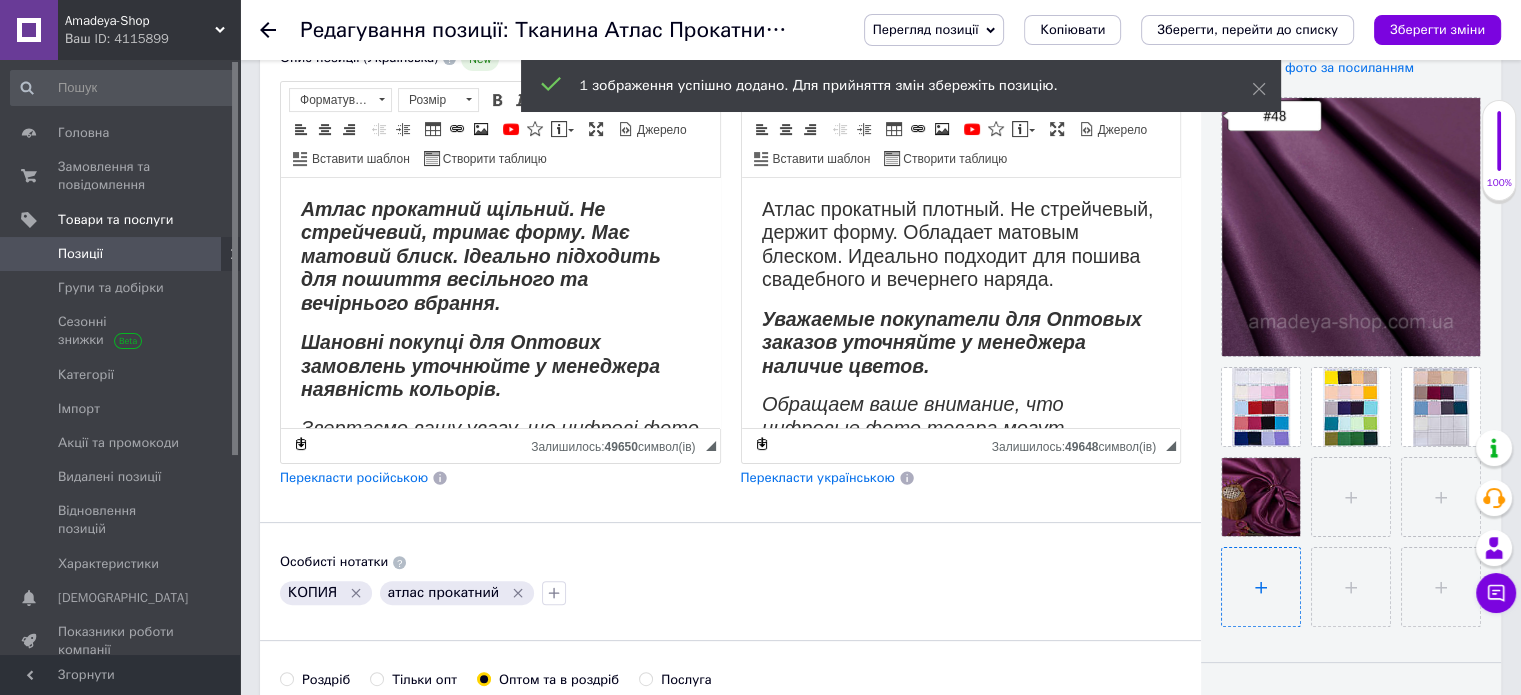 drag, startPoint x: 1256, startPoint y: 486, endPoint x: 1260, endPoint y: 575, distance: 89.08984 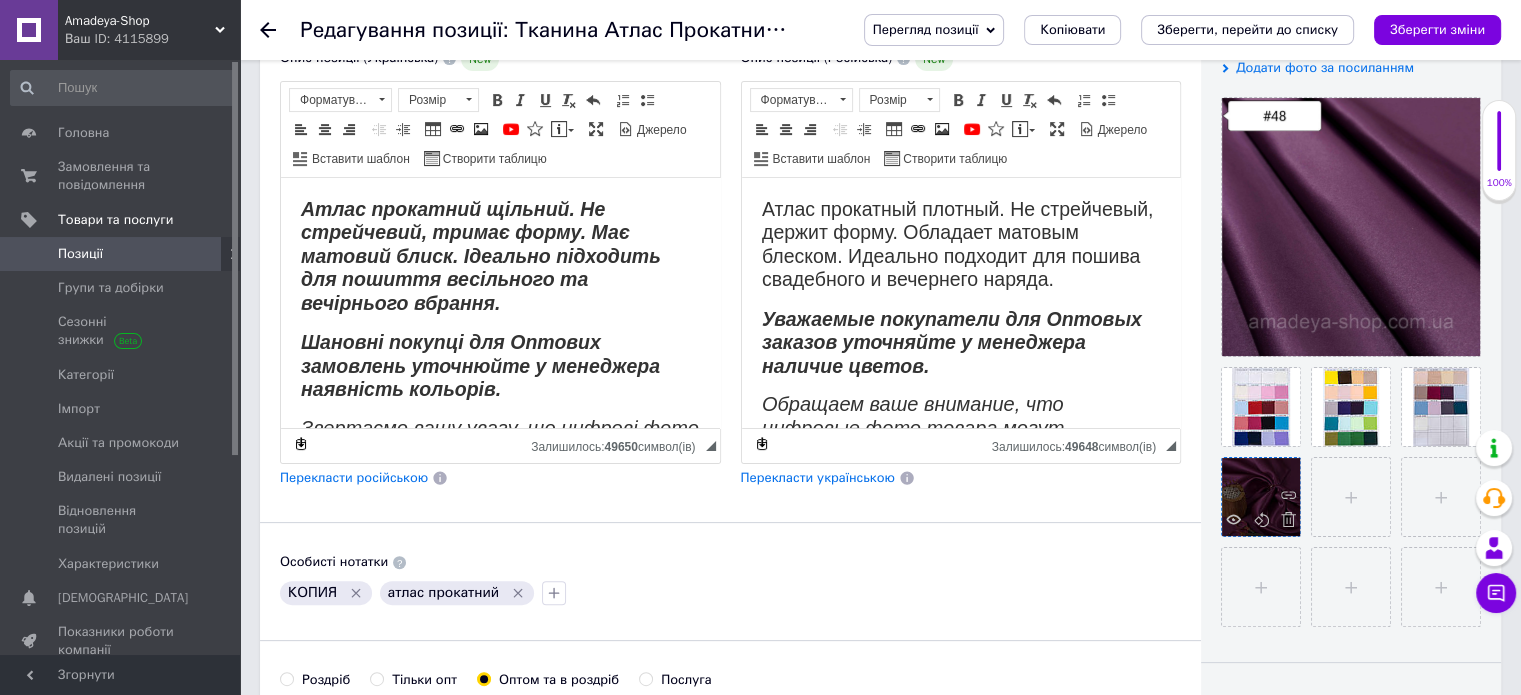 click at bounding box center [1261, 497] 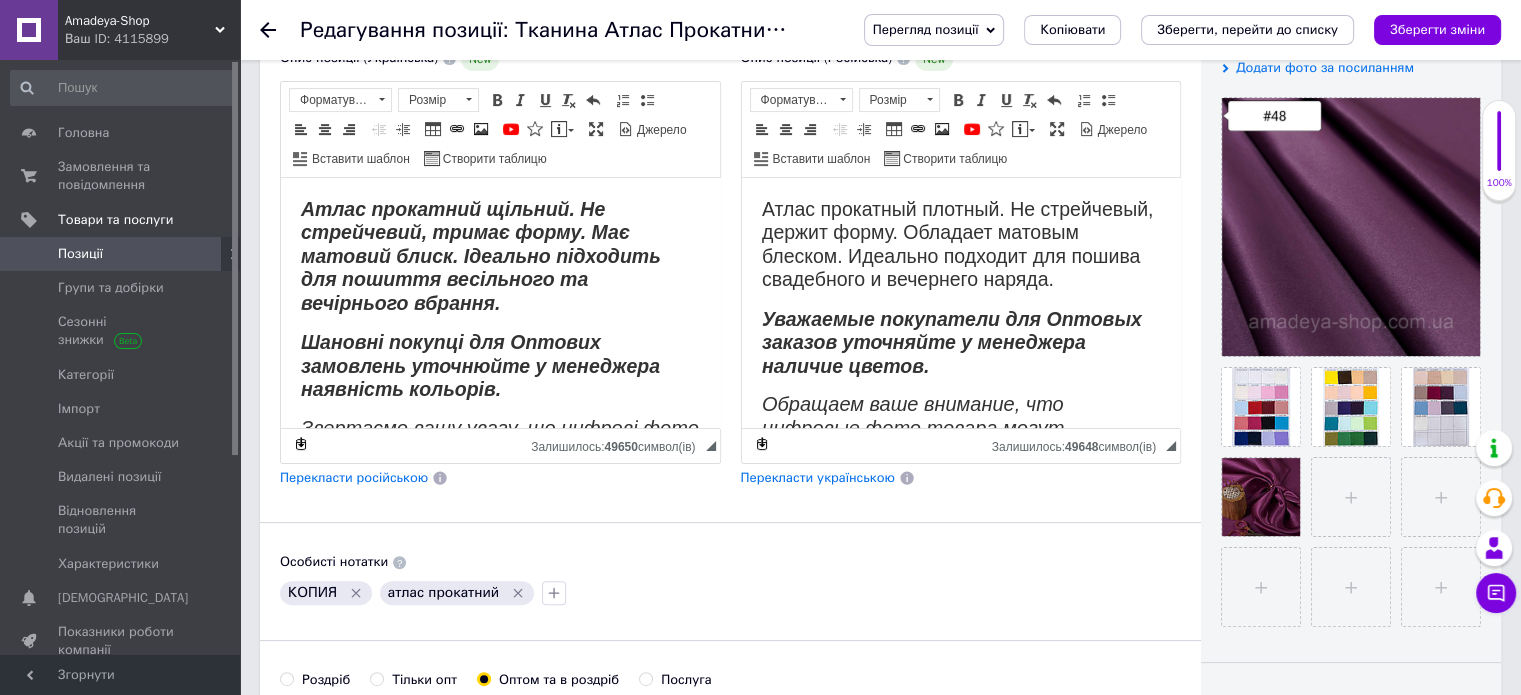drag, startPoint x: 1258, startPoint y: 475, endPoint x: 1267, endPoint y: 542, distance: 67.601776 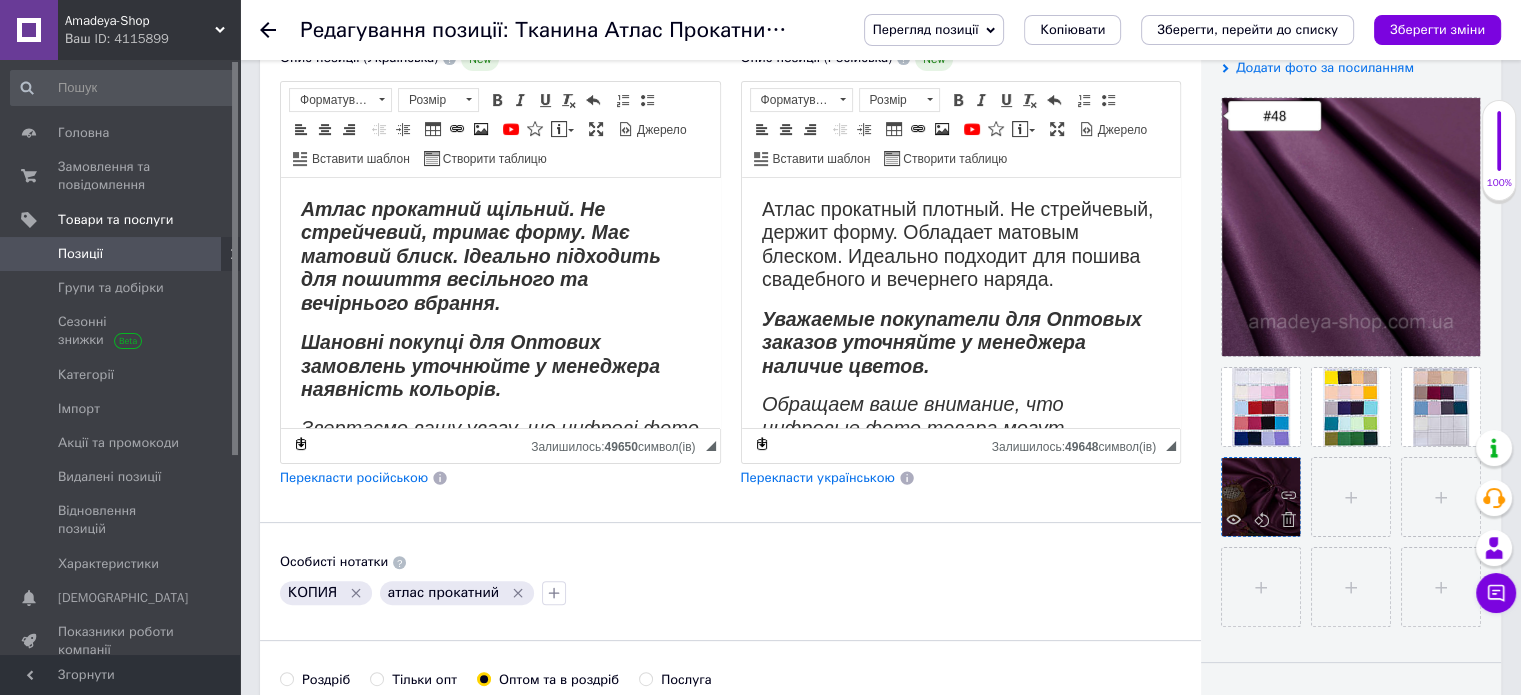 click at bounding box center [1261, 497] 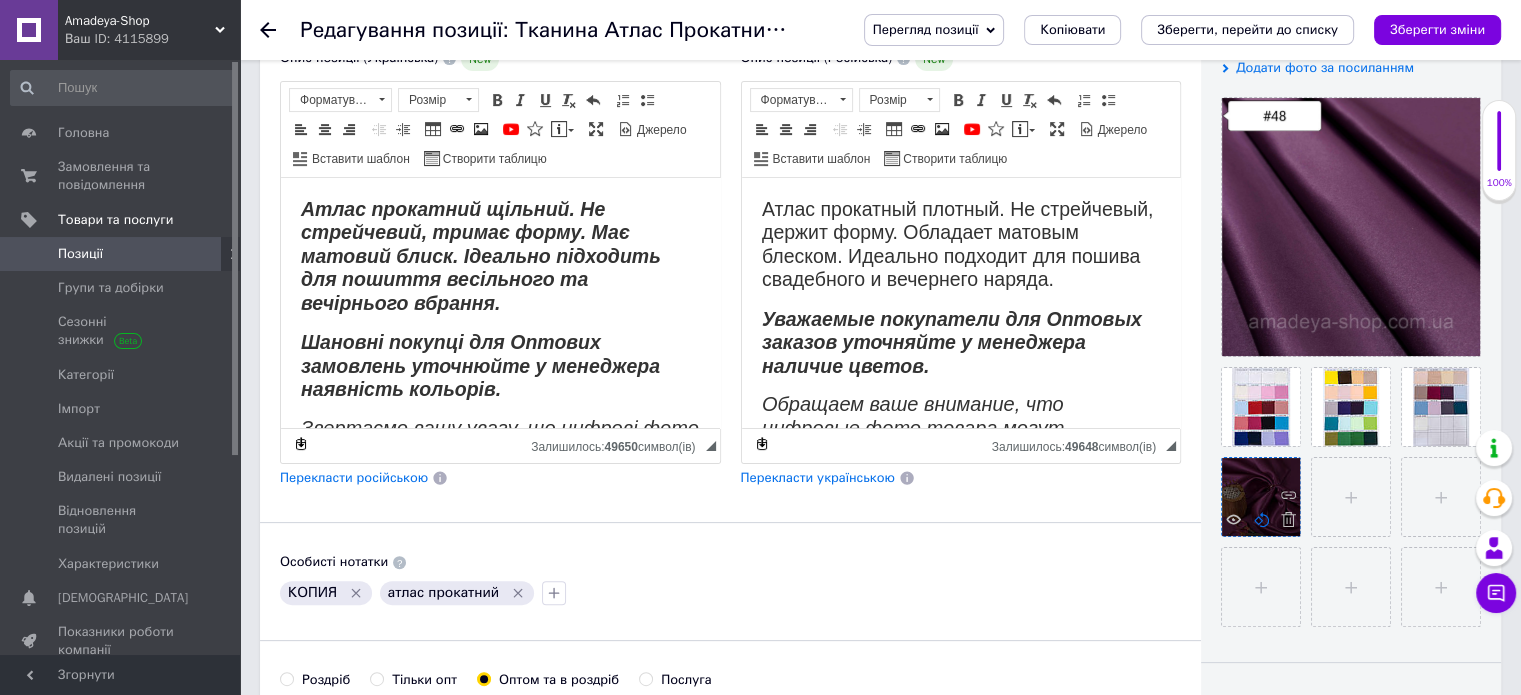 drag, startPoint x: 1263, startPoint y: 477, endPoint x: 1268, endPoint y: 519, distance: 42.296574 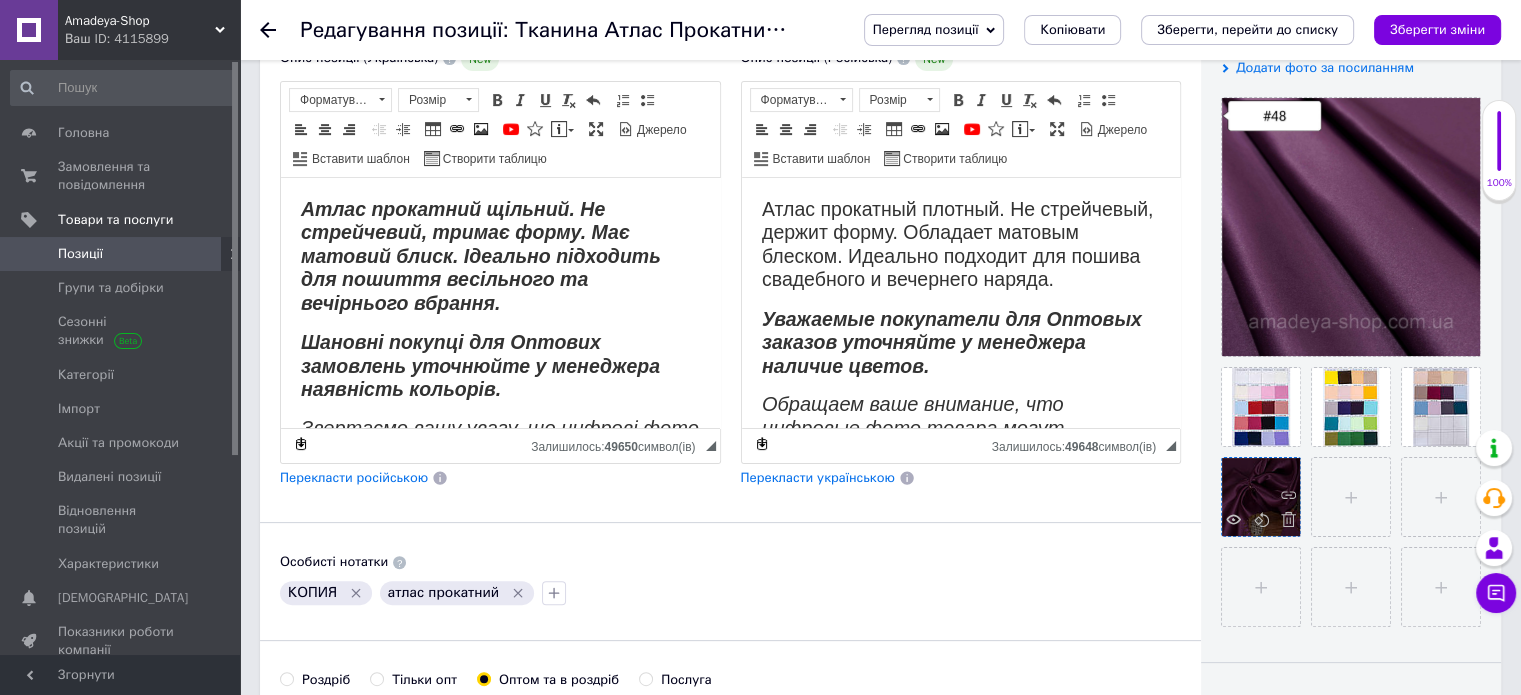 click at bounding box center (1261, 497) 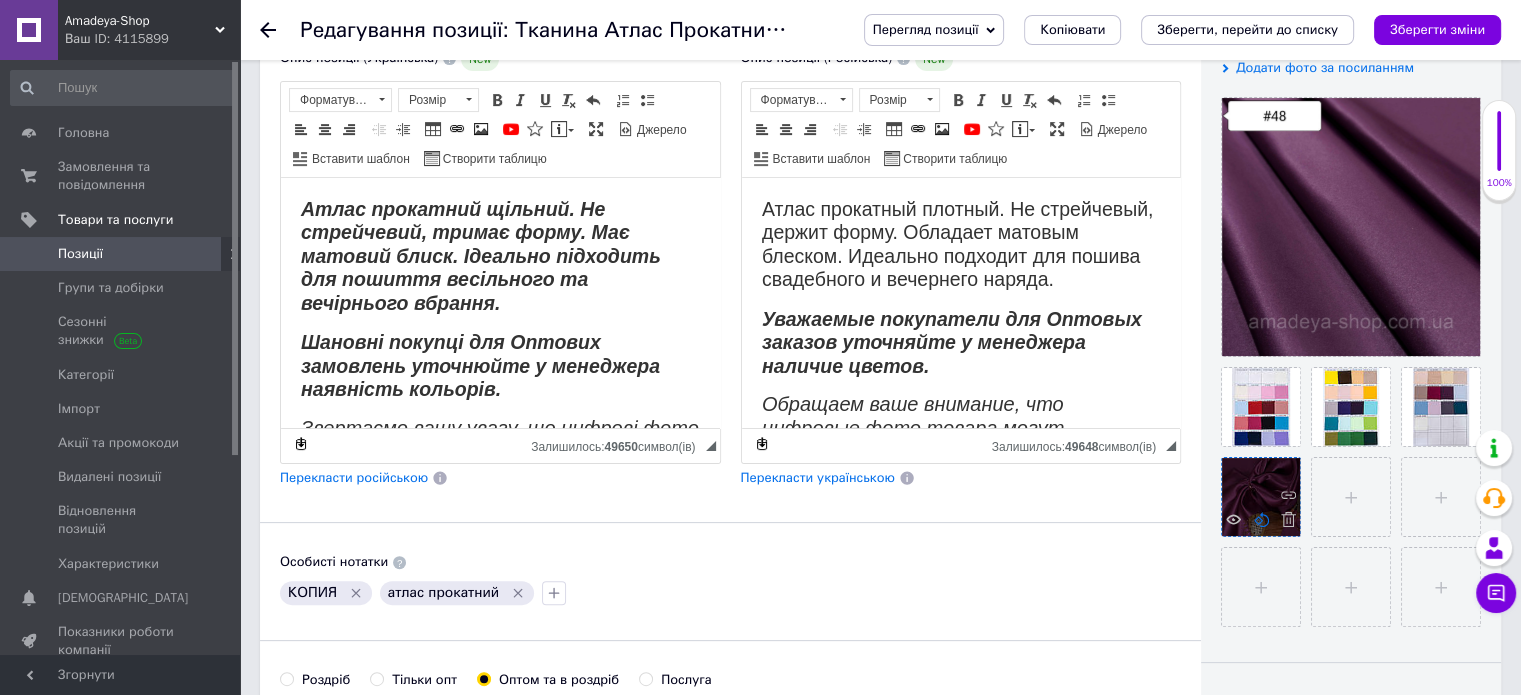 drag, startPoint x: 1264, startPoint y: 488, endPoint x: 1264, endPoint y: 516, distance: 28 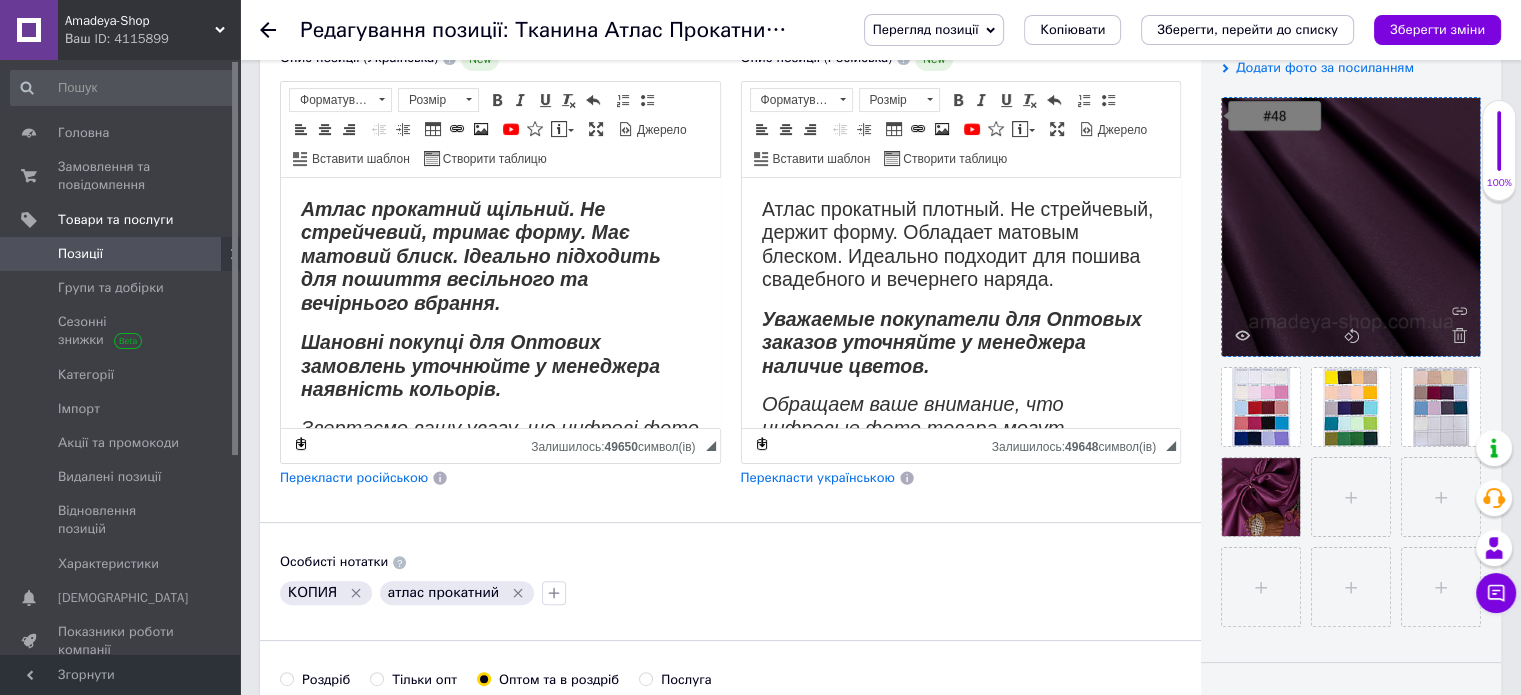 click at bounding box center [1351, 227] 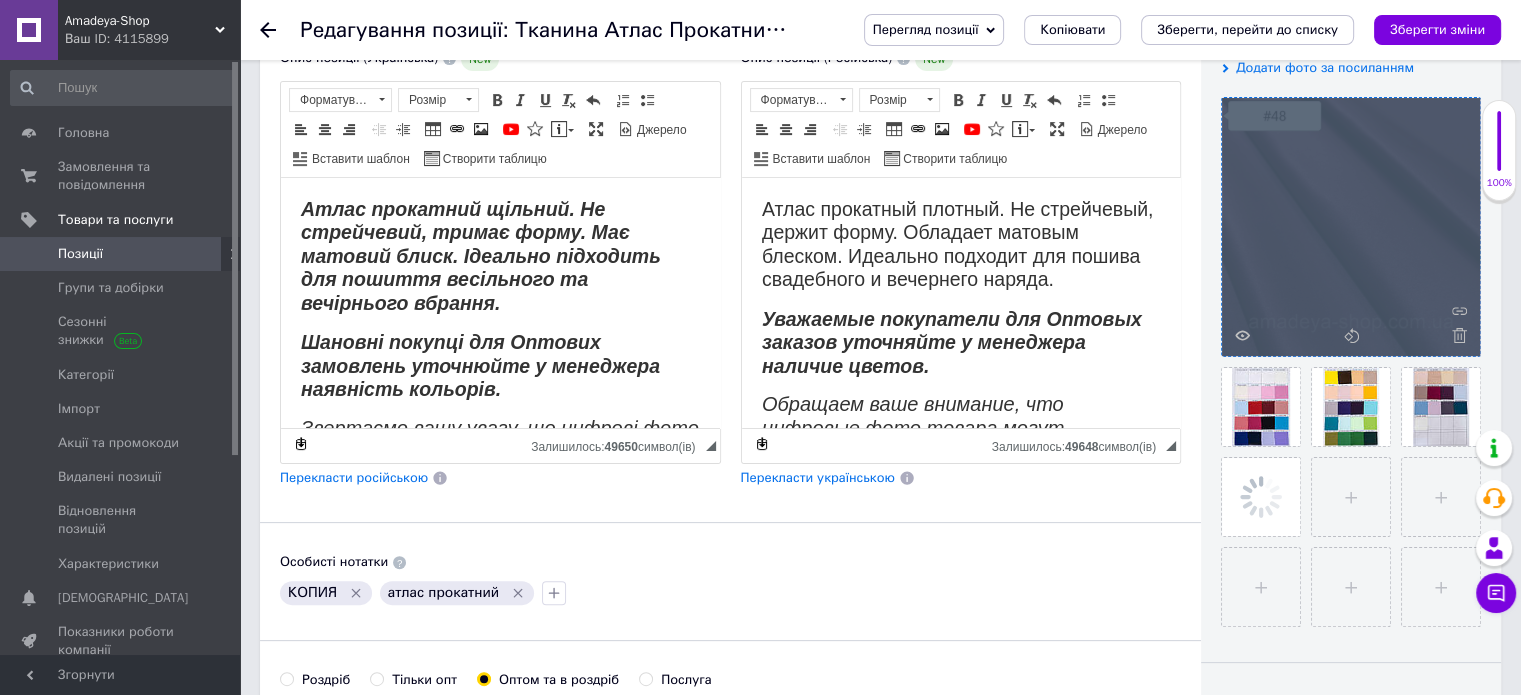 click at bounding box center [1351, 227] 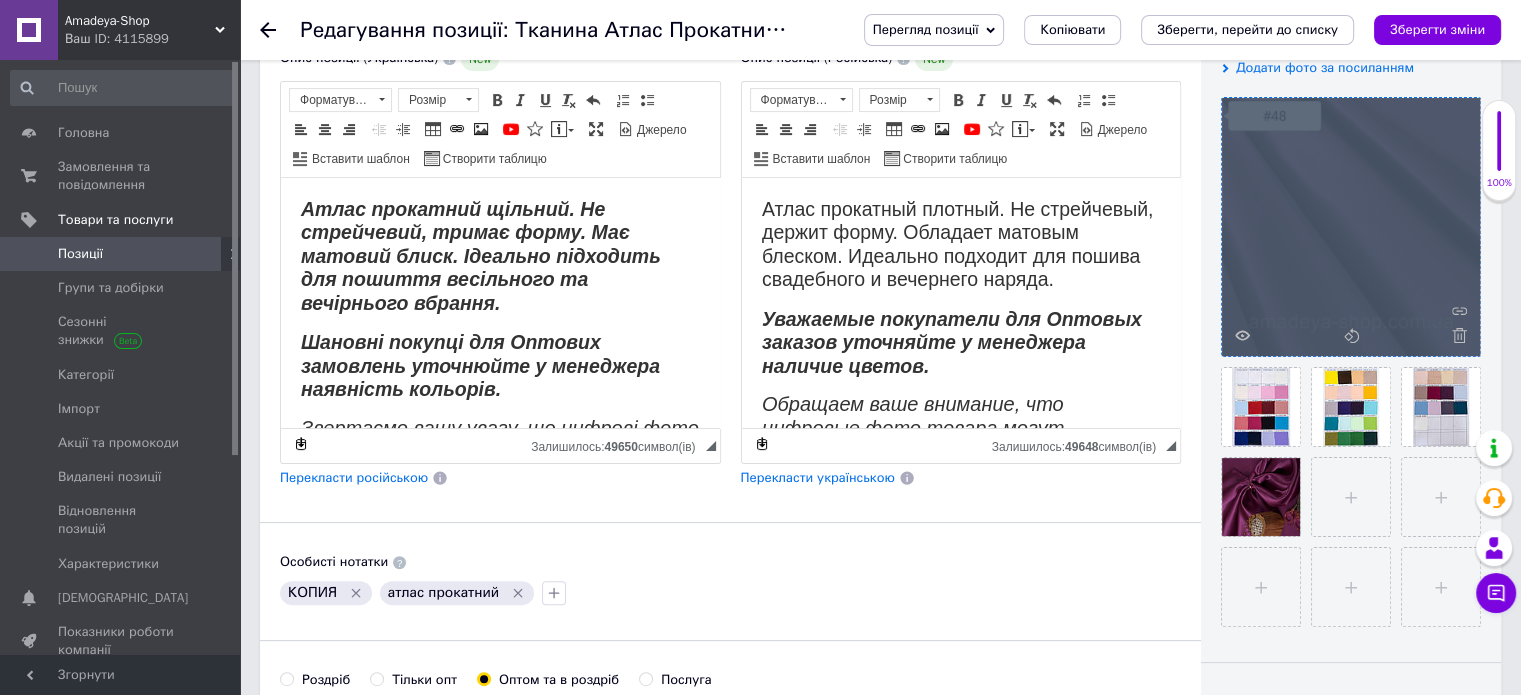 click at bounding box center [1351, 227] 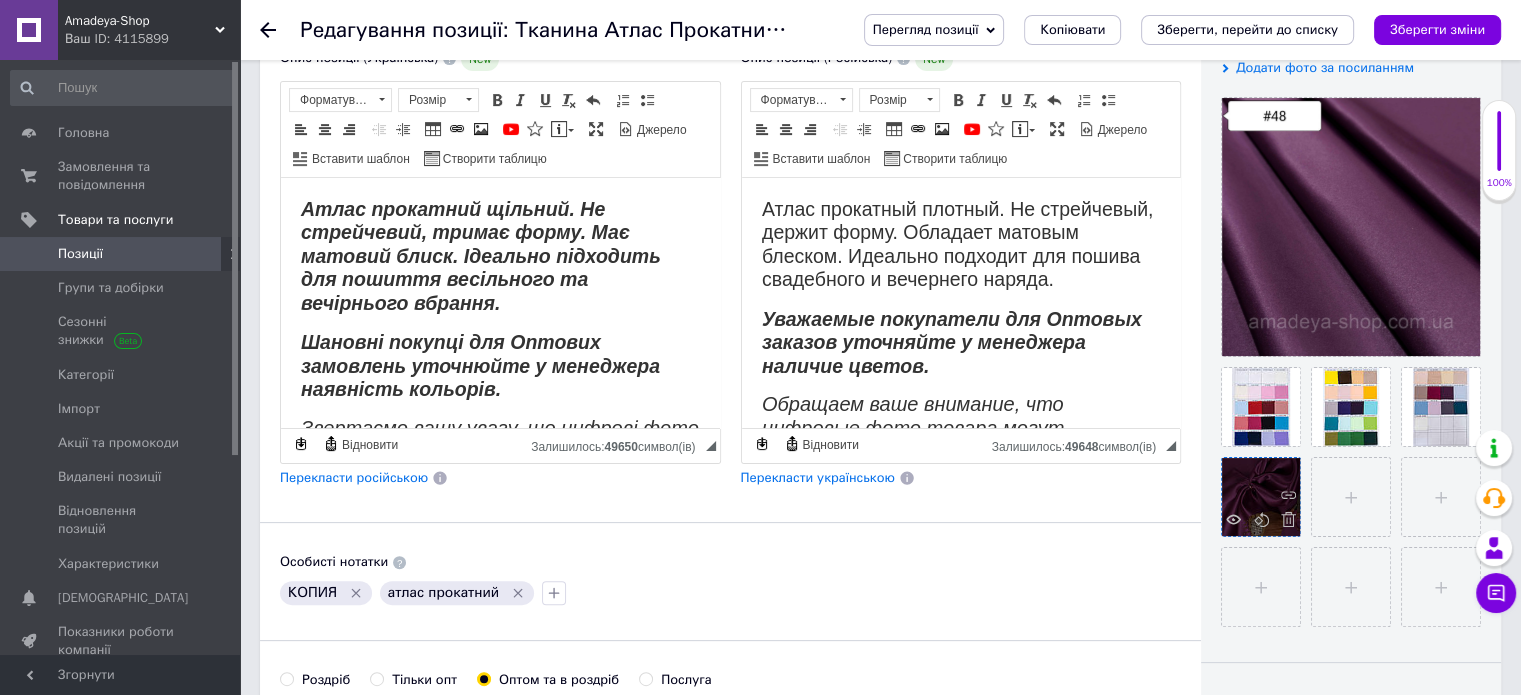 click at bounding box center (1261, 497) 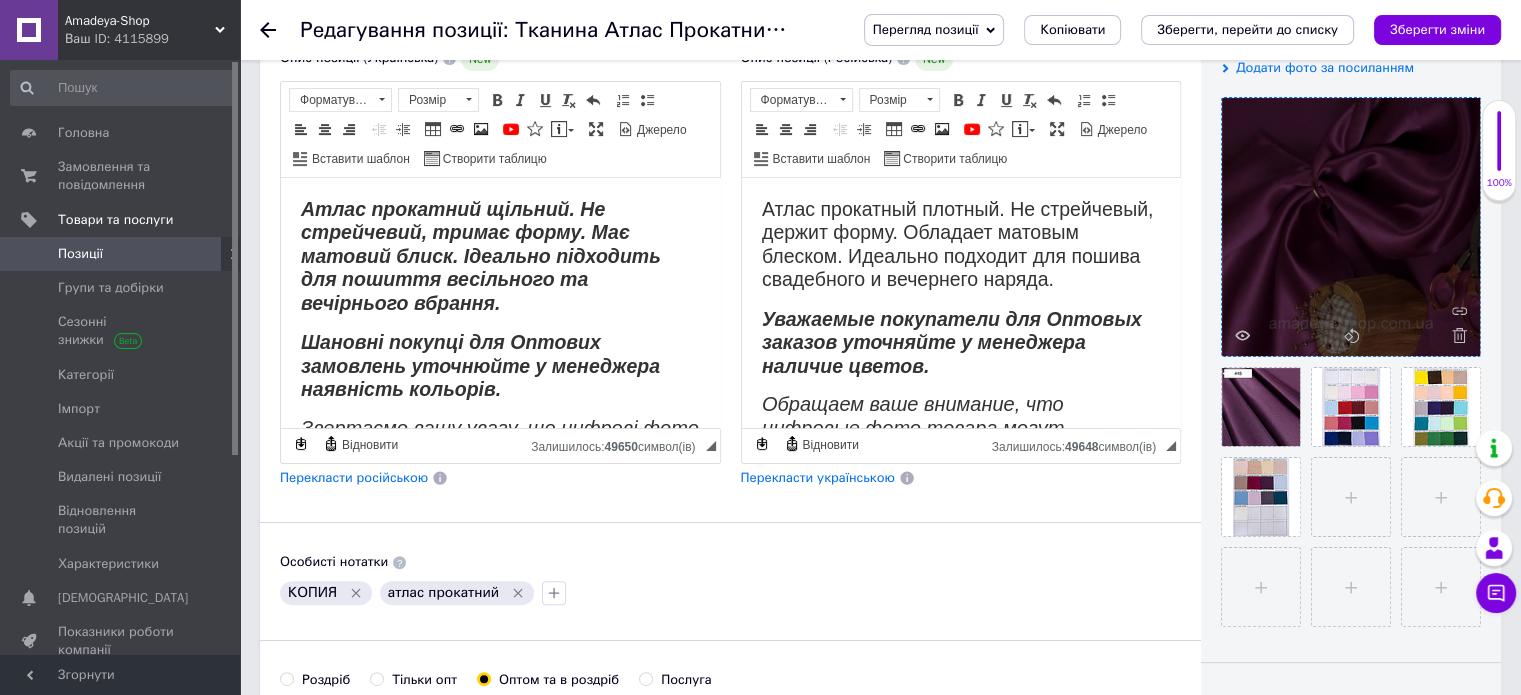 click at bounding box center [1351, 227] 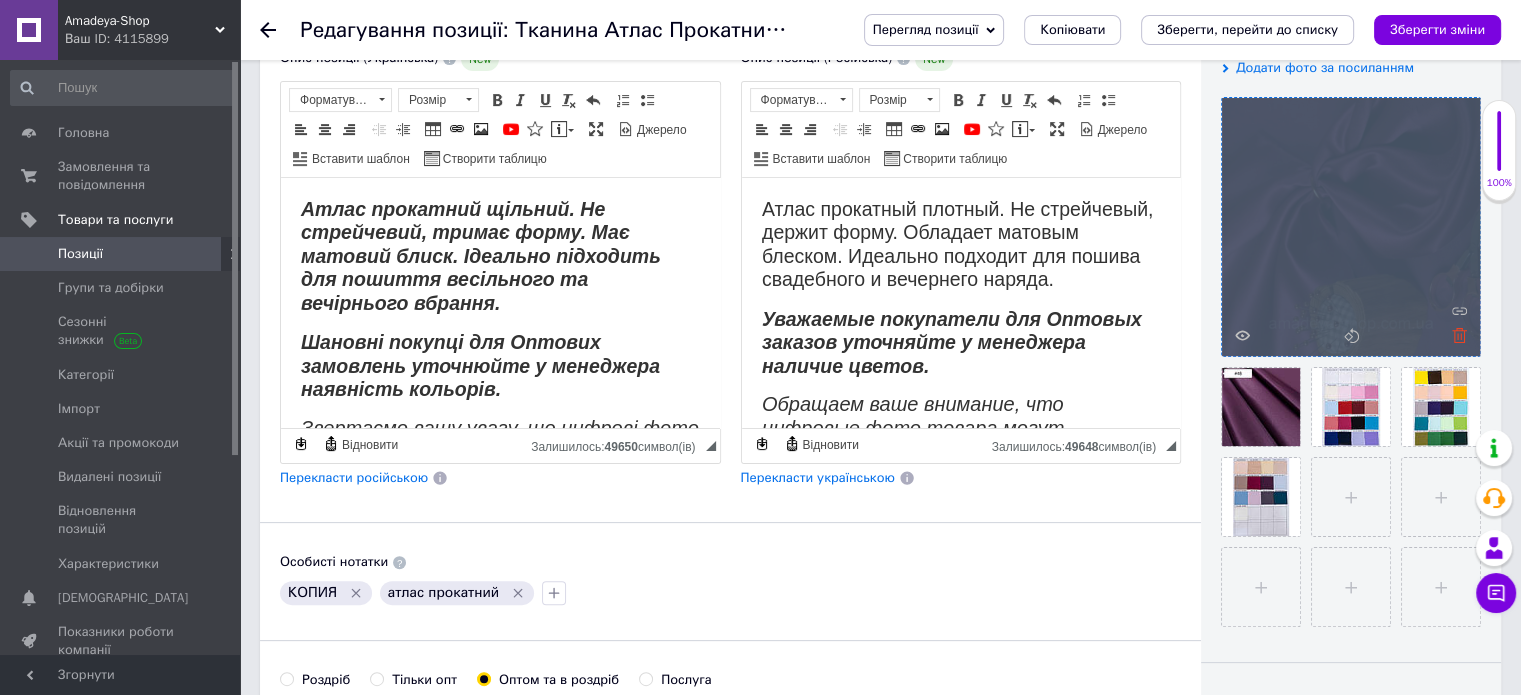 click 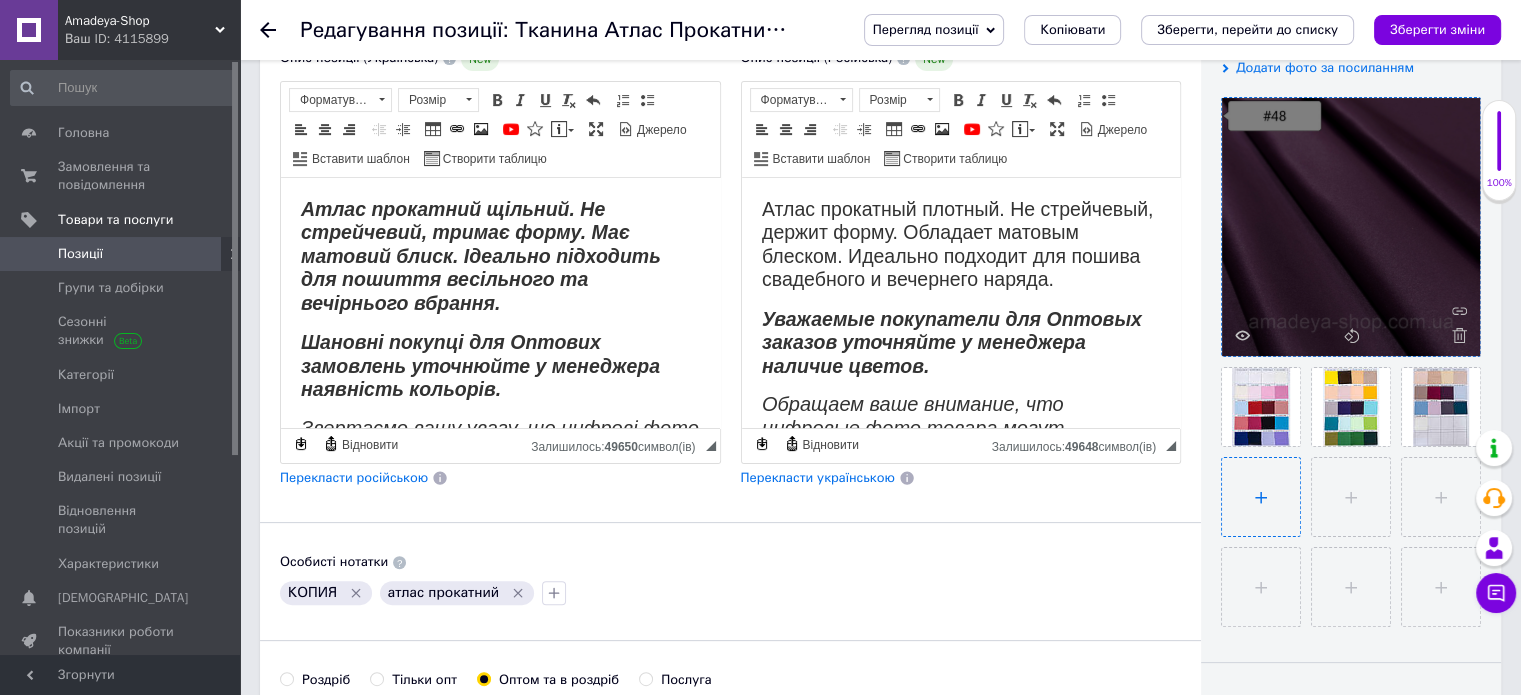click at bounding box center (1261, 497) 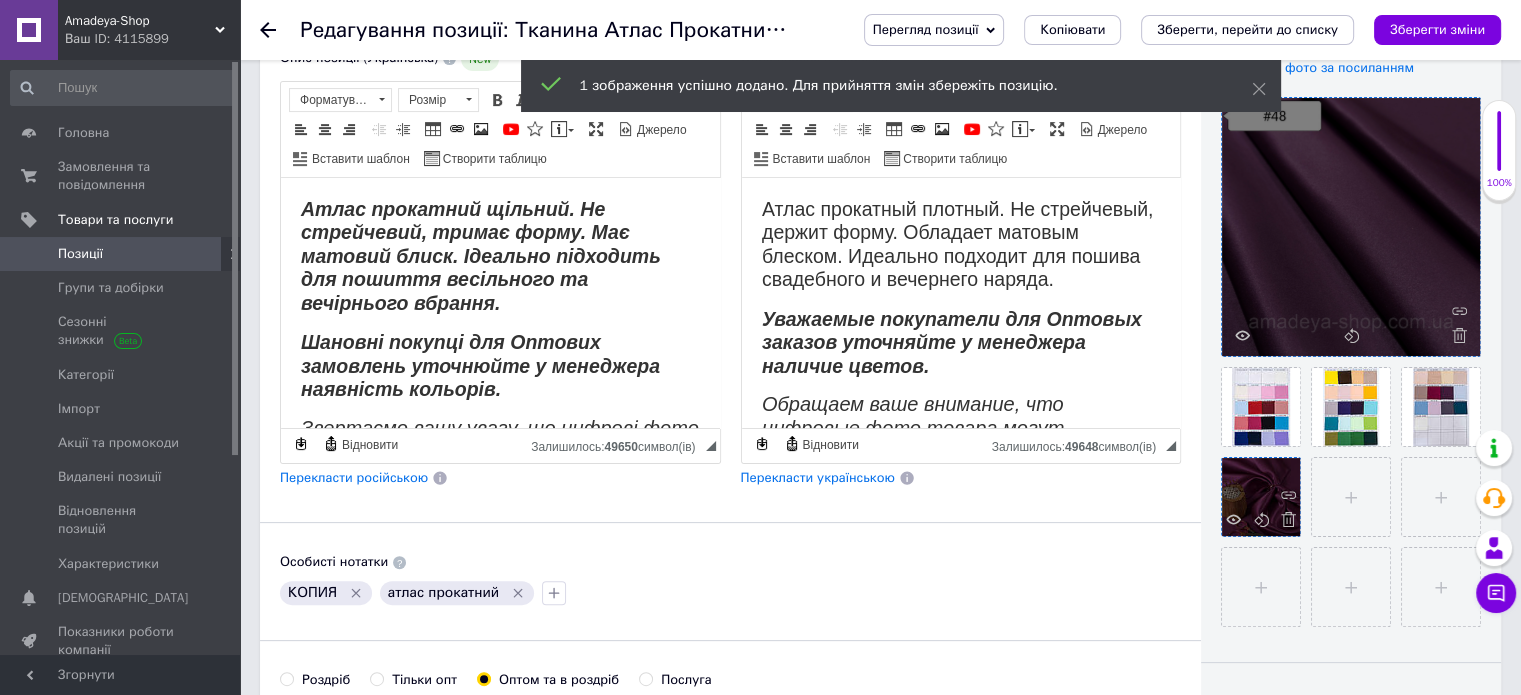 click at bounding box center [1261, 497] 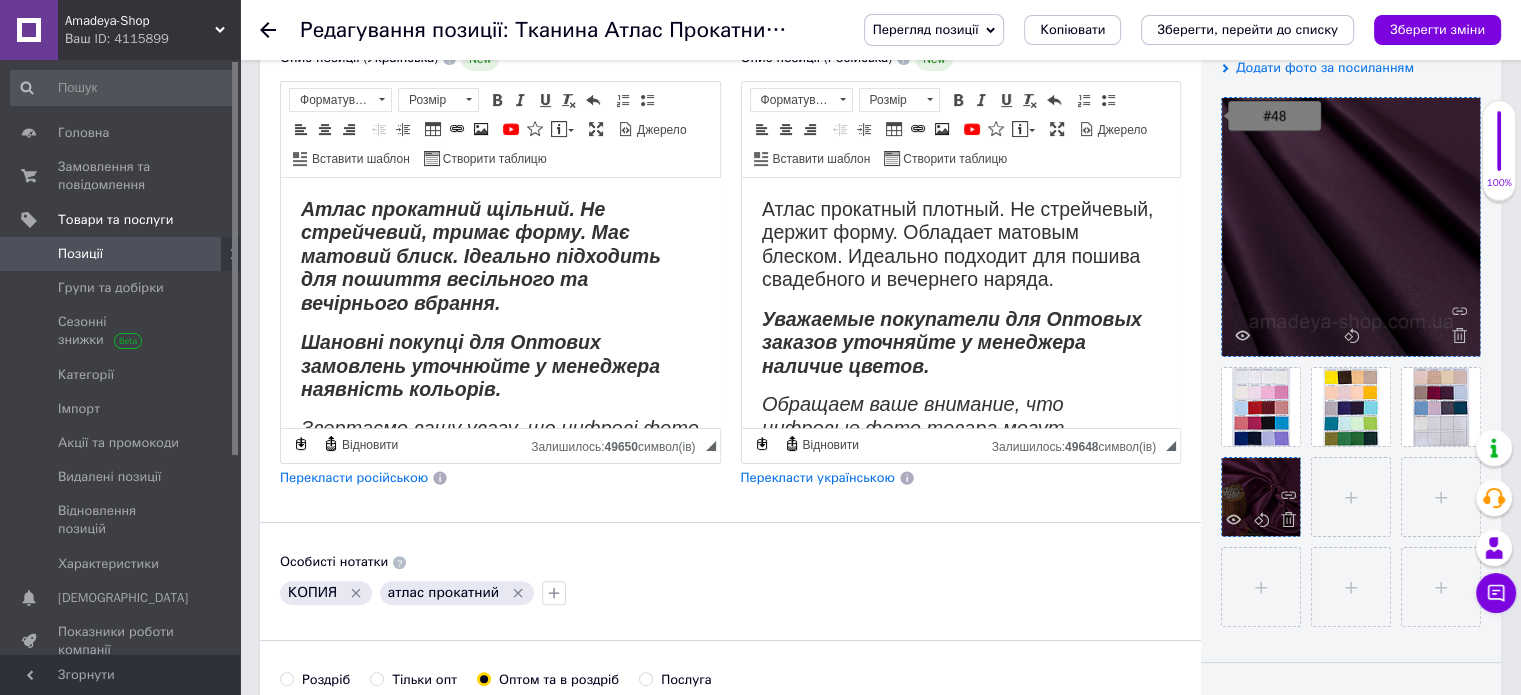 click at bounding box center [1261, 497] 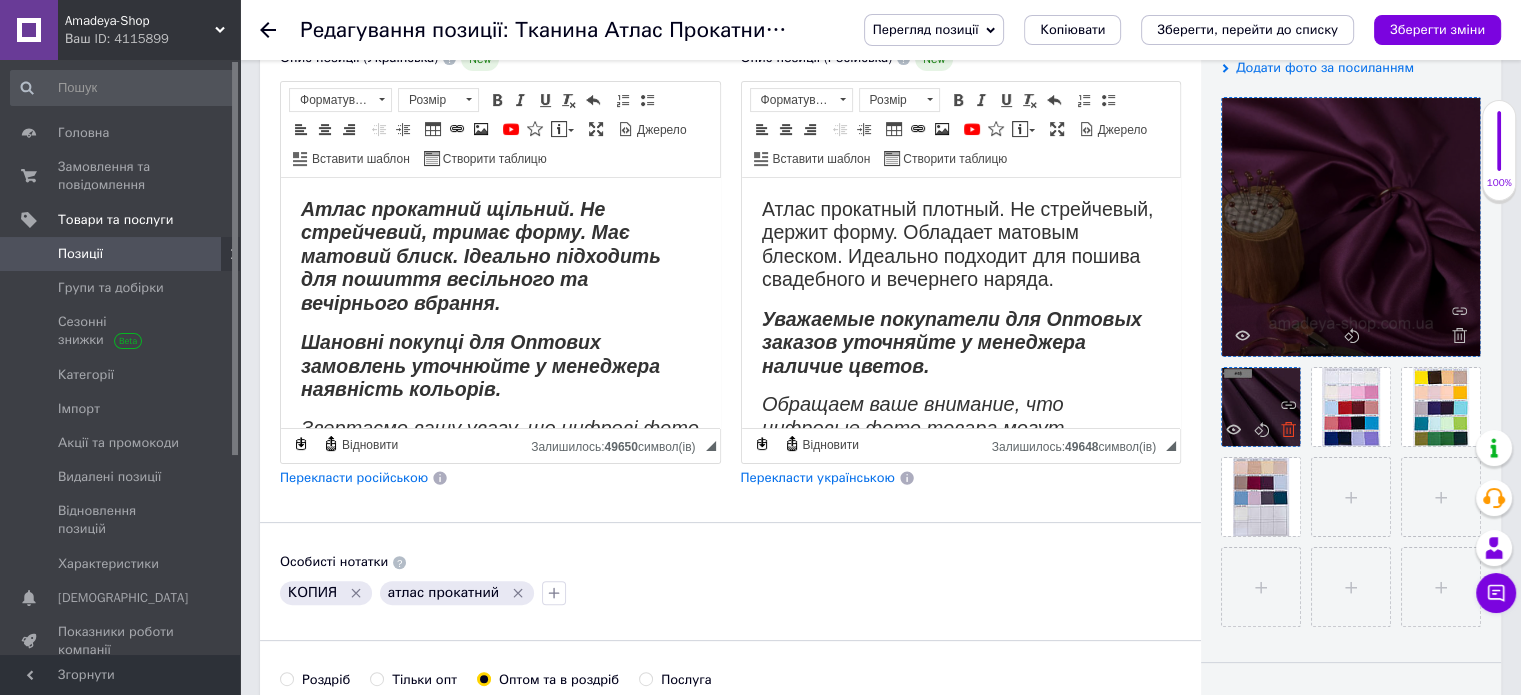 click 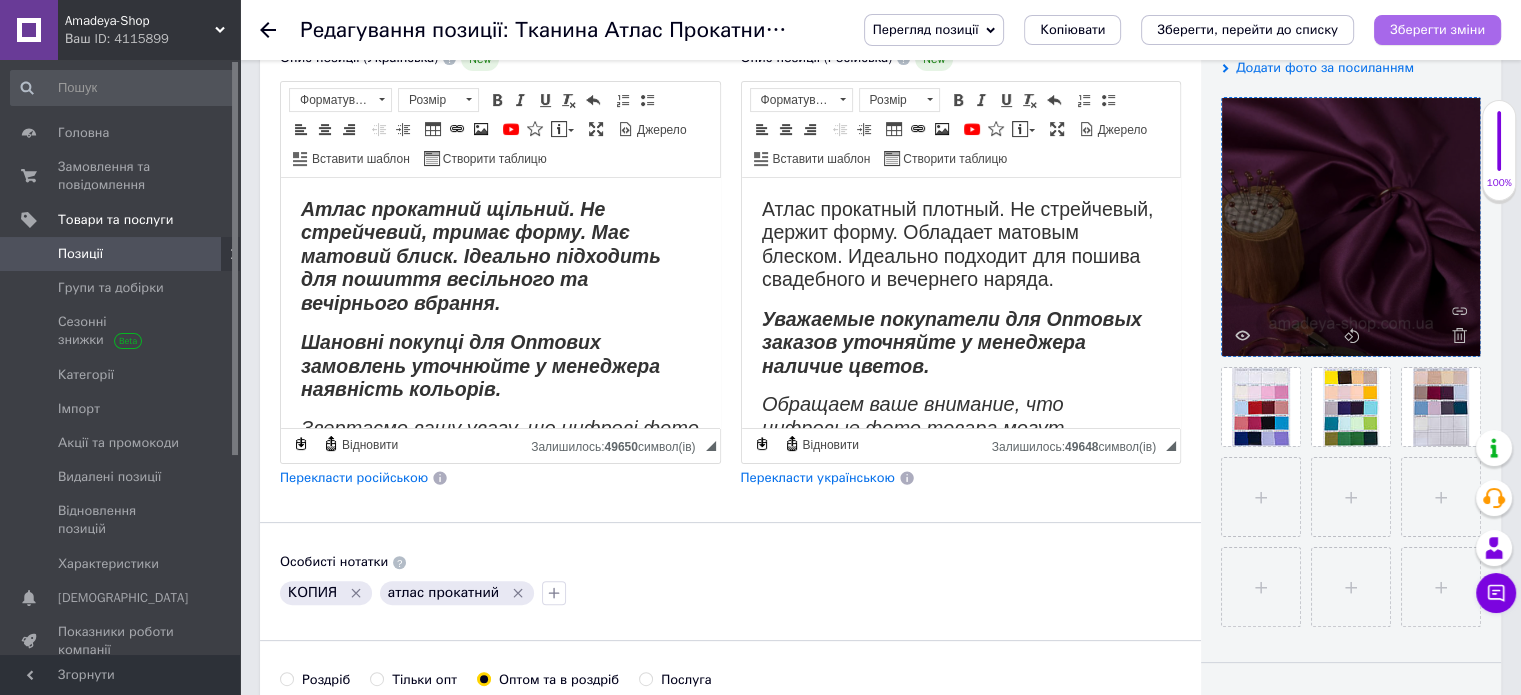 click on "Зберегти зміни" at bounding box center [1437, 29] 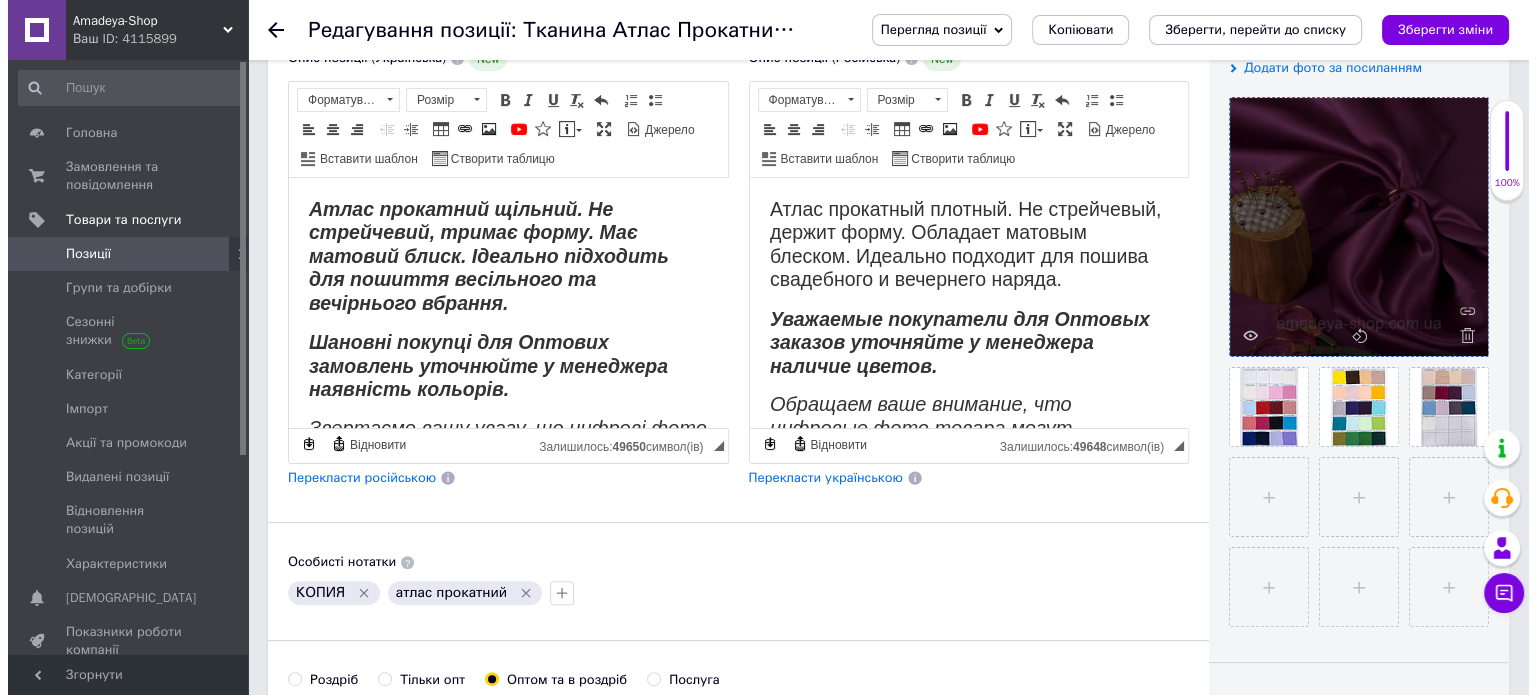 scroll, scrollTop: 0, scrollLeft: 0, axis: both 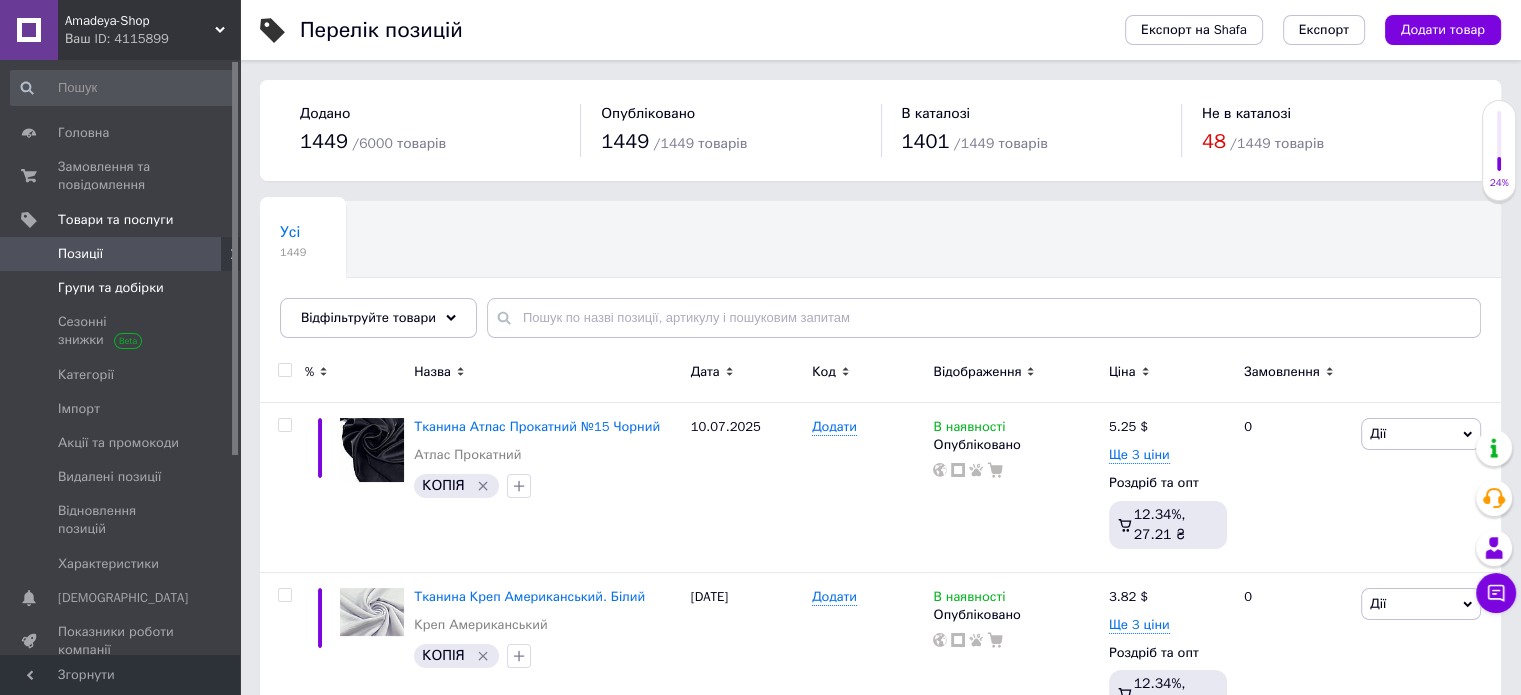 click on "Групи та добірки" at bounding box center (111, 288) 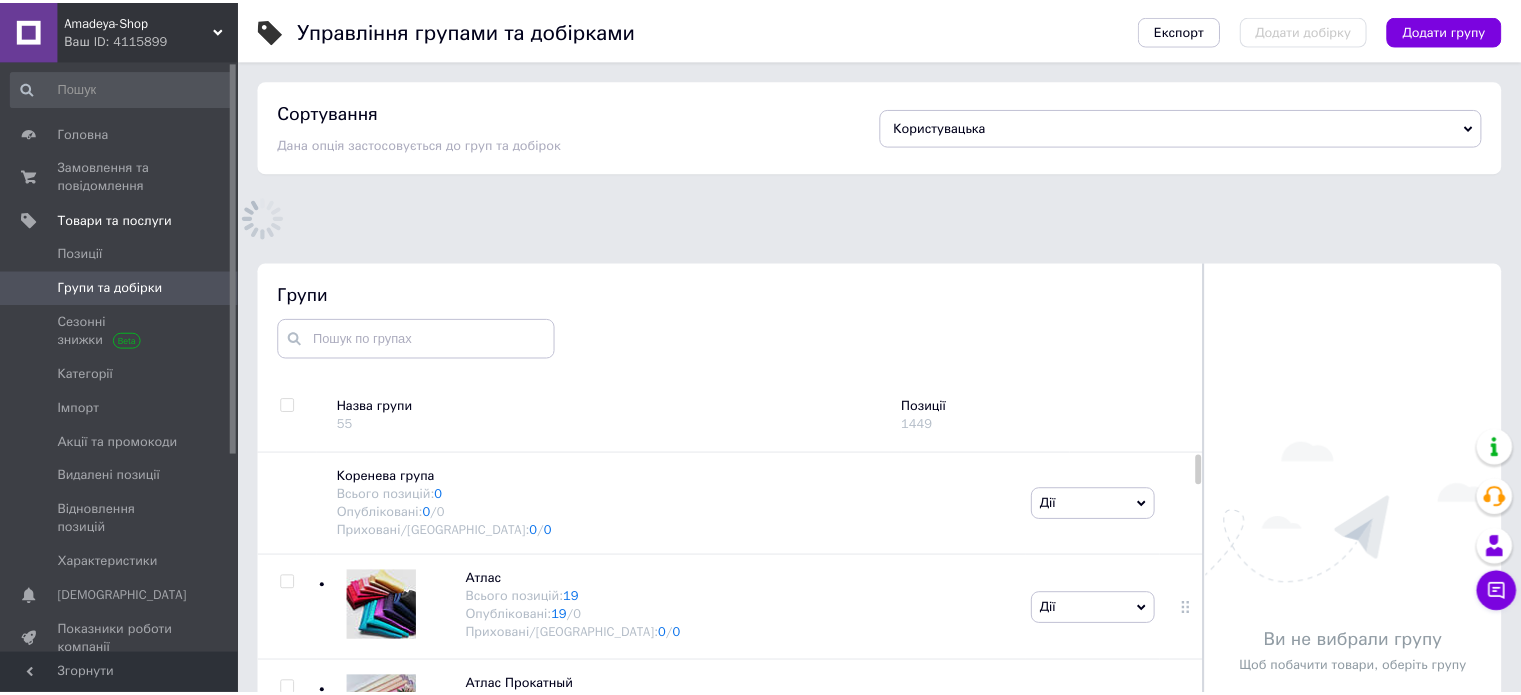scroll, scrollTop: 120, scrollLeft: 0, axis: vertical 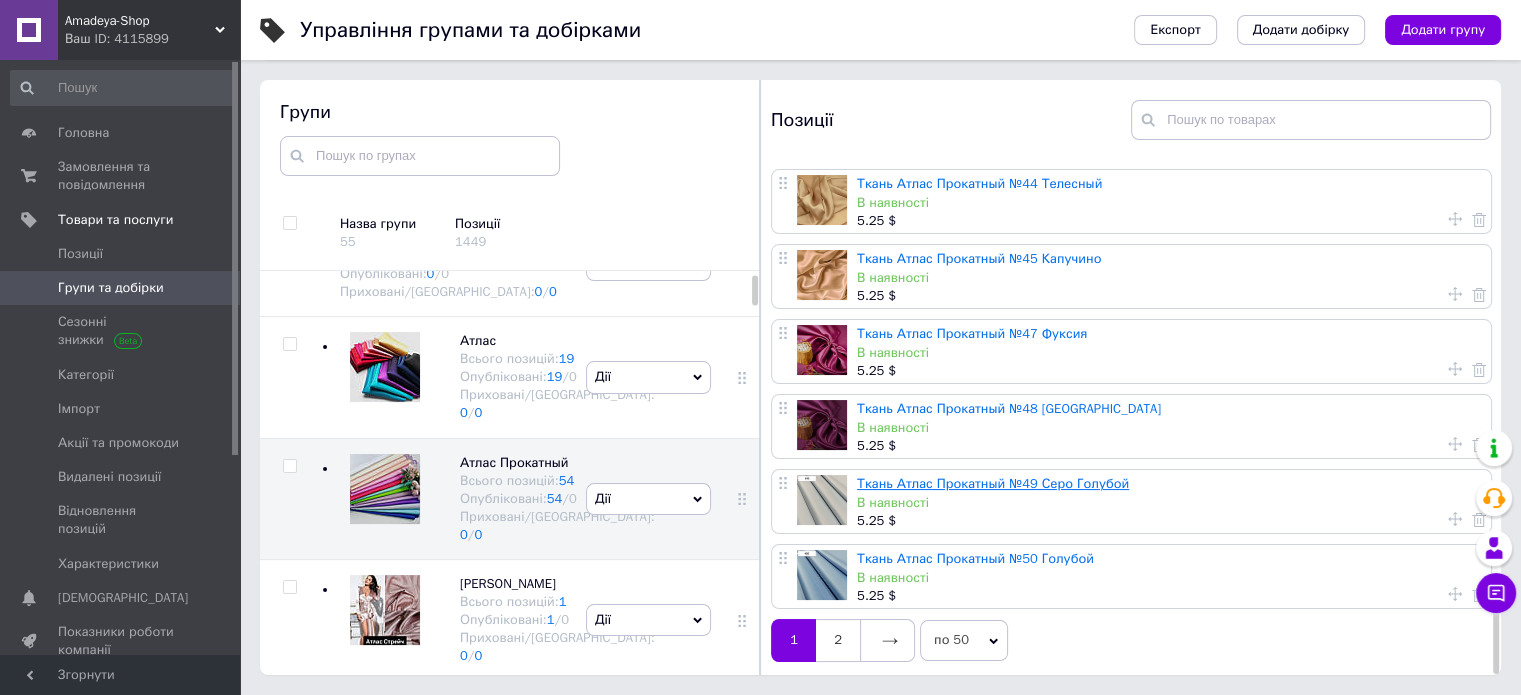 click on "Ткань Атлас Прокатный  №49 Серо Голубой" at bounding box center [993, 483] 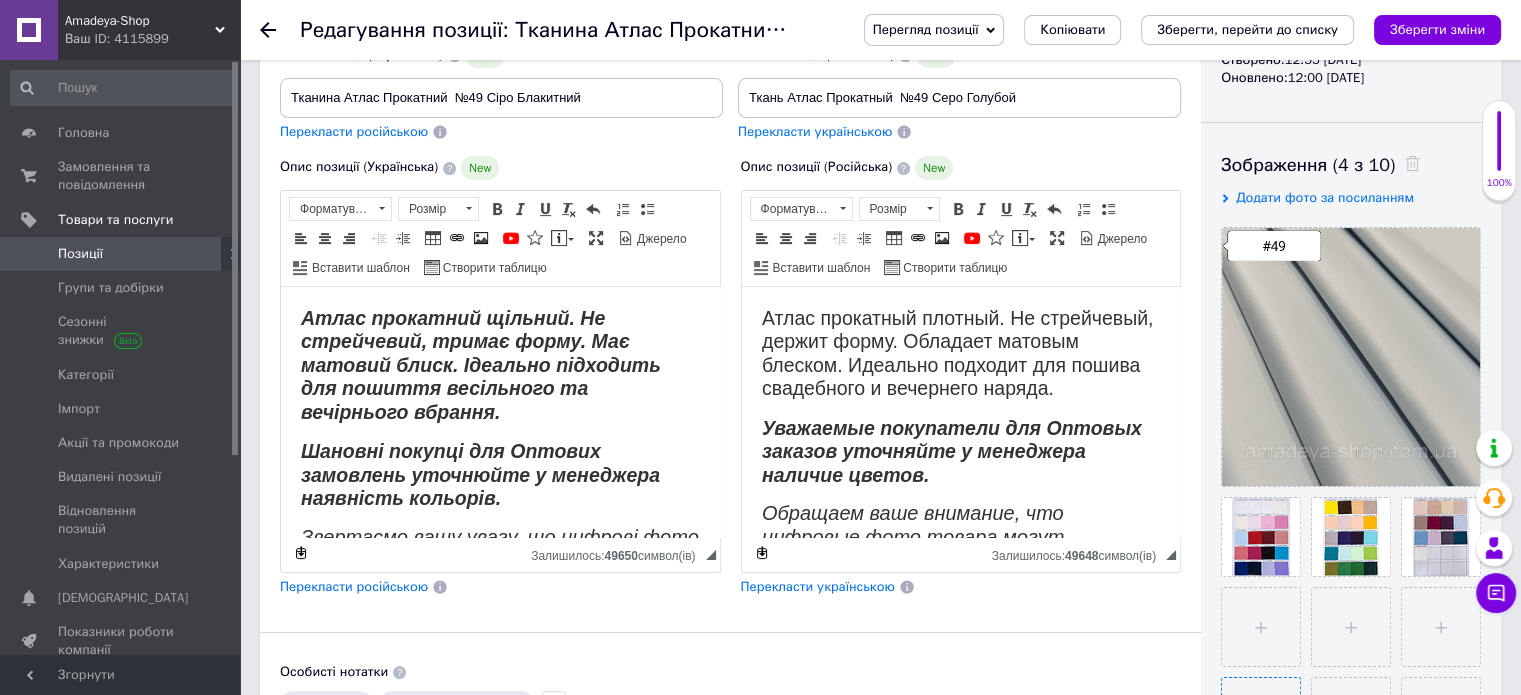 scroll, scrollTop: 300, scrollLeft: 0, axis: vertical 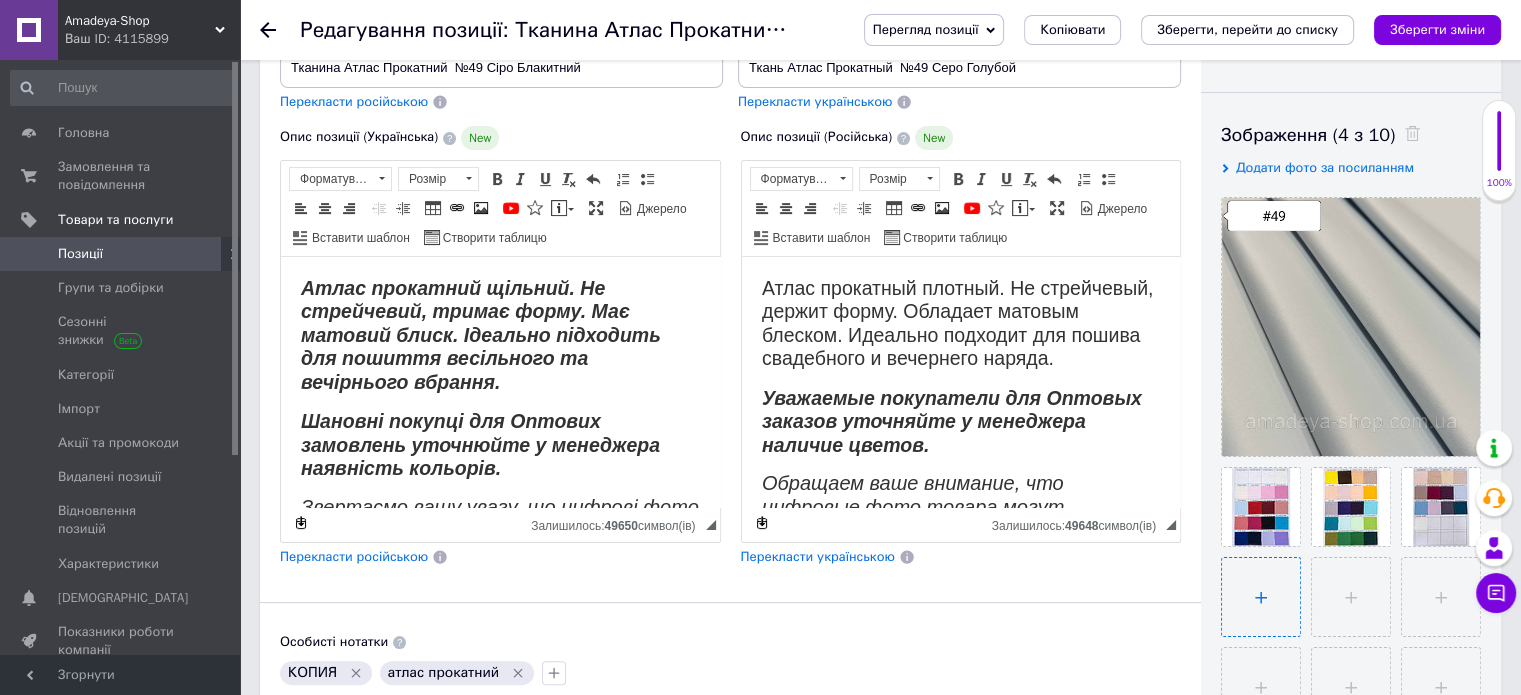 click at bounding box center (1261, 597) 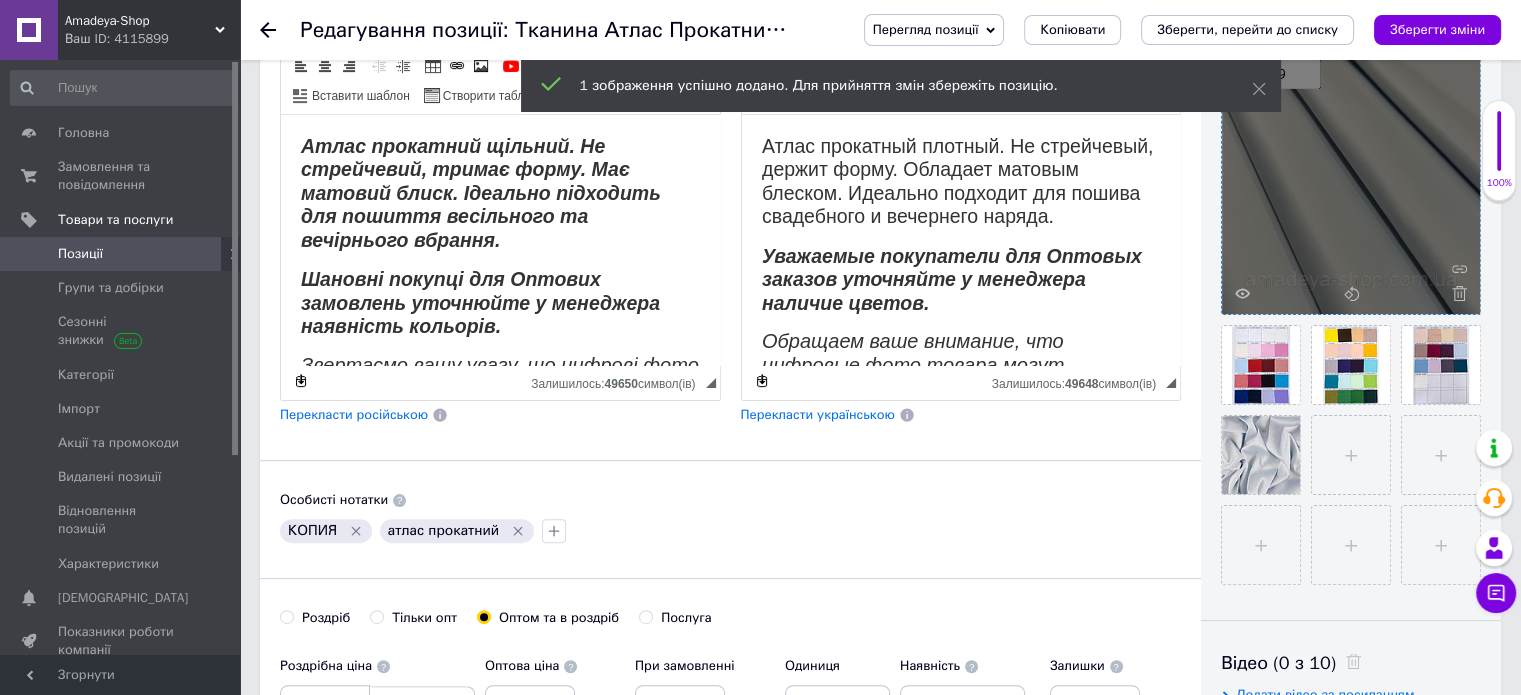 scroll, scrollTop: 500, scrollLeft: 0, axis: vertical 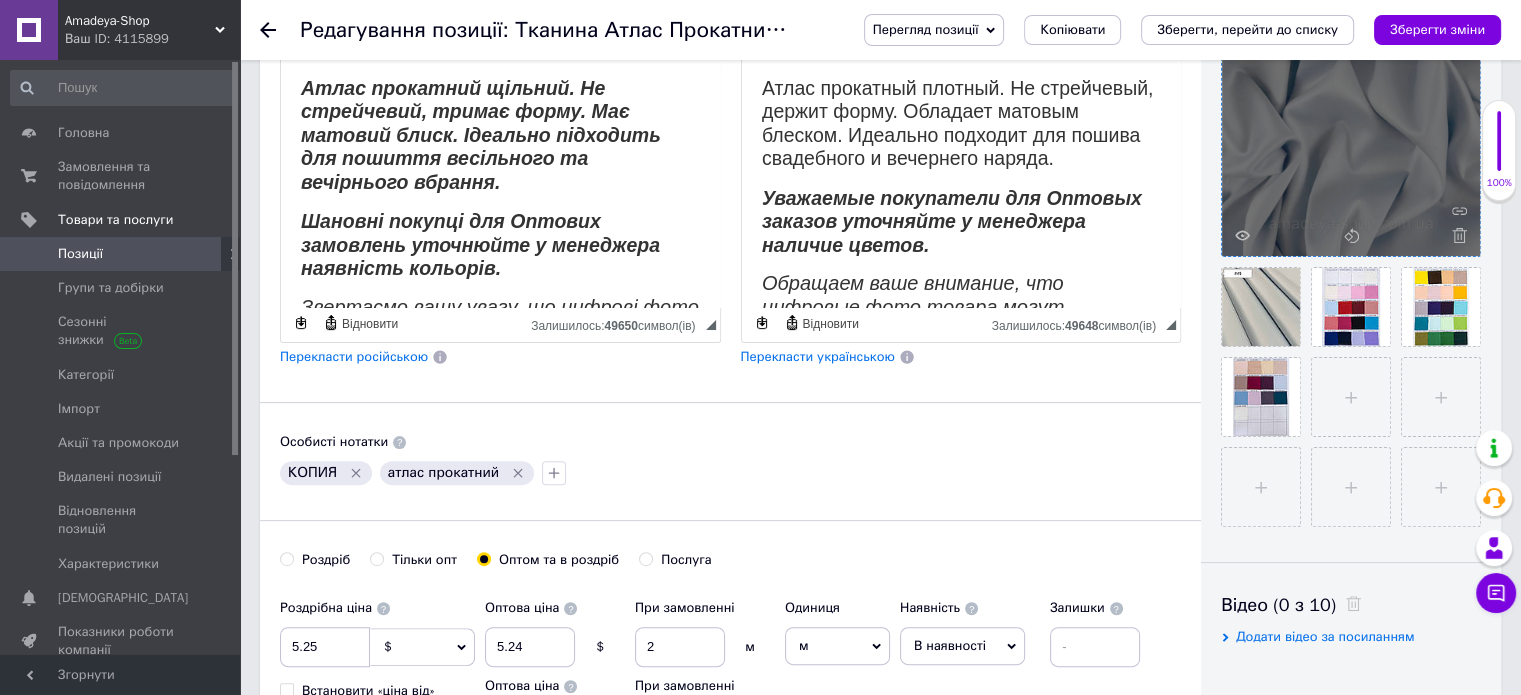 click at bounding box center [1351, 127] 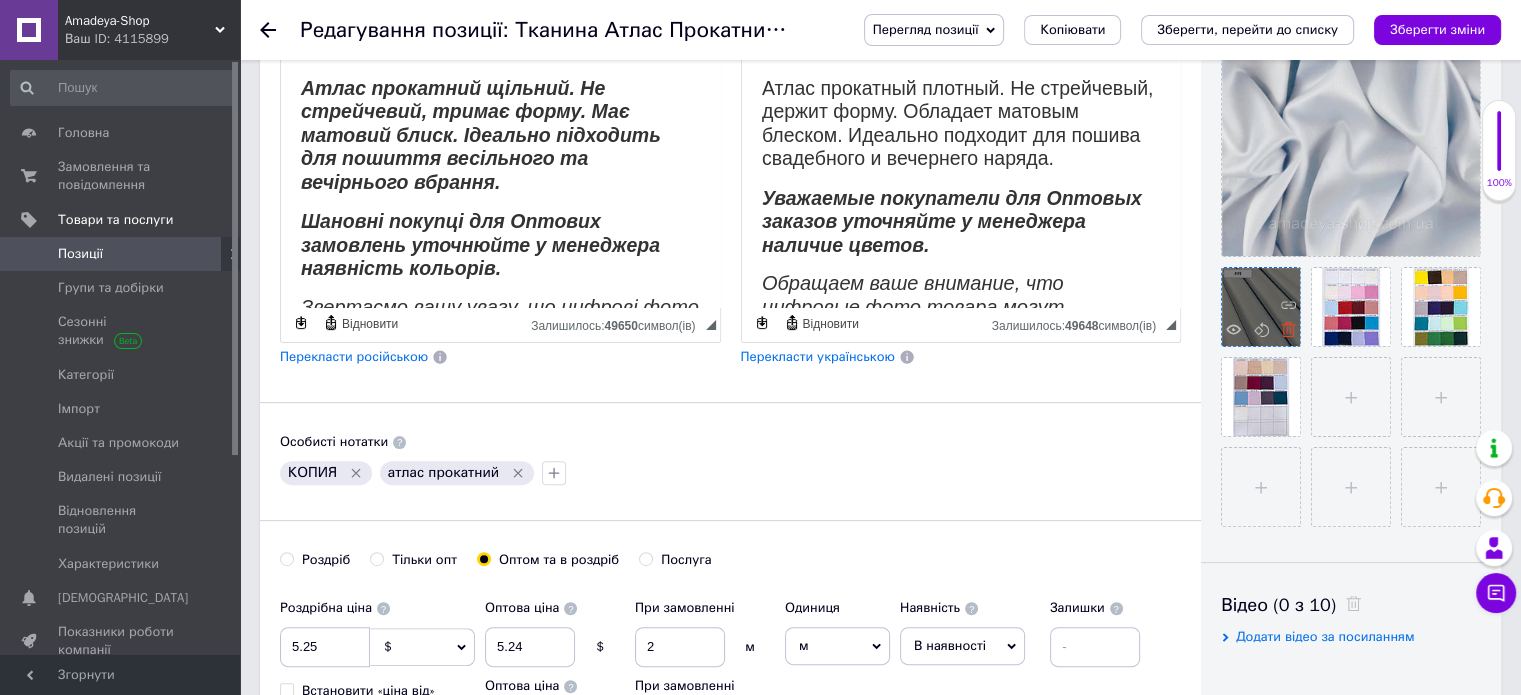 click 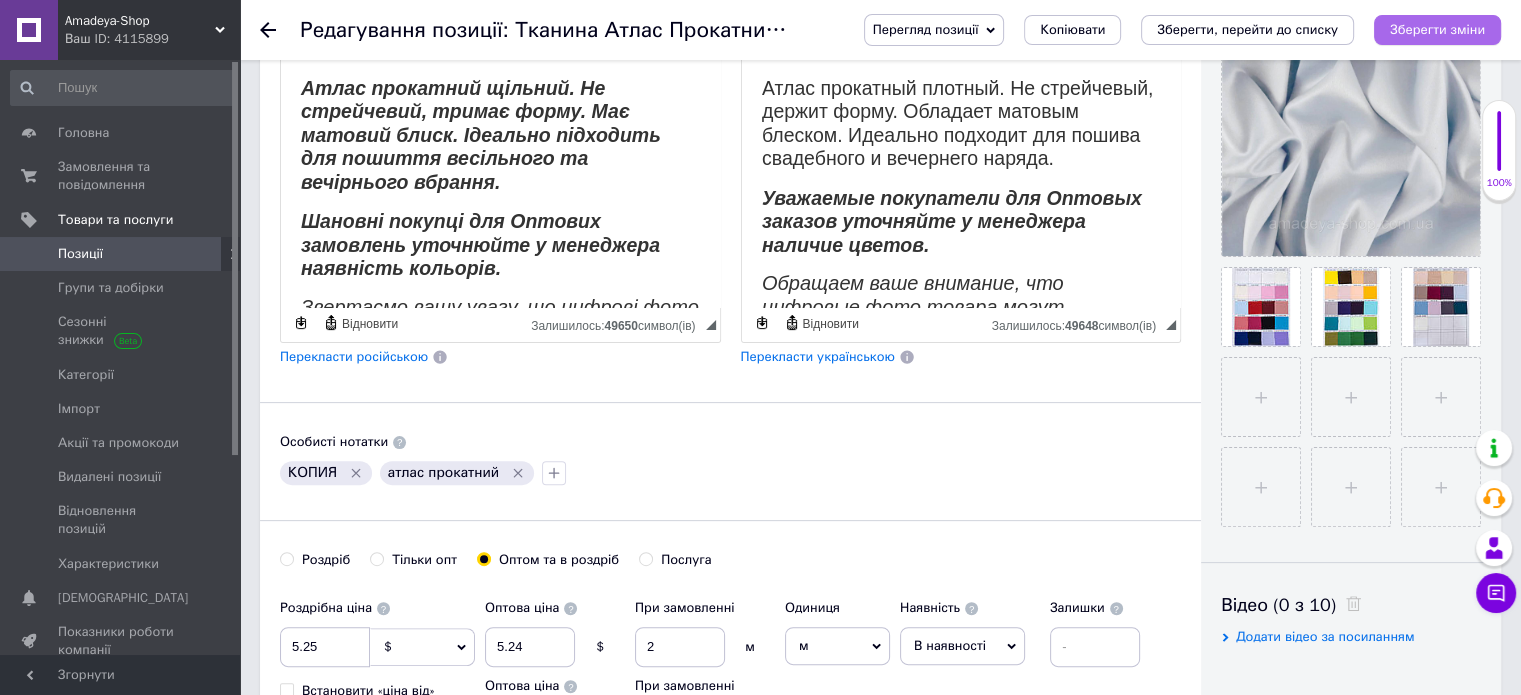 click on "Зберегти зміни" at bounding box center [1437, 29] 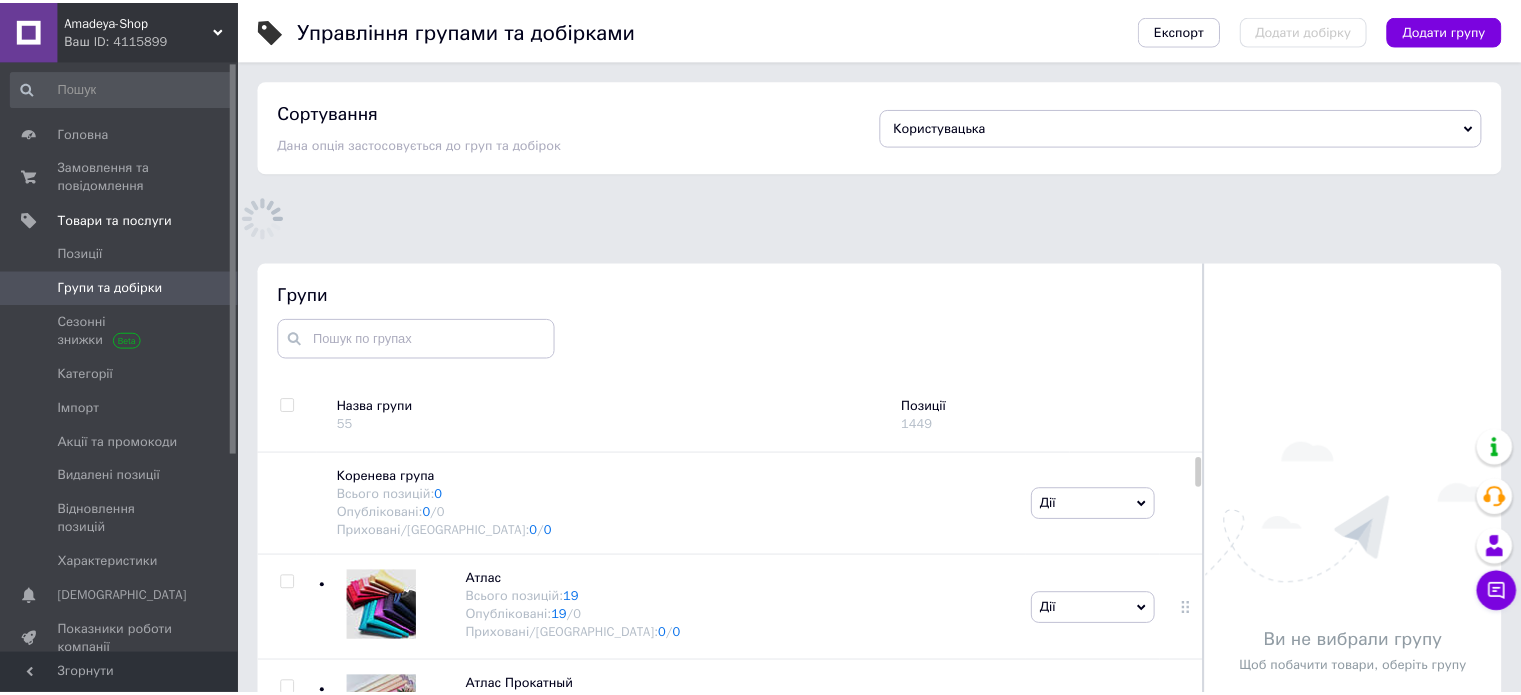 scroll, scrollTop: 113, scrollLeft: 0, axis: vertical 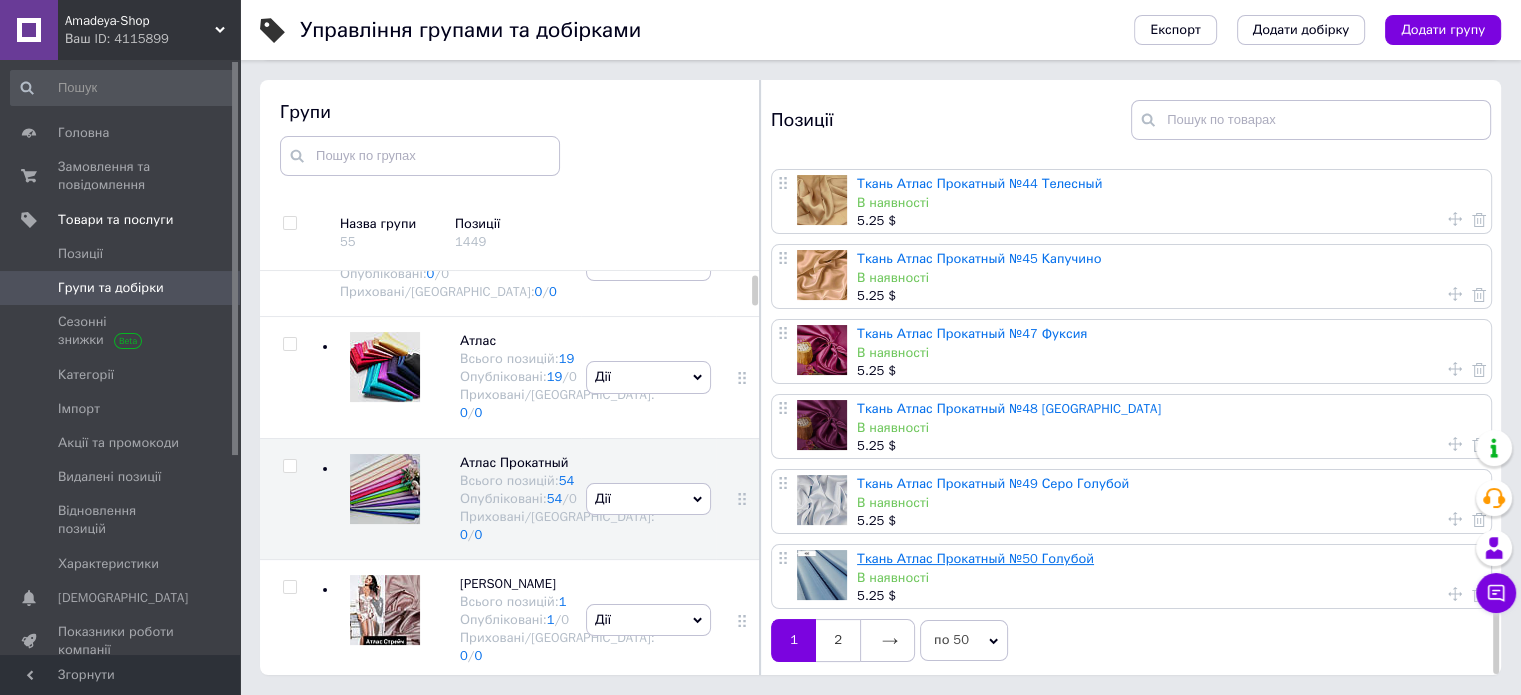 click on "Ткань Атлас Прокатный  №50 Голубой" at bounding box center [975, 558] 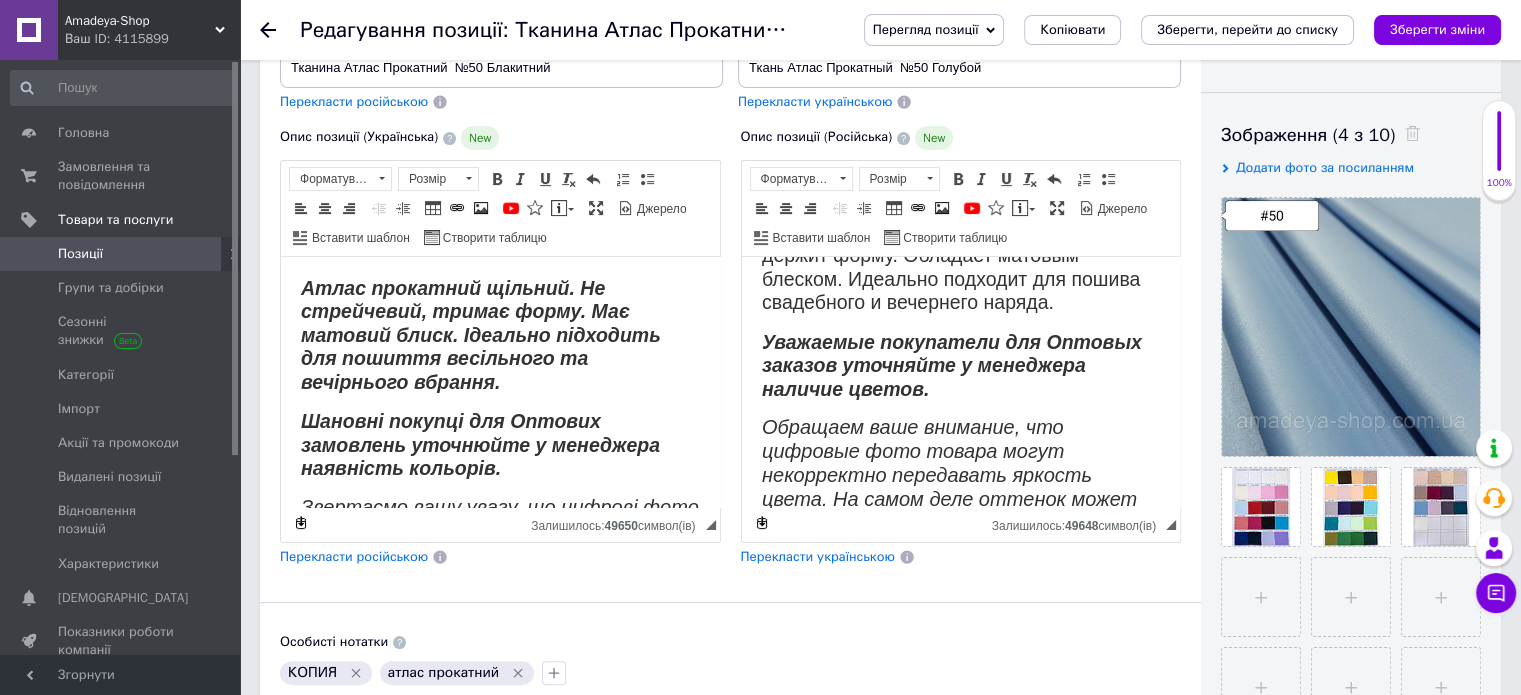 scroll, scrollTop: 100, scrollLeft: 0, axis: vertical 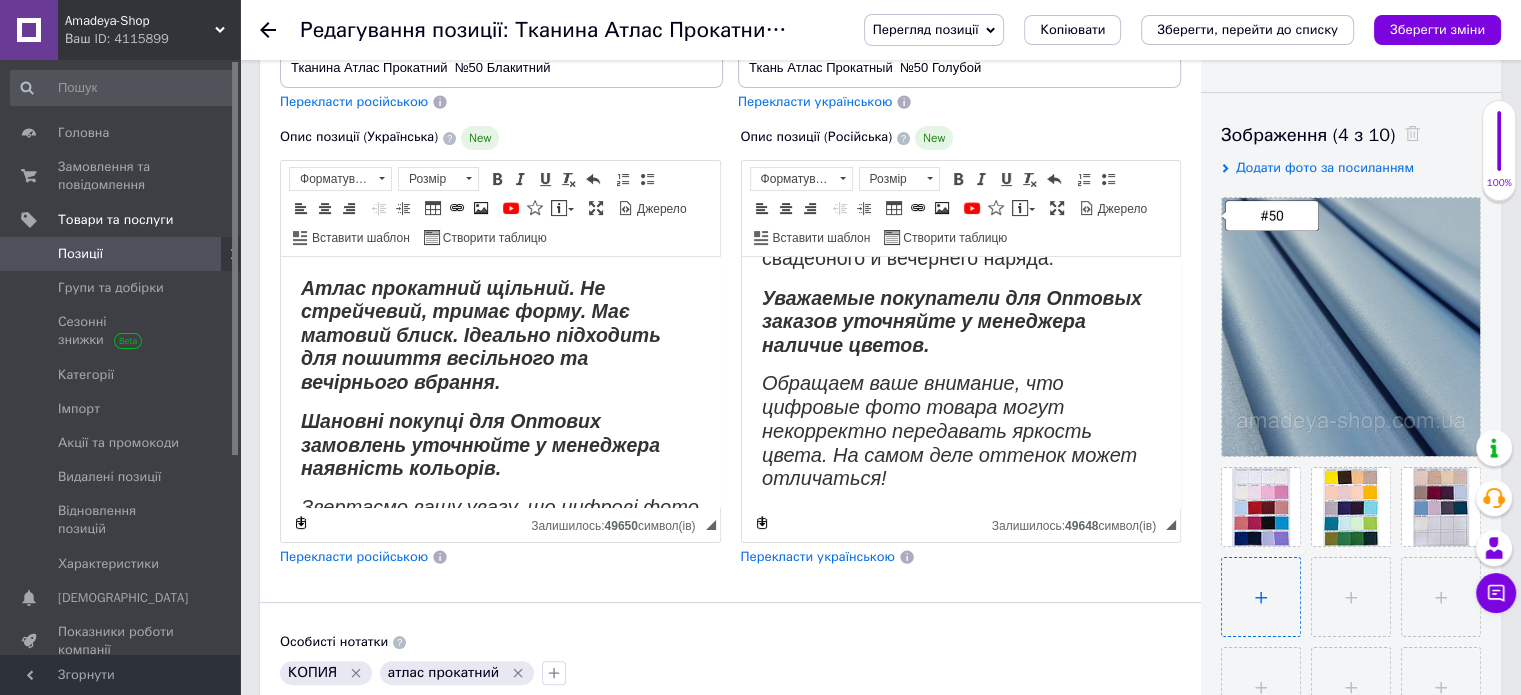 click at bounding box center [1261, 597] 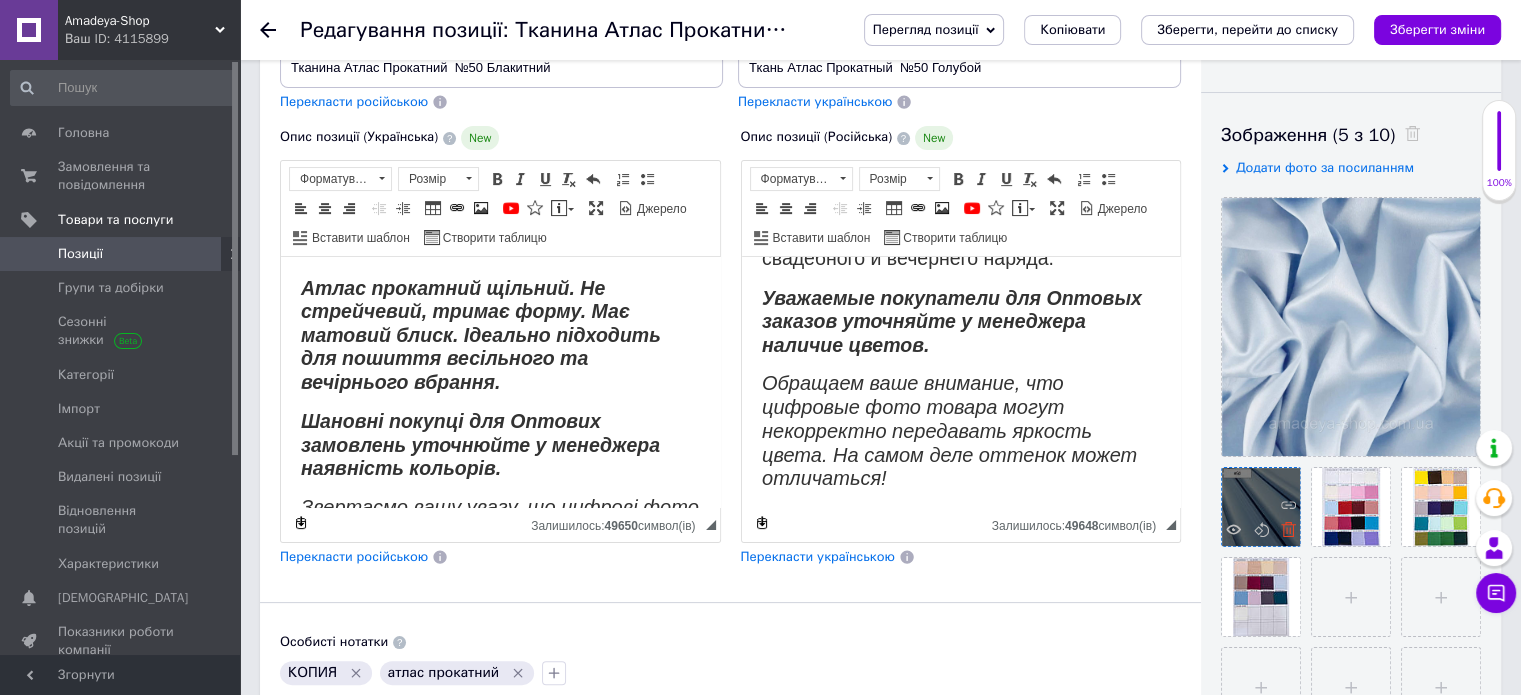 click 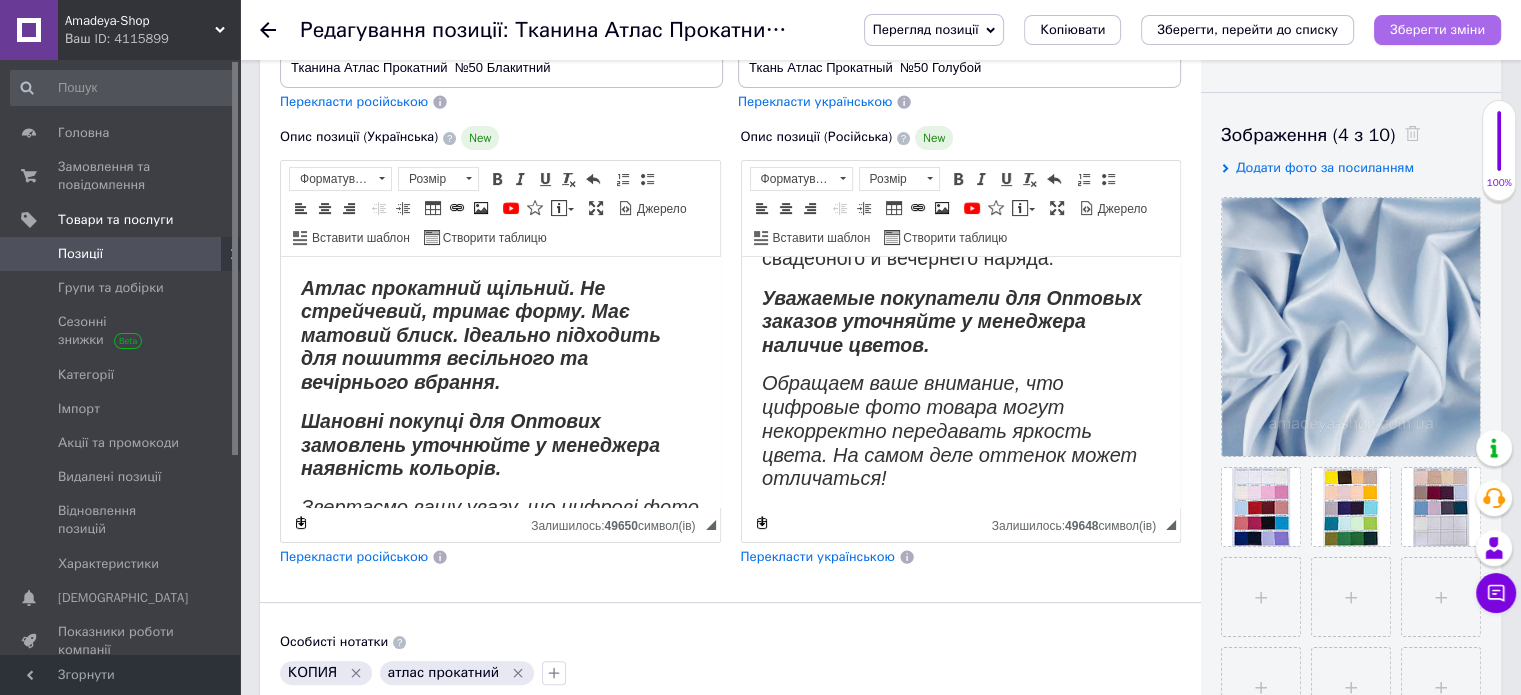 click on "Зберегти зміни" at bounding box center [1437, 29] 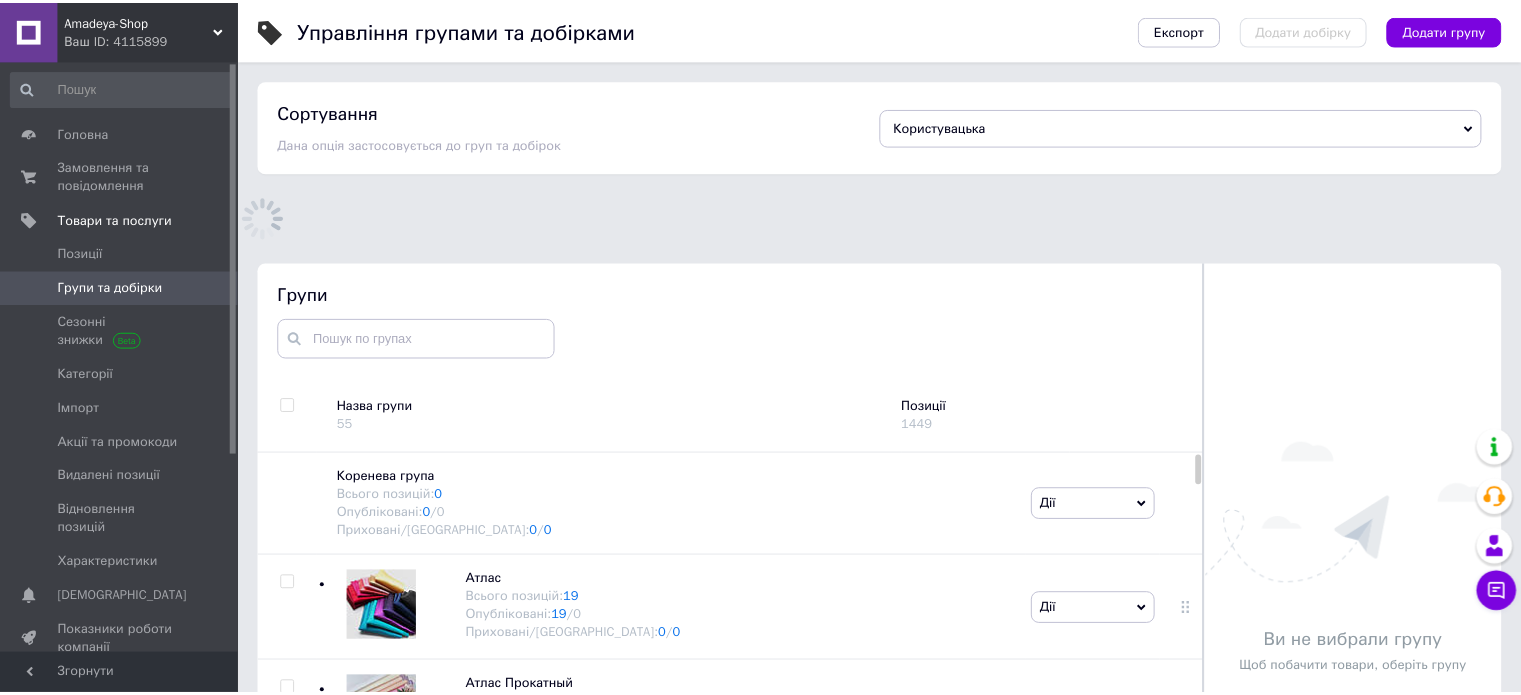 scroll, scrollTop: 120, scrollLeft: 0, axis: vertical 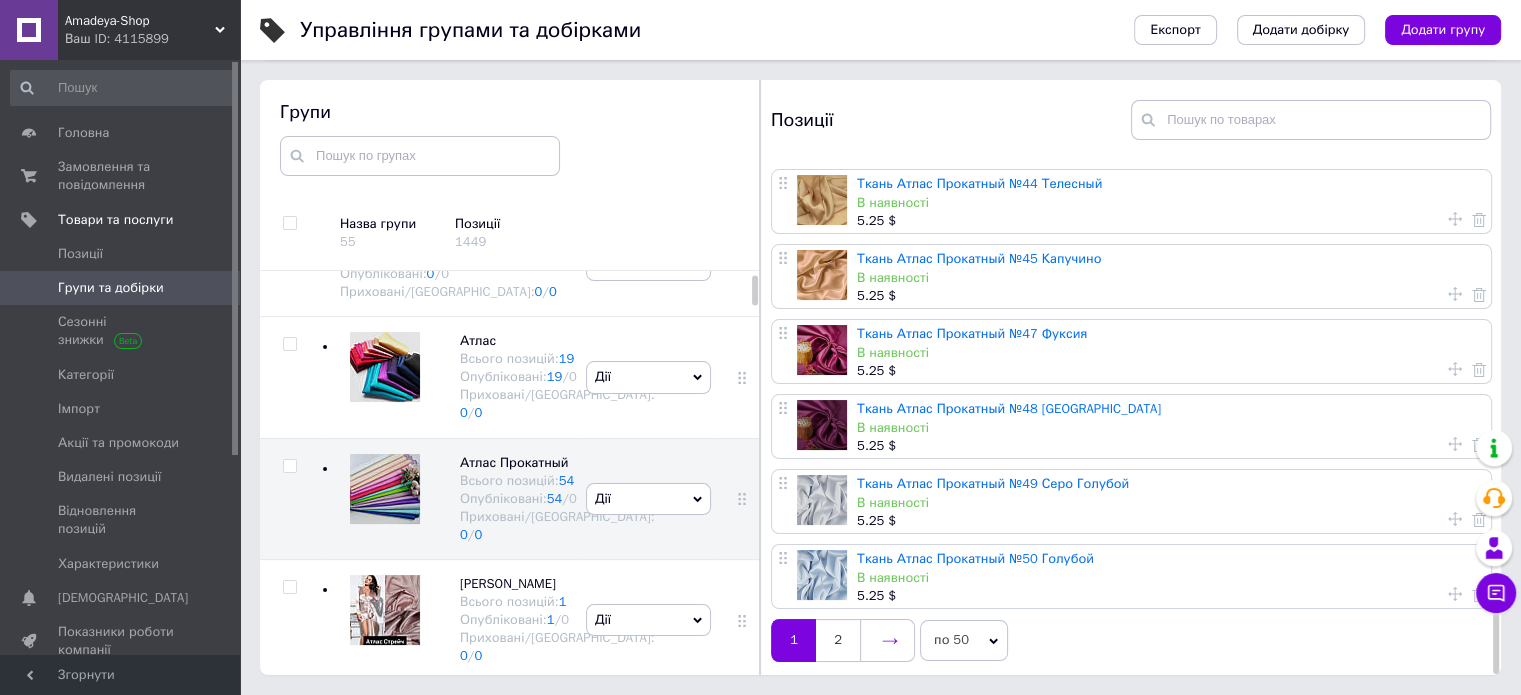 click 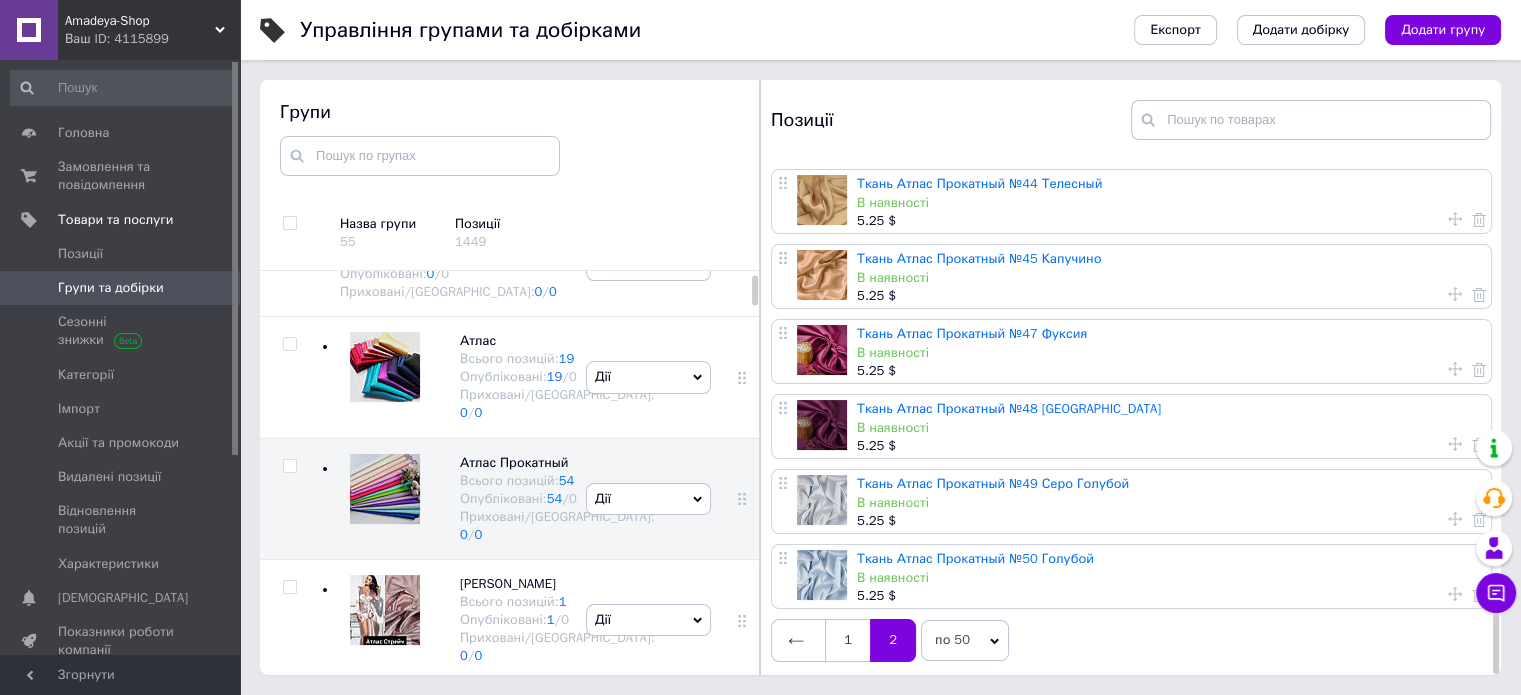 scroll, scrollTop: 0, scrollLeft: 0, axis: both 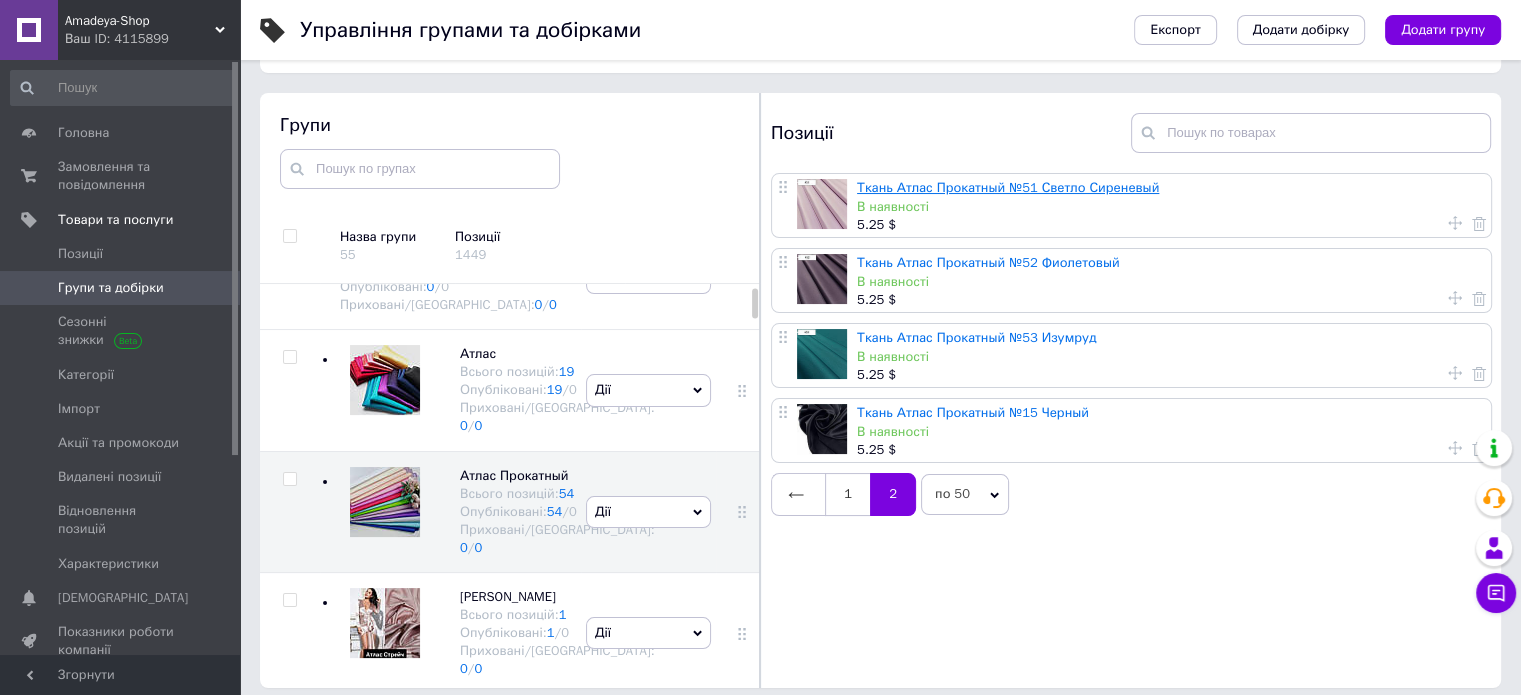 click on "Ткань Атлас Прокатный  №51 Светло Сиреневый" at bounding box center [1008, 187] 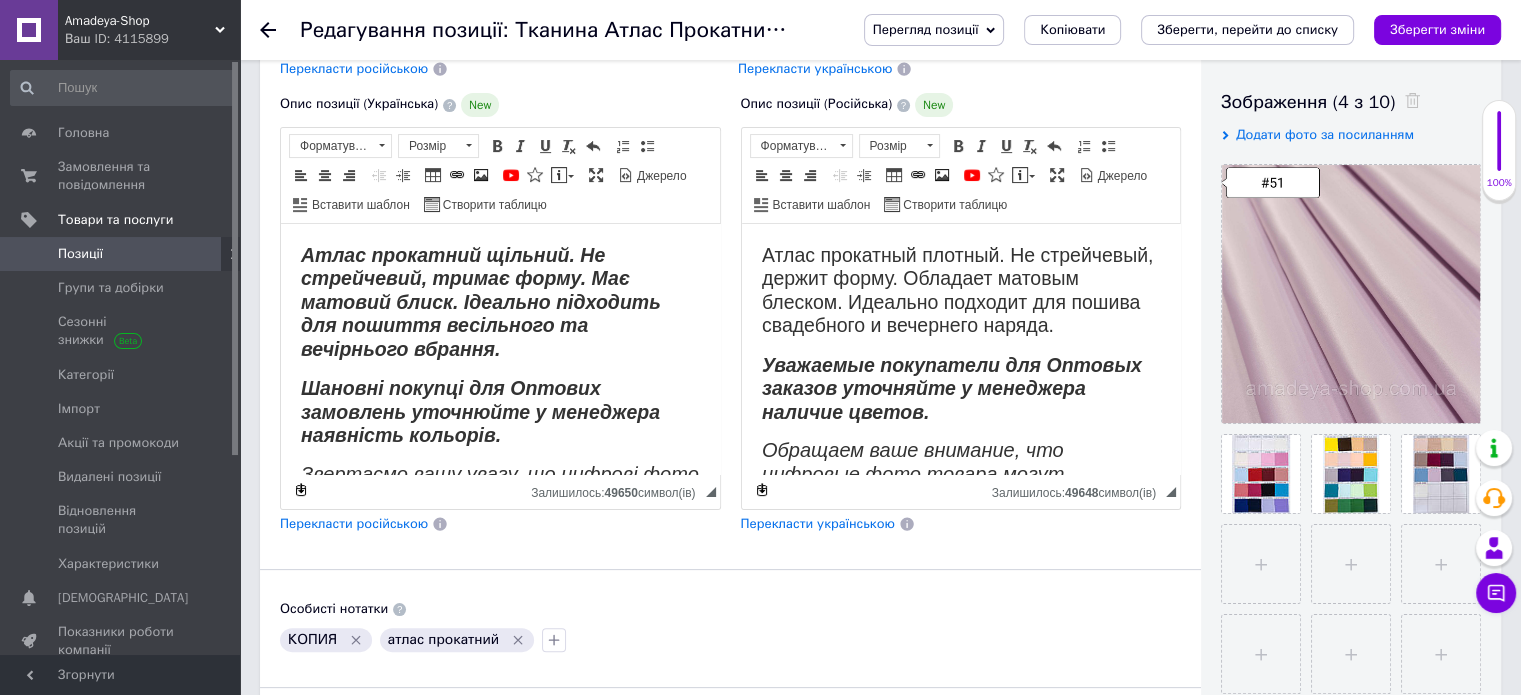scroll, scrollTop: 400, scrollLeft: 0, axis: vertical 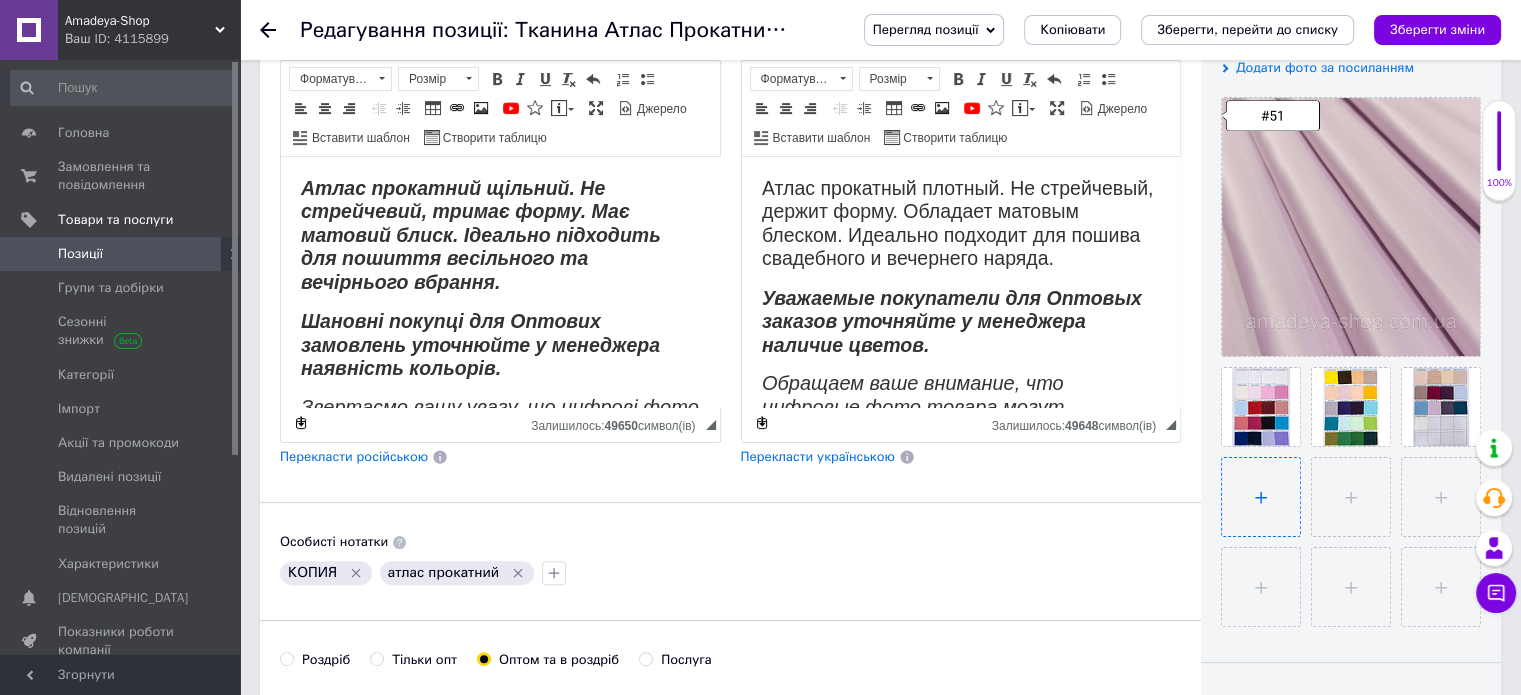 click at bounding box center [1261, 497] 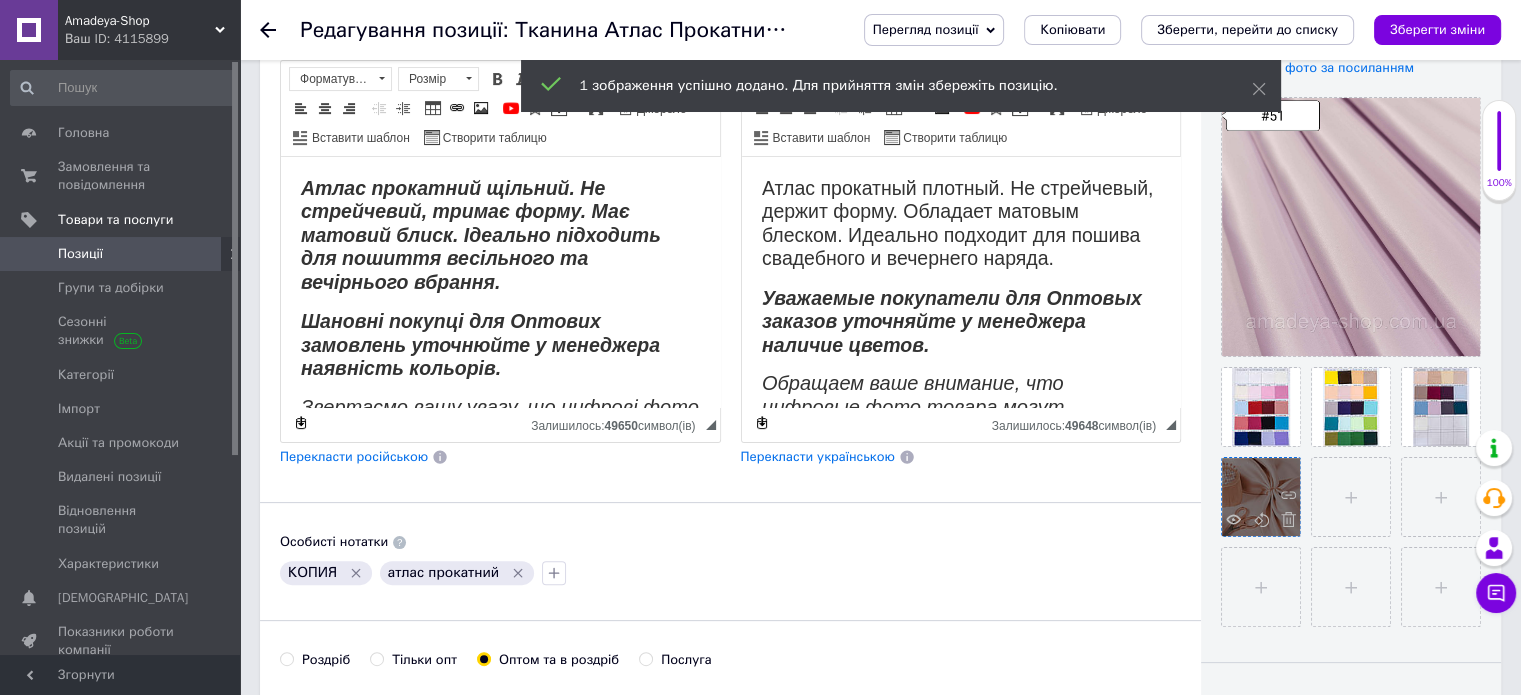 drag, startPoint x: 1263, startPoint y: 480, endPoint x: 1267, endPoint y: 500, distance: 20.396078 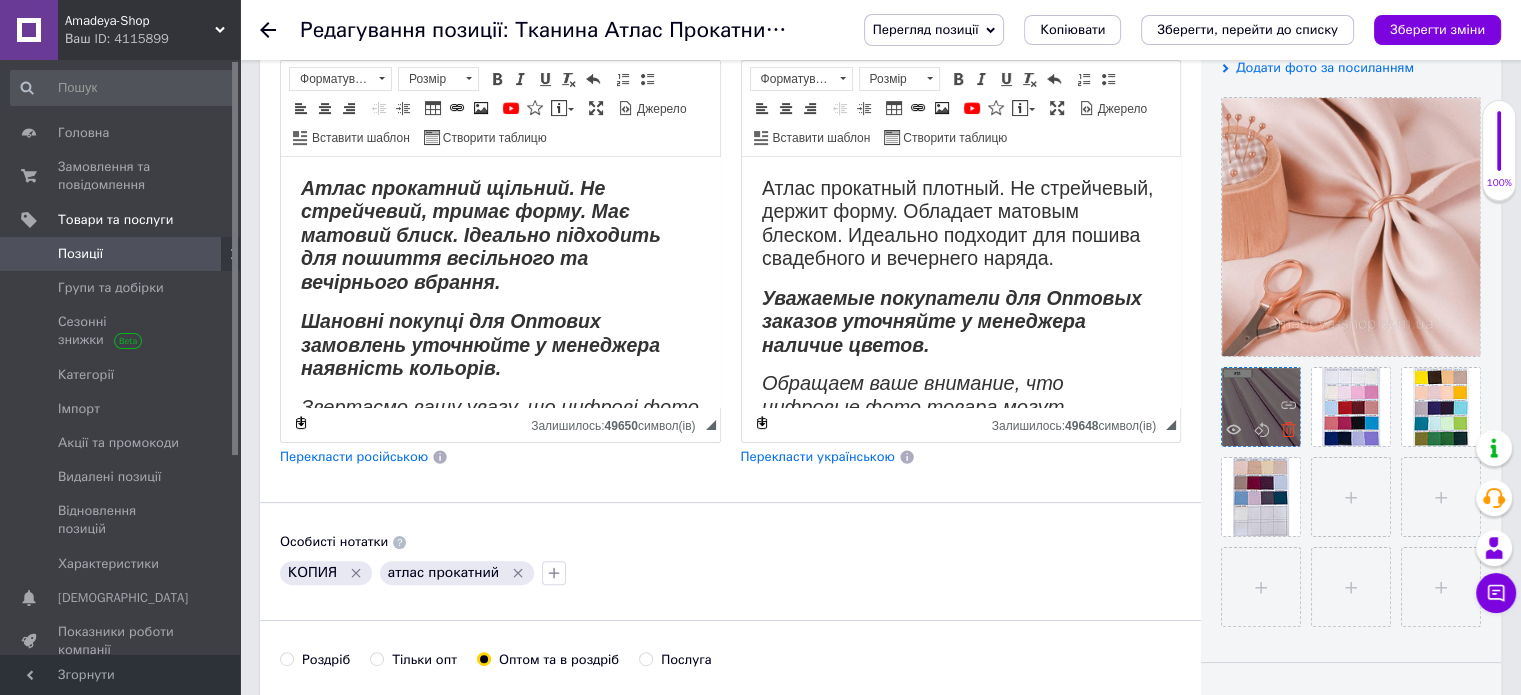 click 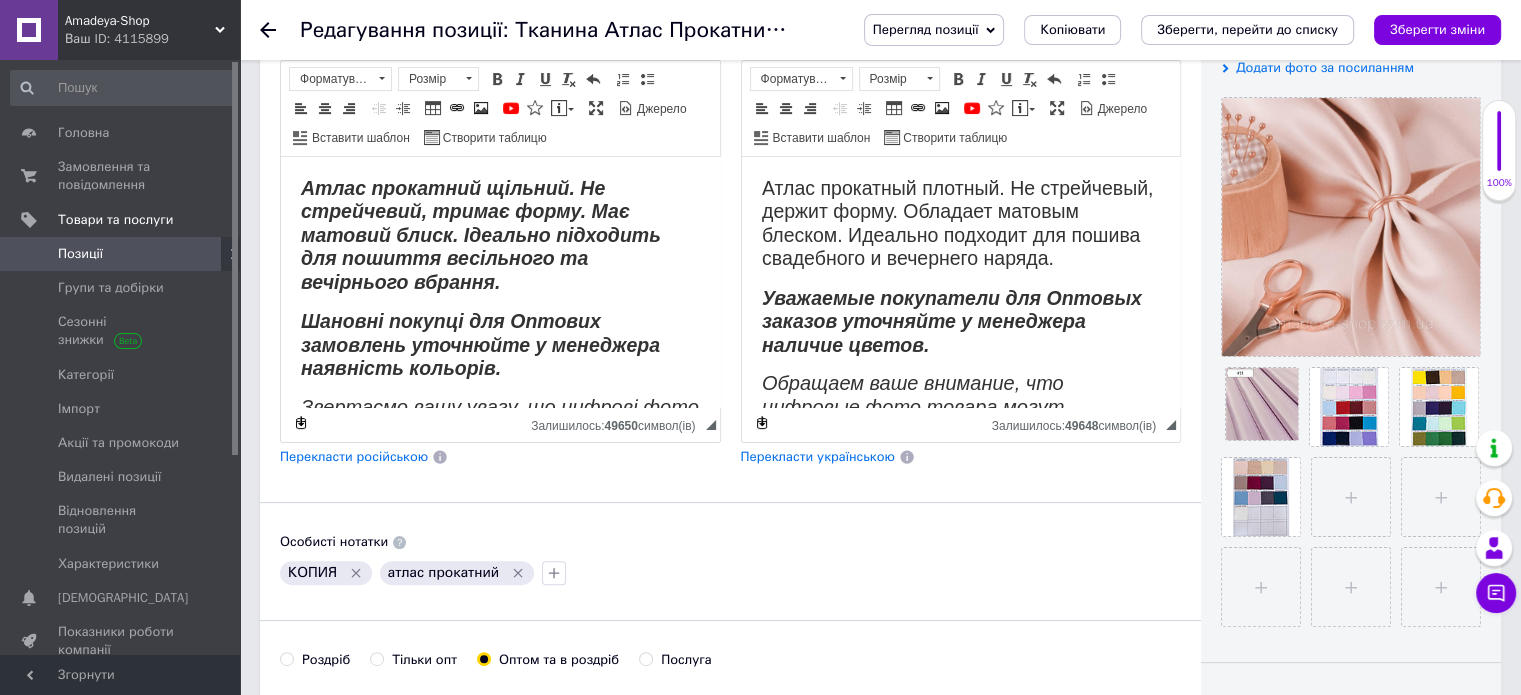 click at bounding box center [1262, 404] 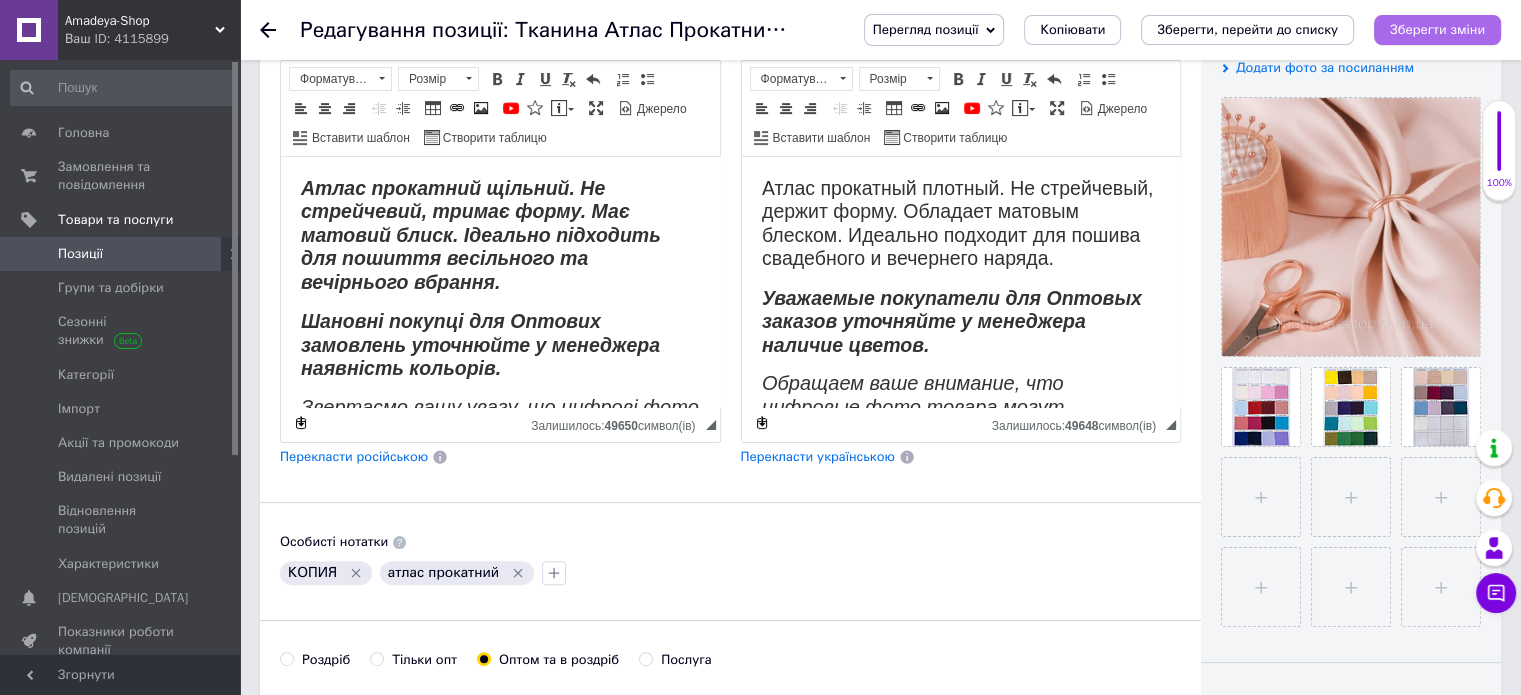 click on "Зберегти зміни" at bounding box center (1437, 29) 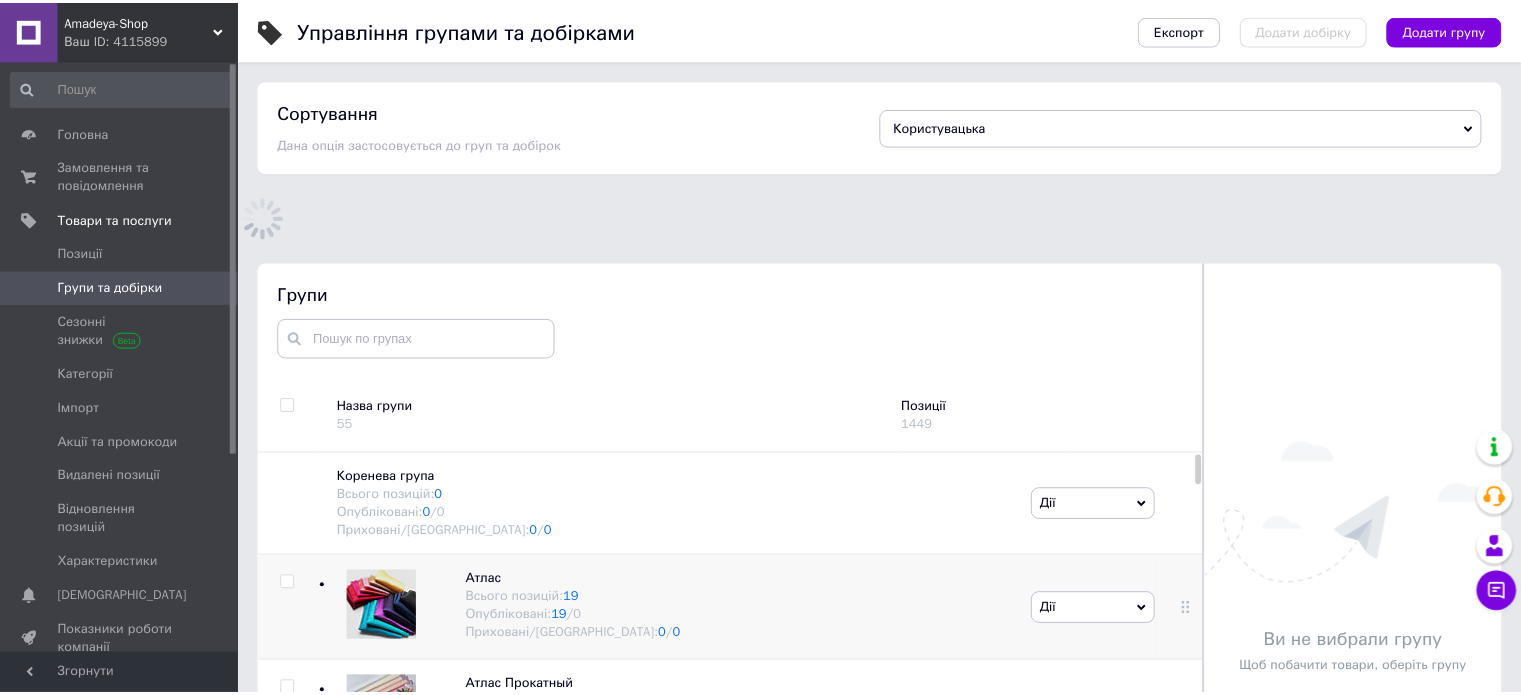 scroll, scrollTop: 139, scrollLeft: 0, axis: vertical 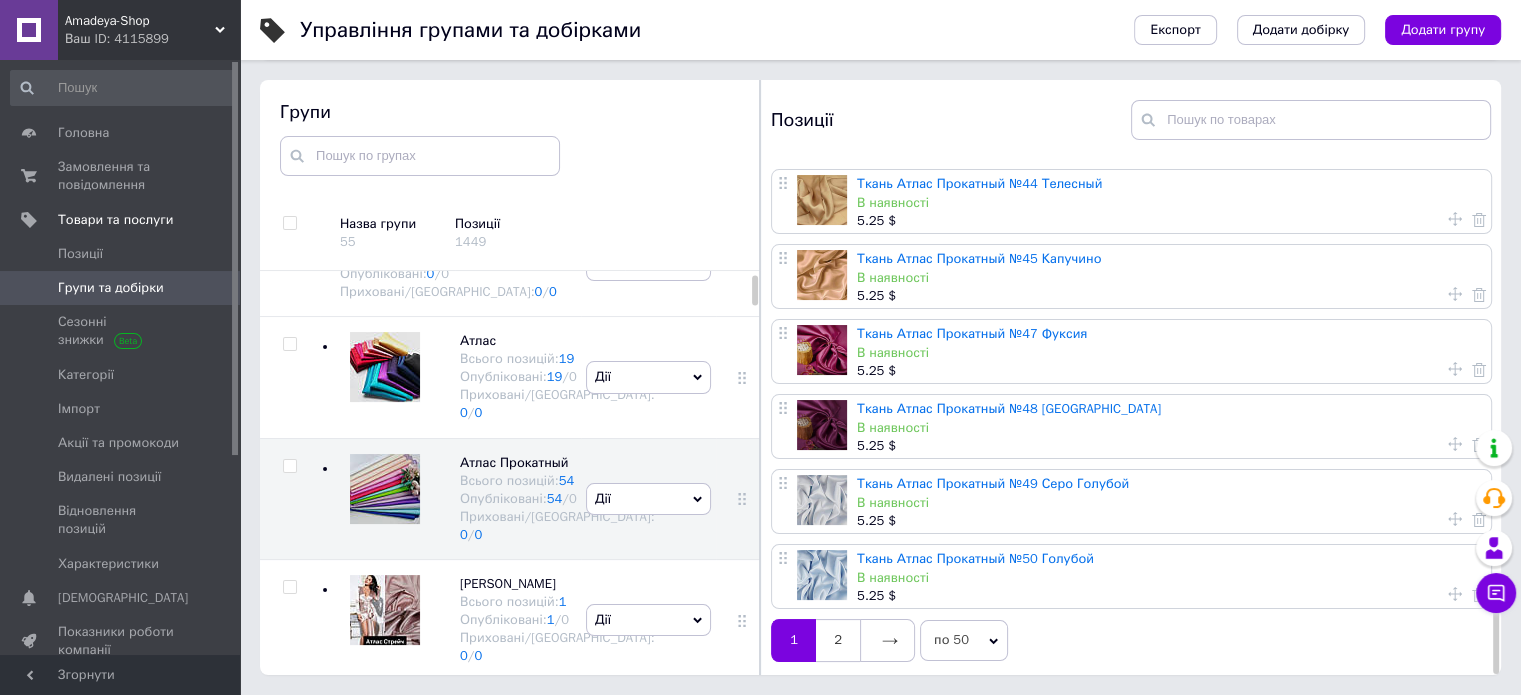 click 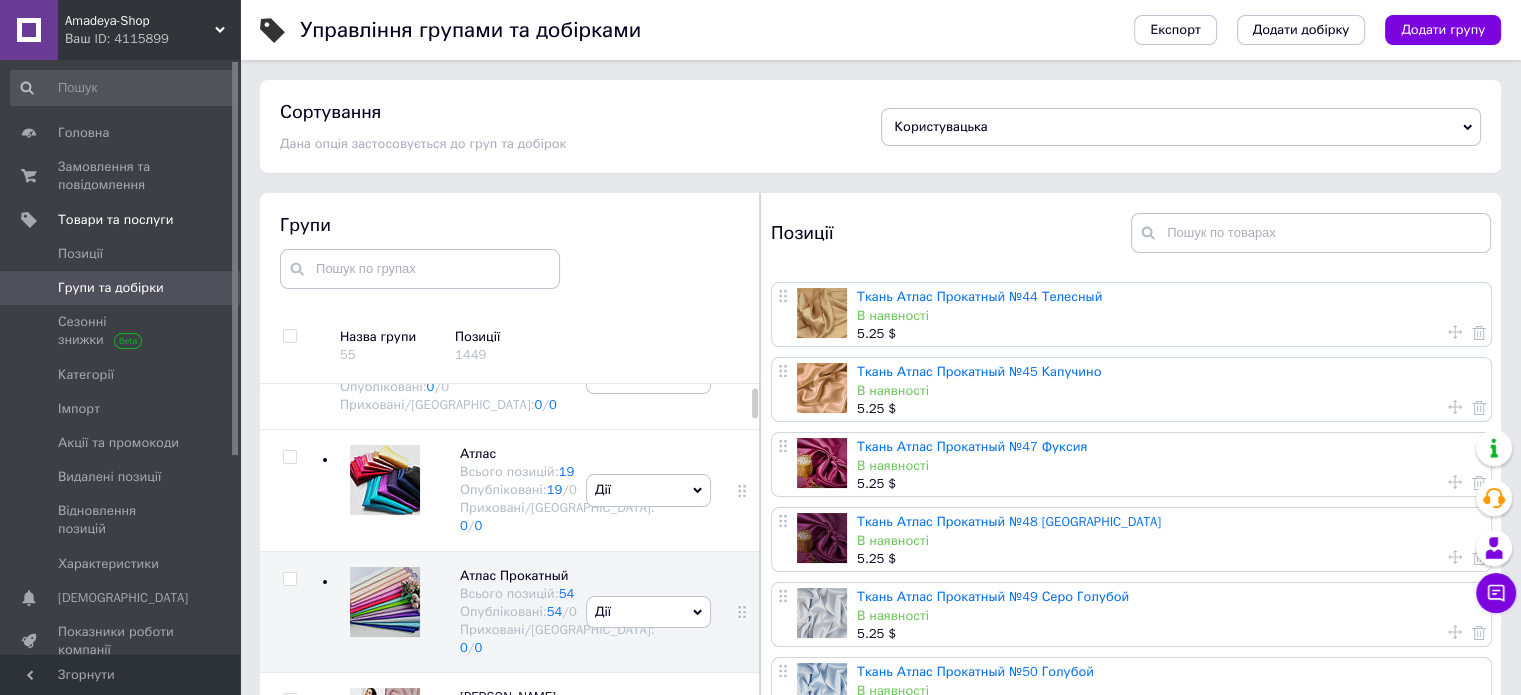 scroll, scrollTop: 0, scrollLeft: 0, axis: both 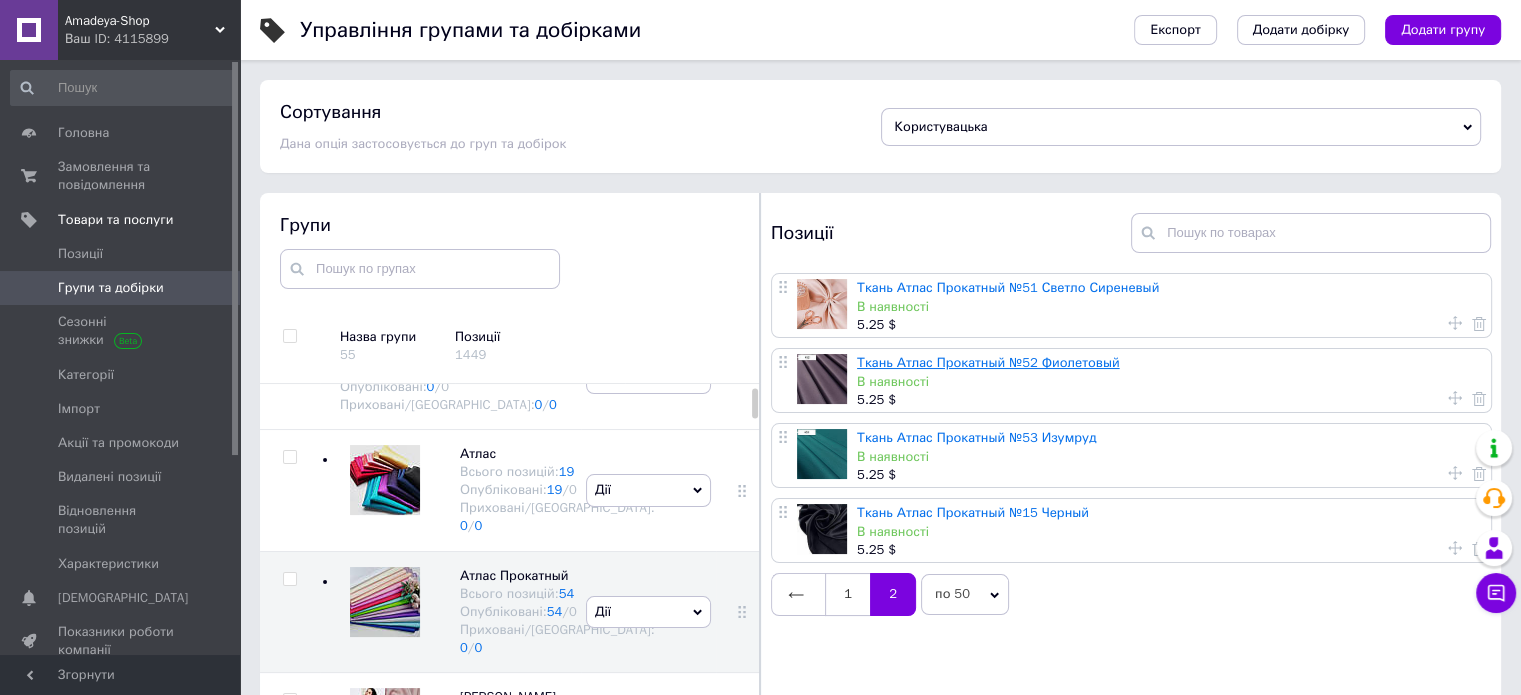 click on "Ткань Атлас Прокатный  №52 Фиолетовый" at bounding box center [988, 362] 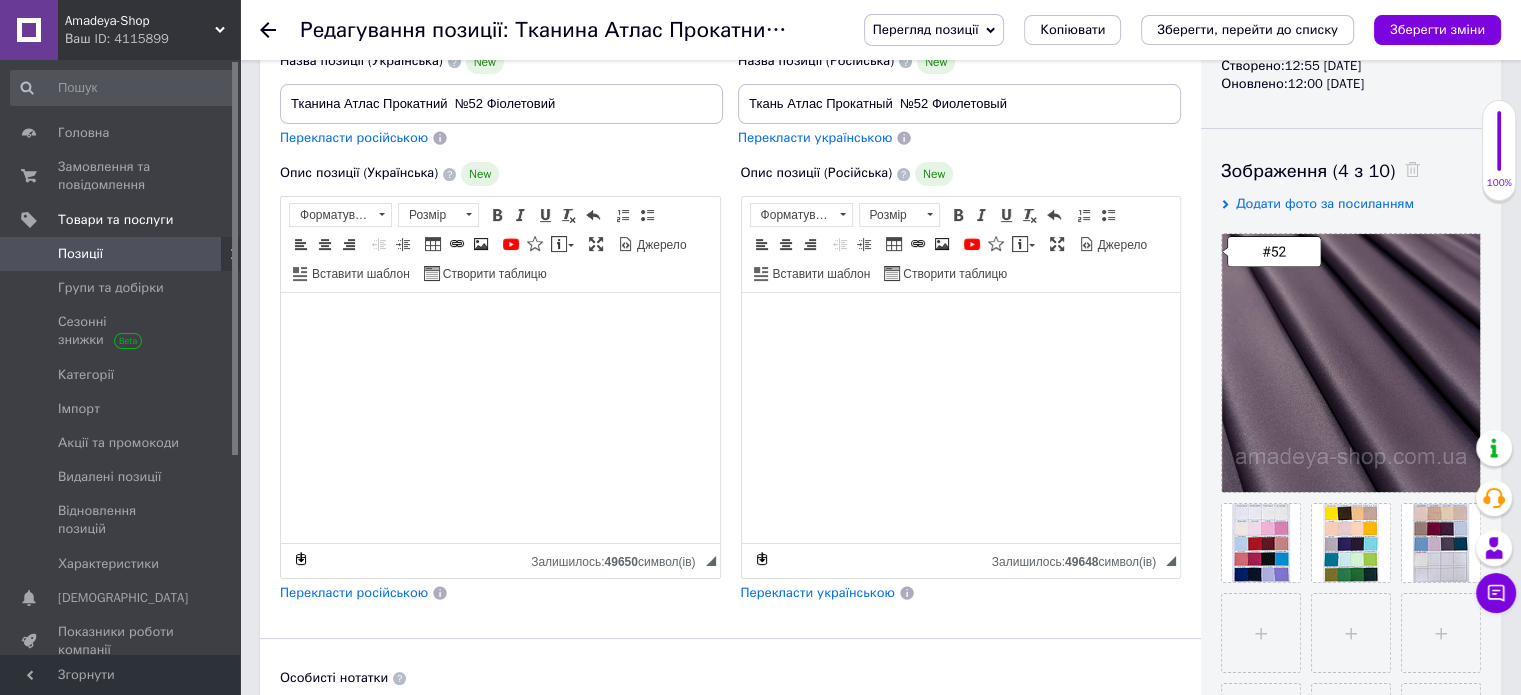 scroll, scrollTop: 300, scrollLeft: 0, axis: vertical 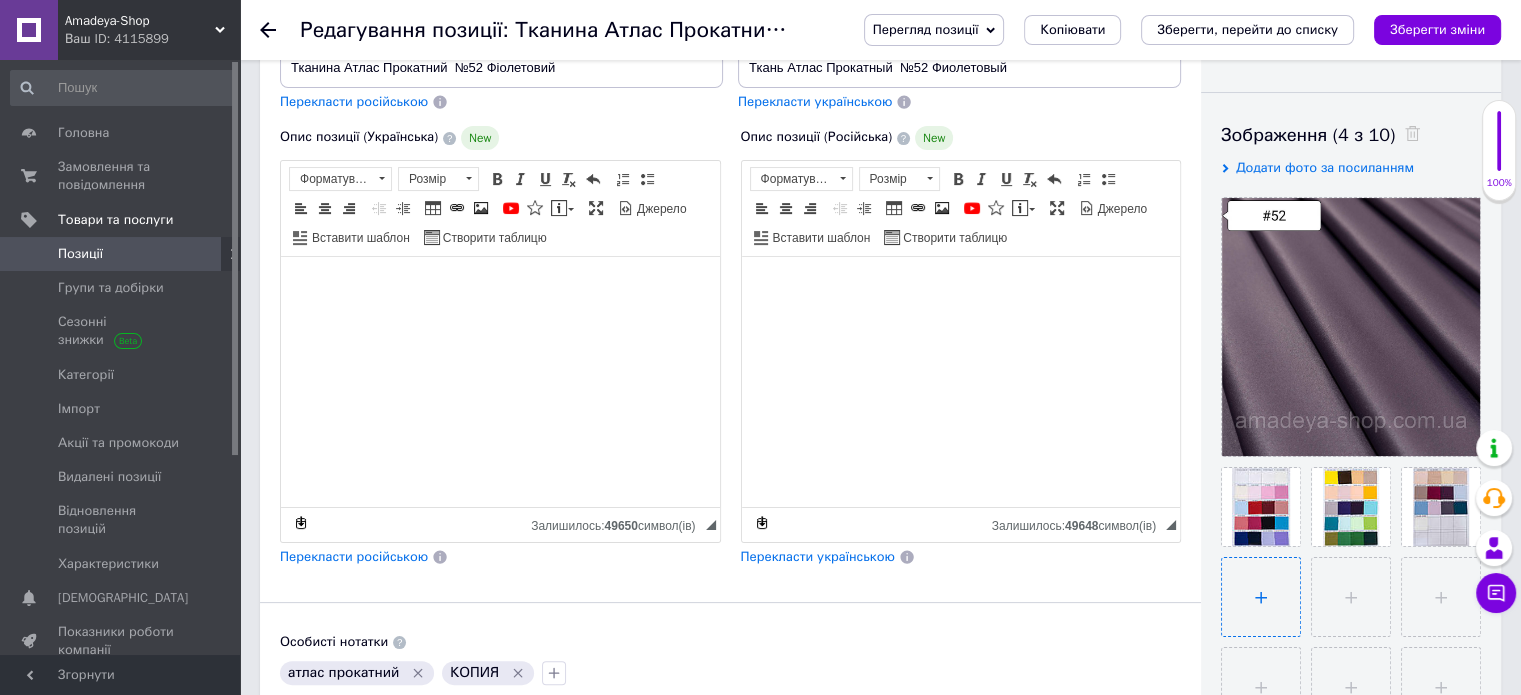 click at bounding box center (1261, 597) 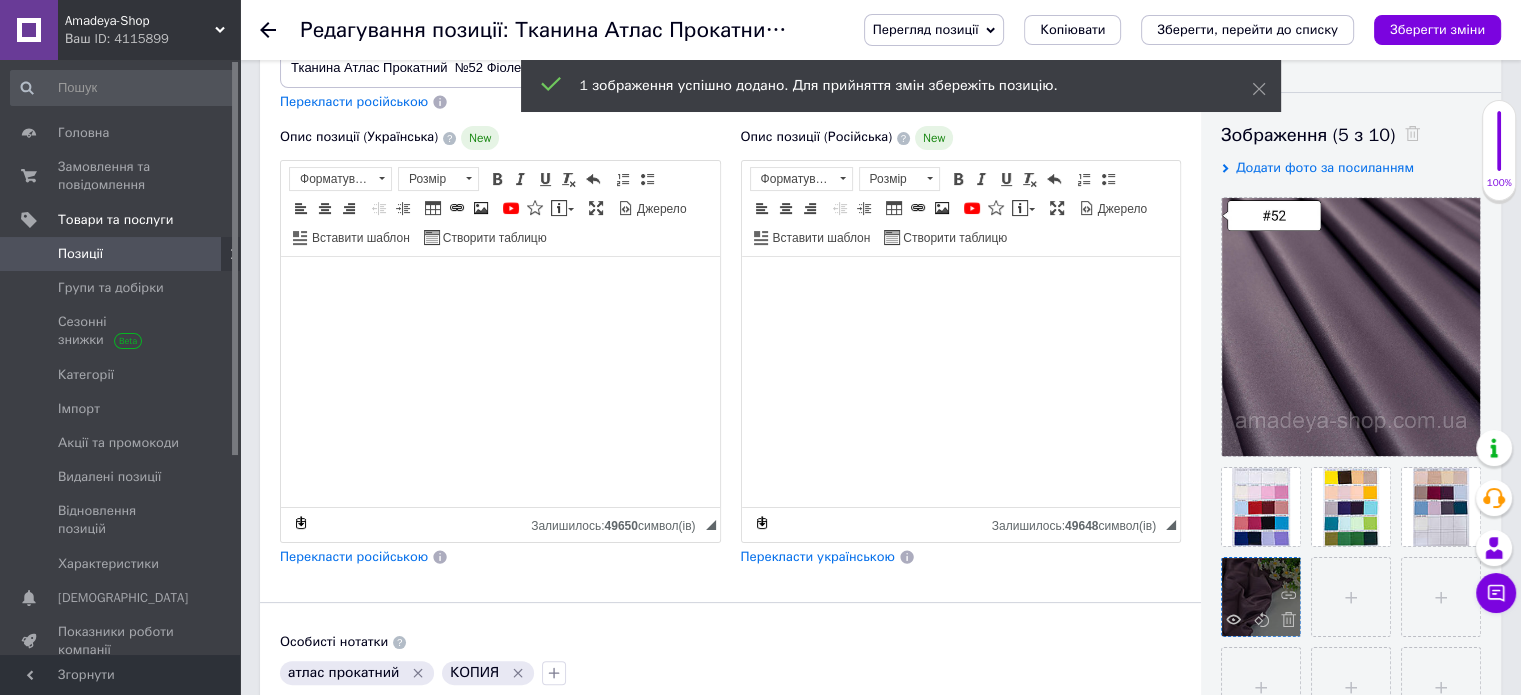 drag, startPoint x: 1261, startPoint y: 582, endPoint x: 1262, endPoint y: 596, distance: 14.035668 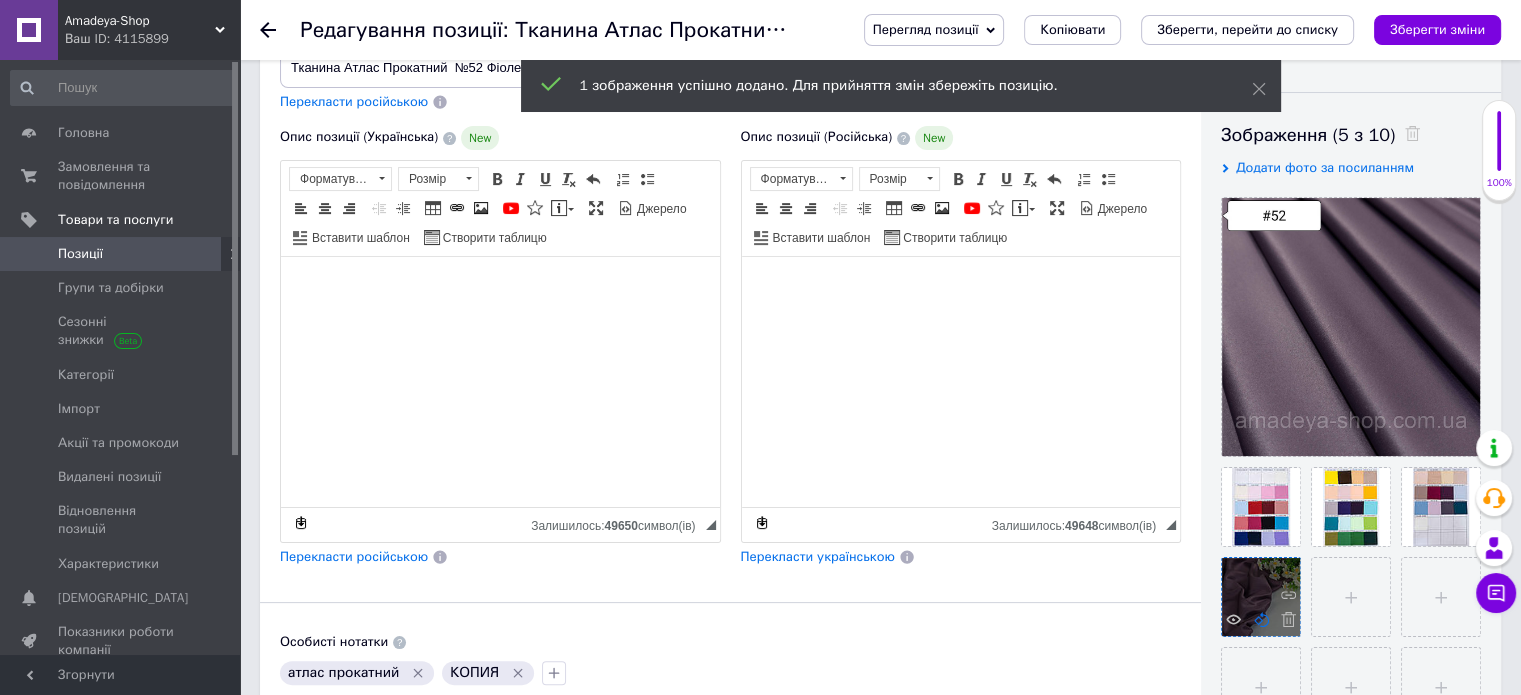 click at bounding box center (1261, 597) 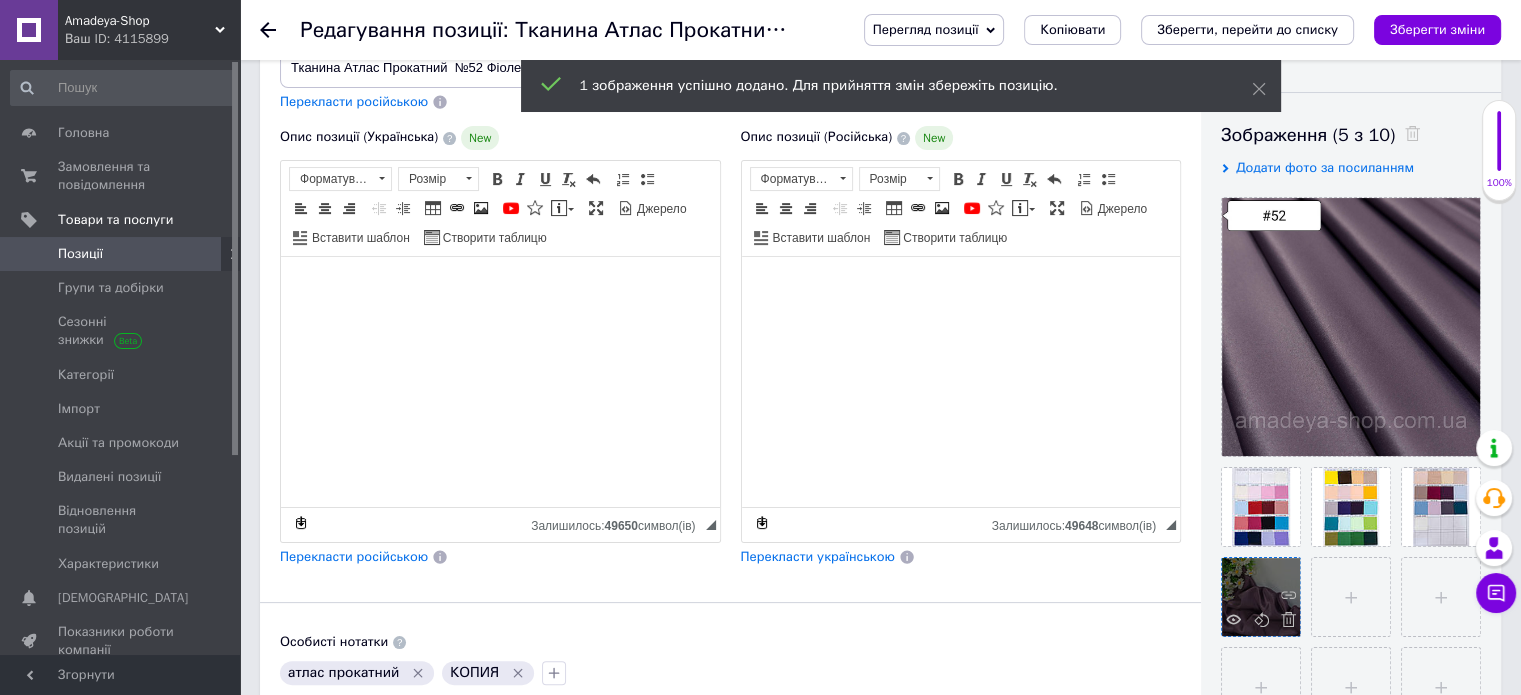 click at bounding box center (1261, 597) 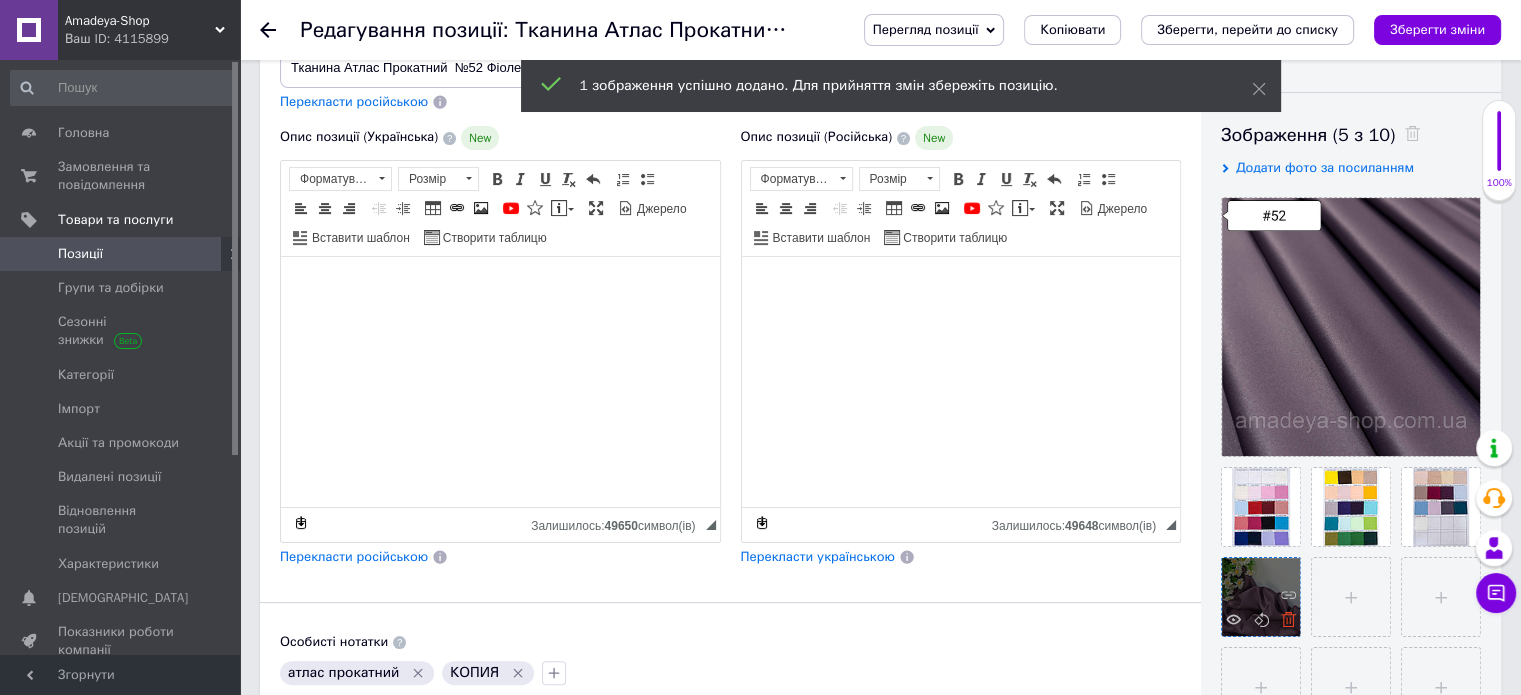 click 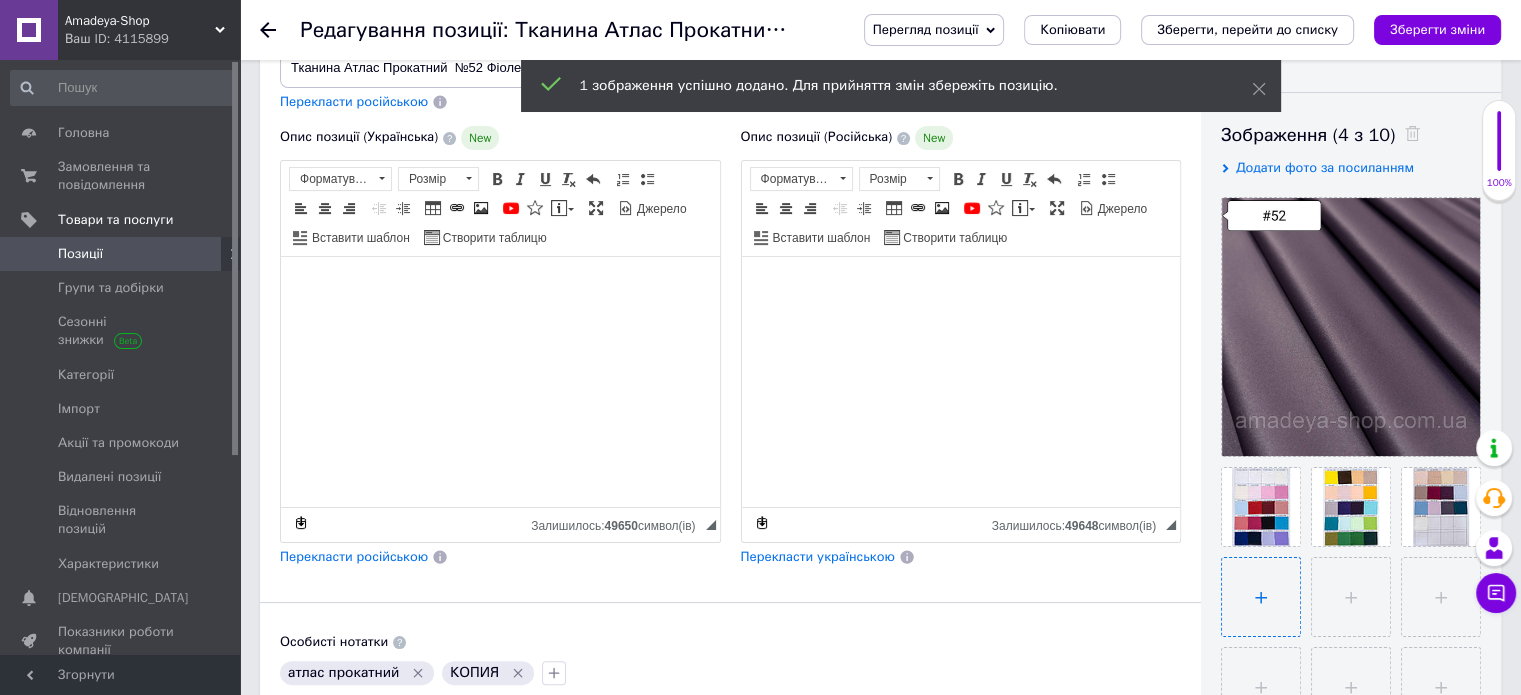 click at bounding box center [1261, 597] 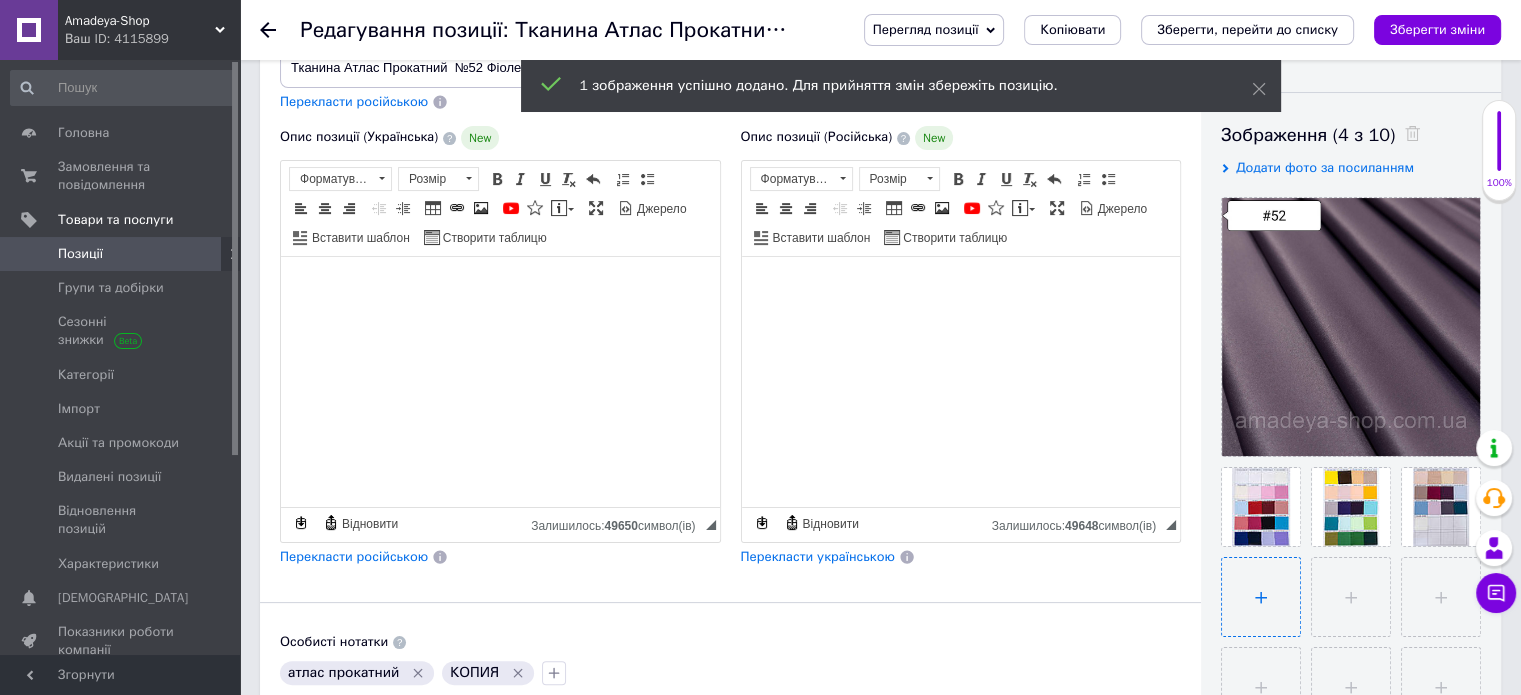 type on "C:\fakepath\№52 Атлас Прокатный (Фиолетовый).jpg" 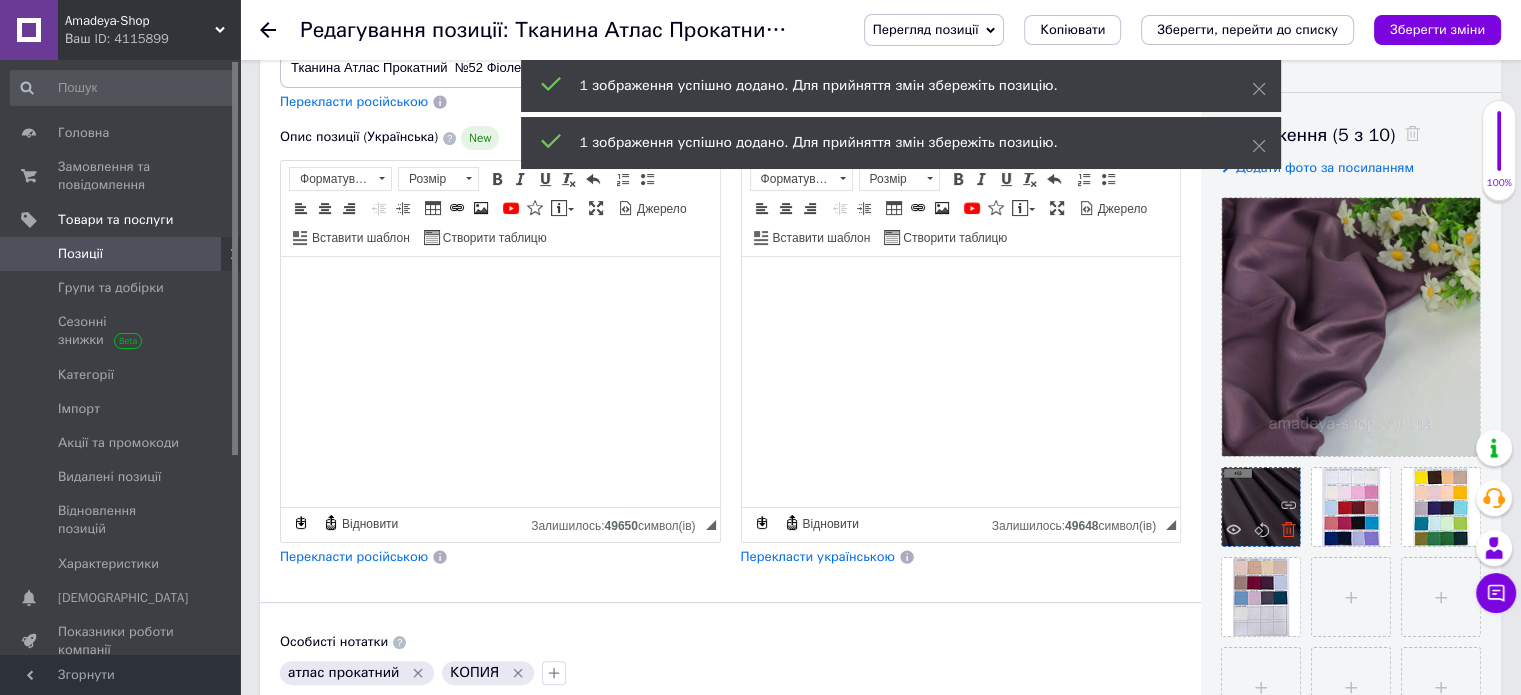 click 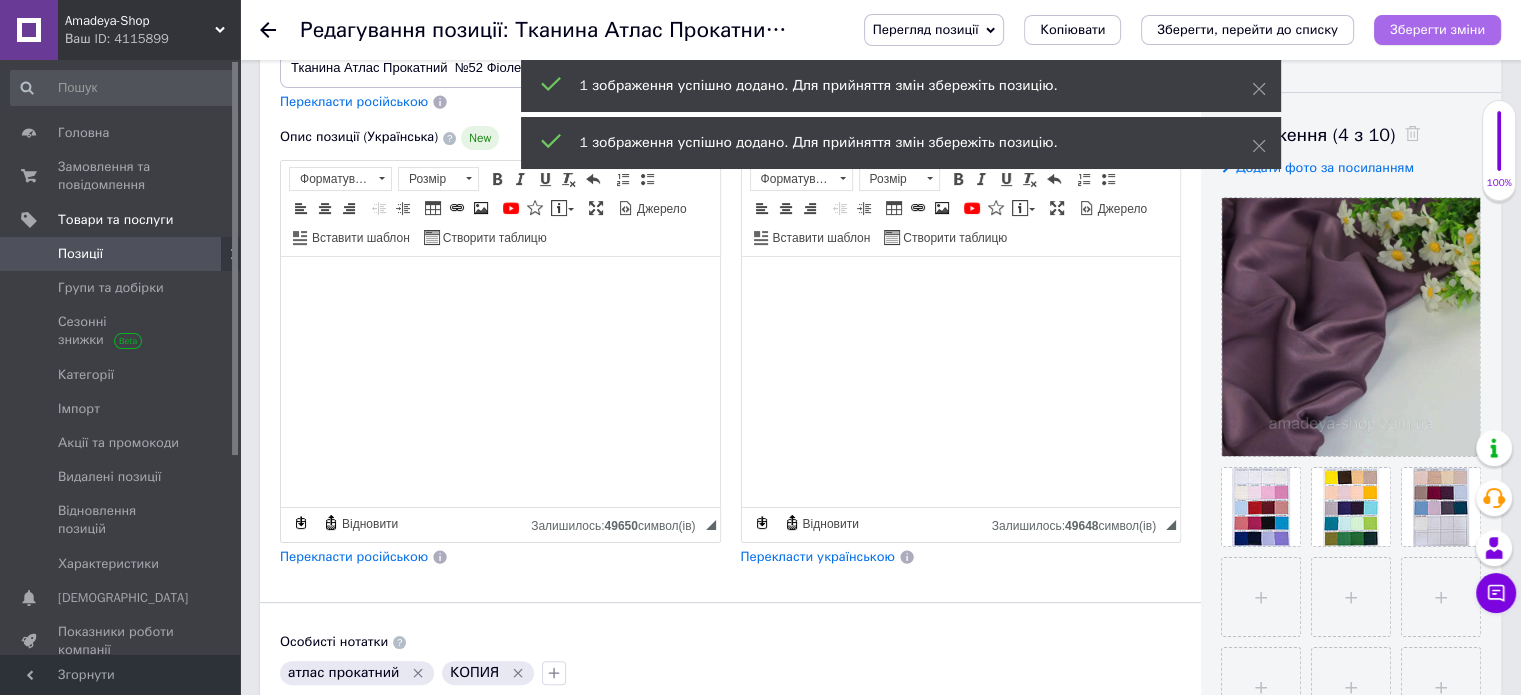click on "Зберегти зміни" at bounding box center [1437, 29] 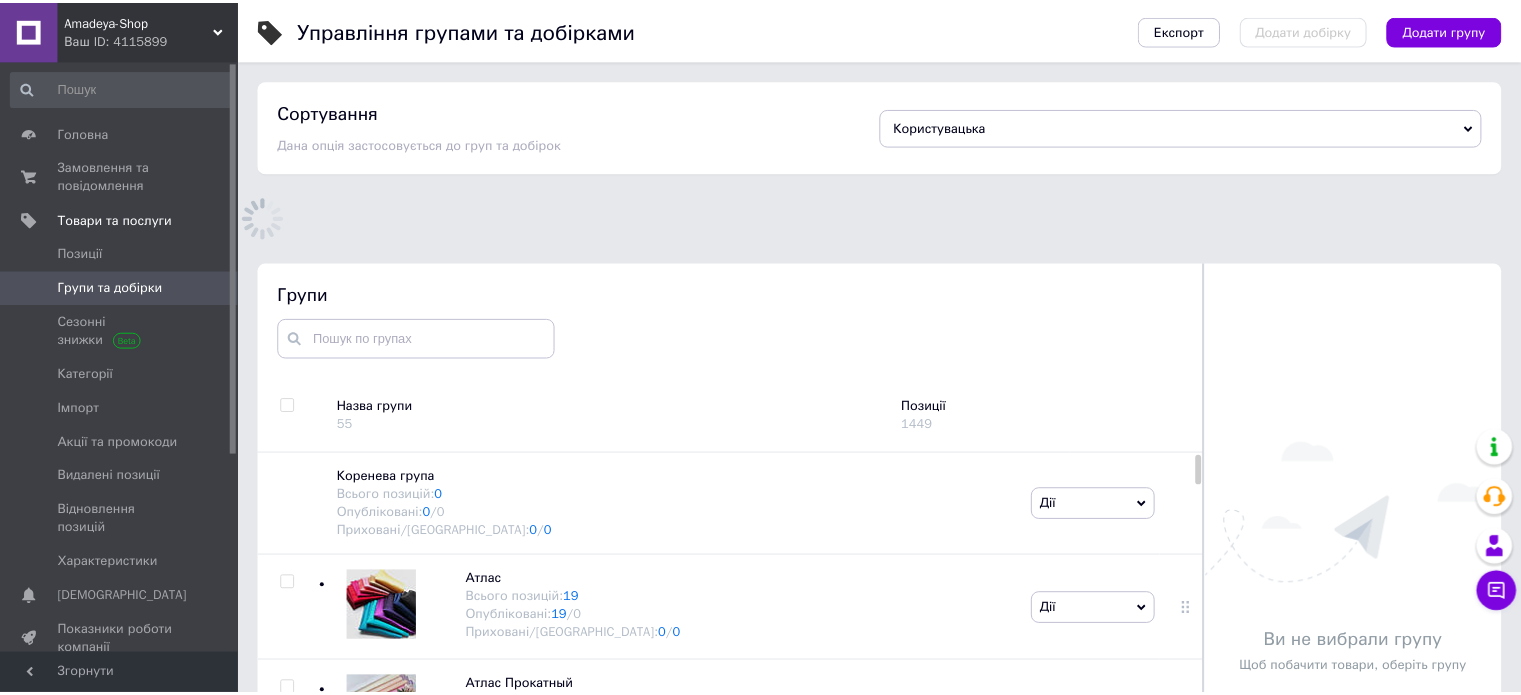 scroll, scrollTop: 106, scrollLeft: 0, axis: vertical 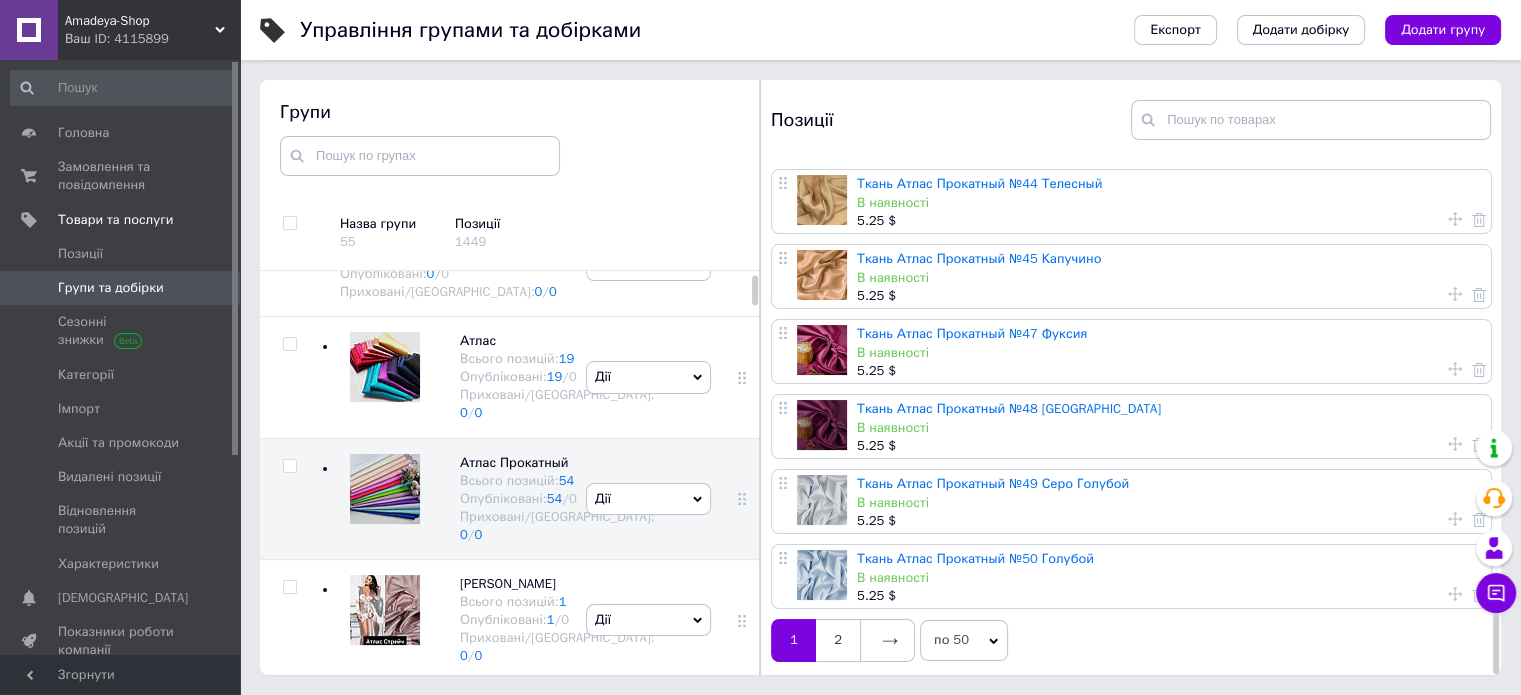 click at bounding box center [887, 640] 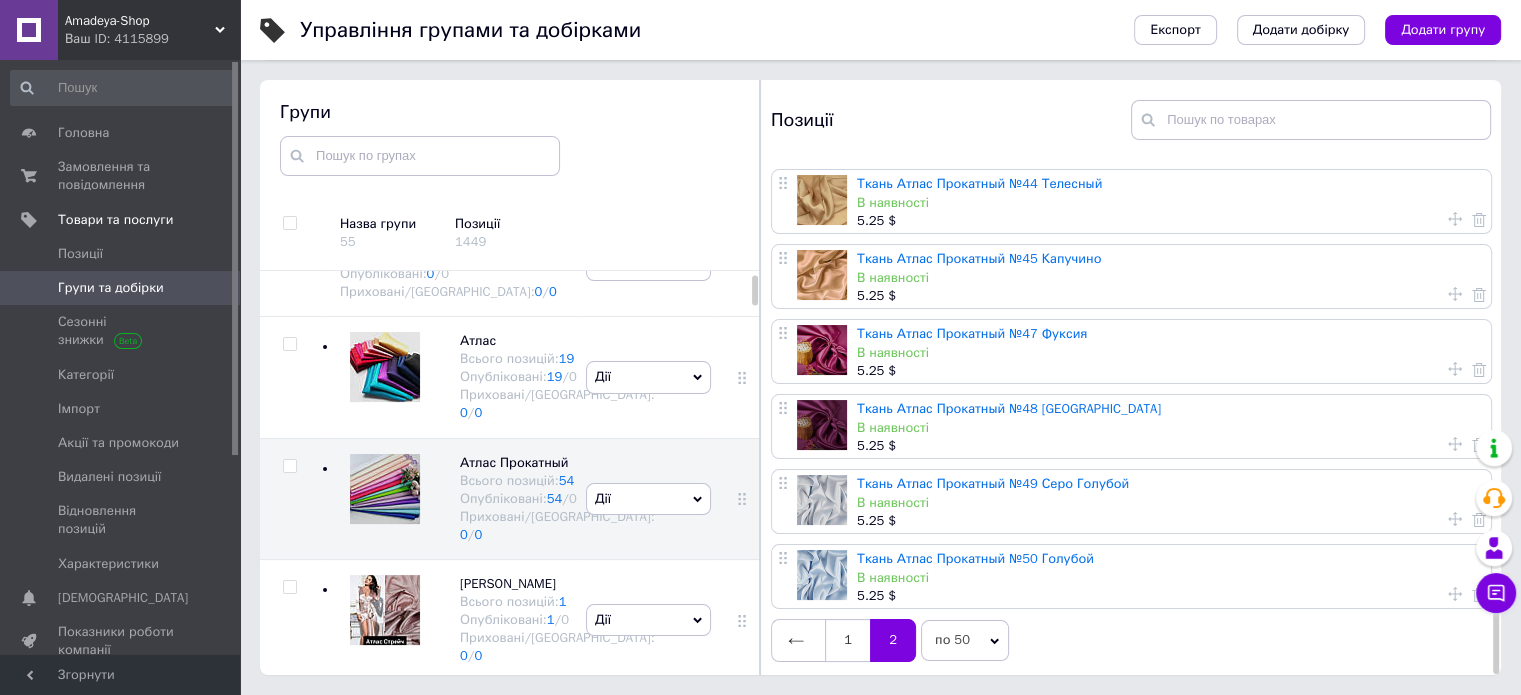 scroll, scrollTop: 0, scrollLeft: 0, axis: both 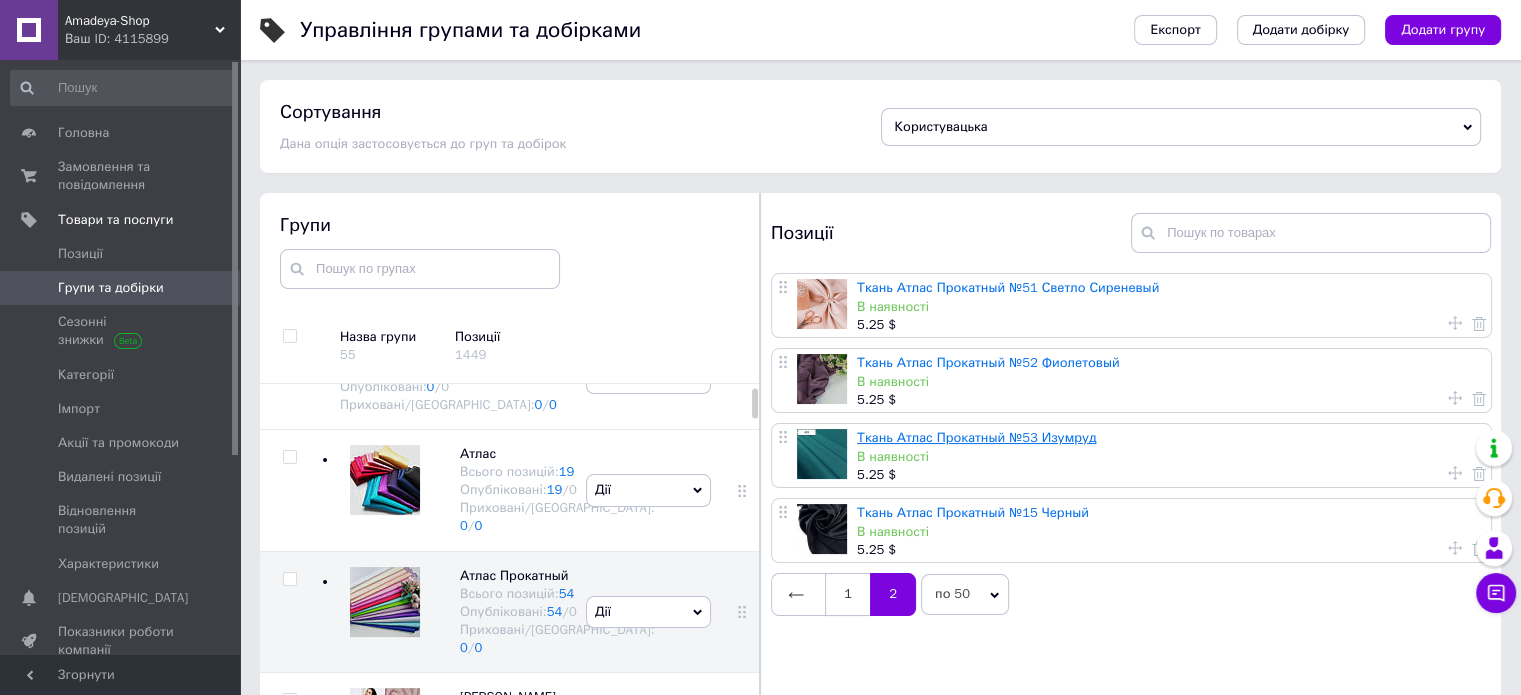 click on "Ткань Атлас Прокатный  №53 Изумруд" at bounding box center (976, 437) 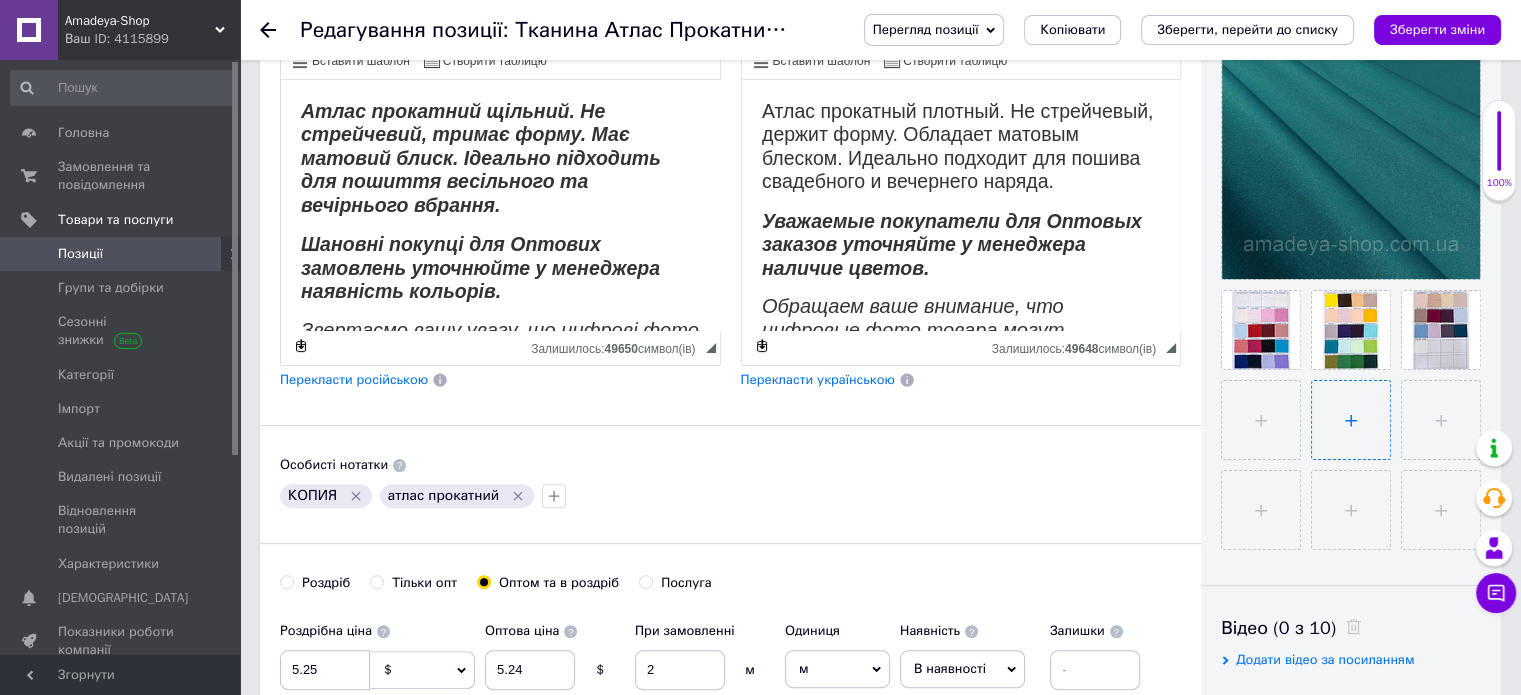 scroll, scrollTop: 520, scrollLeft: 0, axis: vertical 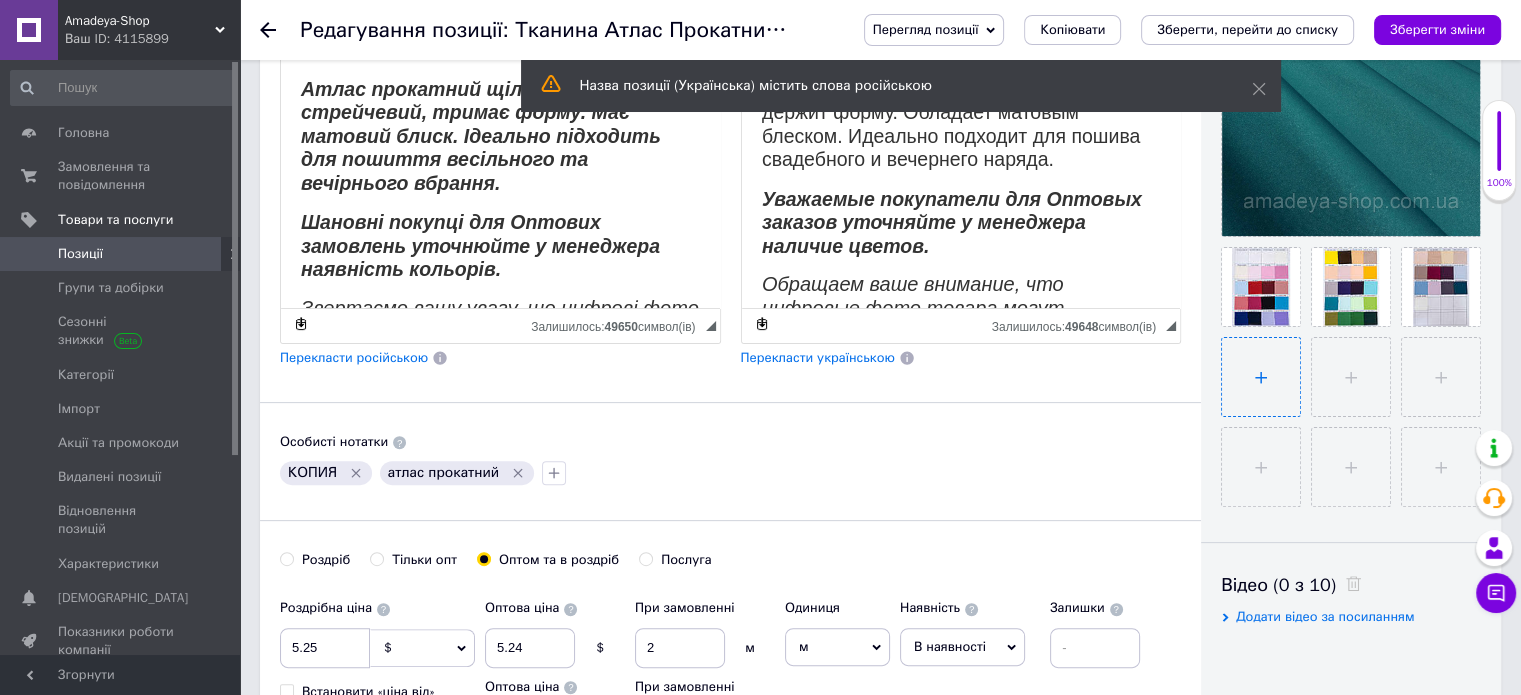 click at bounding box center (1261, 377) 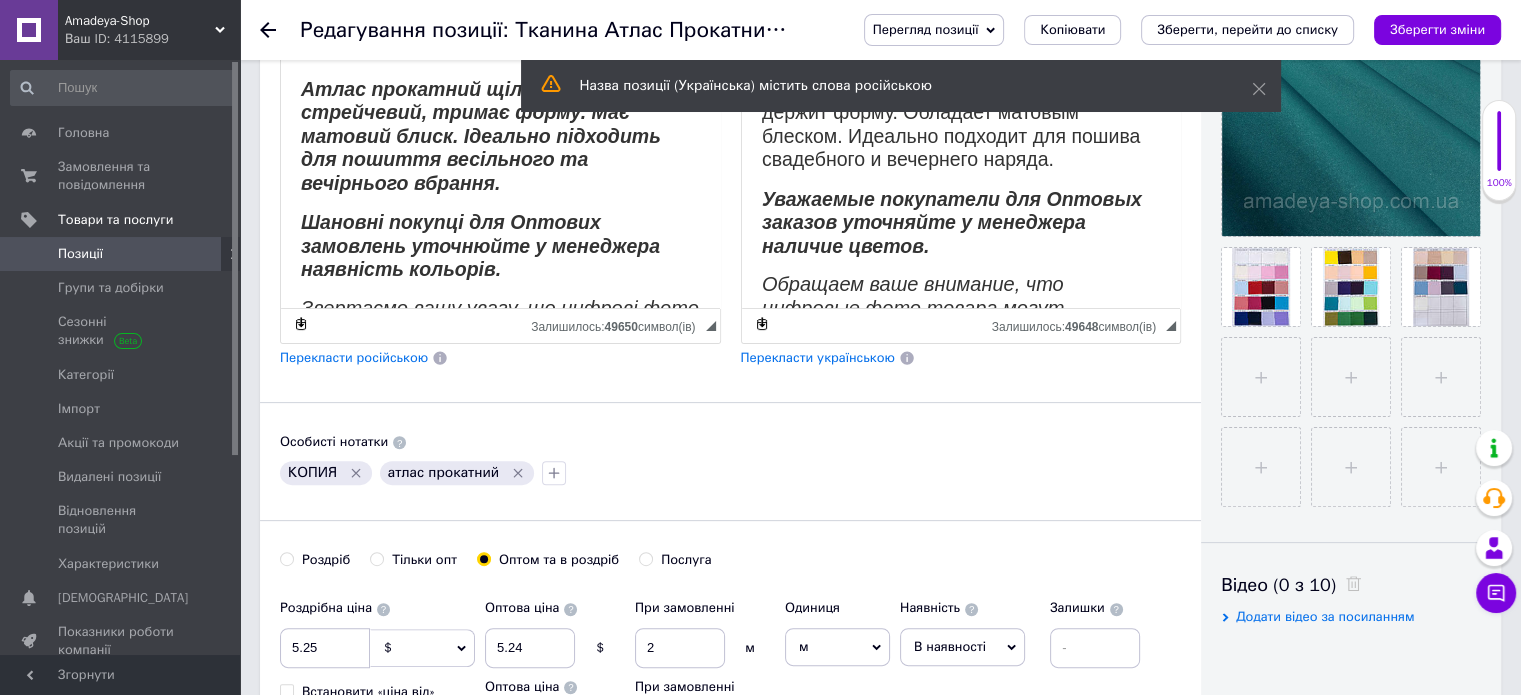 type 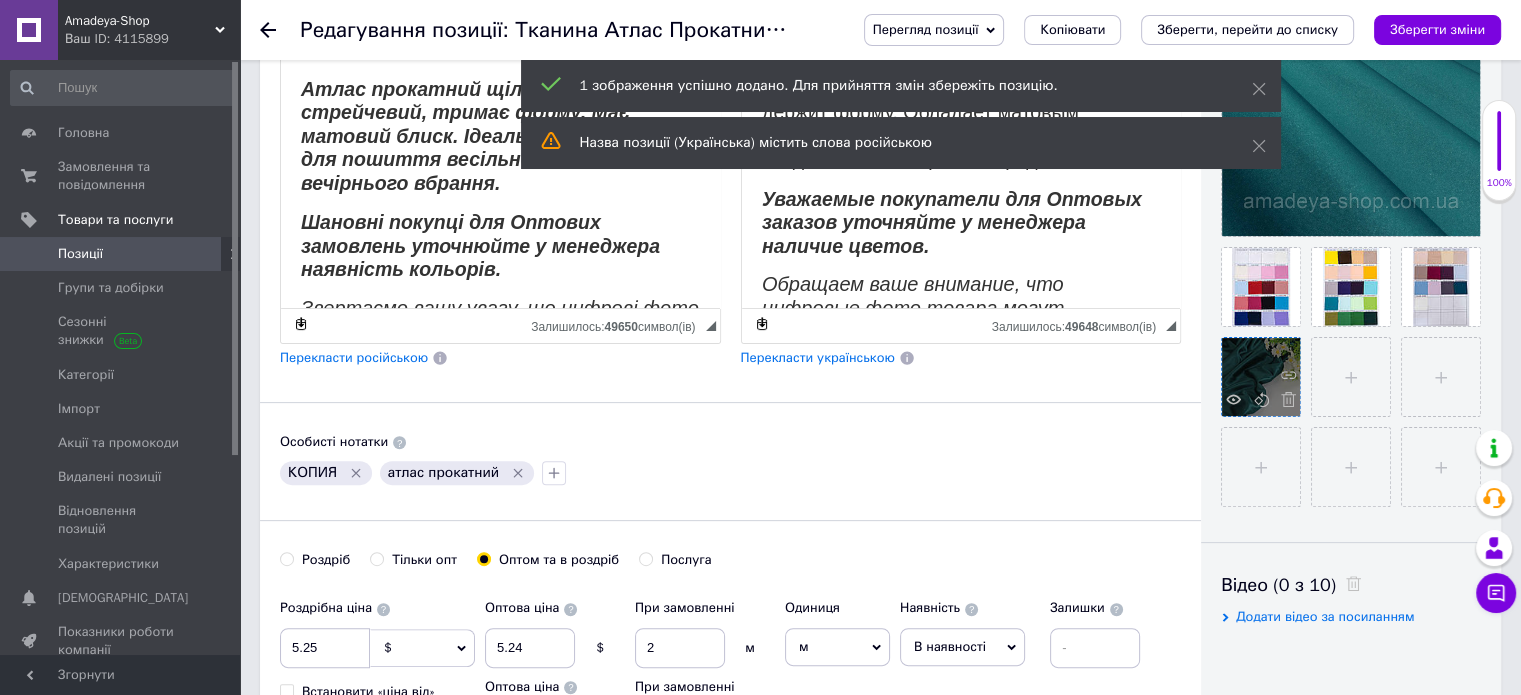 click at bounding box center (1261, 377) 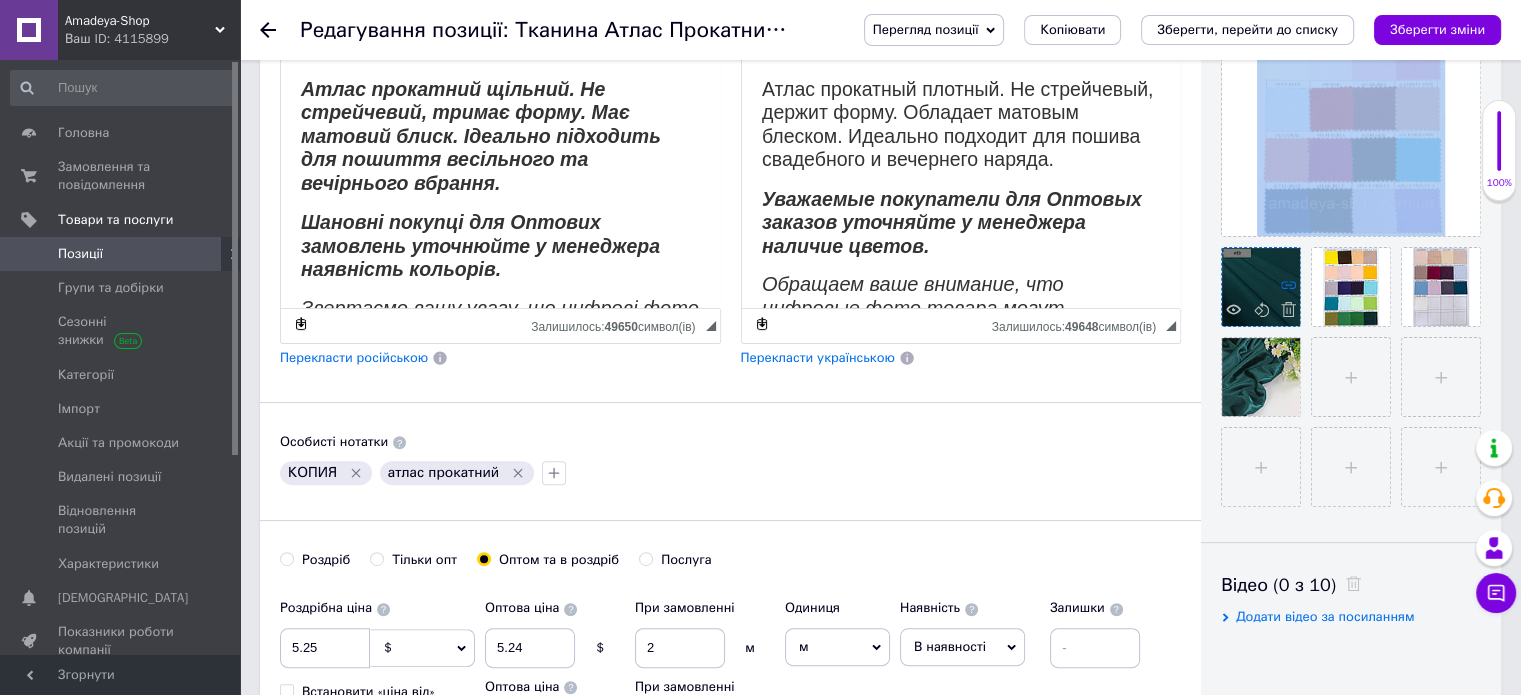 drag, startPoint x: 1281, startPoint y: 167, endPoint x: 1280, endPoint y: 289, distance: 122.0041 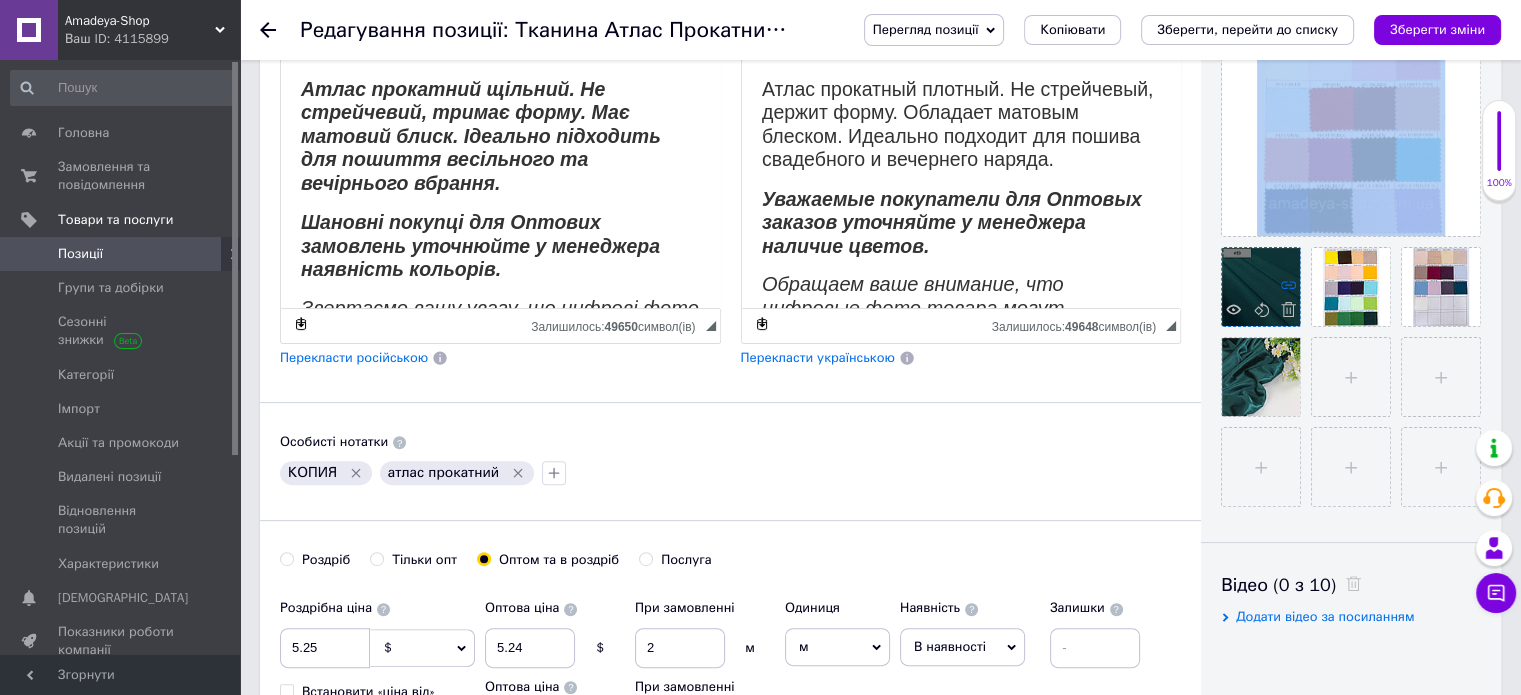 click at bounding box center (1351, 242) 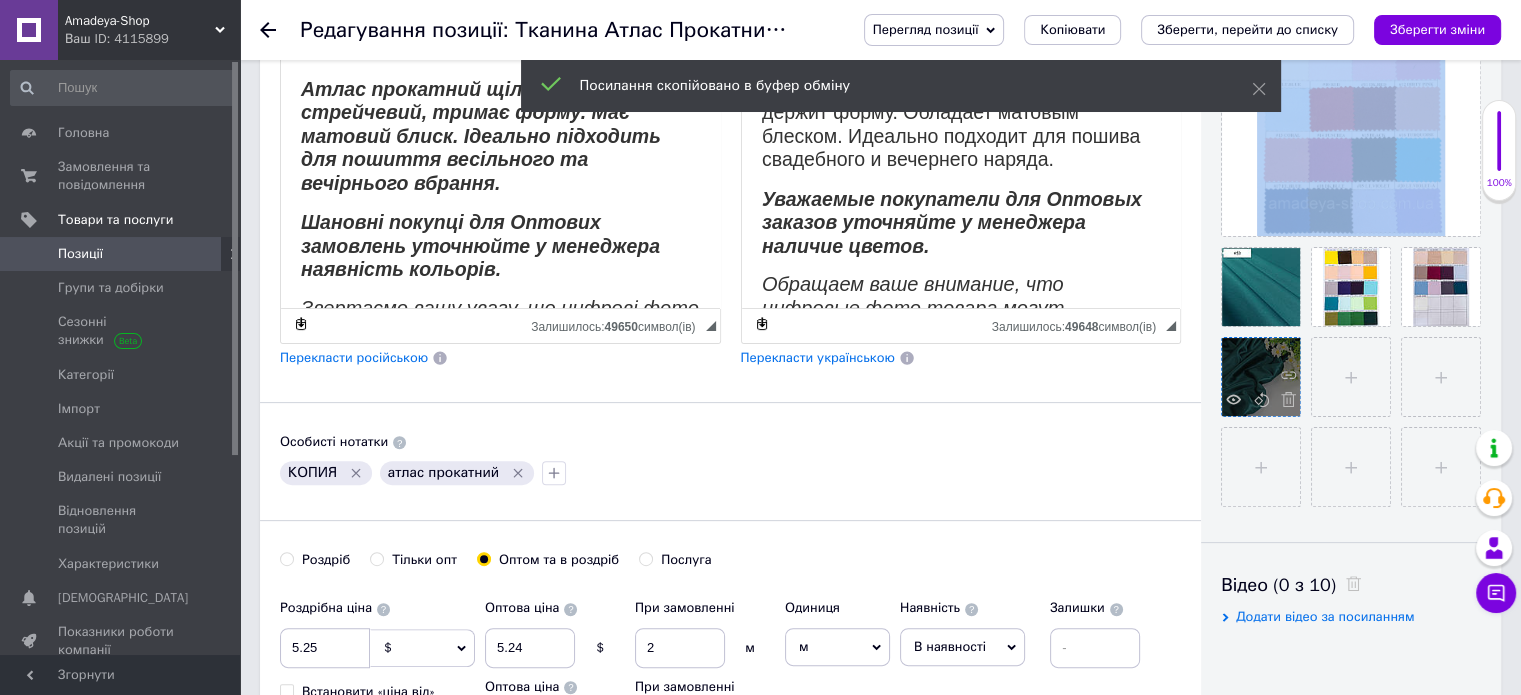 click at bounding box center (1261, 377) 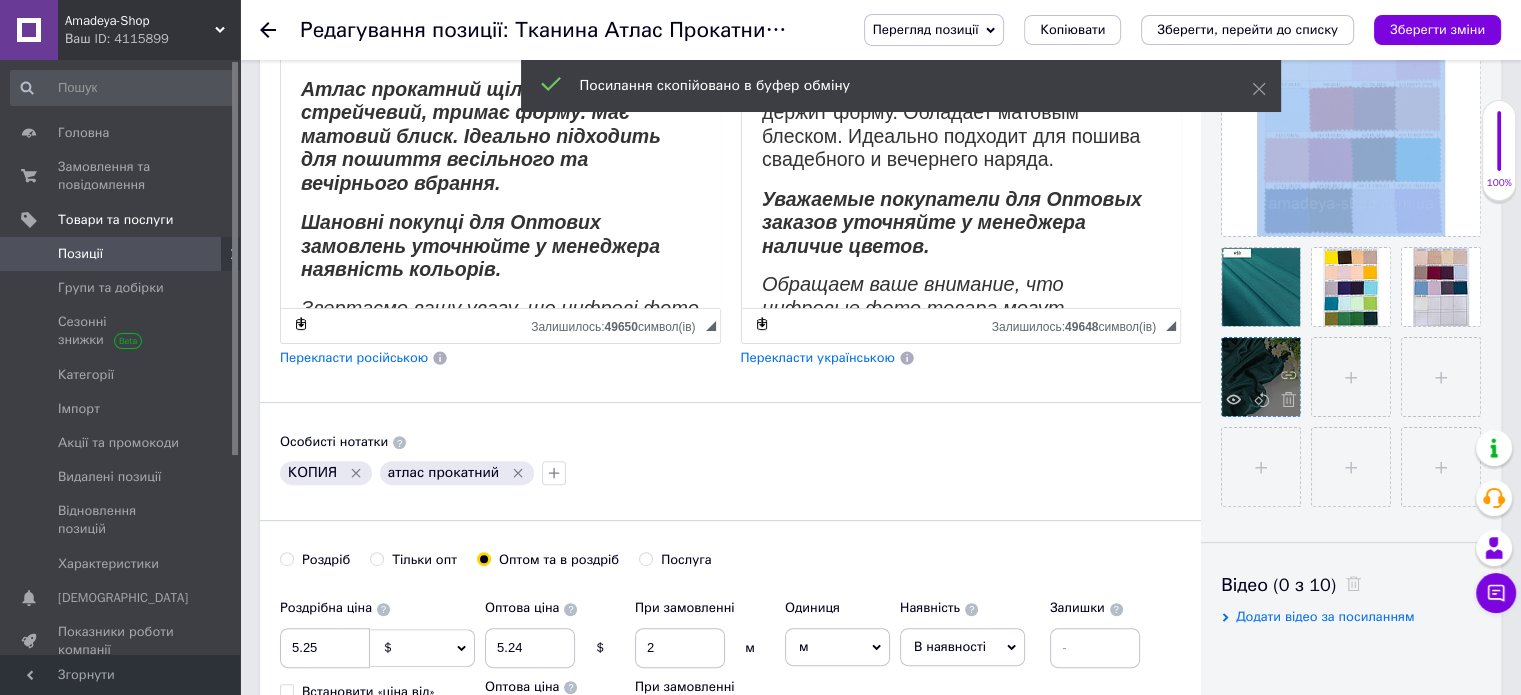 drag, startPoint x: 1252, startPoint y: 371, endPoint x: 1278, endPoint y: 363, distance: 27.202942 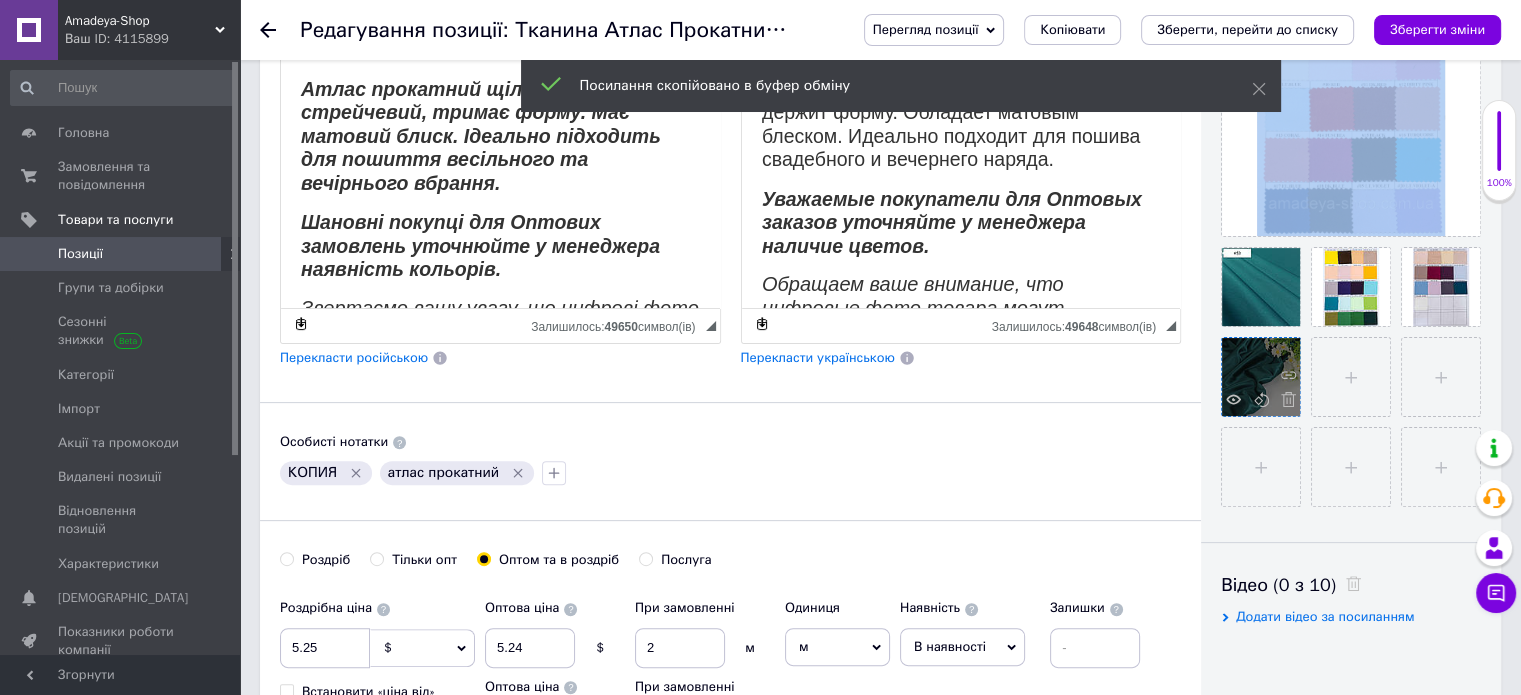 click at bounding box center [1261, 377] 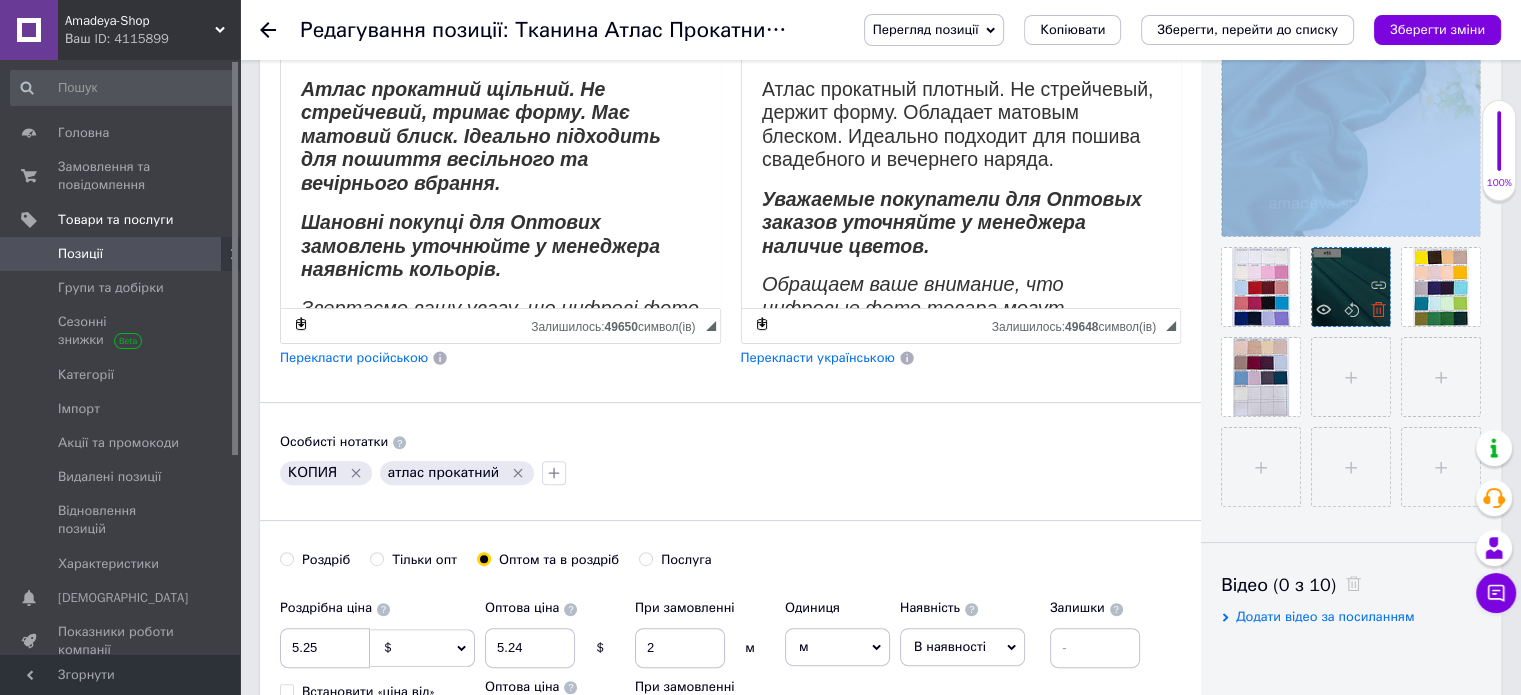 click 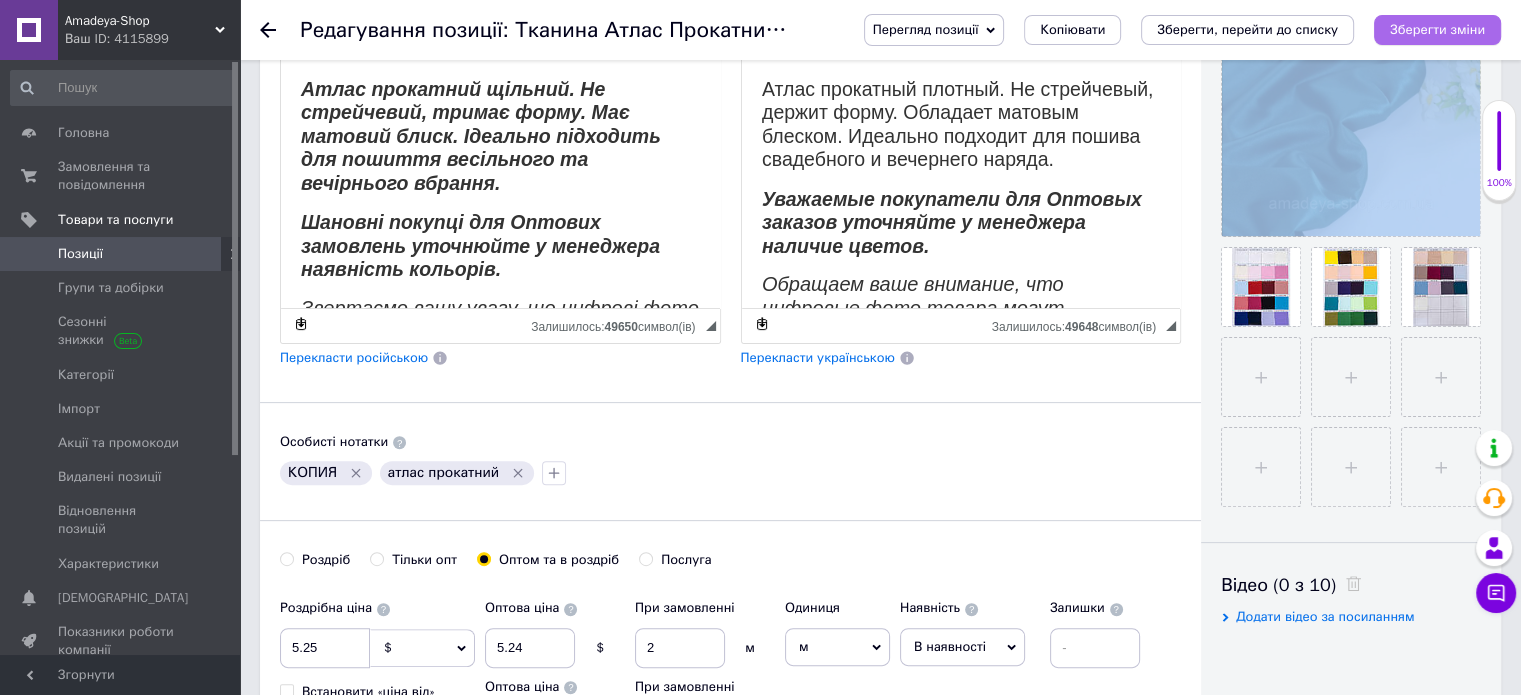 click on "Зберегти зміни" at bounding box center (1437, 29) 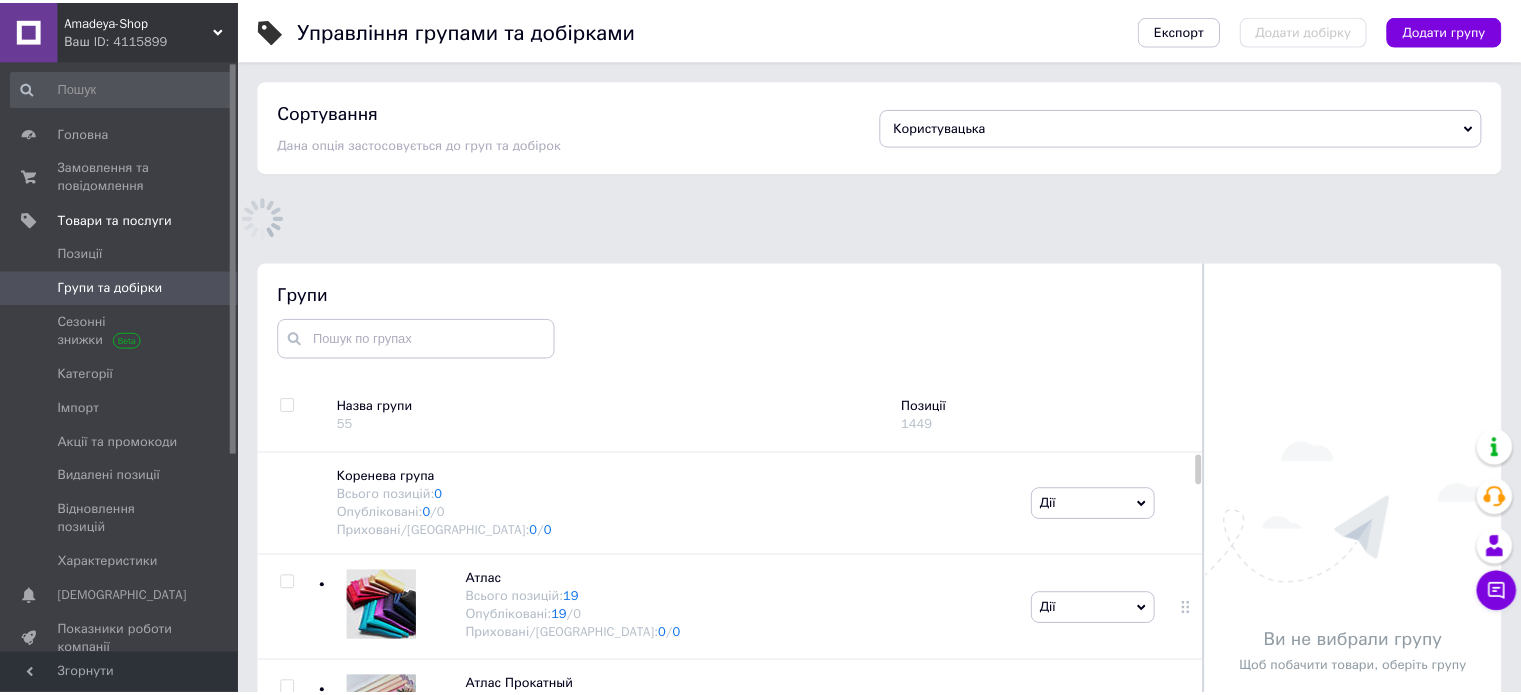 scroll, scrollTop: 139, scrollLeft: 0, axis: vertical 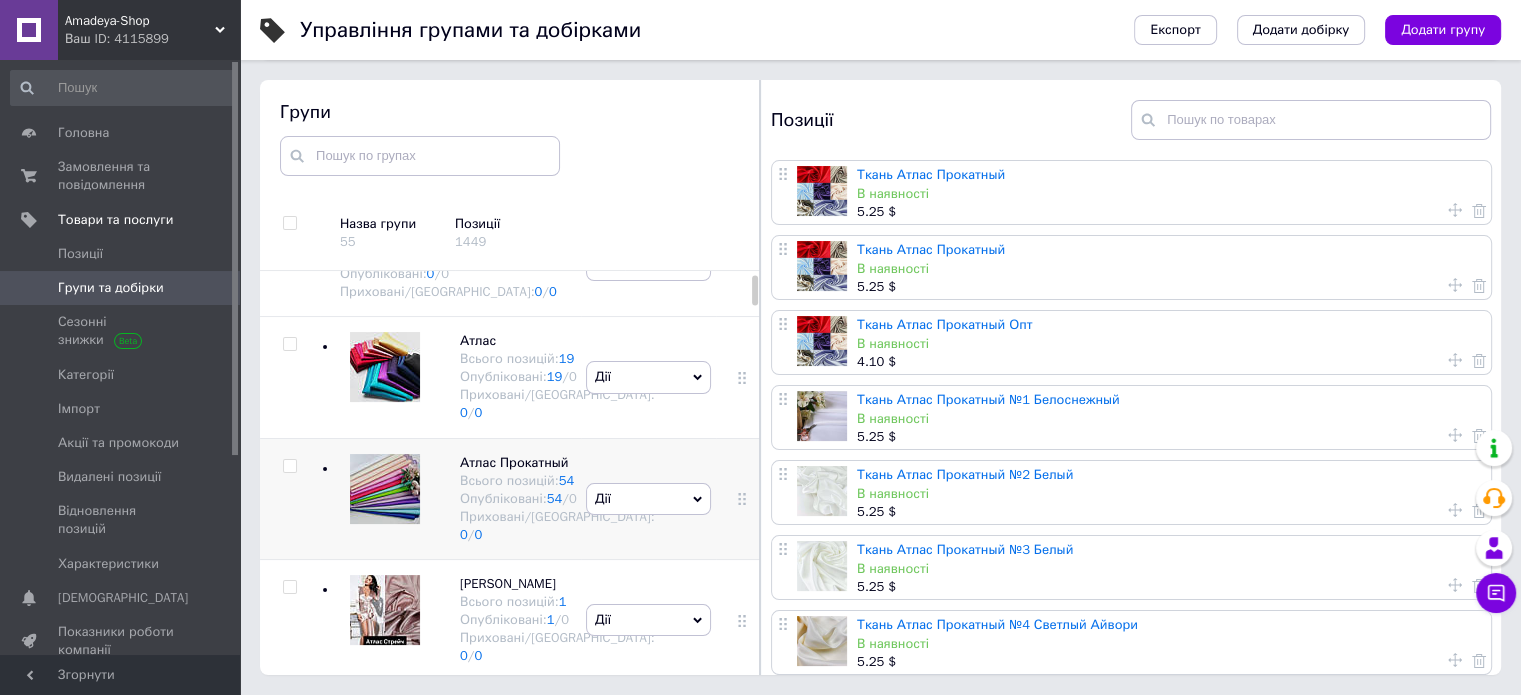 click at bounding box center [385, 489] 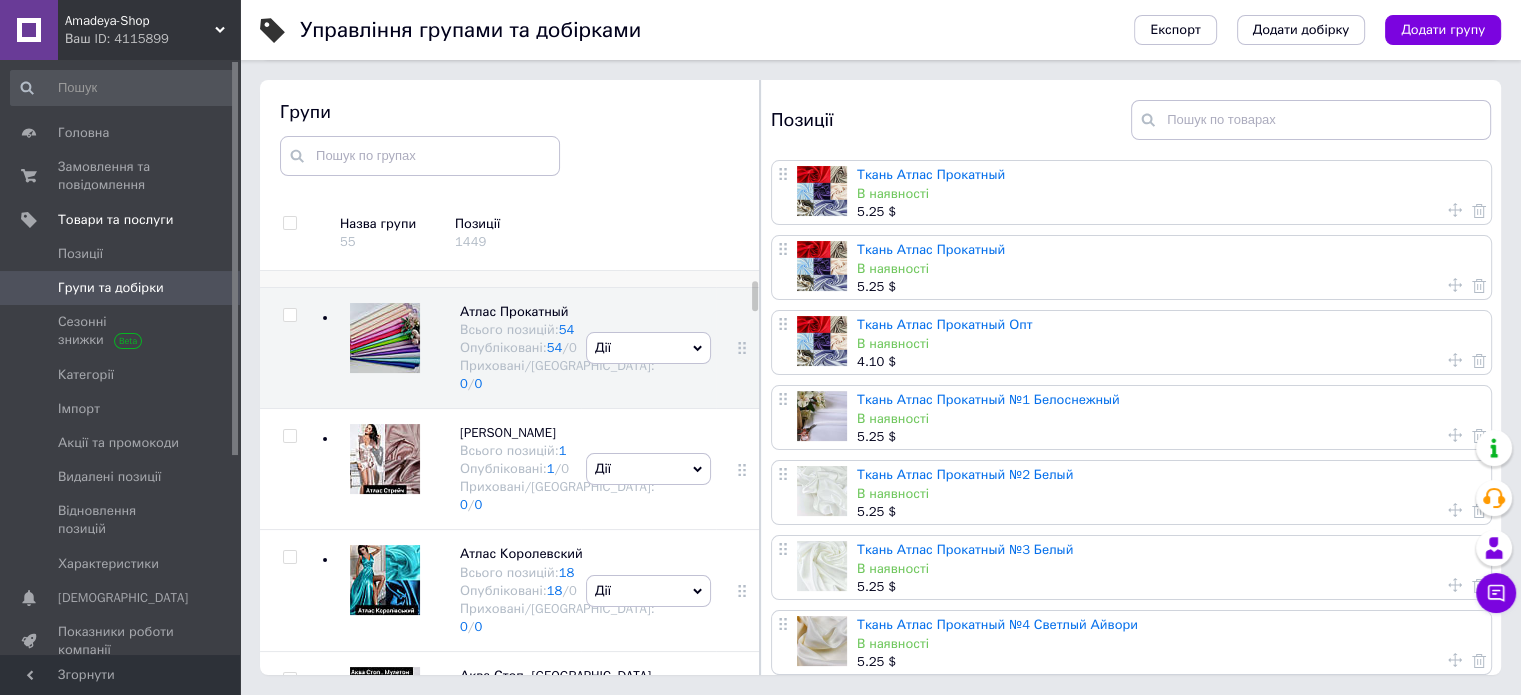 scroll, scrollTop: 257, scrollLeft: 0, axis: vertical 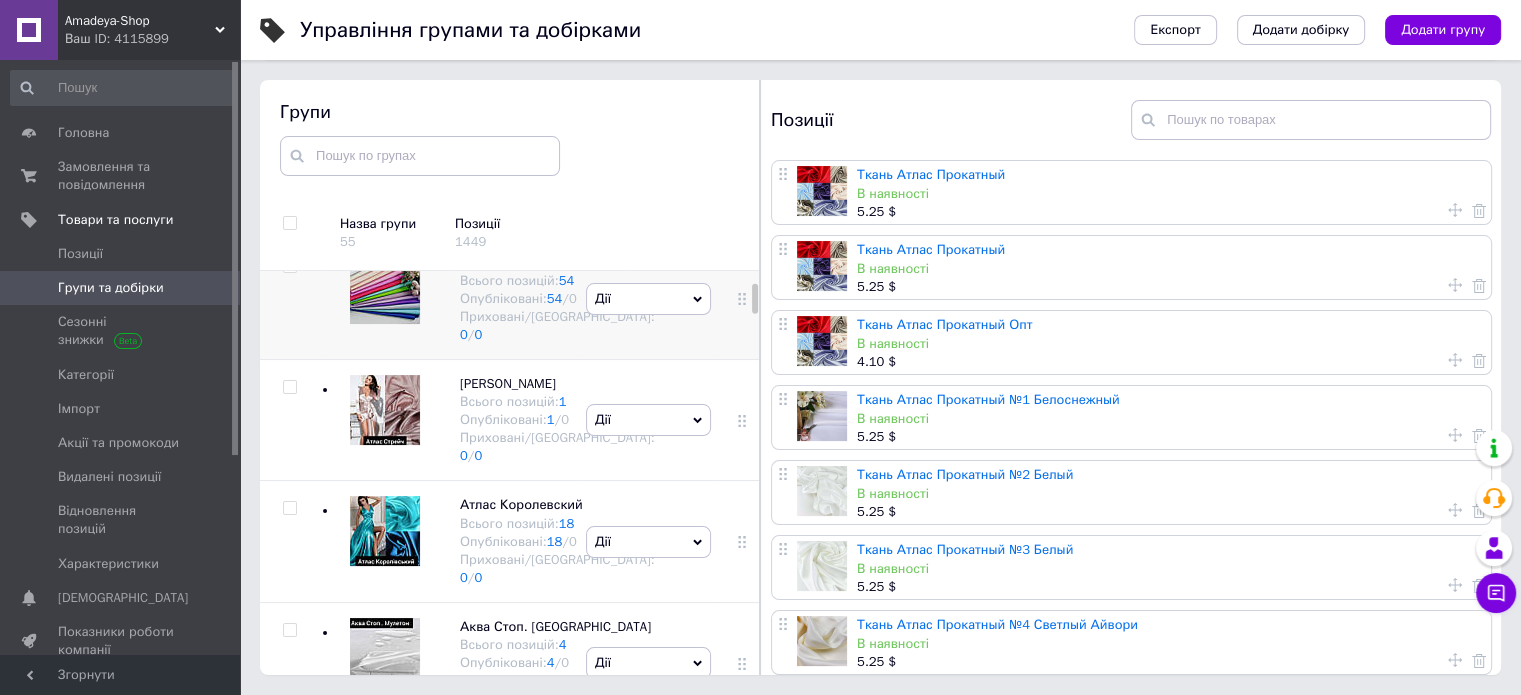click at bounding box center [385, 289] 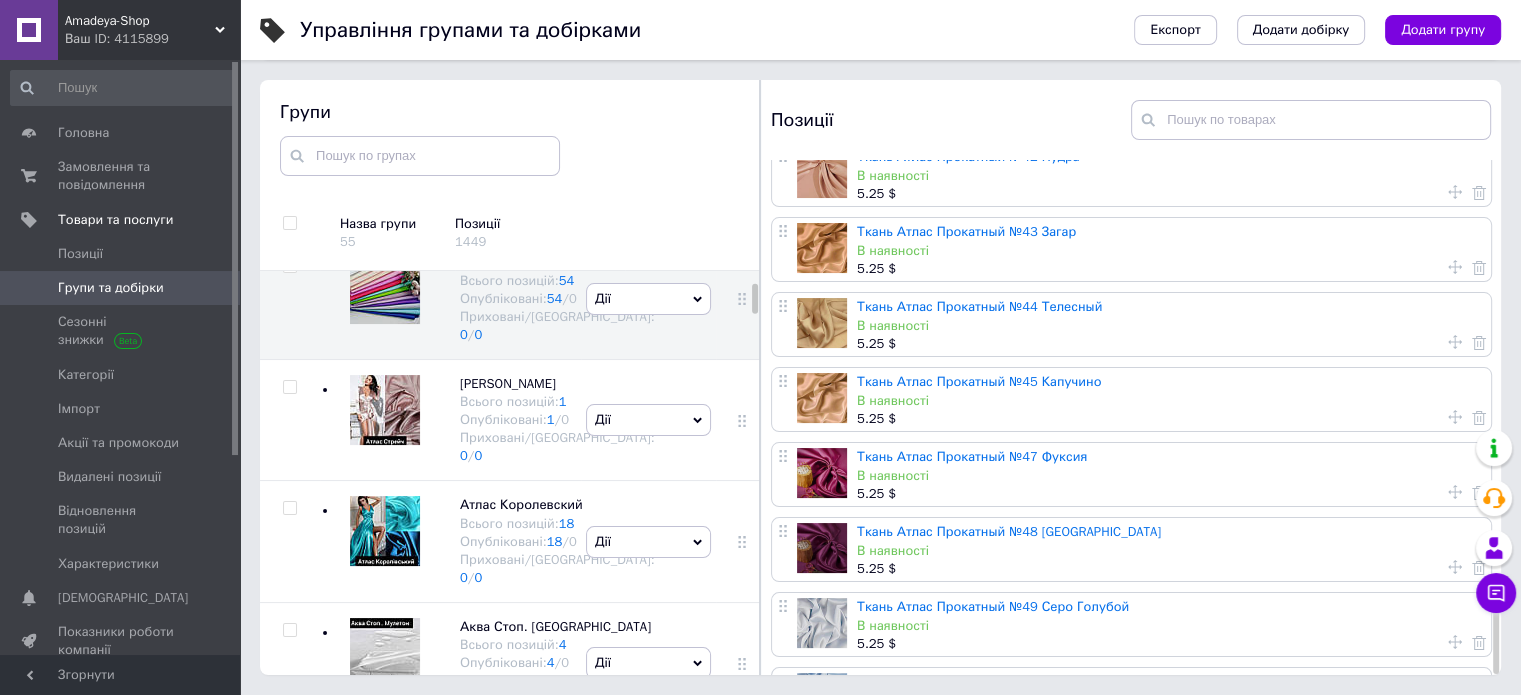 scroll, scrollTop: 3296, scrollLeft: 0, axis: vertical 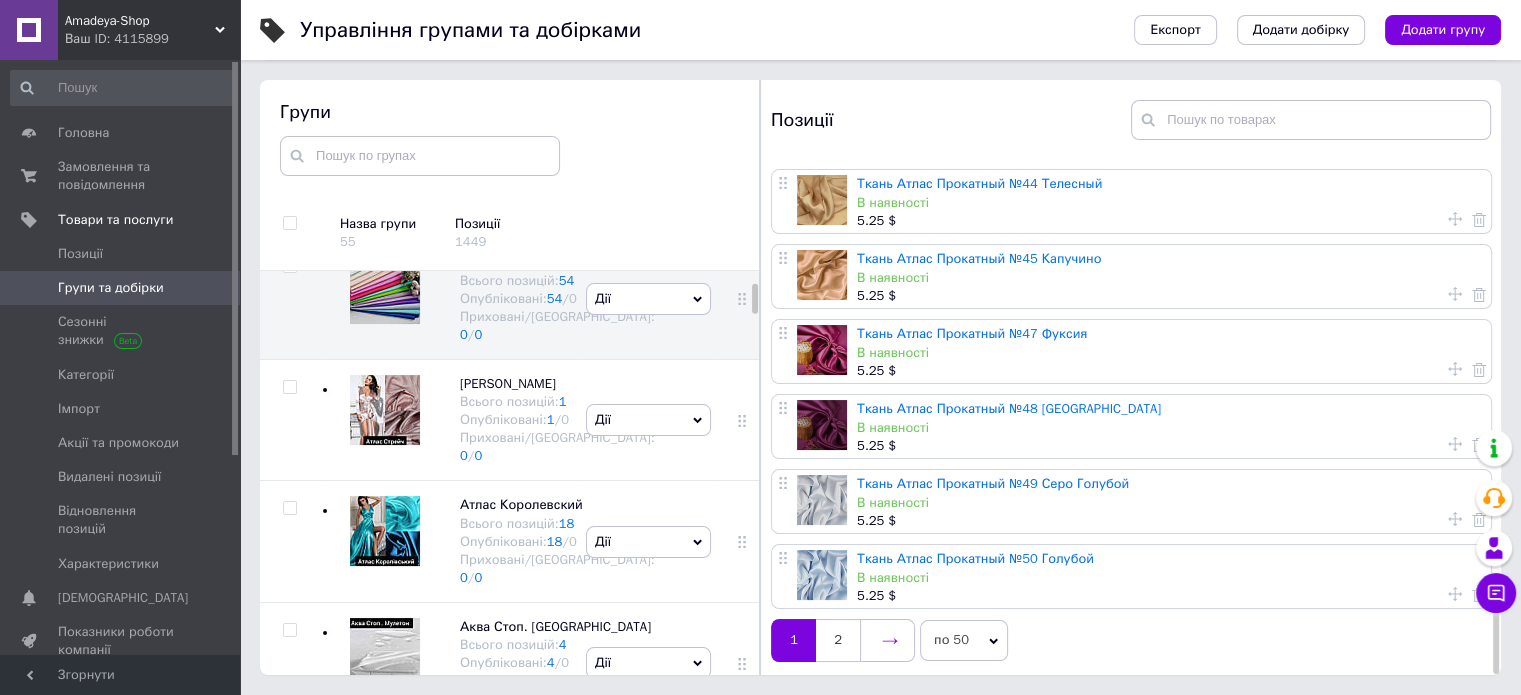 click 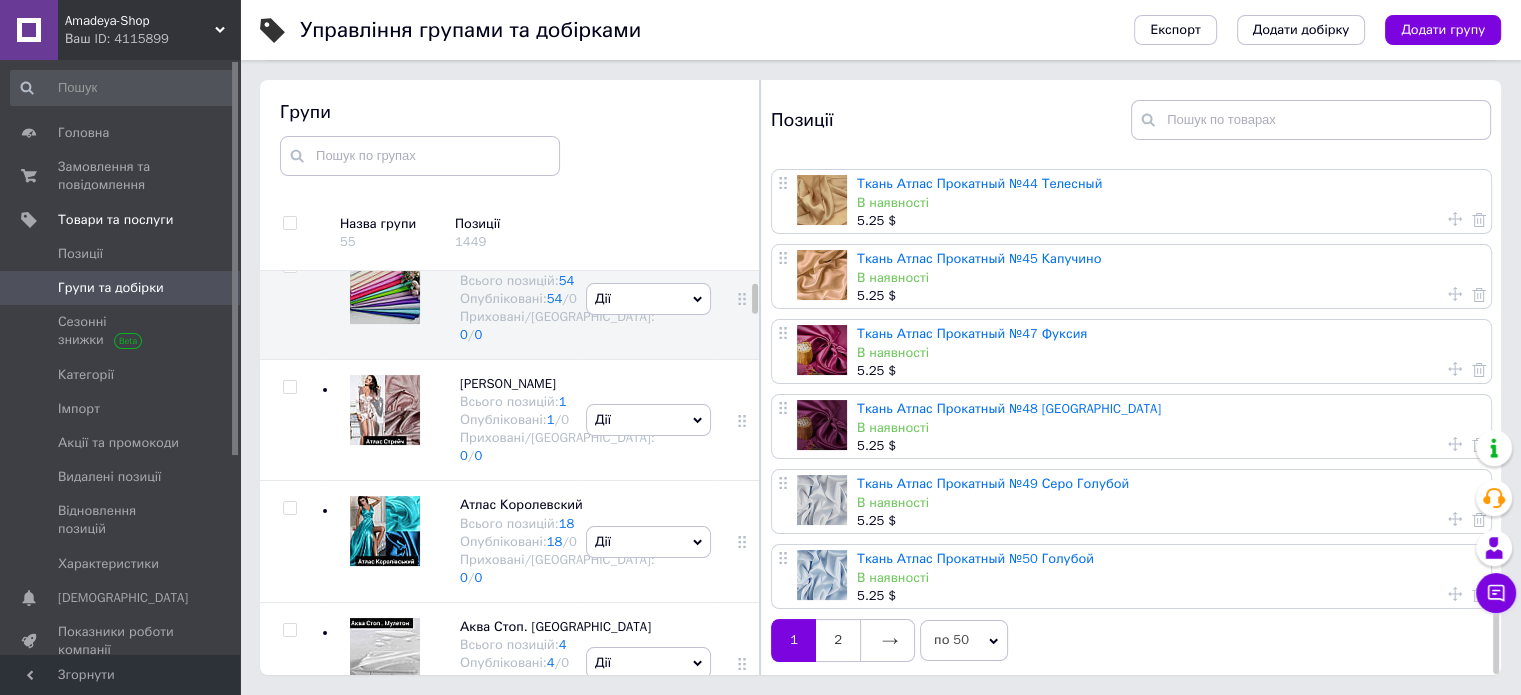 scroll, scrollTop: 0, scrollLeft: 0, axis: both 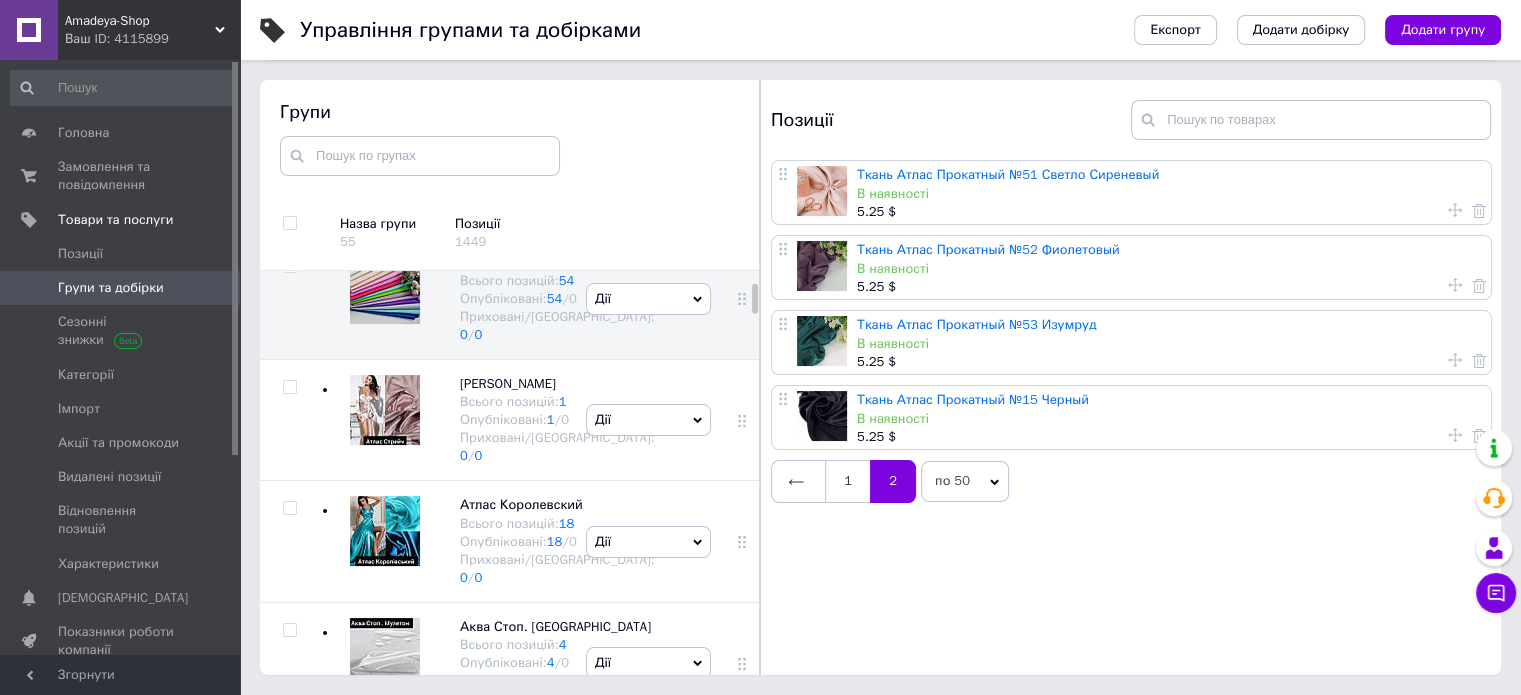 click at bounding box center [822, 191] 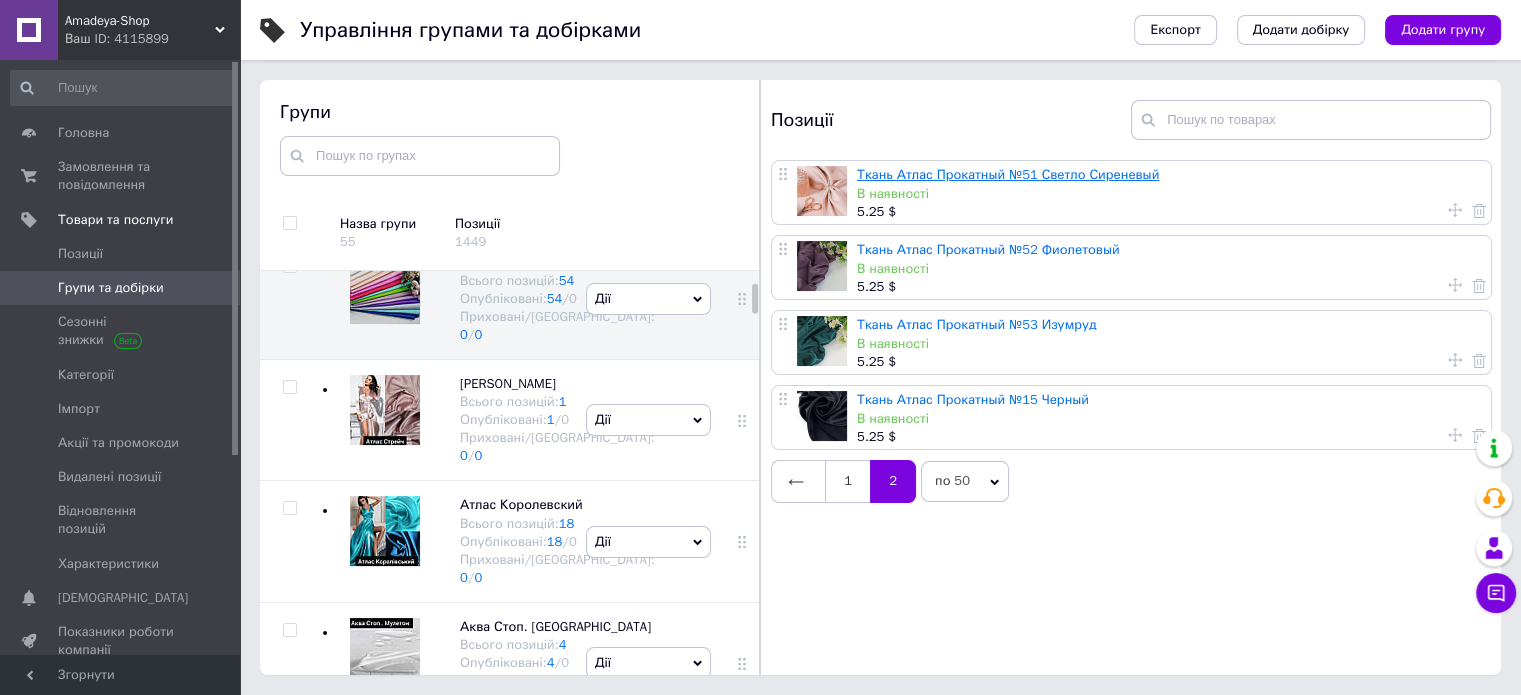 click on "Ткань Атлас Прокатный  №51 Светло Сиреневый" at bounding box center (1008, 174) 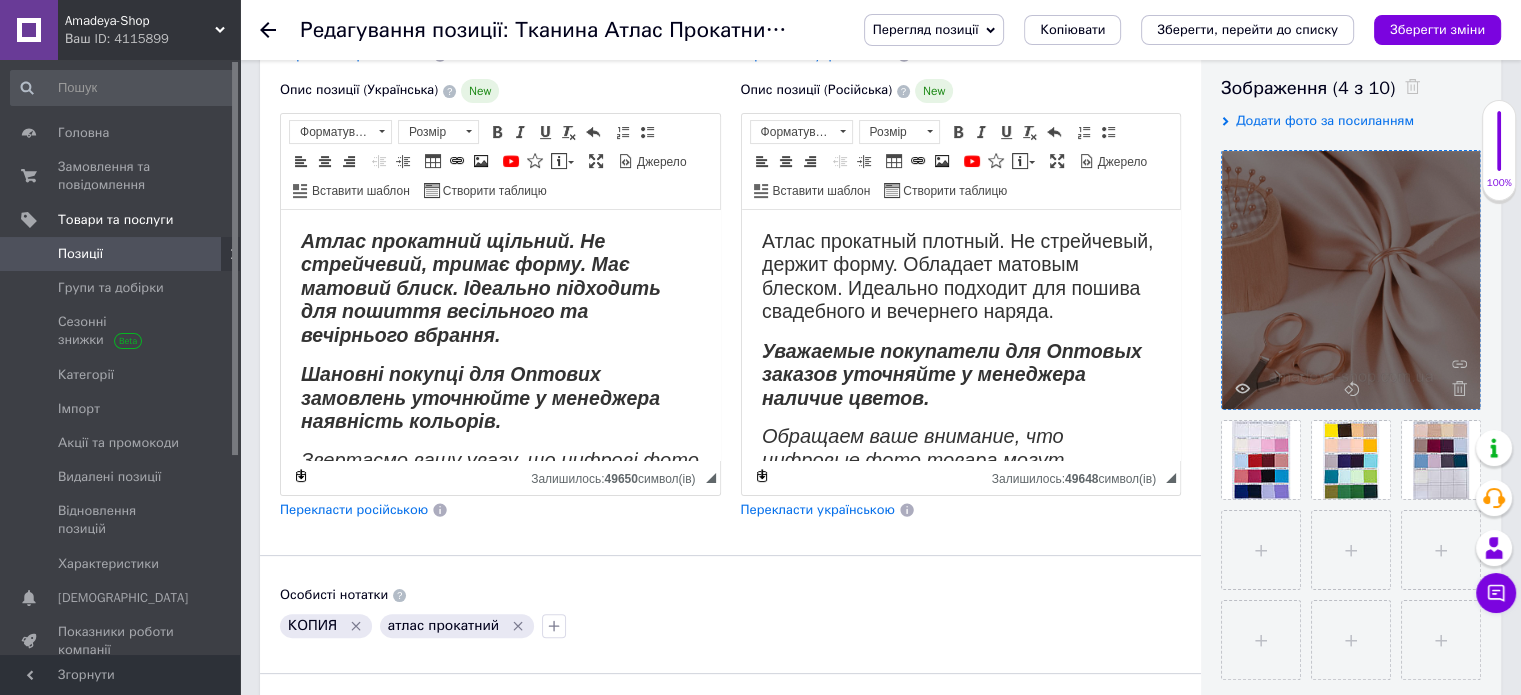 scroll, scrollTop: 400, scrollLeft: 0, axis: vertical 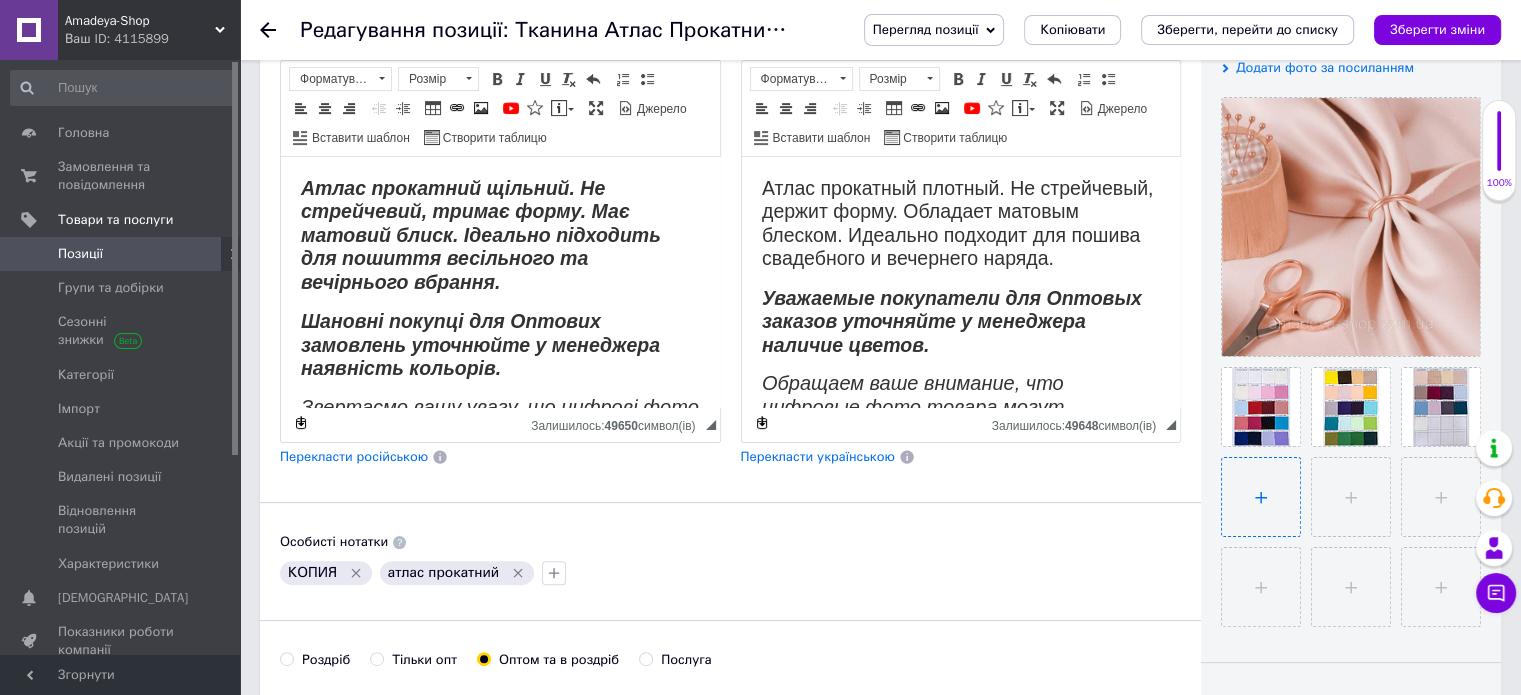 click at bounding box center (1261, 497) 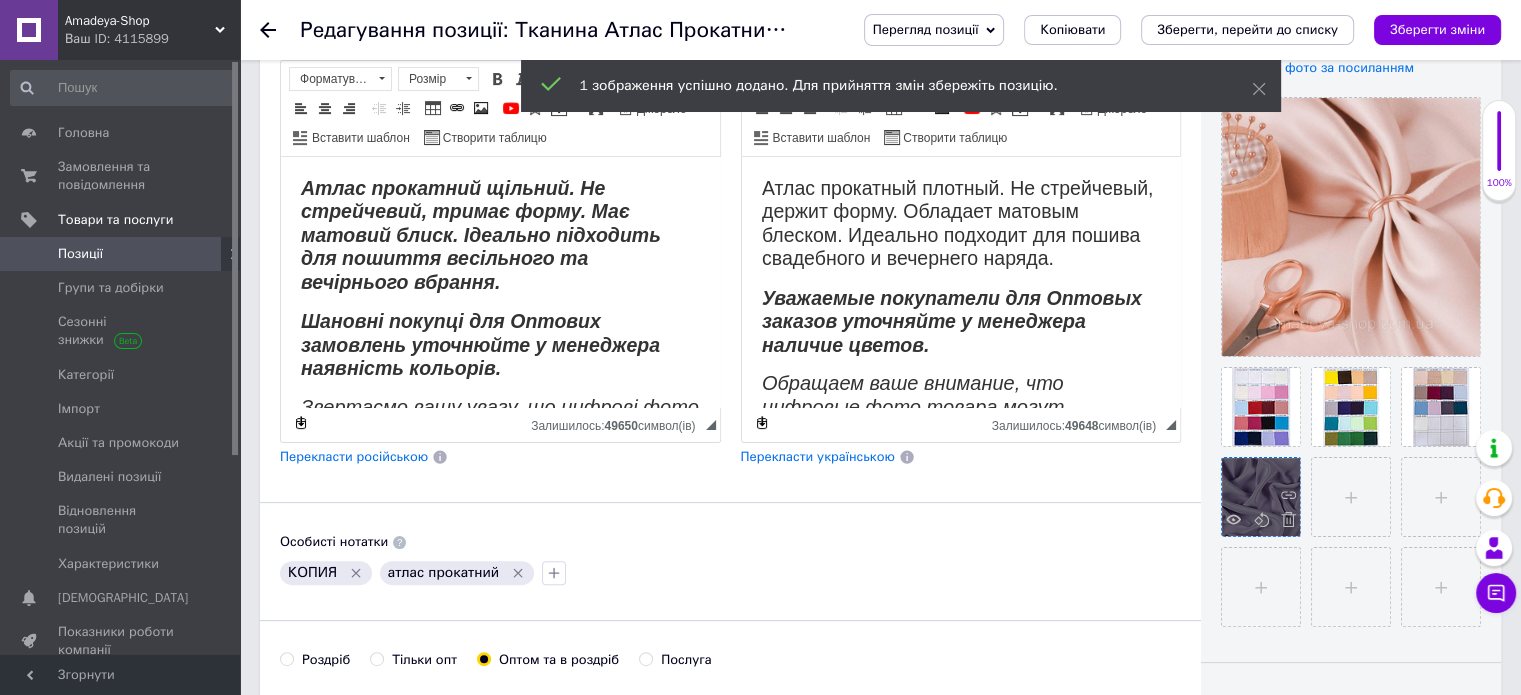 click at bounding box center (1261, 497) 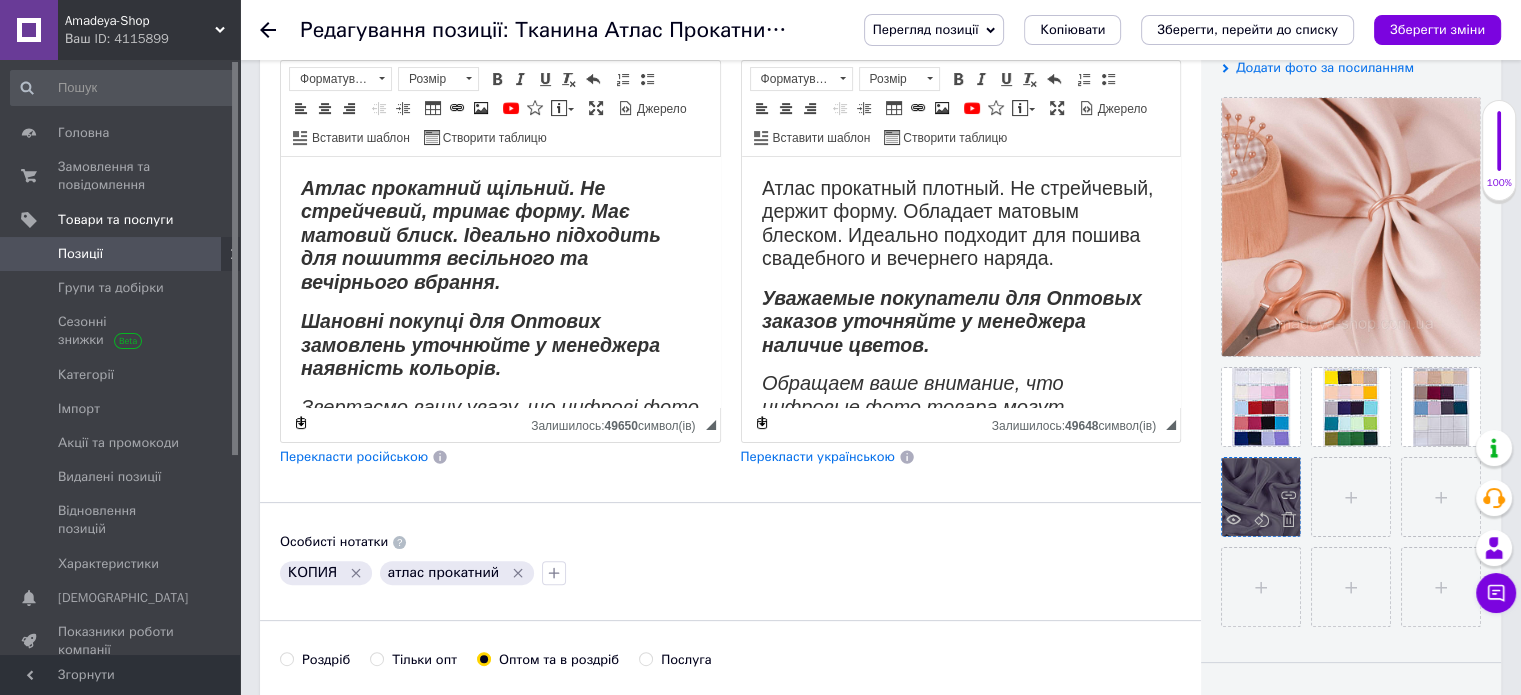 click at bounding box center (1261, 497) 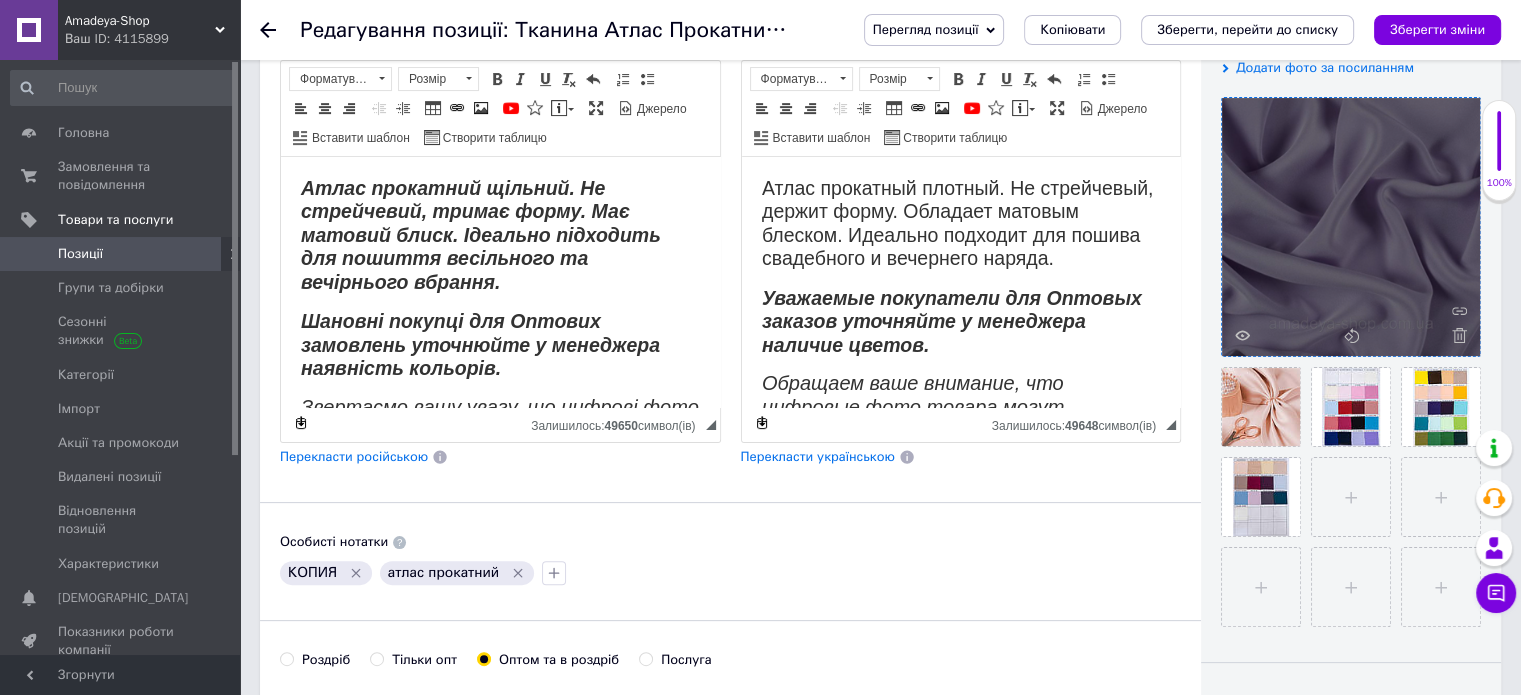 click at bounding box center (1351, 227) 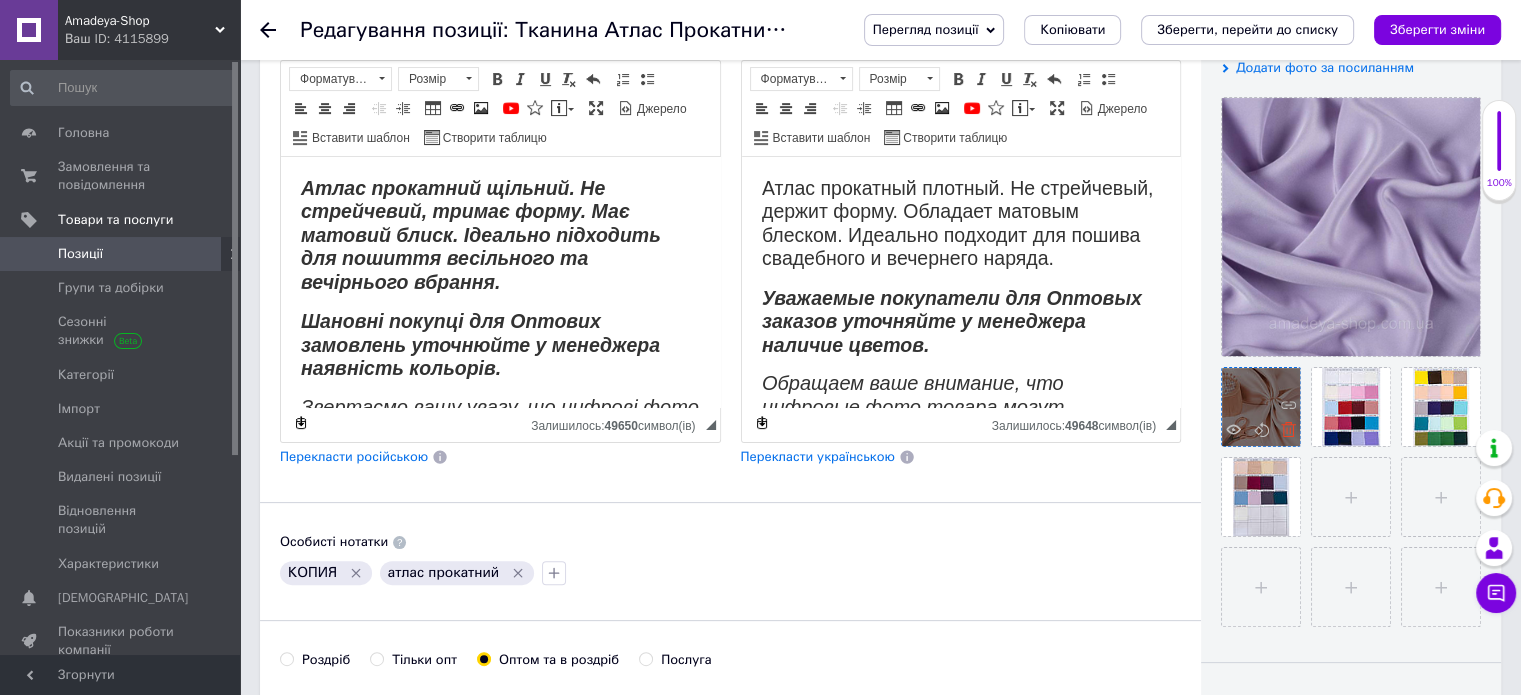 click 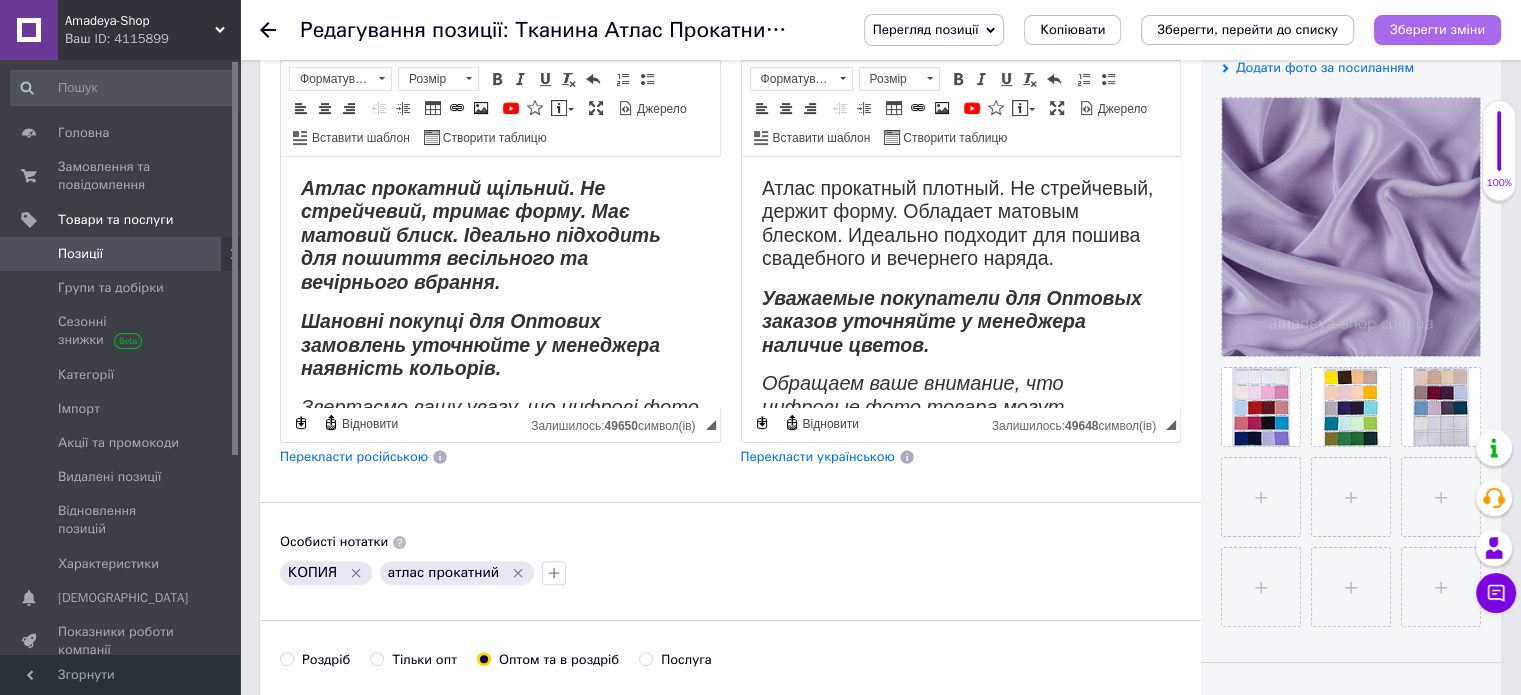 click on "Зберегти зміни" at bounding box center (1437, 29) 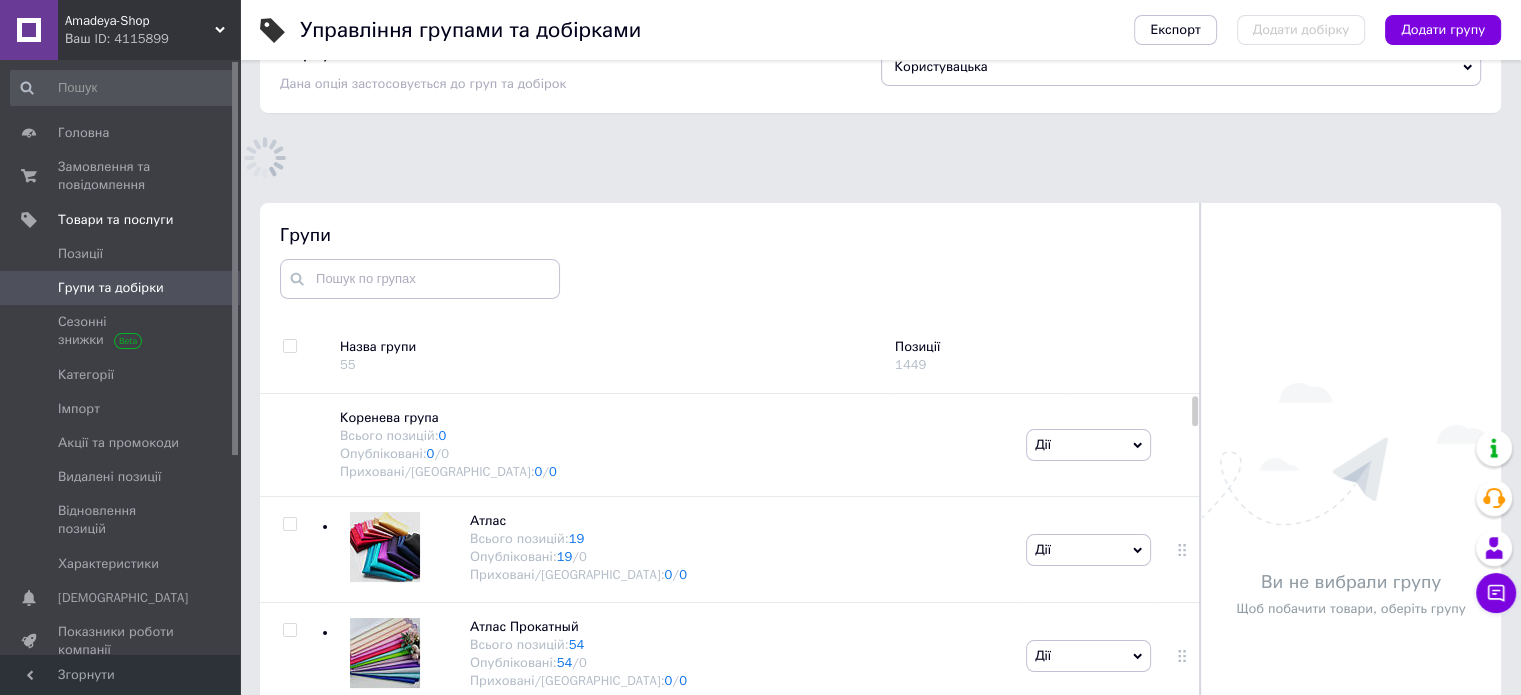 scroll, scrollTop: 180, scrollLeft: 0, axis: vertical 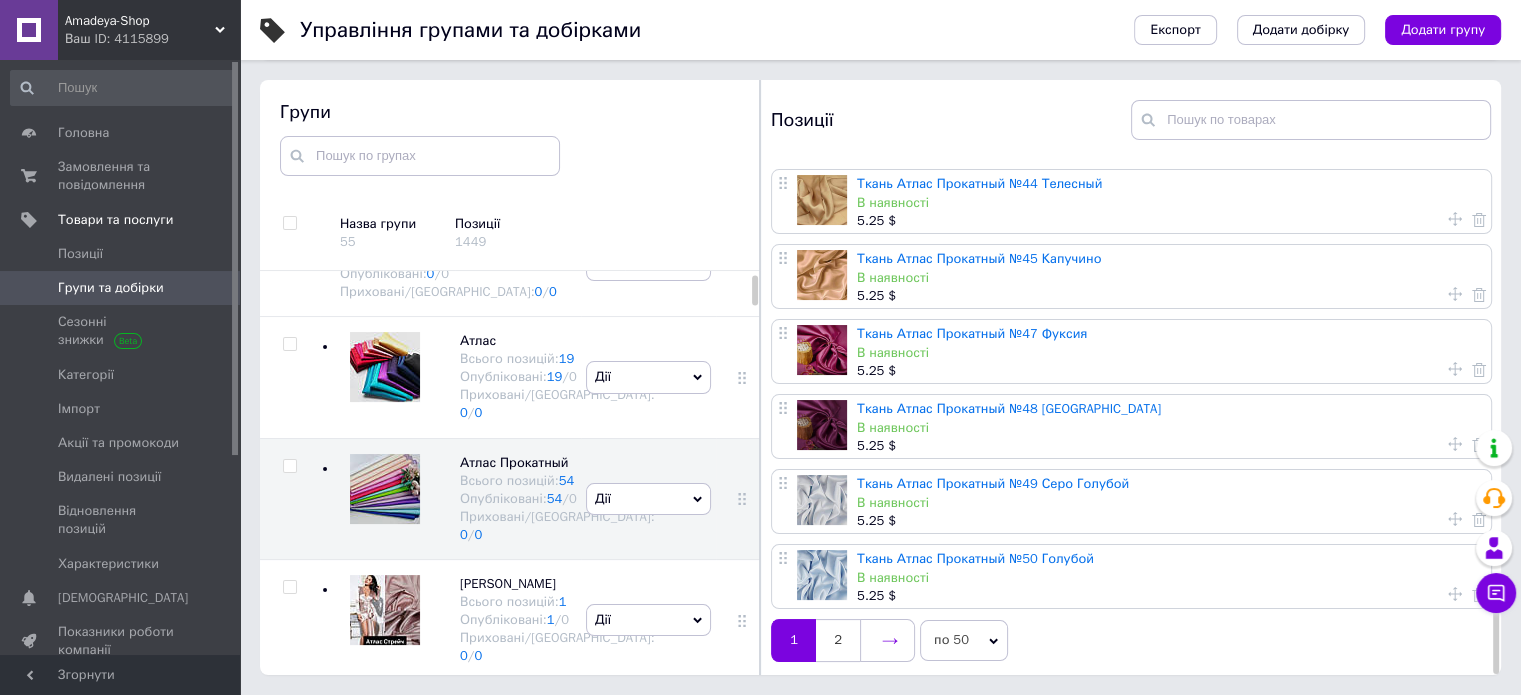 click 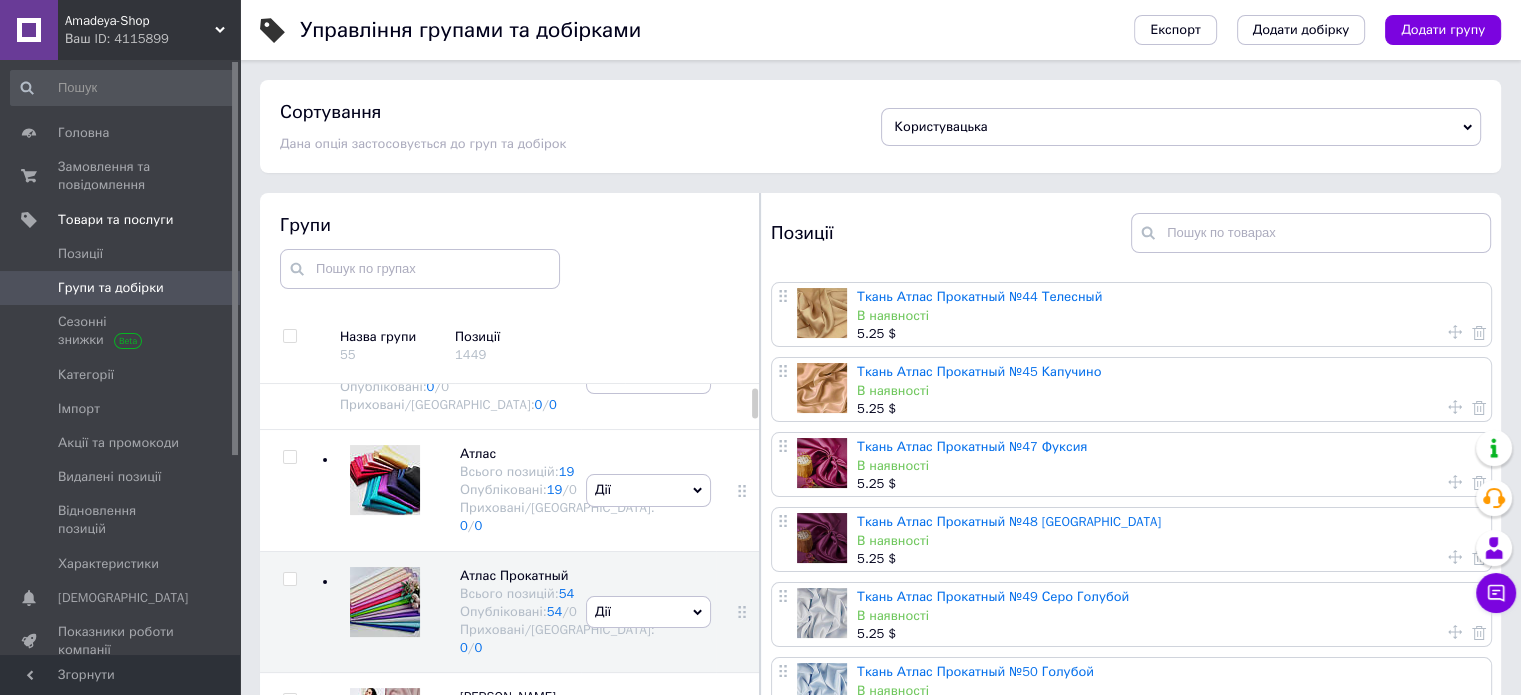 scroll, scrollTop: 0, scrollLeft: 0, axis: both 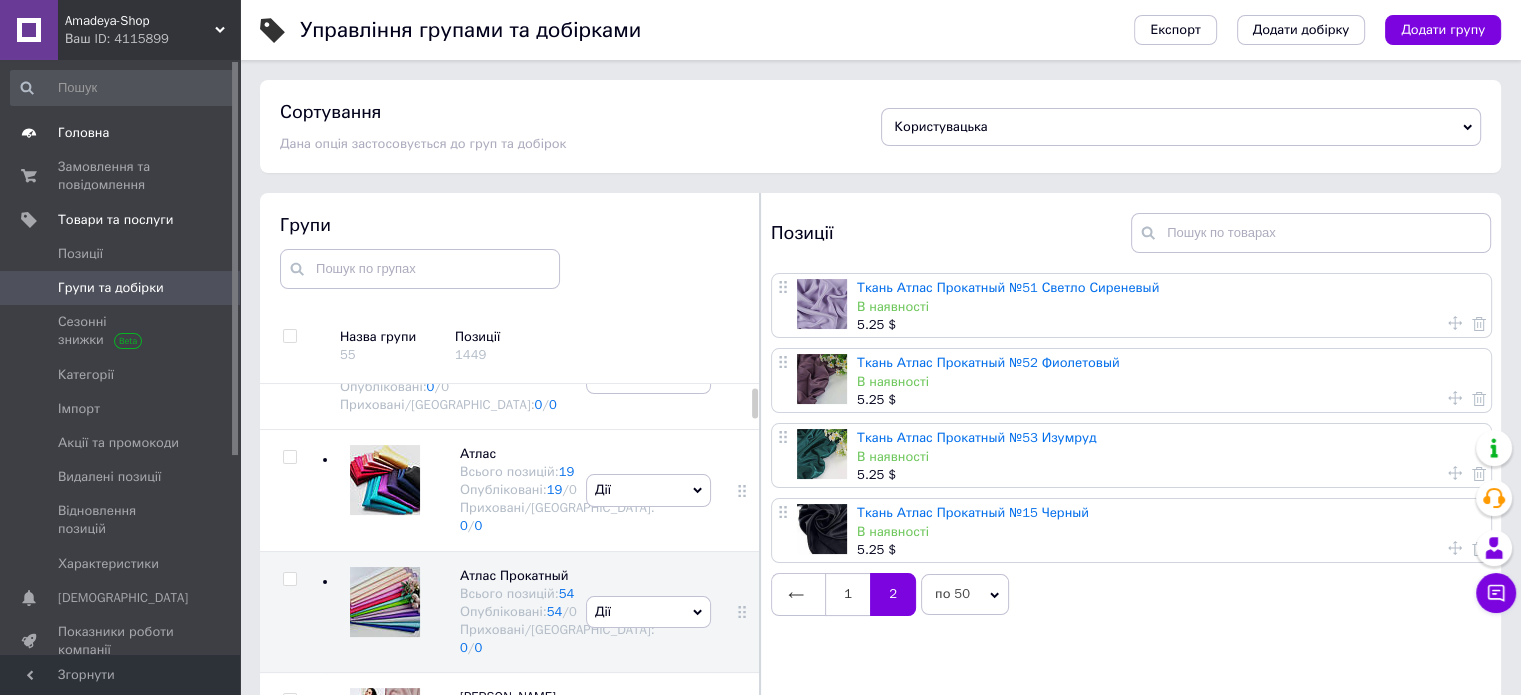 click on "Головна" at bounding box center (83, 133) 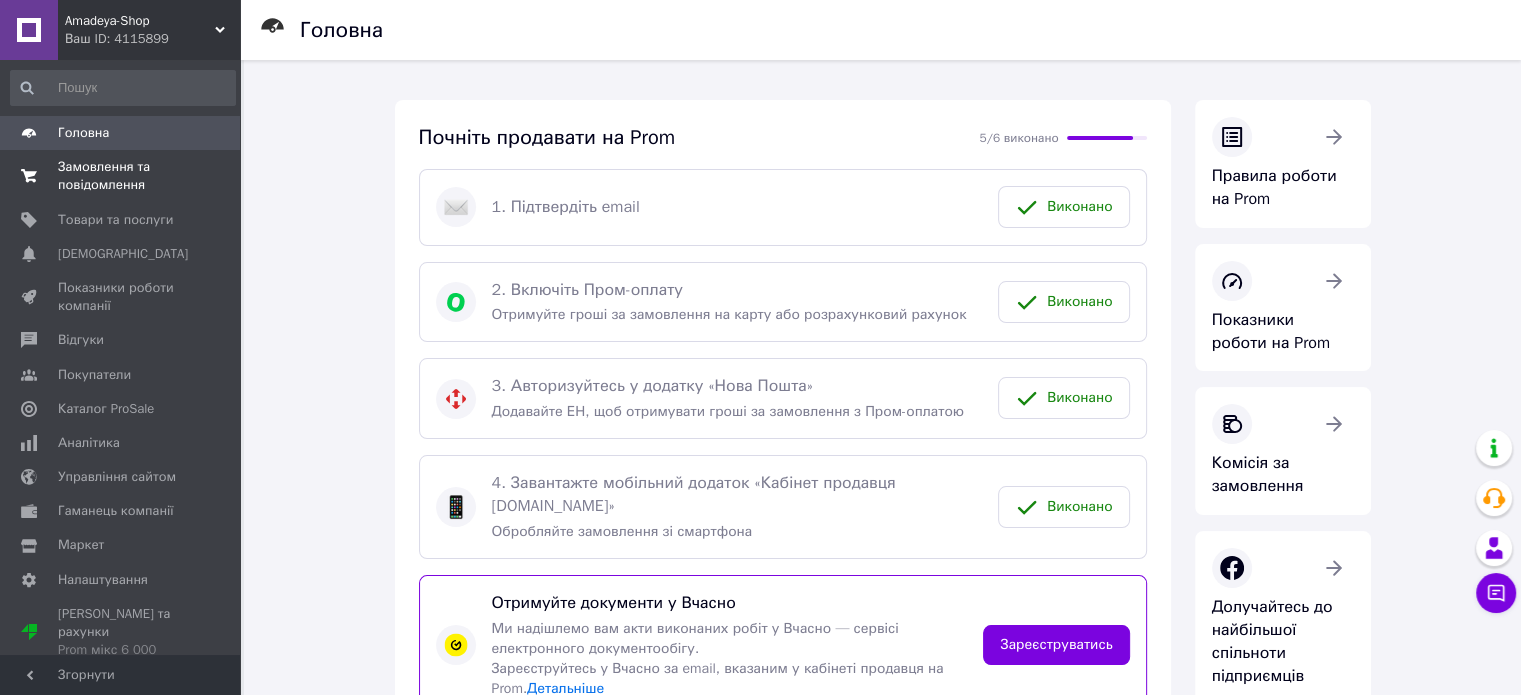 click on "Замовлення та повідомлення" at bounding box center (121, 176) 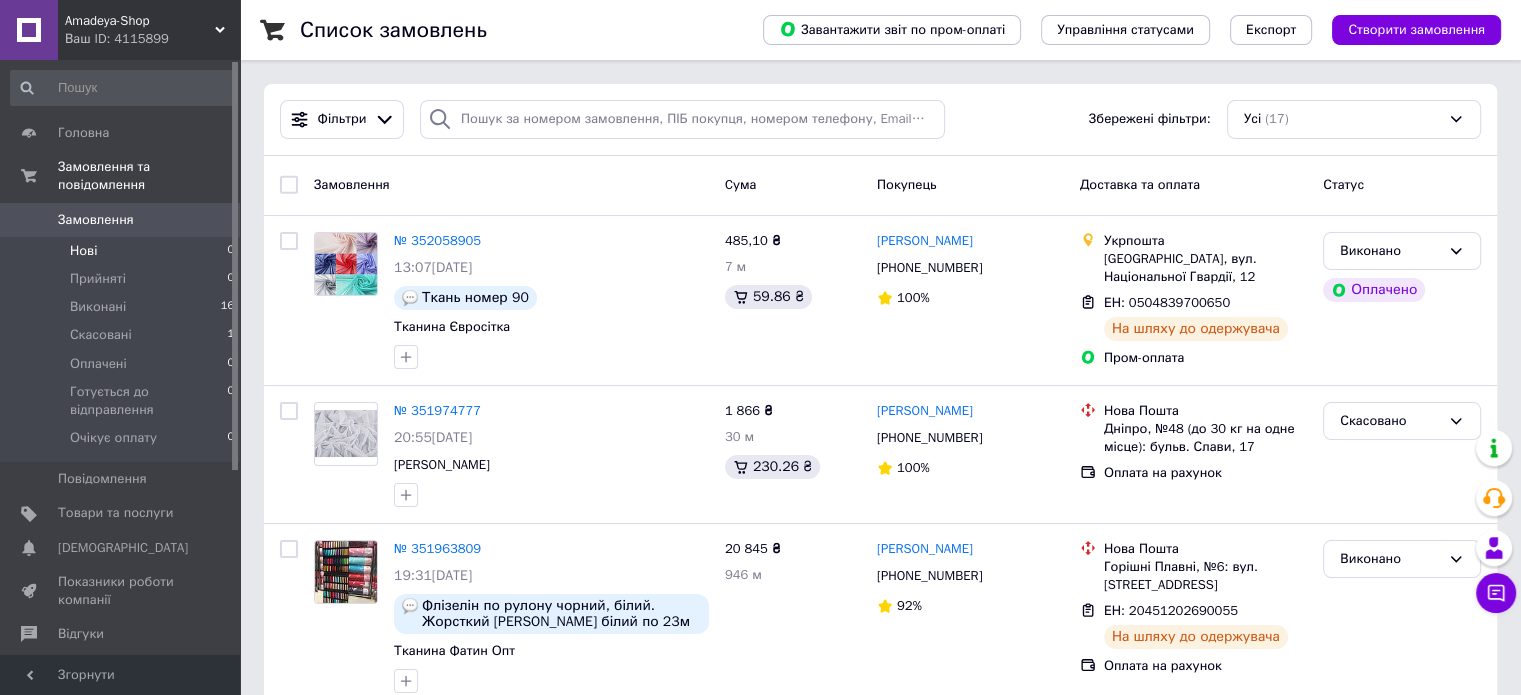 click on "Нові 0" at bounding box center [123, 251] 